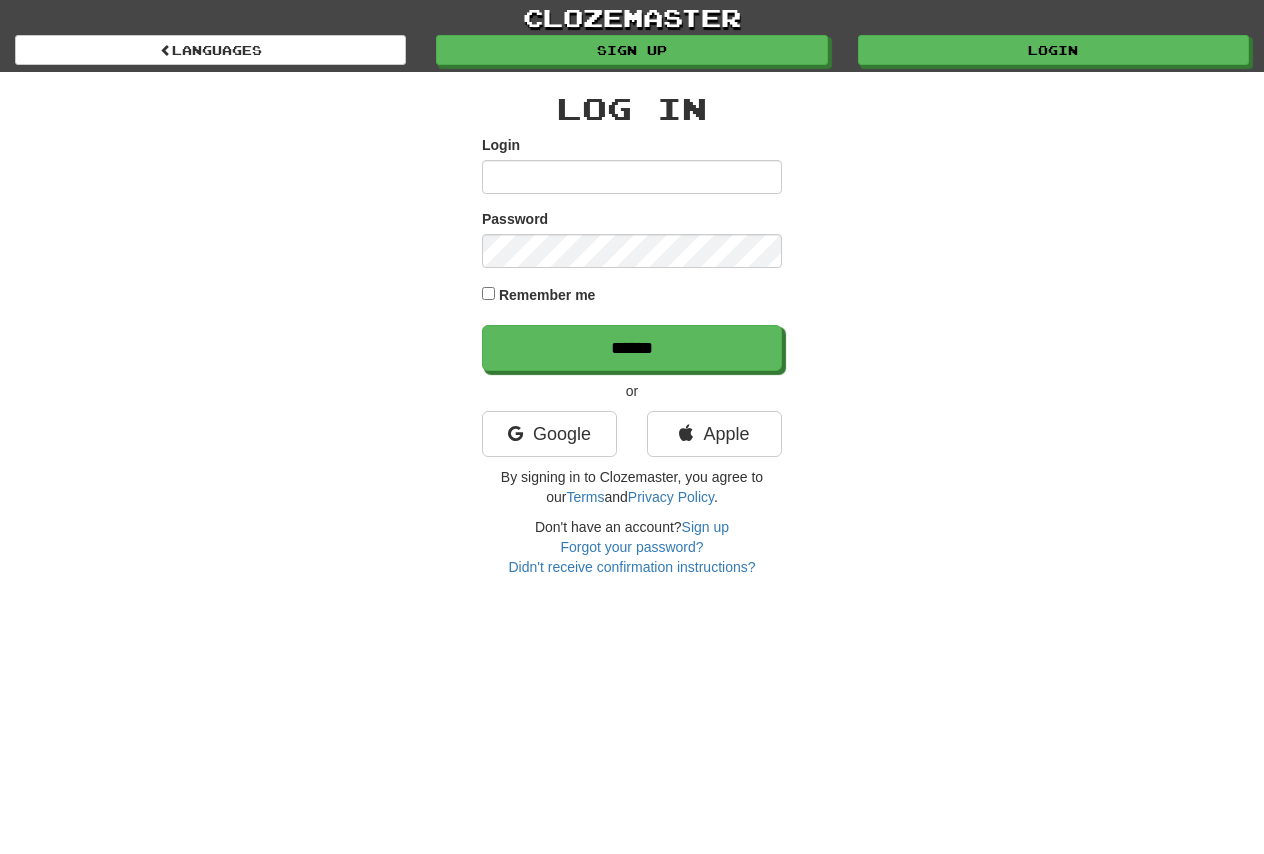 scroll, scrollTop: 0, scrollLeft: 0, axis: both 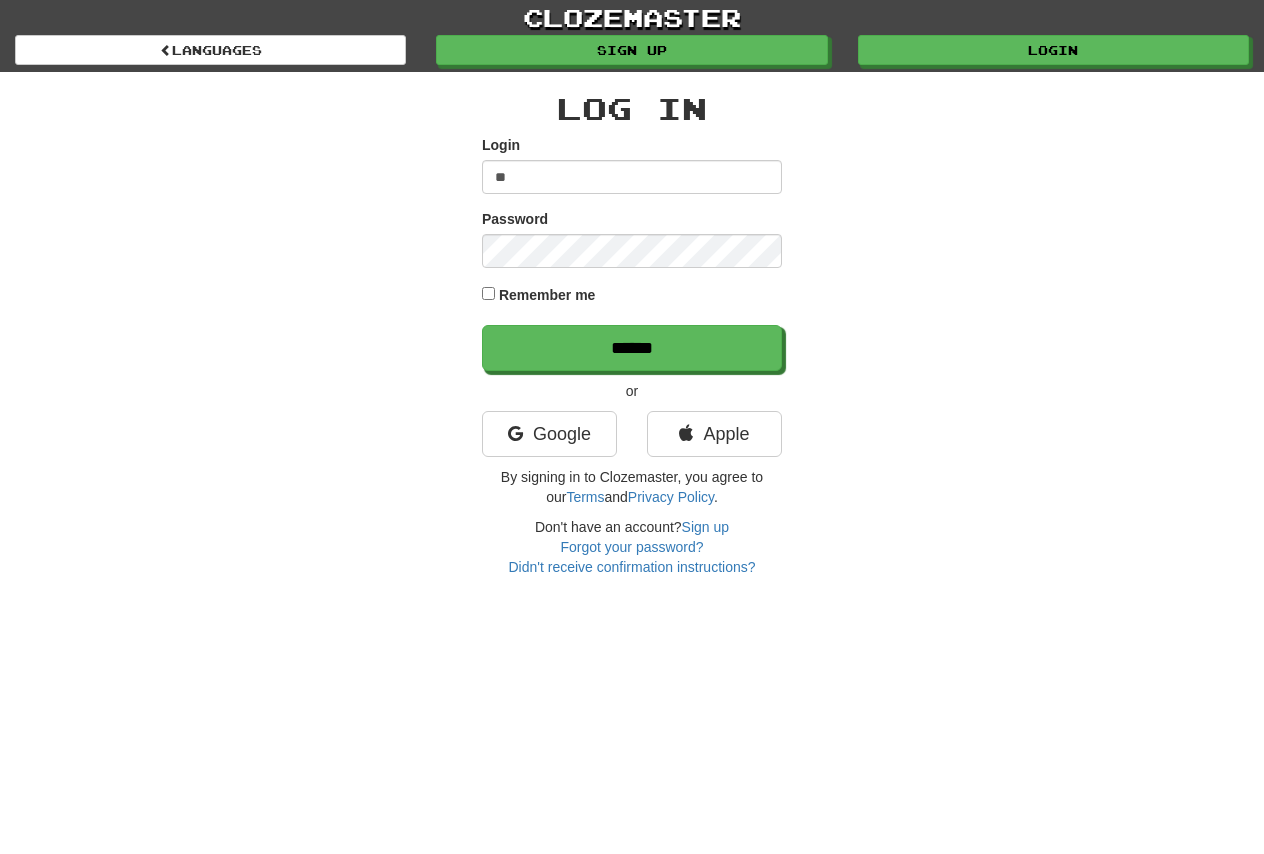 type on "**" 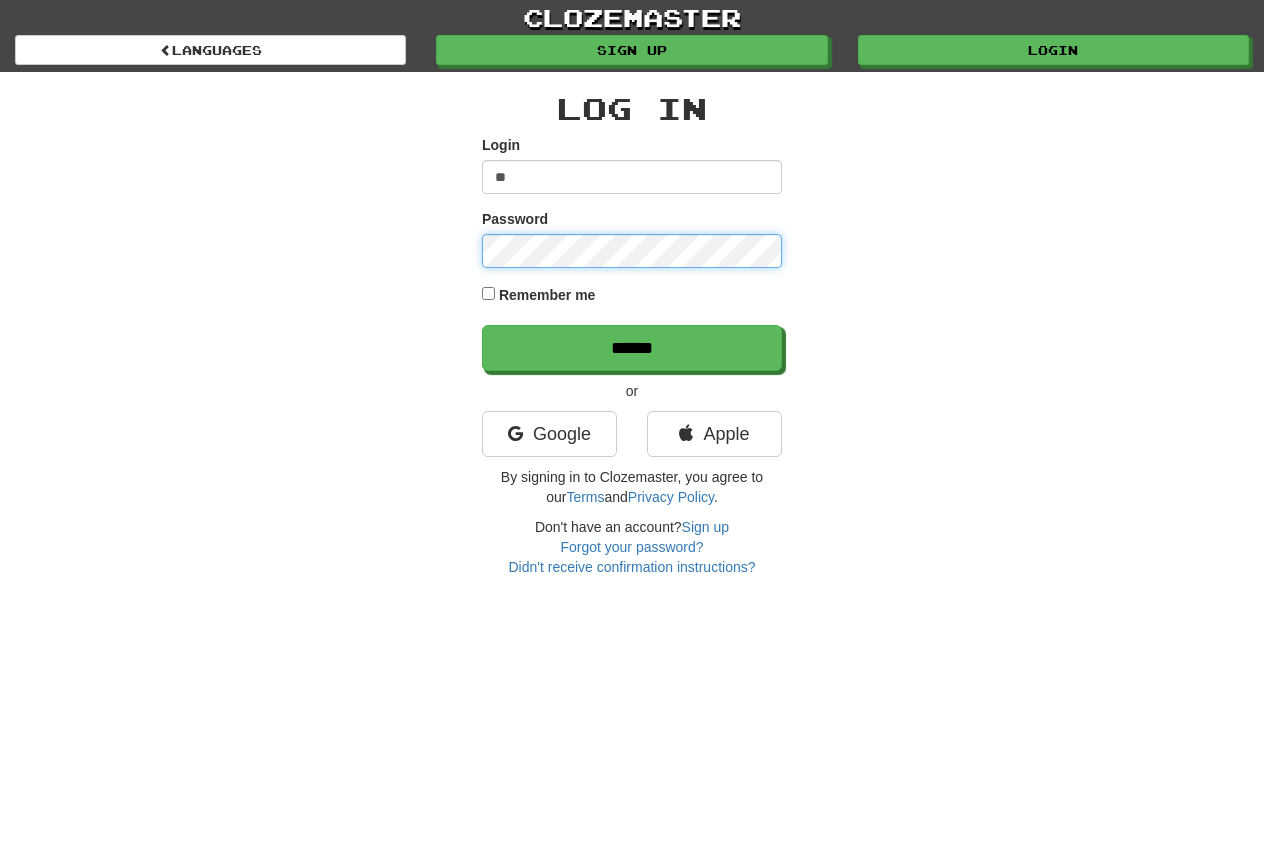 click on "******" at bounding box center [632, 348] 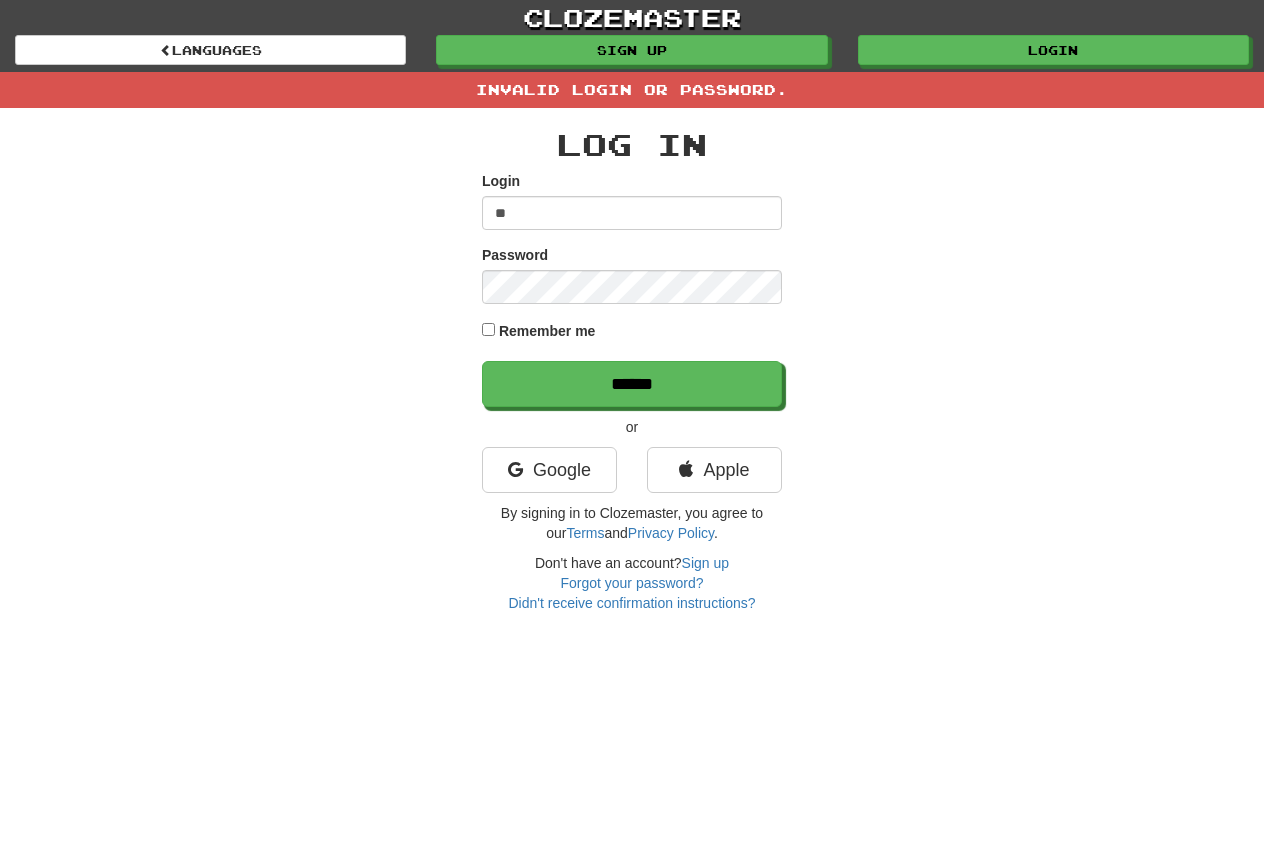 scroll, scrollTop: 0, scrollLeft: 0, axis: both 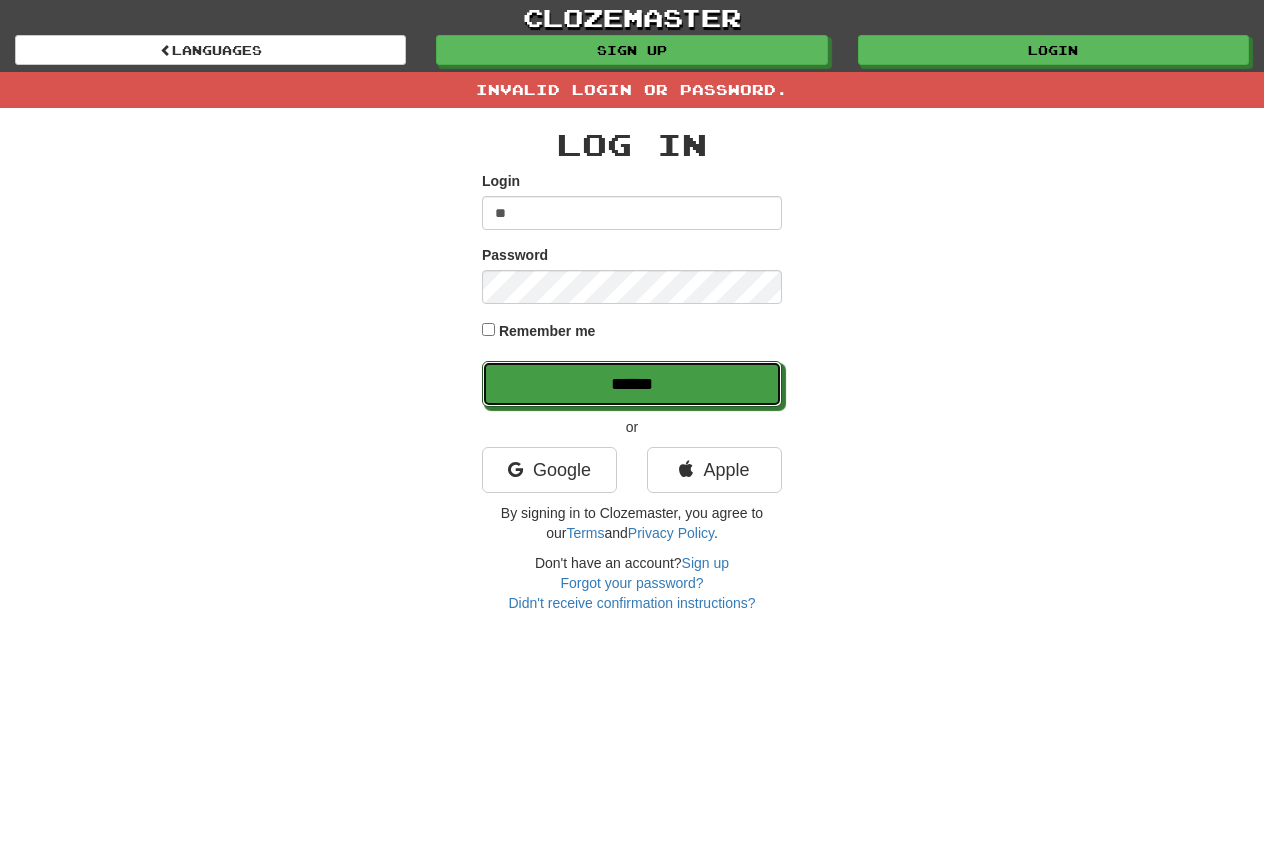 click on "******" at bounding box center [632, 384] 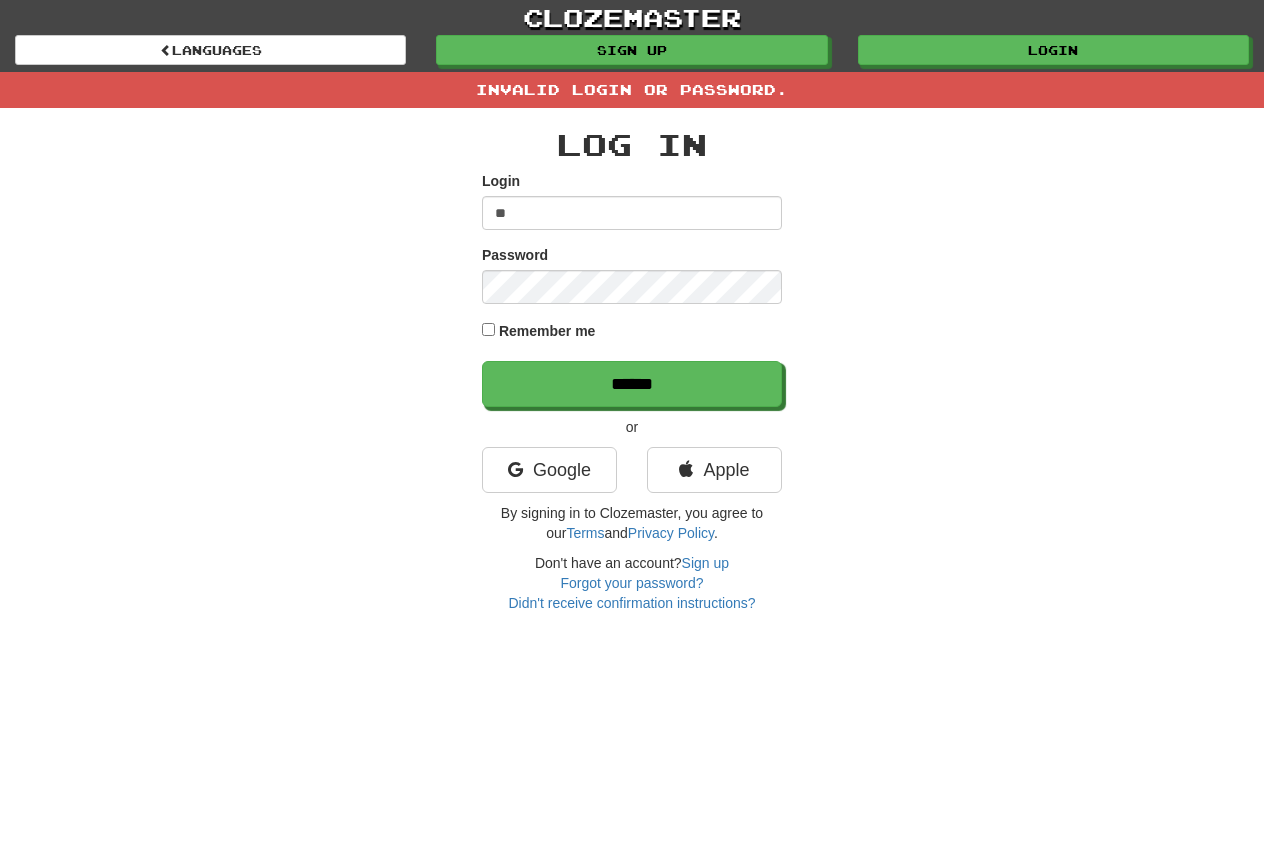 scroll, scrollTop: 0, scrollLeft: 0, axis: both 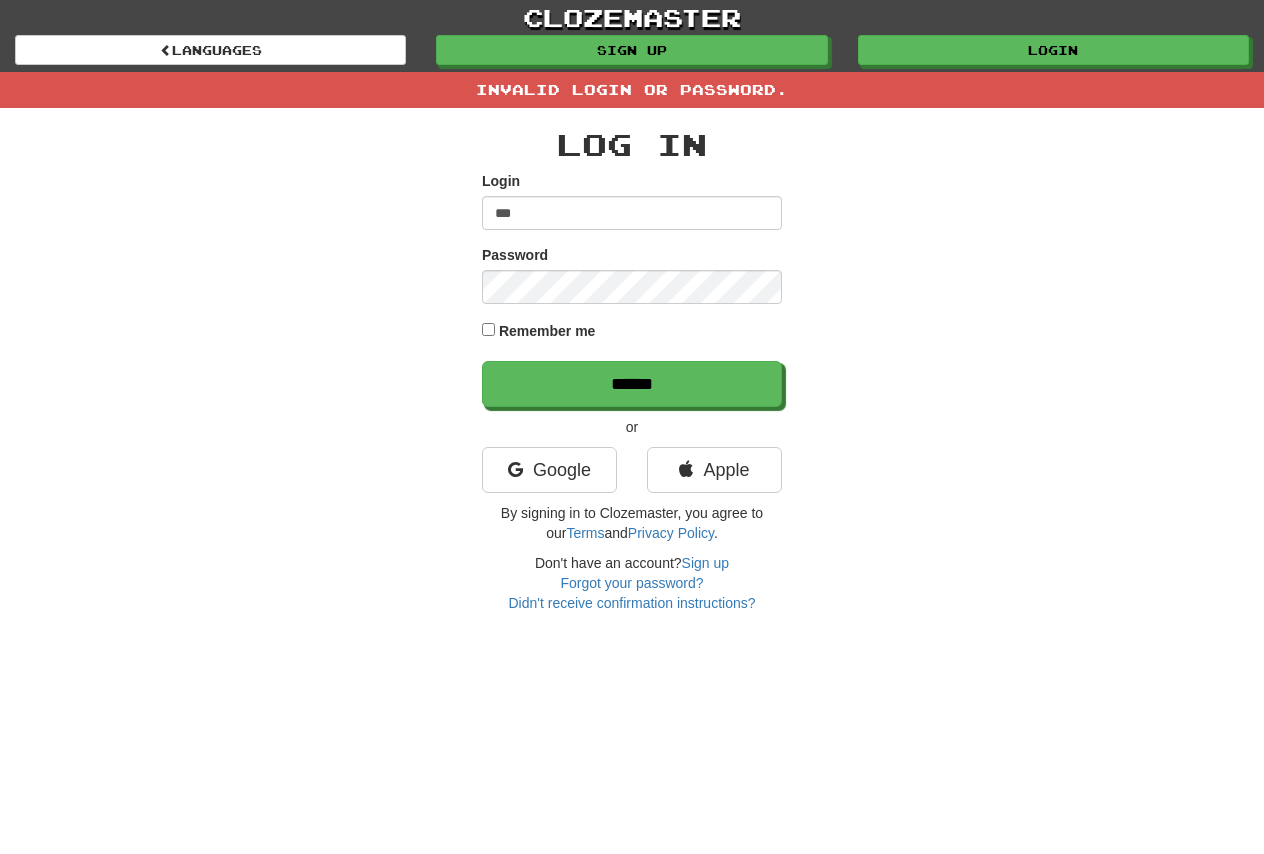 type on "***" 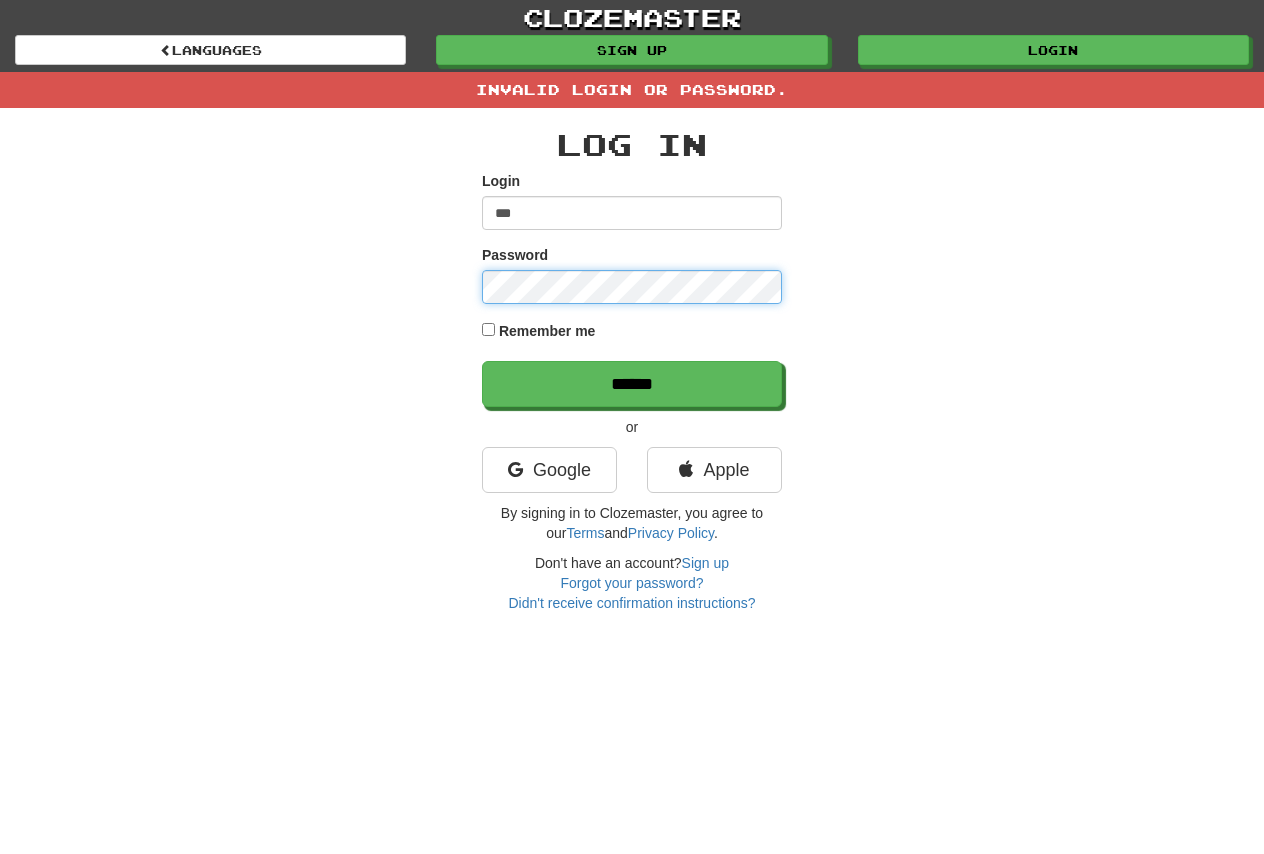 click on "******" at bounding box center (632, 384) 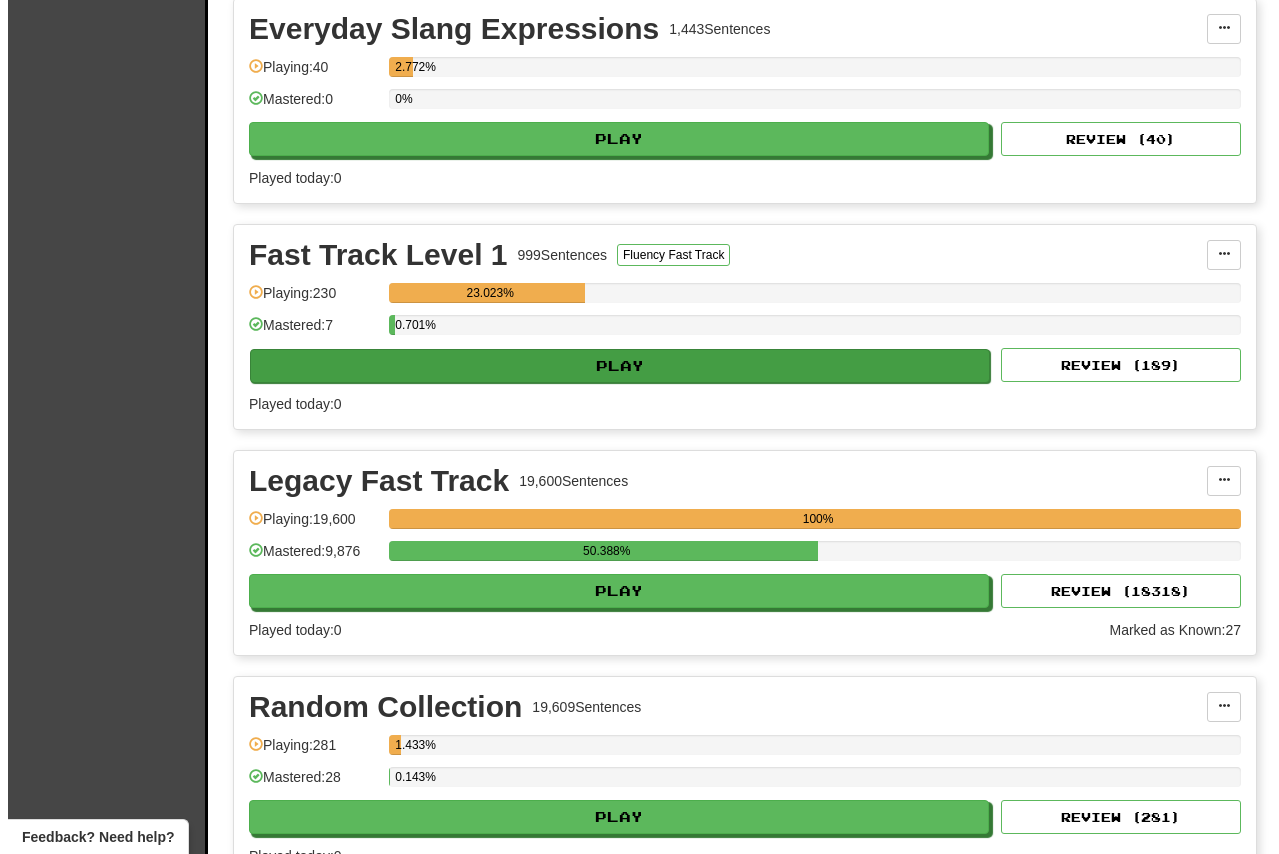 scroll, scrollTop: 1610, scrollLeft: 0, axis: vertical 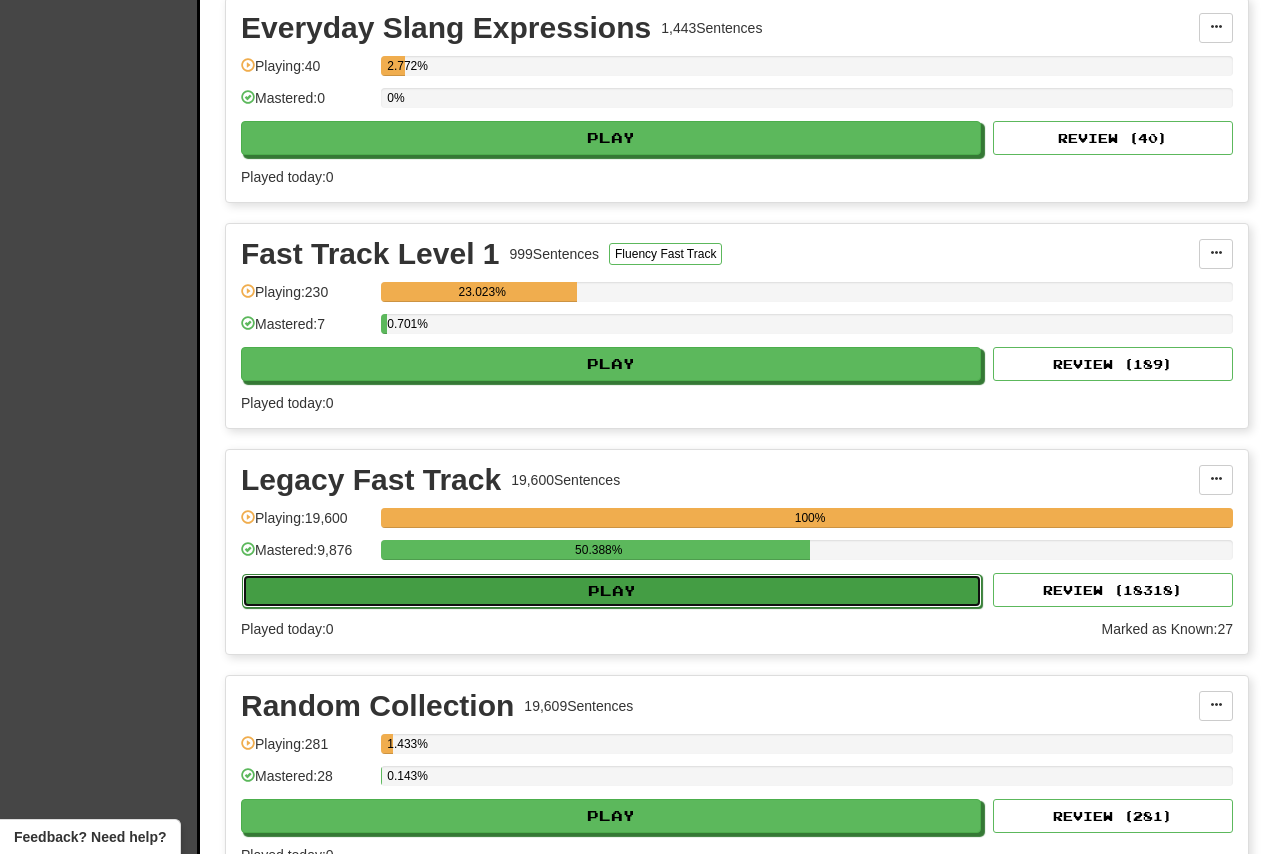 click on "Play" at bounding box center [612, 591] 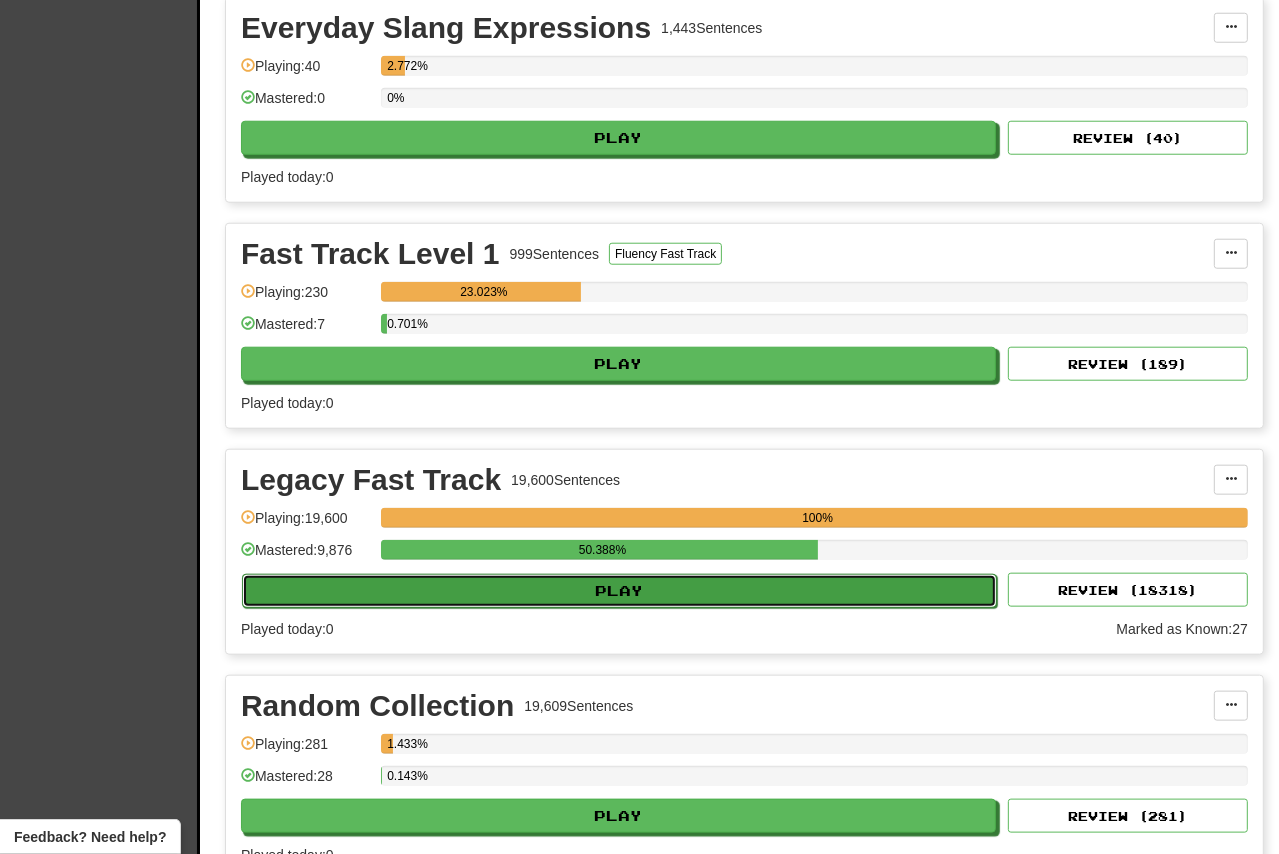 select on "**" 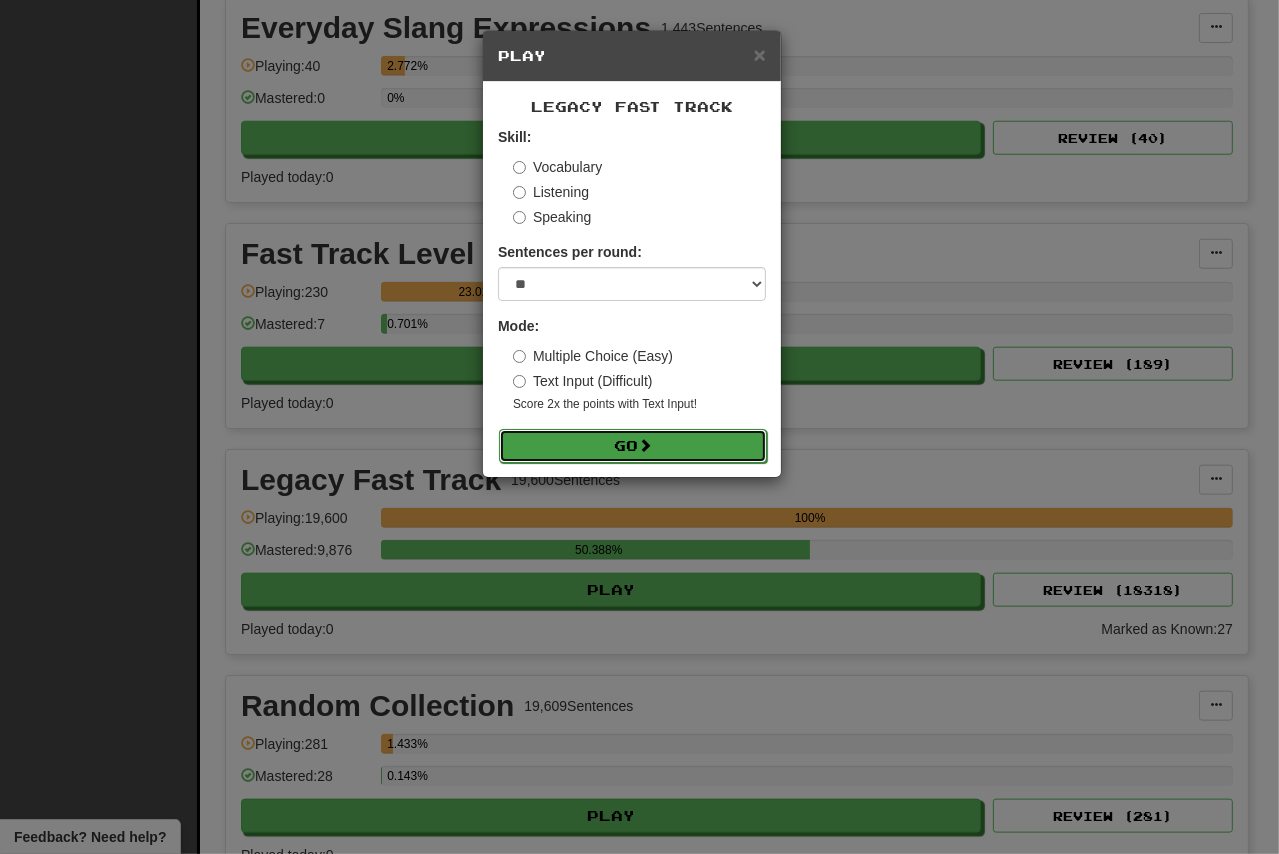 click on "Go" at bounding box center [633, 446] 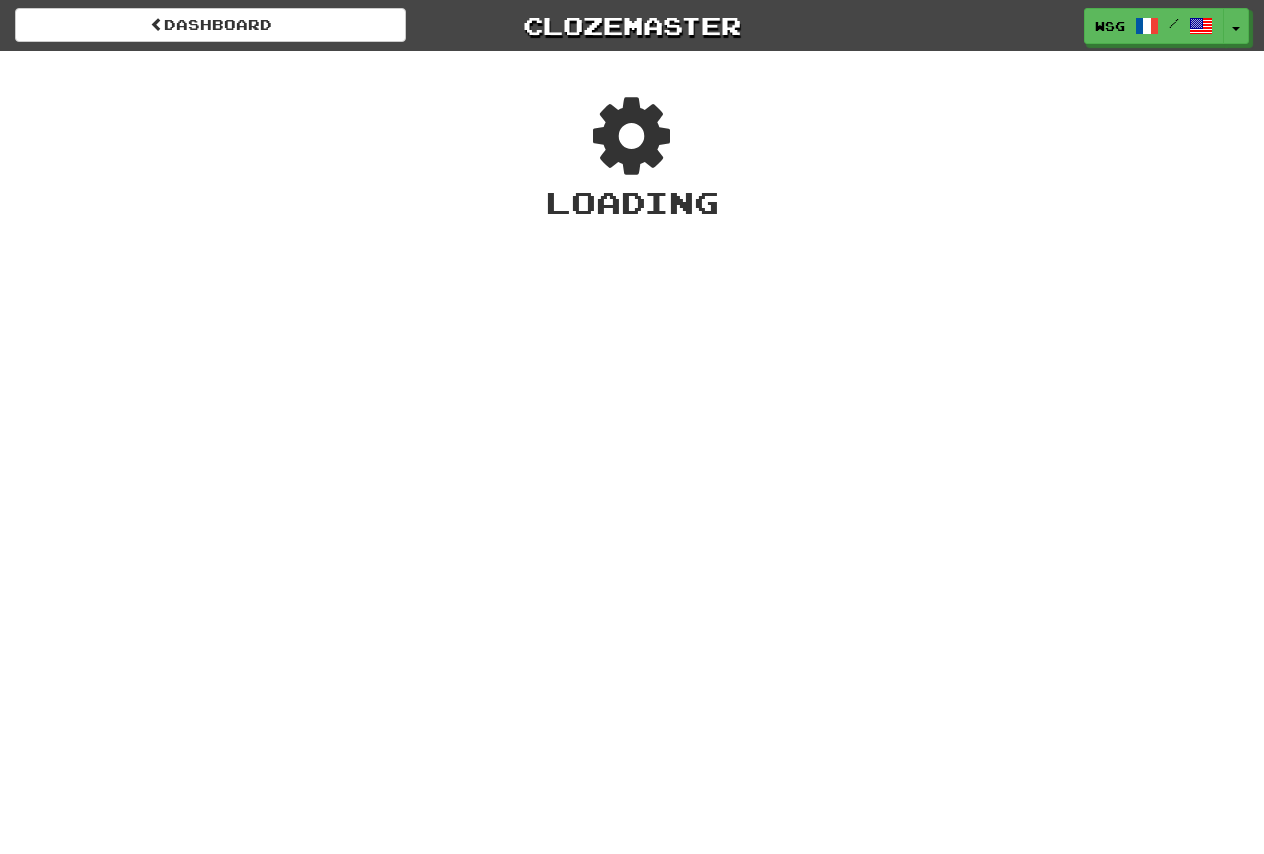 scroll, scrollTop: 0, scrollLeft: 0, axis: both 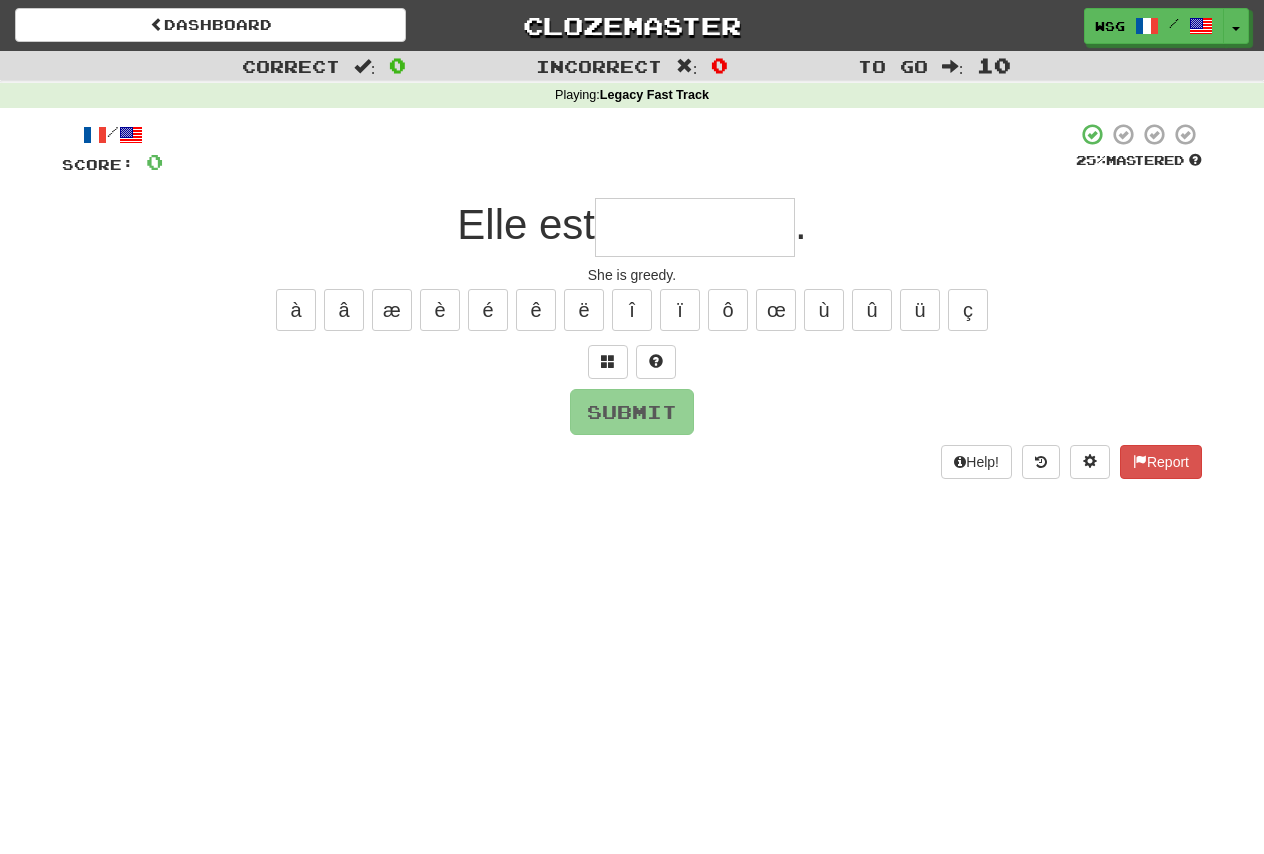 click on "Elle est . She is greedy. à â æ è é ê ë î ï ô œ ù û ü ç Submit Help! Report" at bounding box center [632, 300] 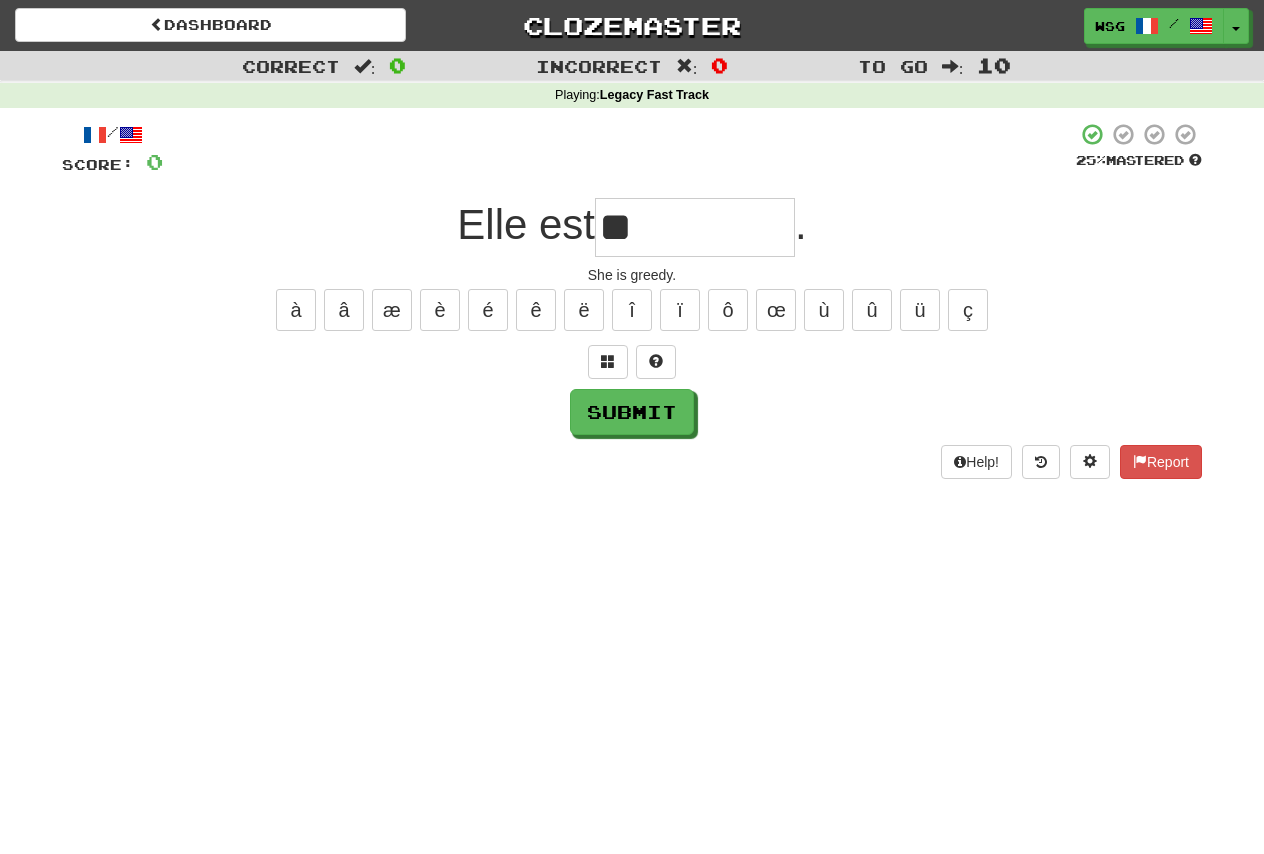 type on "*" 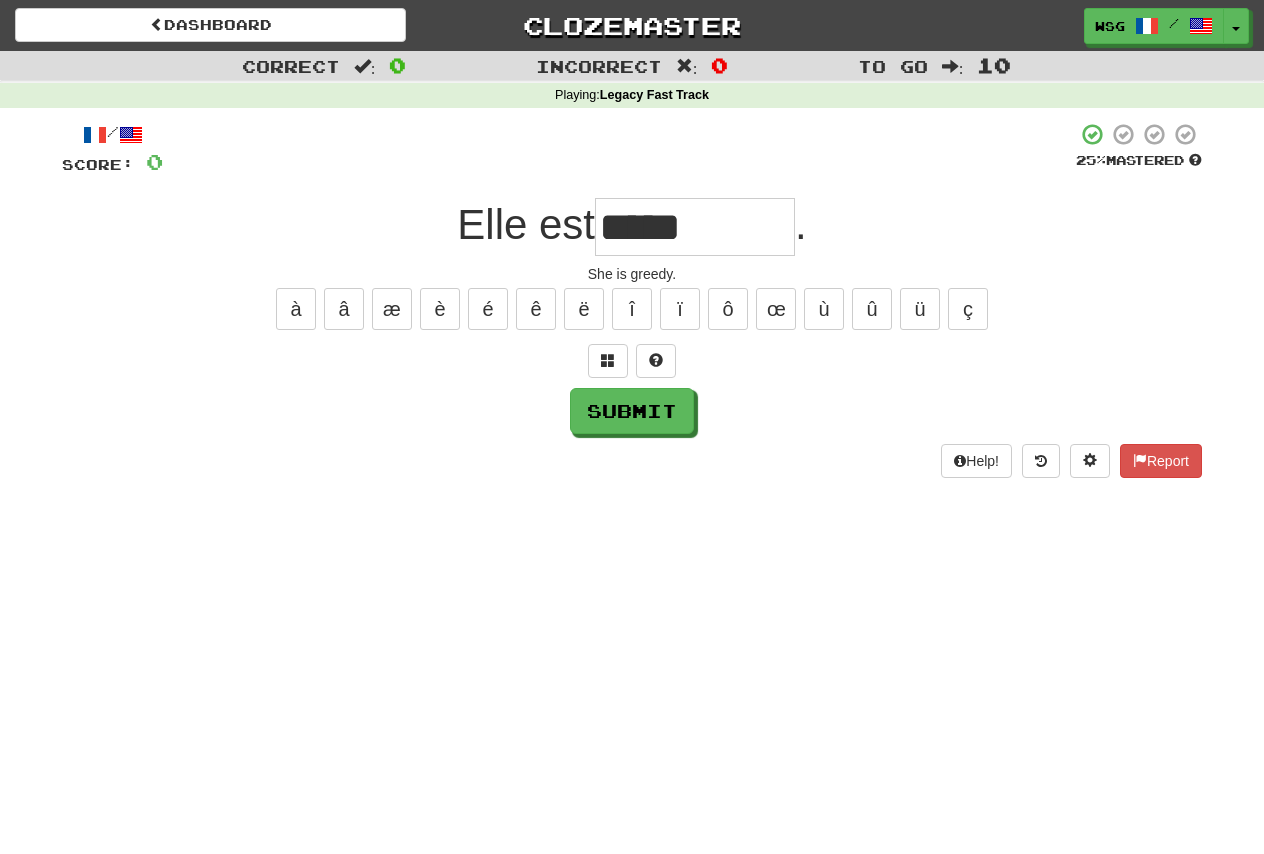 scroll, scrollTop: 0, scrollLeft: 0, axis: both 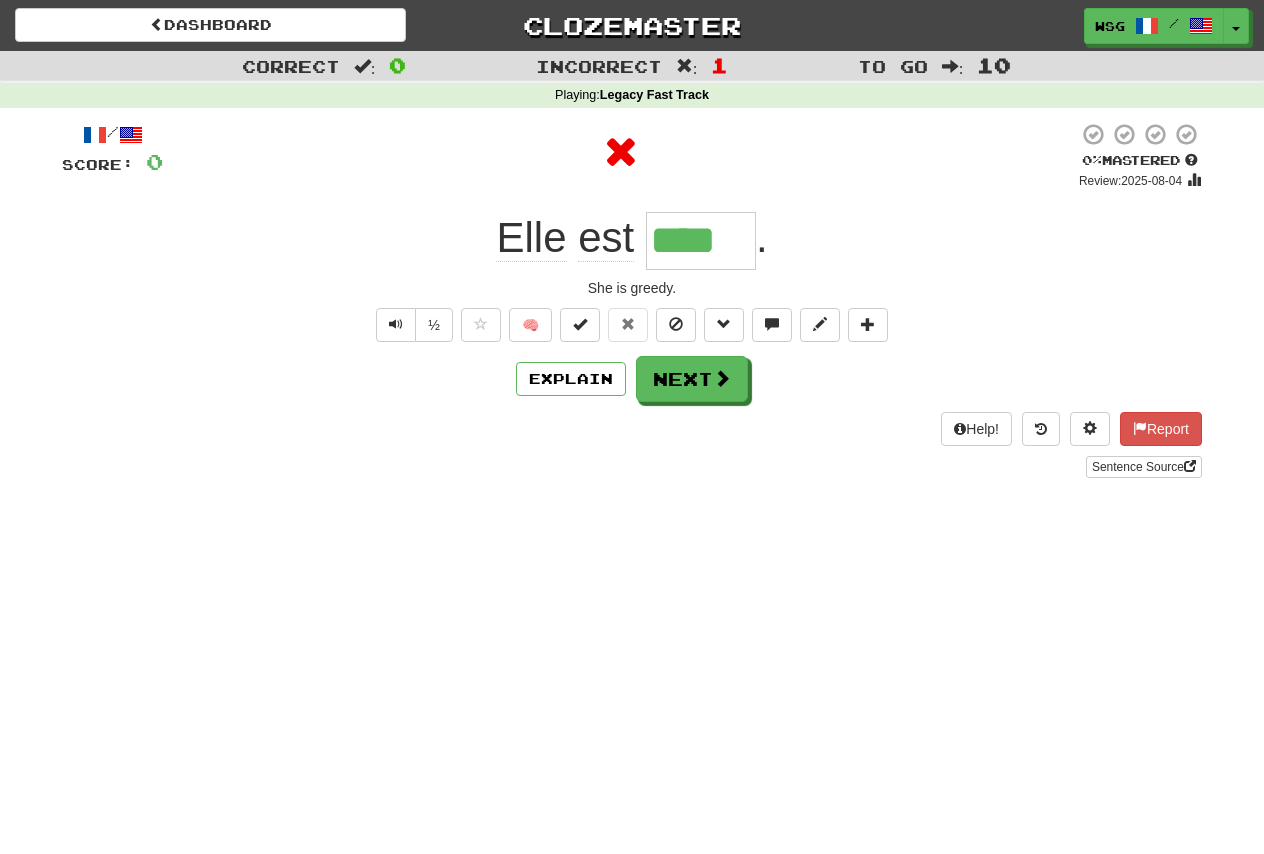 type on "*****" 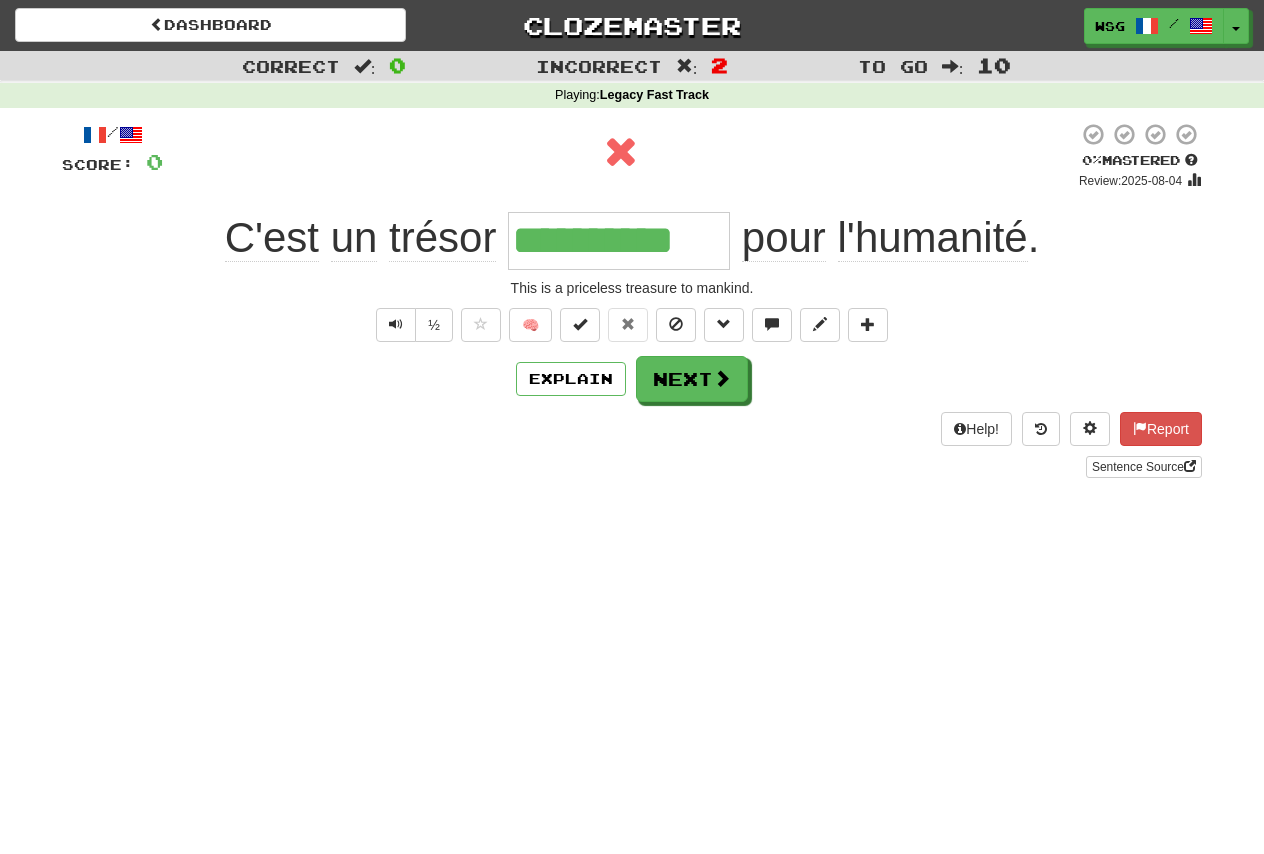 type on "**********" 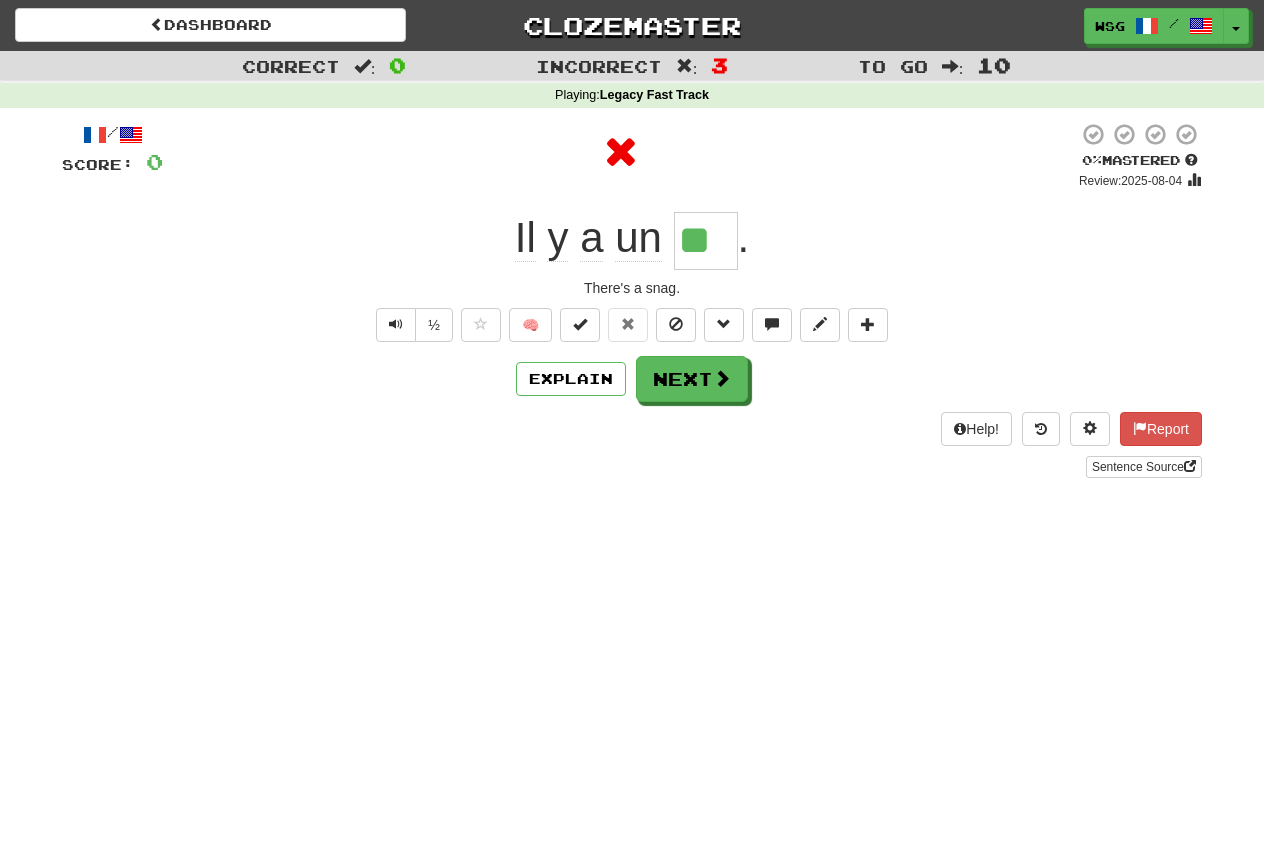 type on "***" 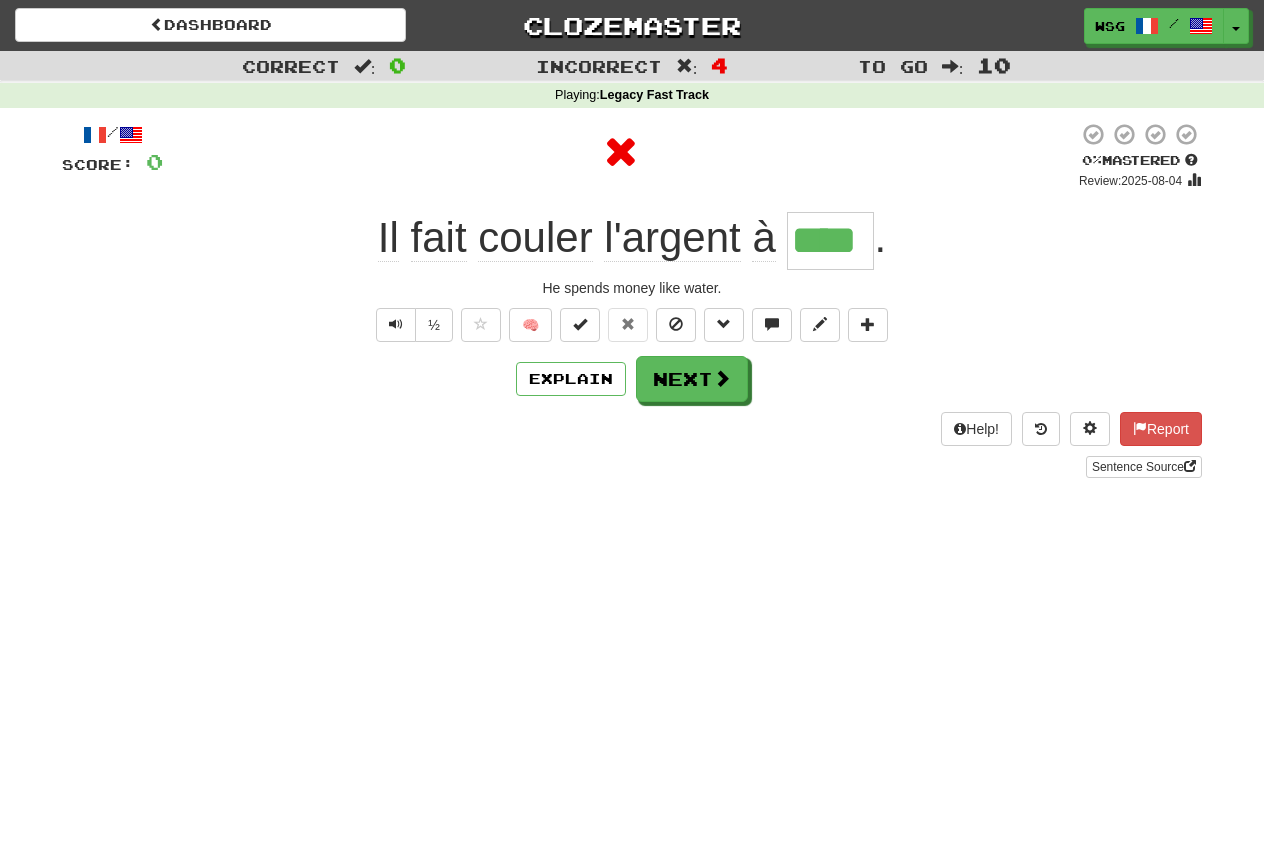 type on "*****" 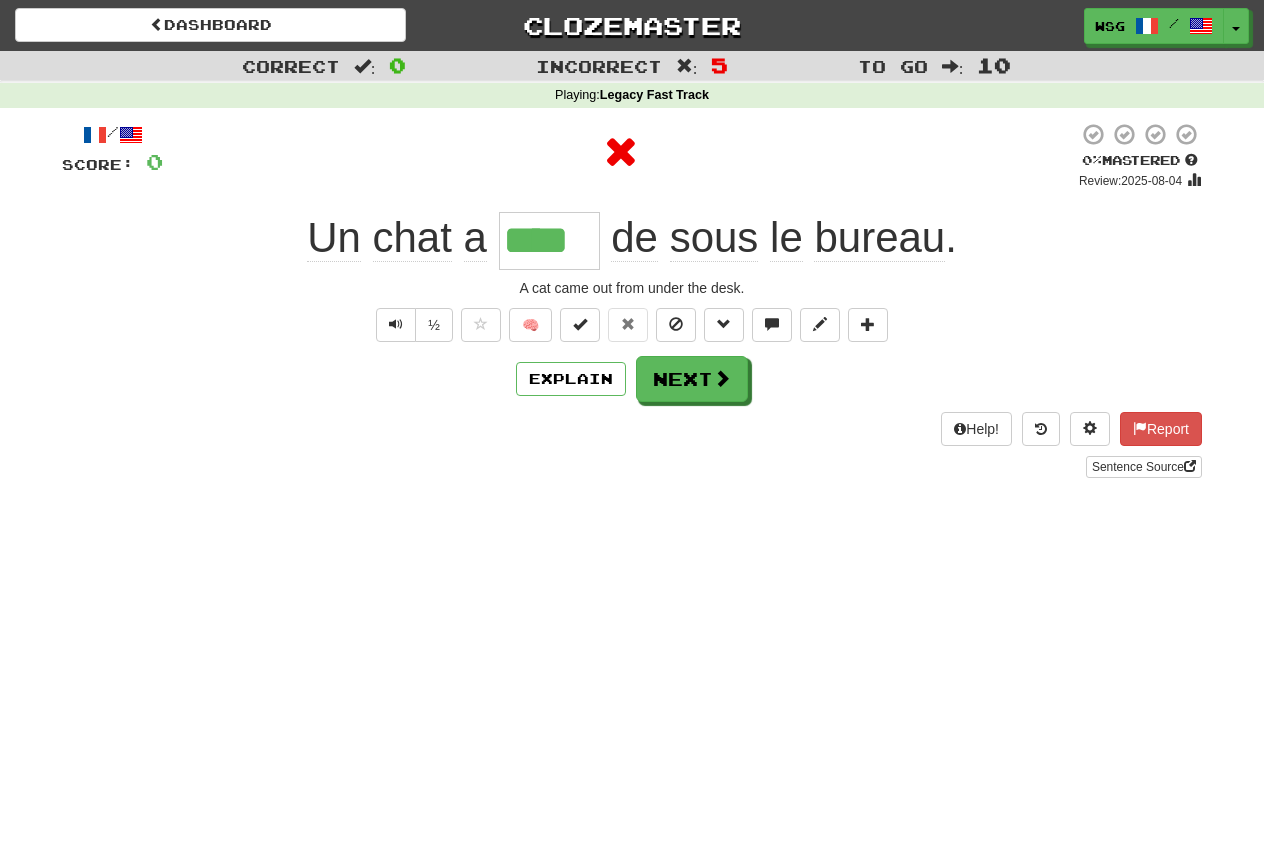type on "*****" 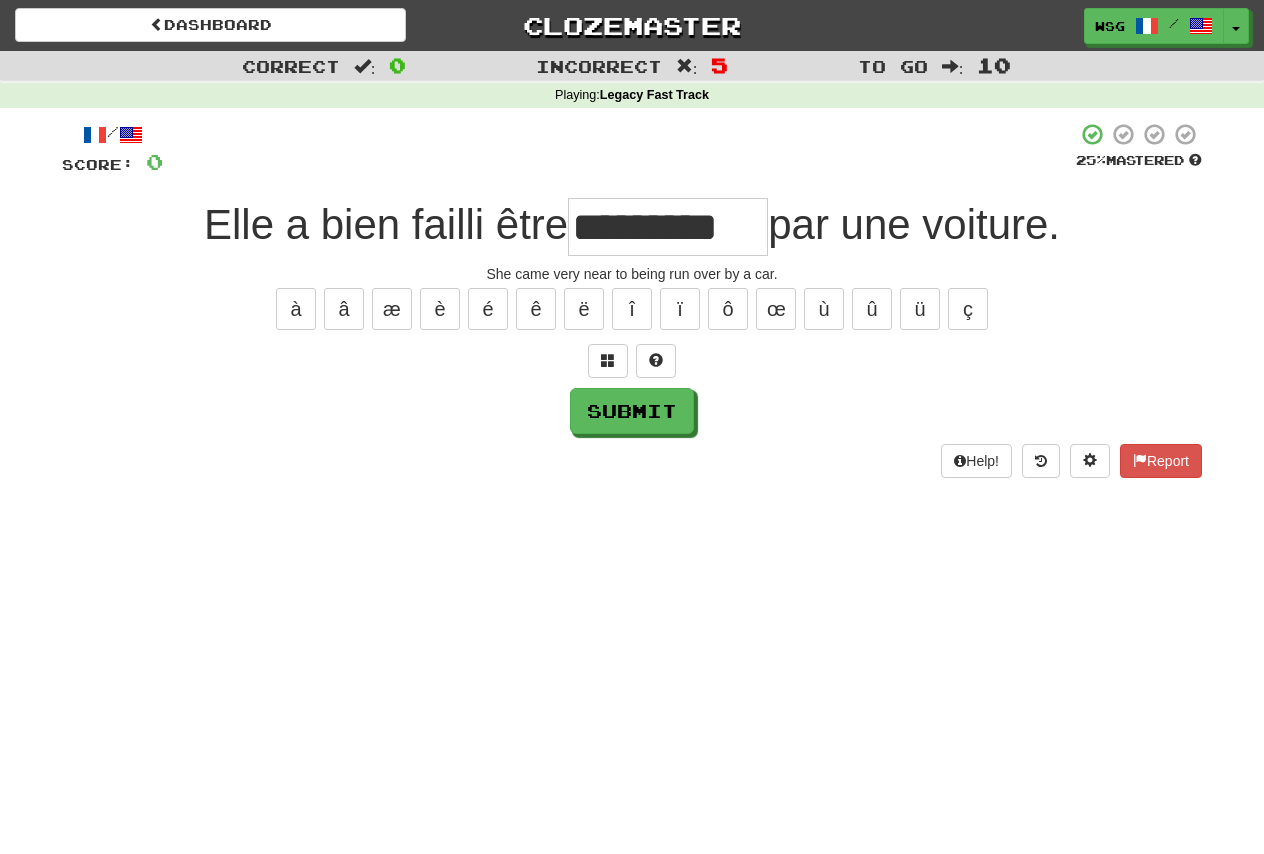 scroll, scrollTop: 0, scrollLeft: 0, axis: both 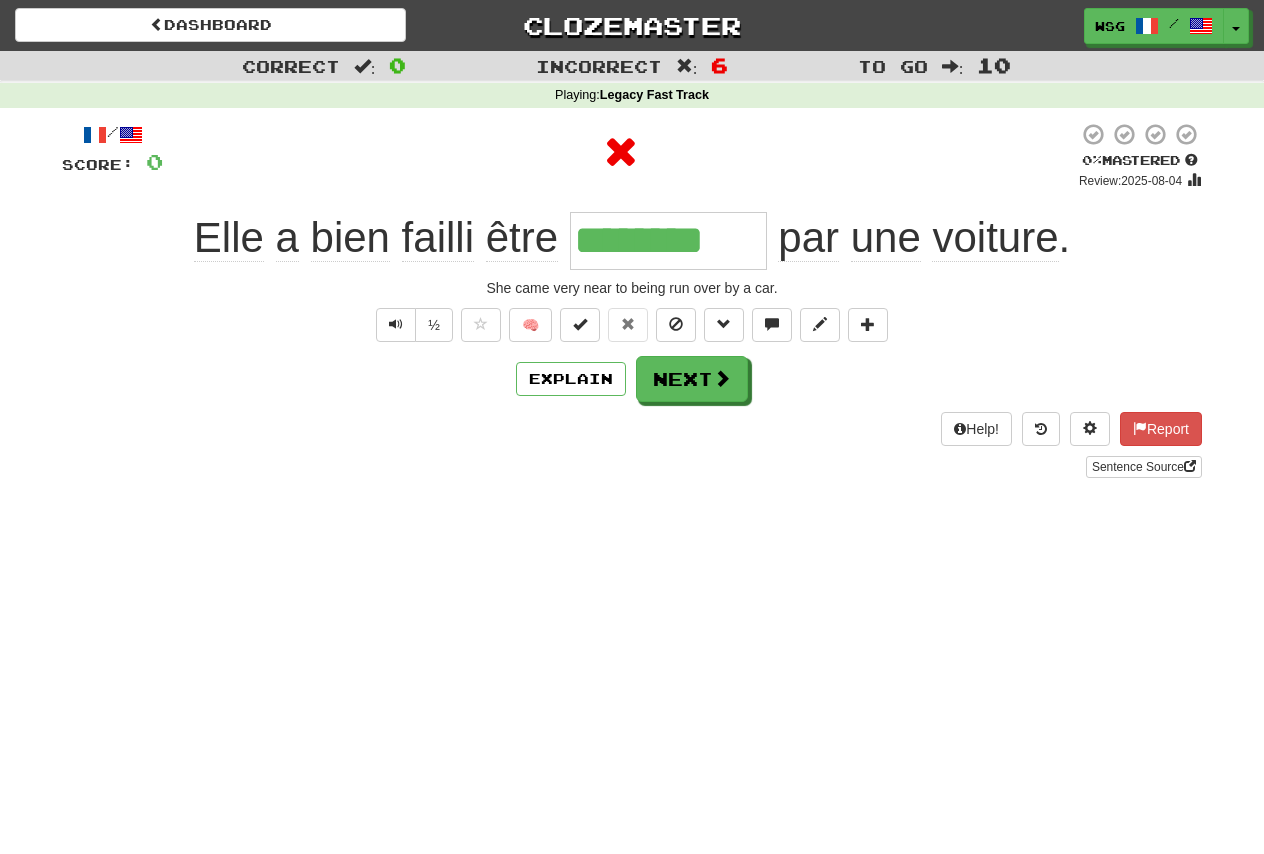 type on "*********" 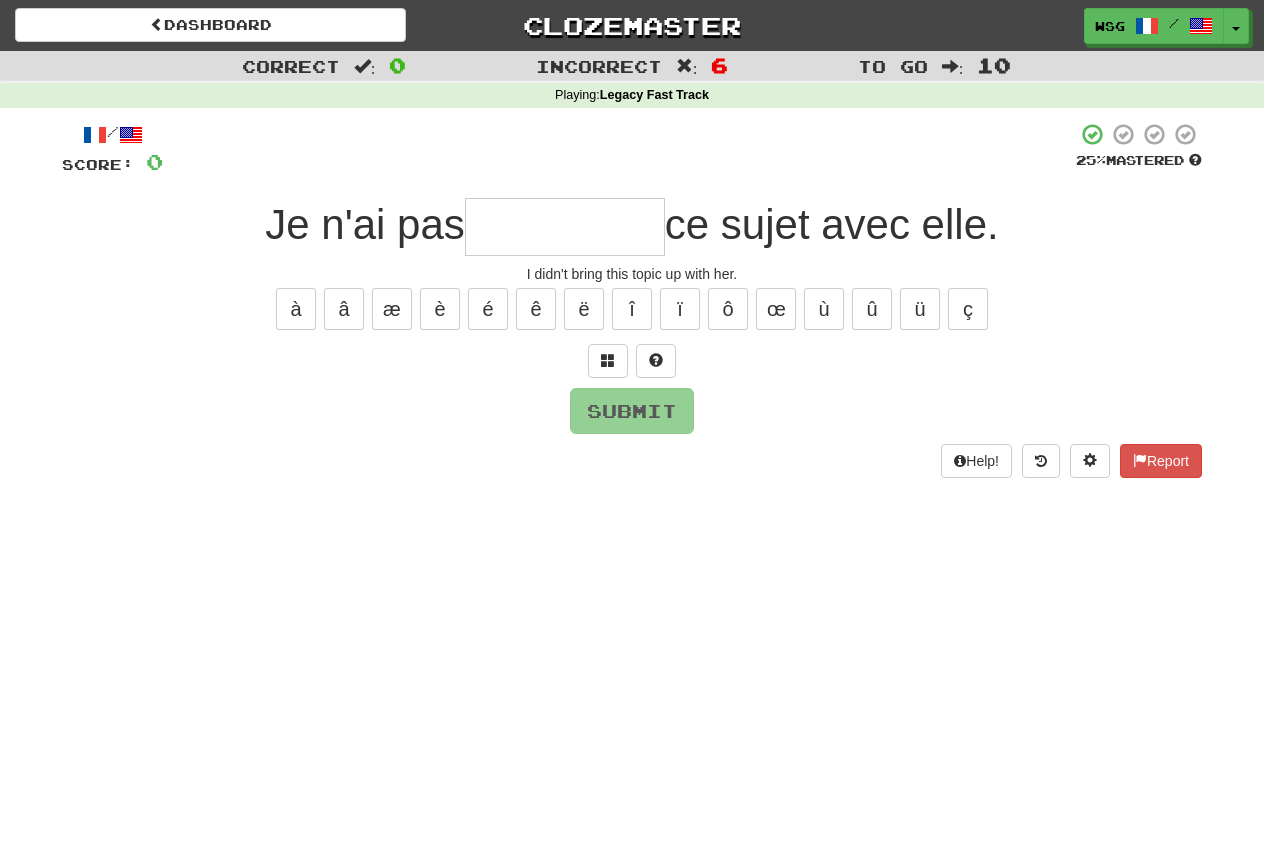 type on "*" 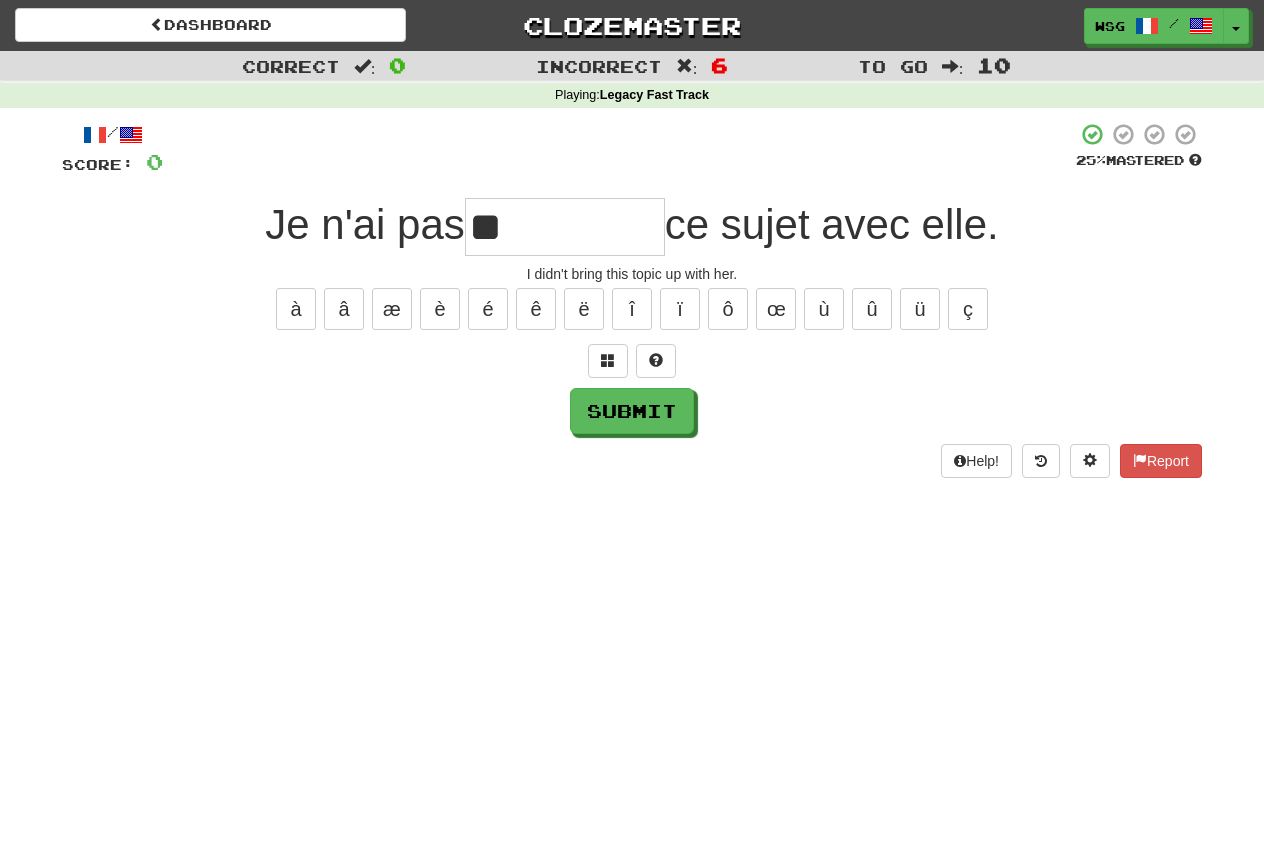 type on "*" 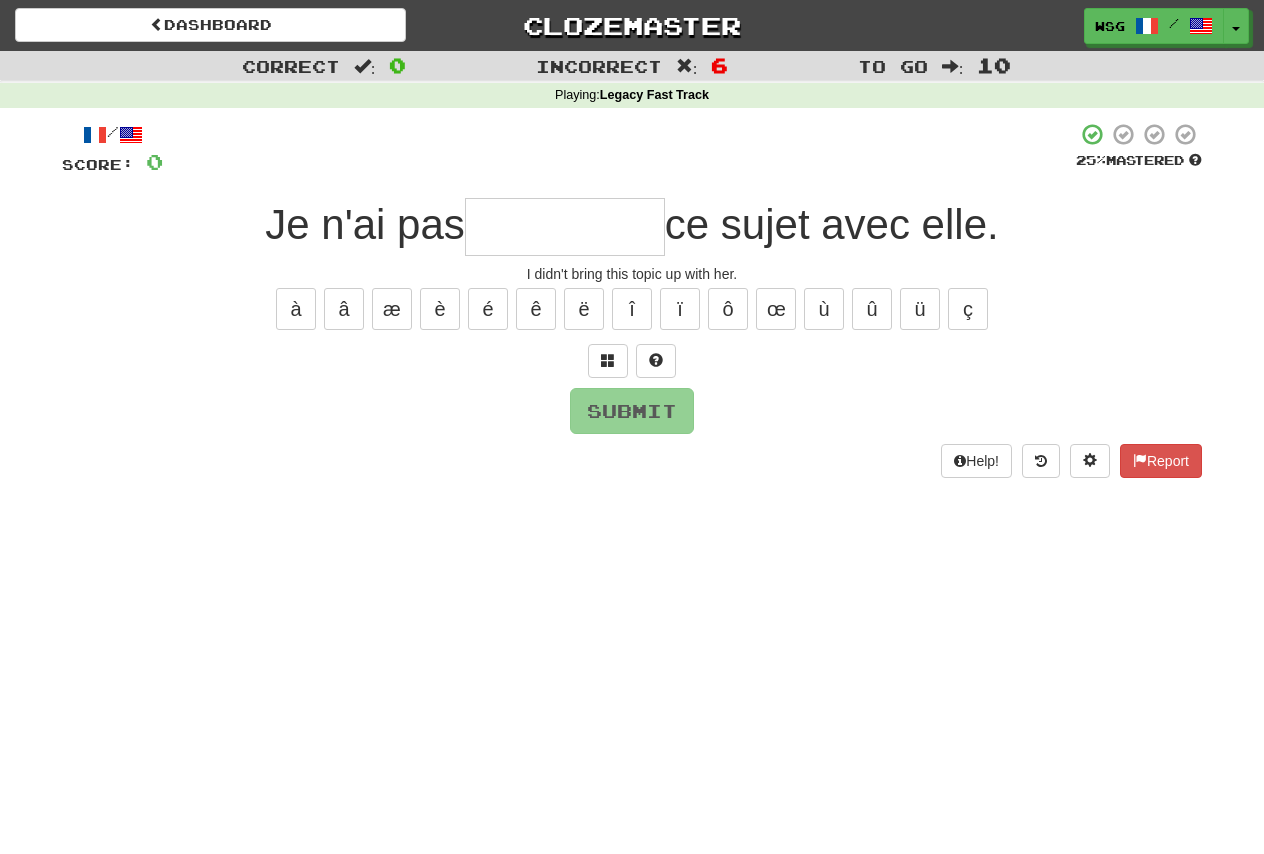 type on "******" 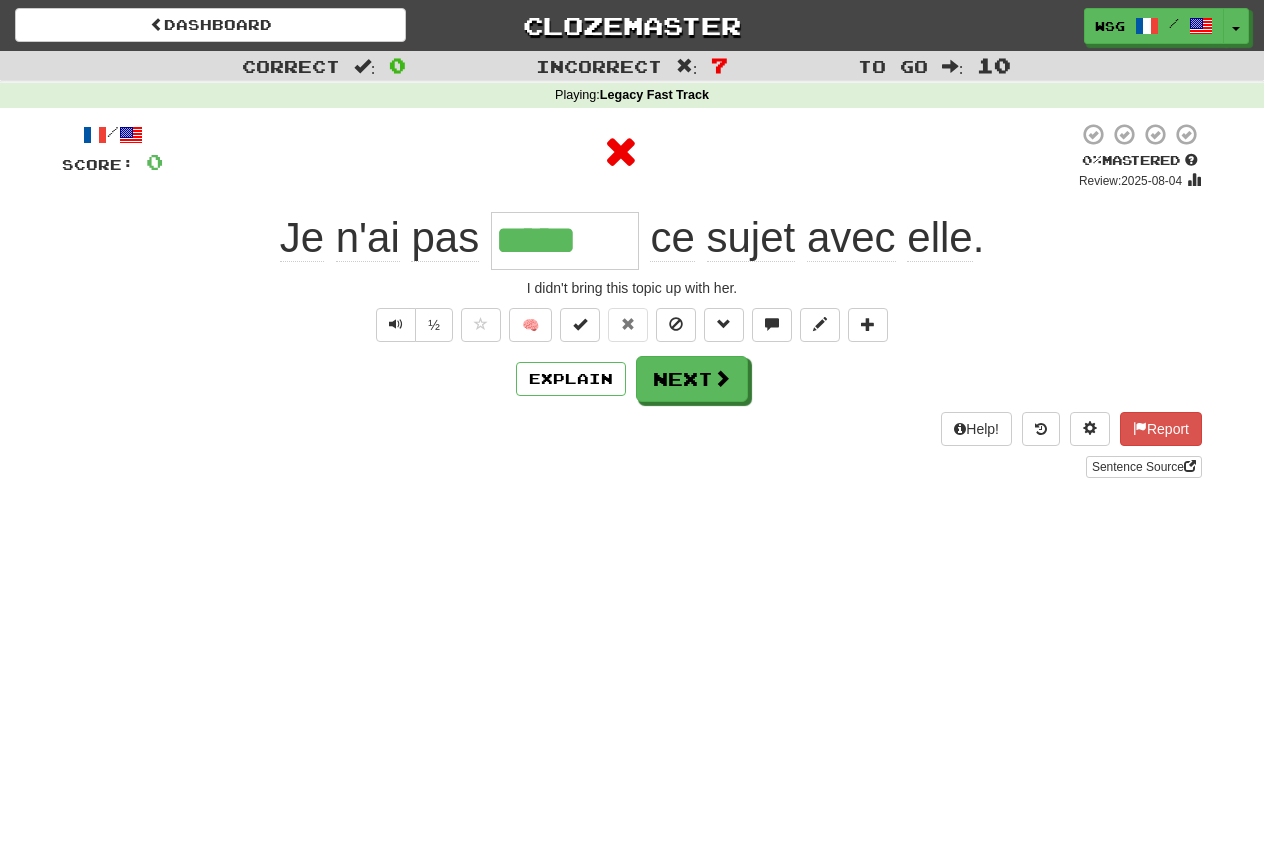type on "******" 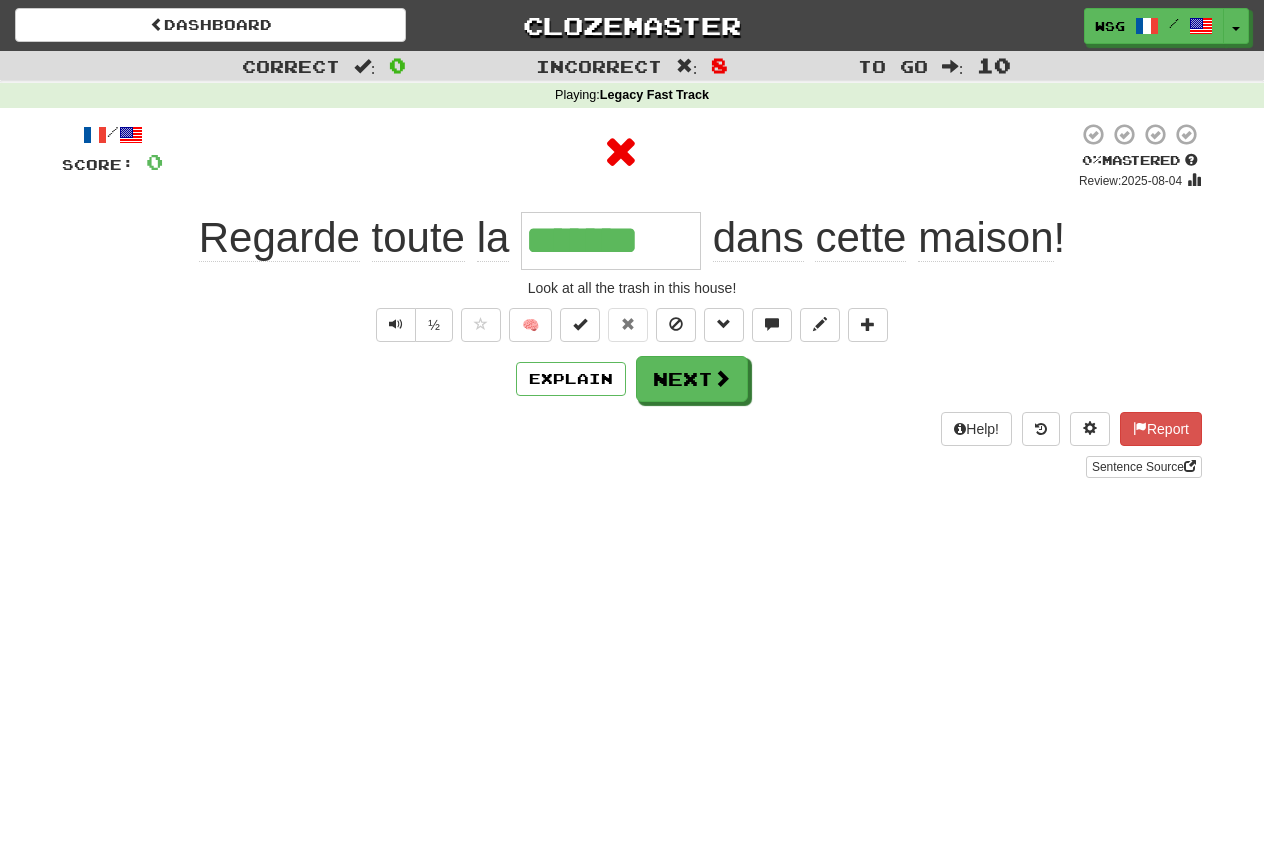 type on "********" 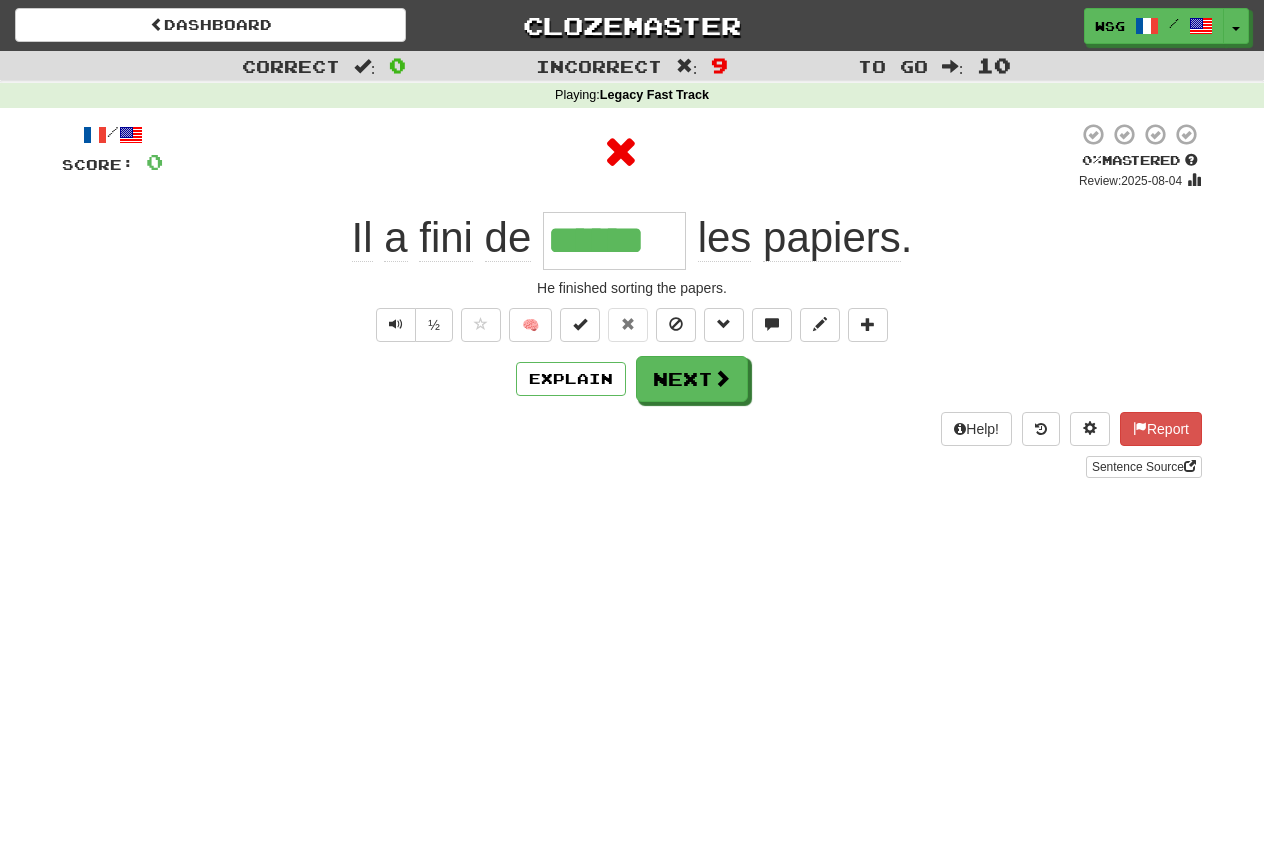 type on "*******" 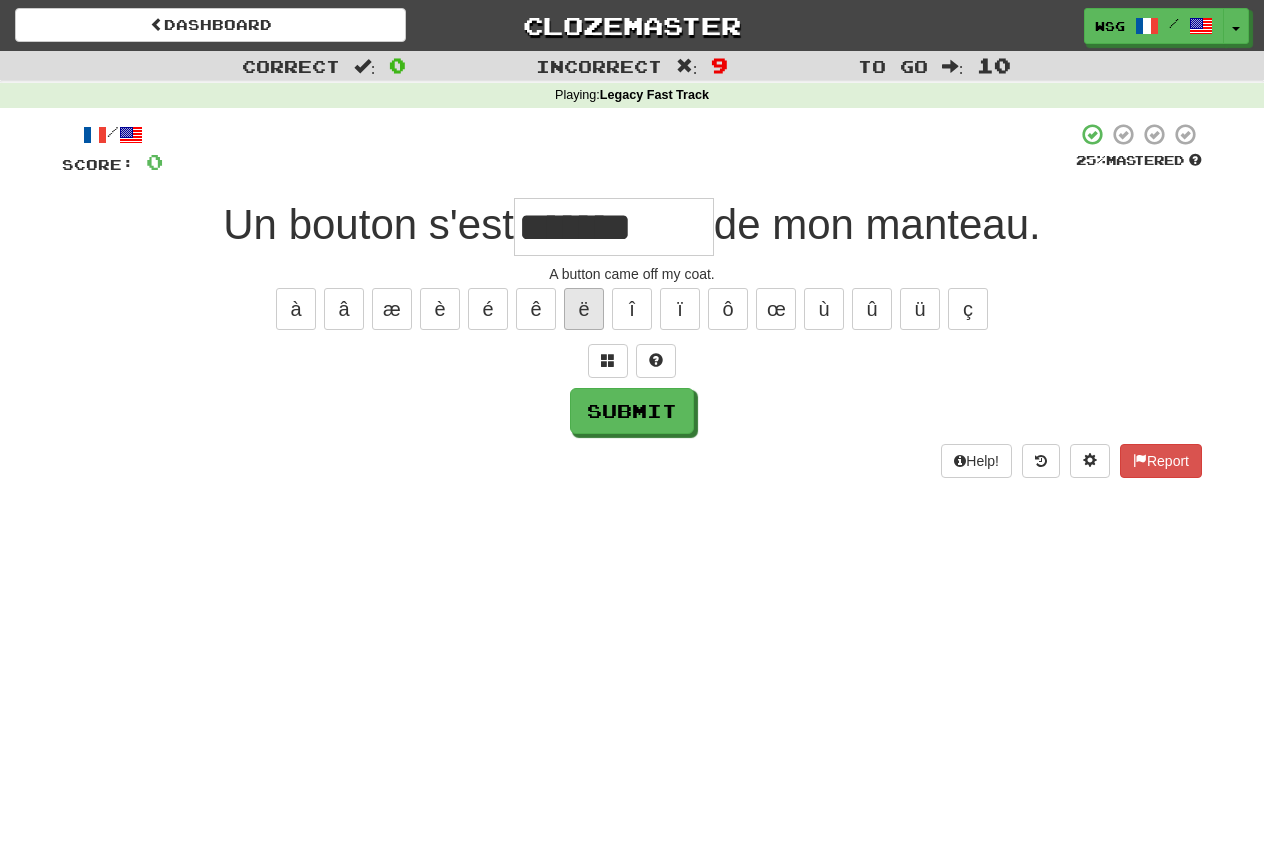 type on "*******" 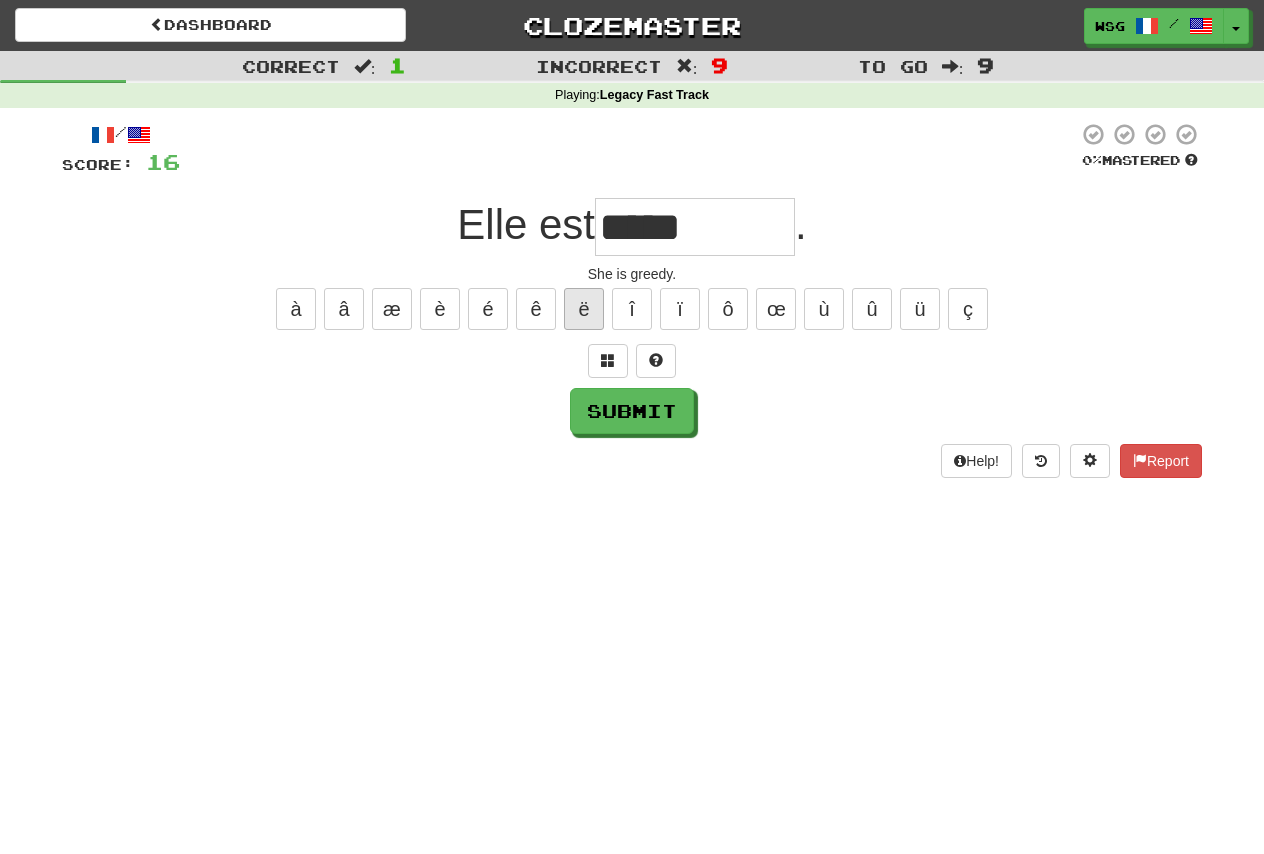 type on "*****" 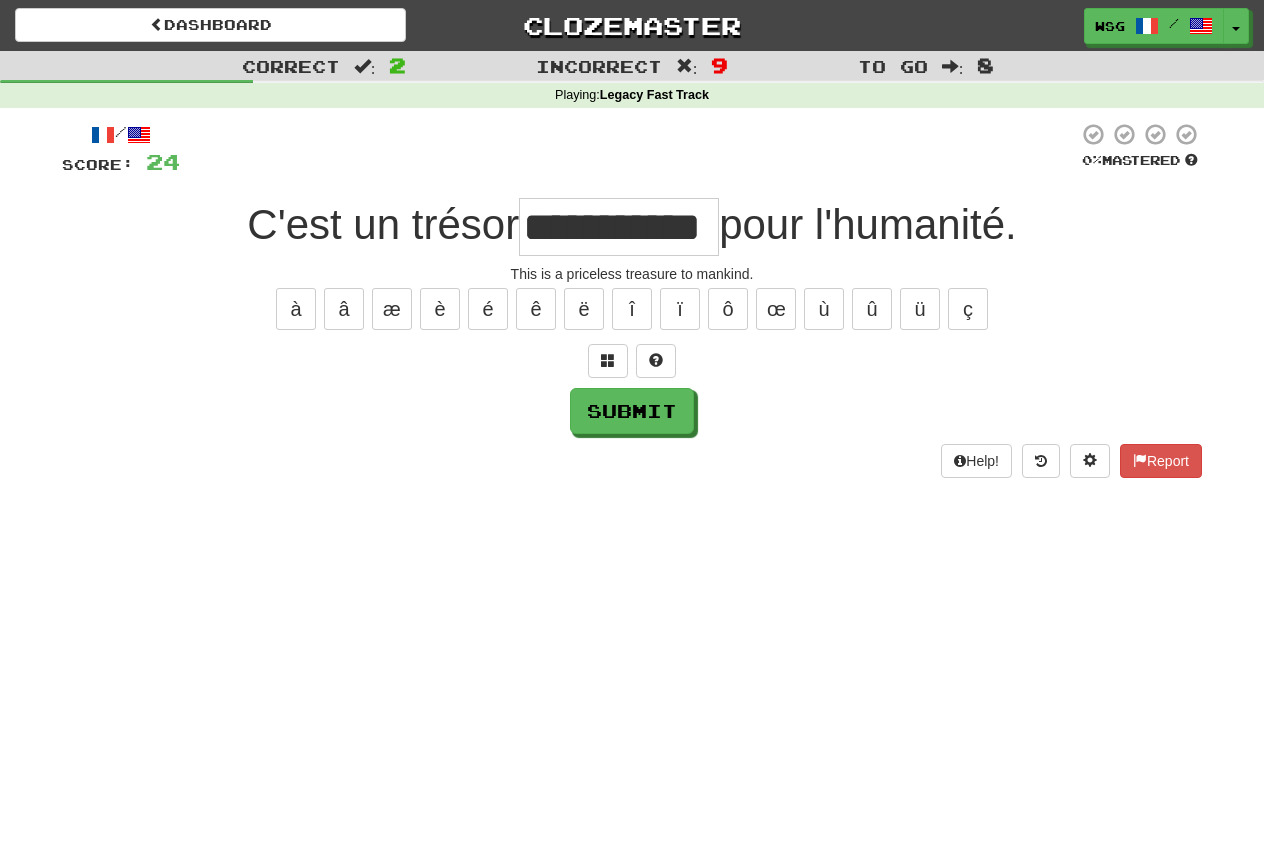 scroll, scrollTop: 0, scrollLeft: 20, axis: horizontal 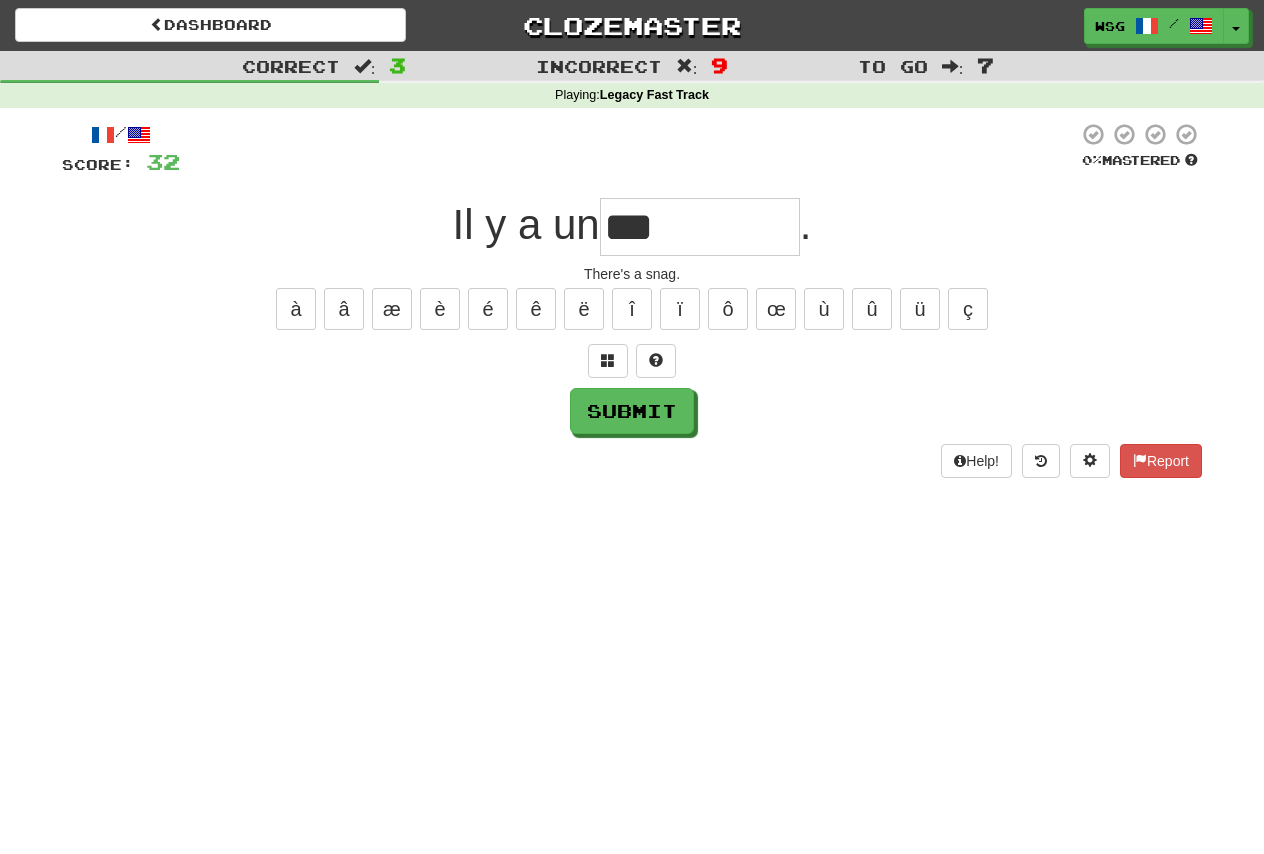type on "***" 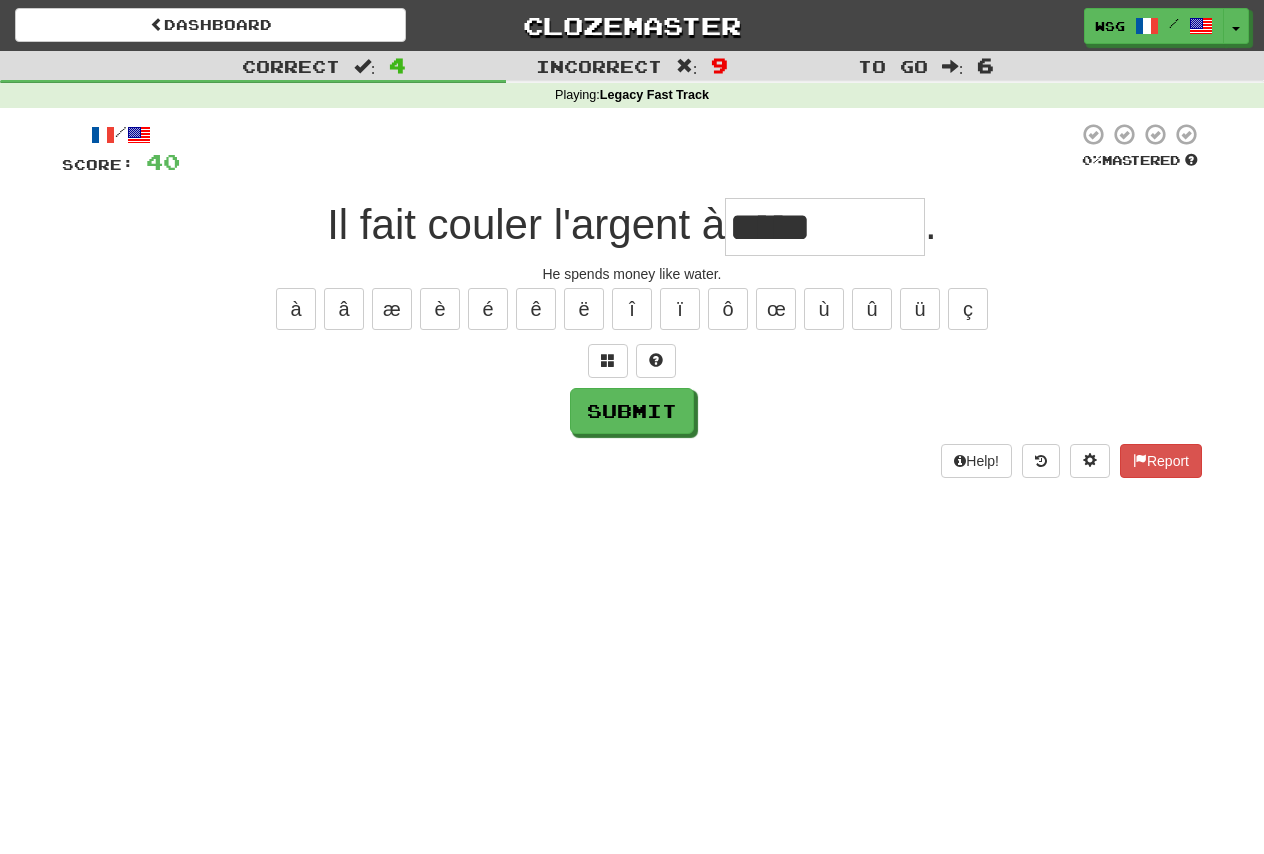 type on "*****" 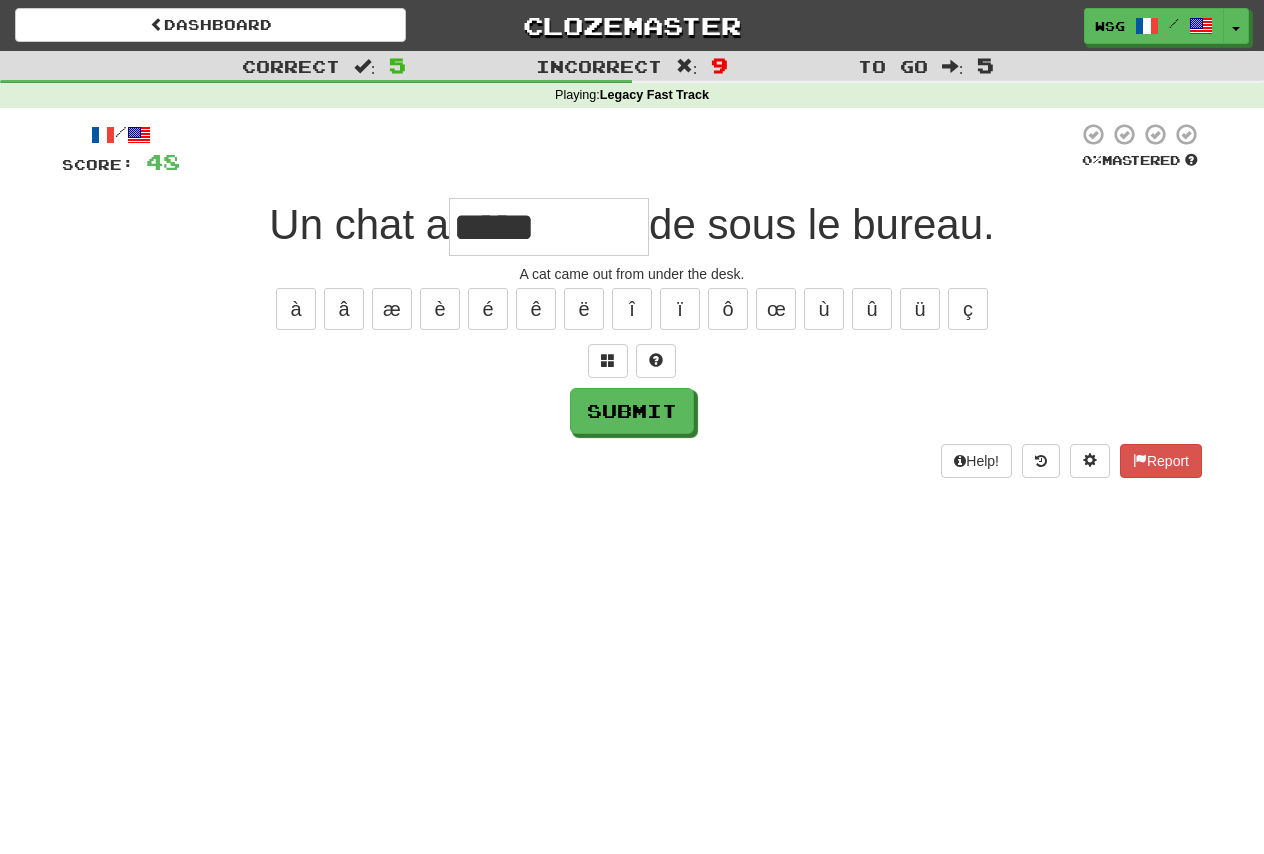 type on "*****" 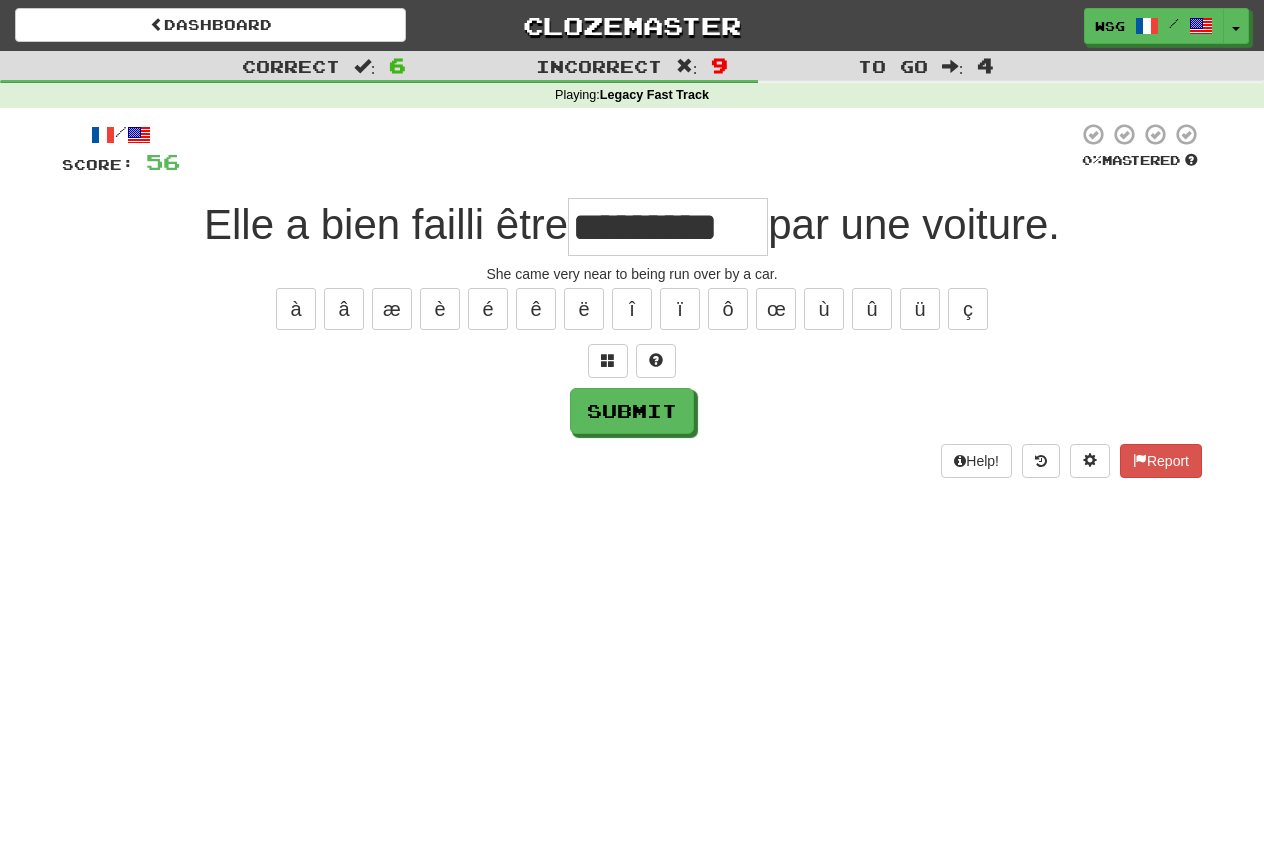 type on "*********" 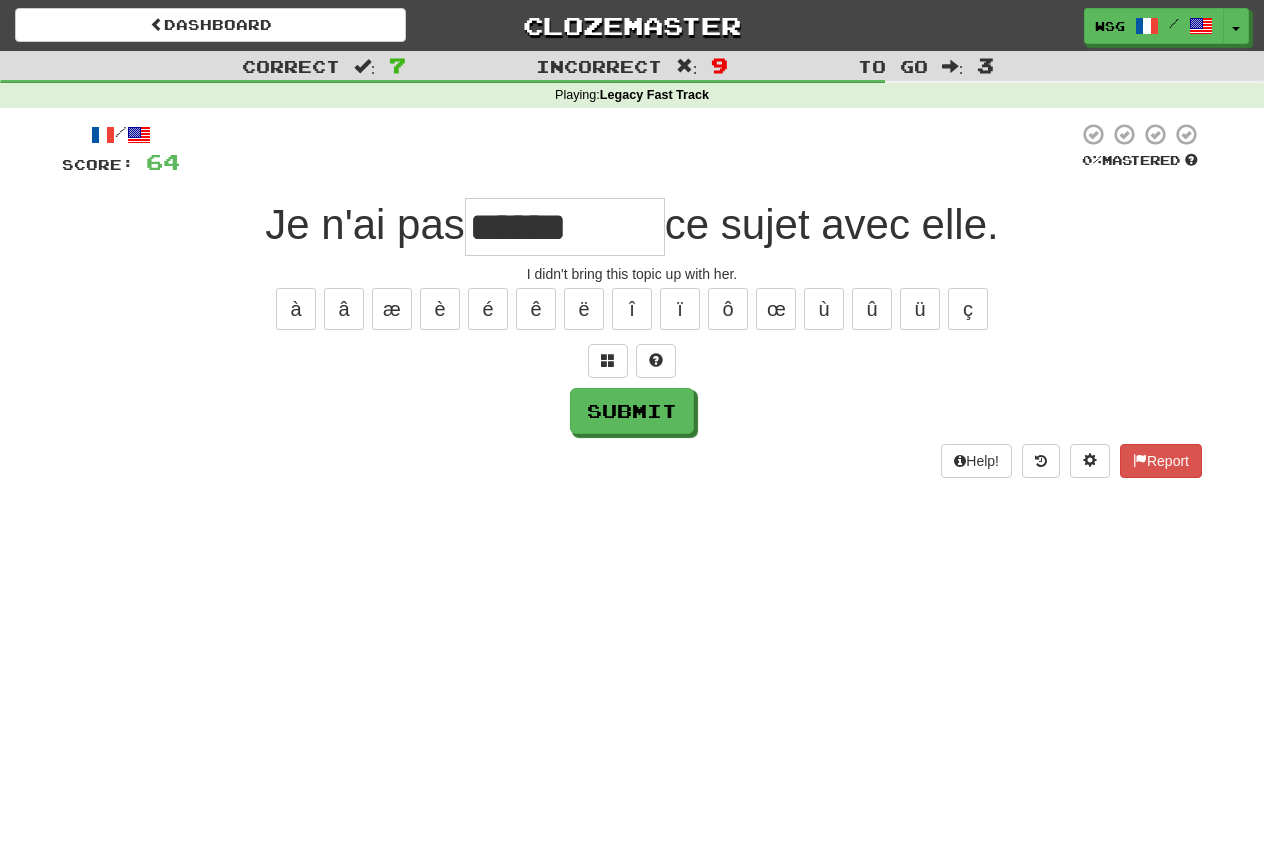 type on "******" 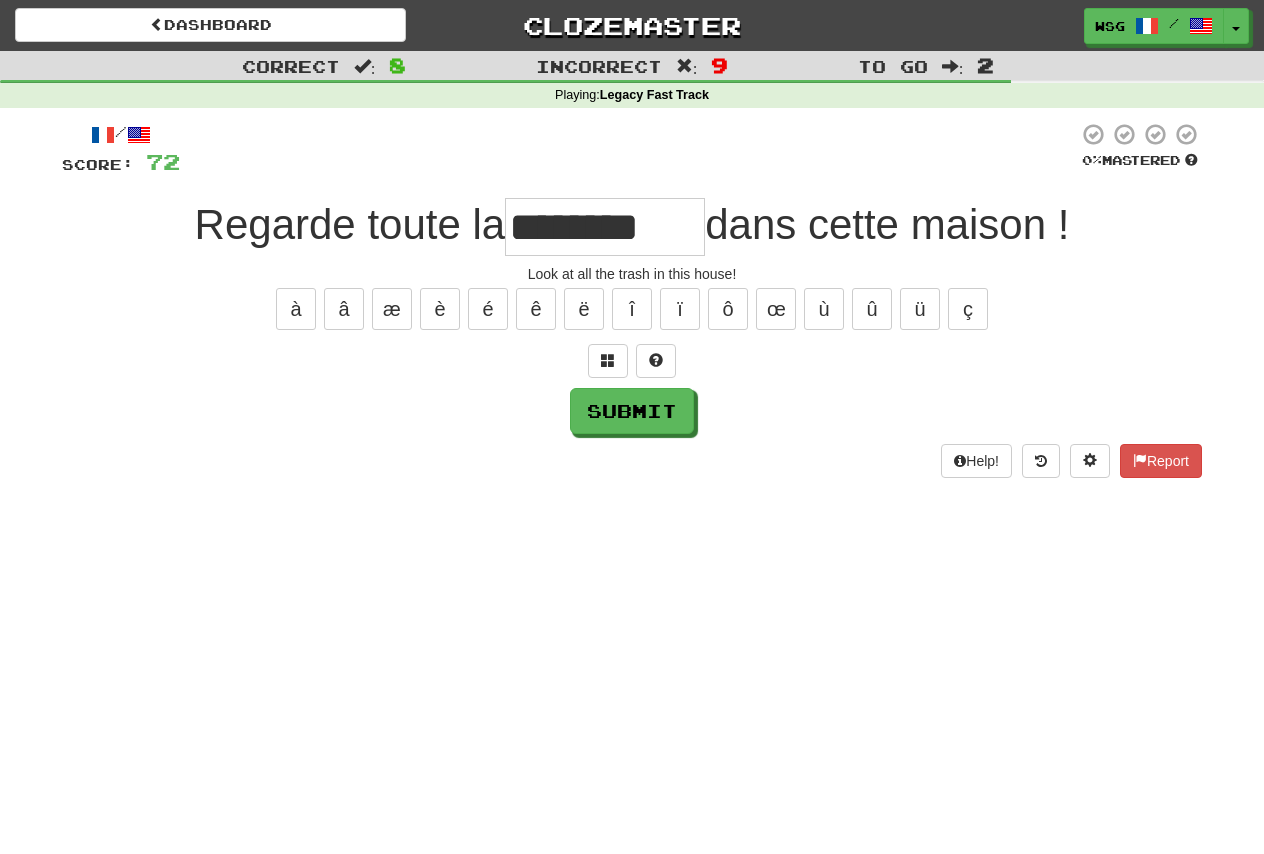 type on "********" 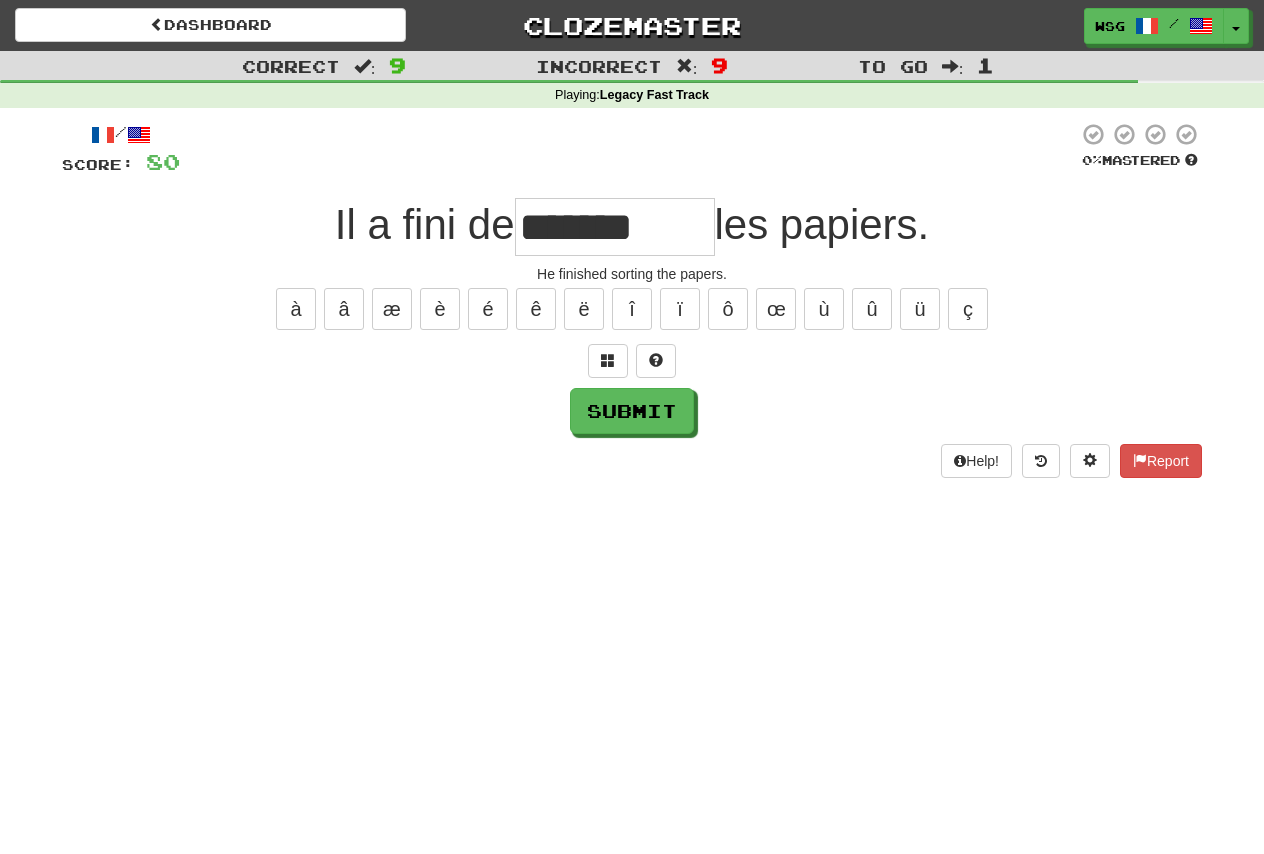 type on "*******" 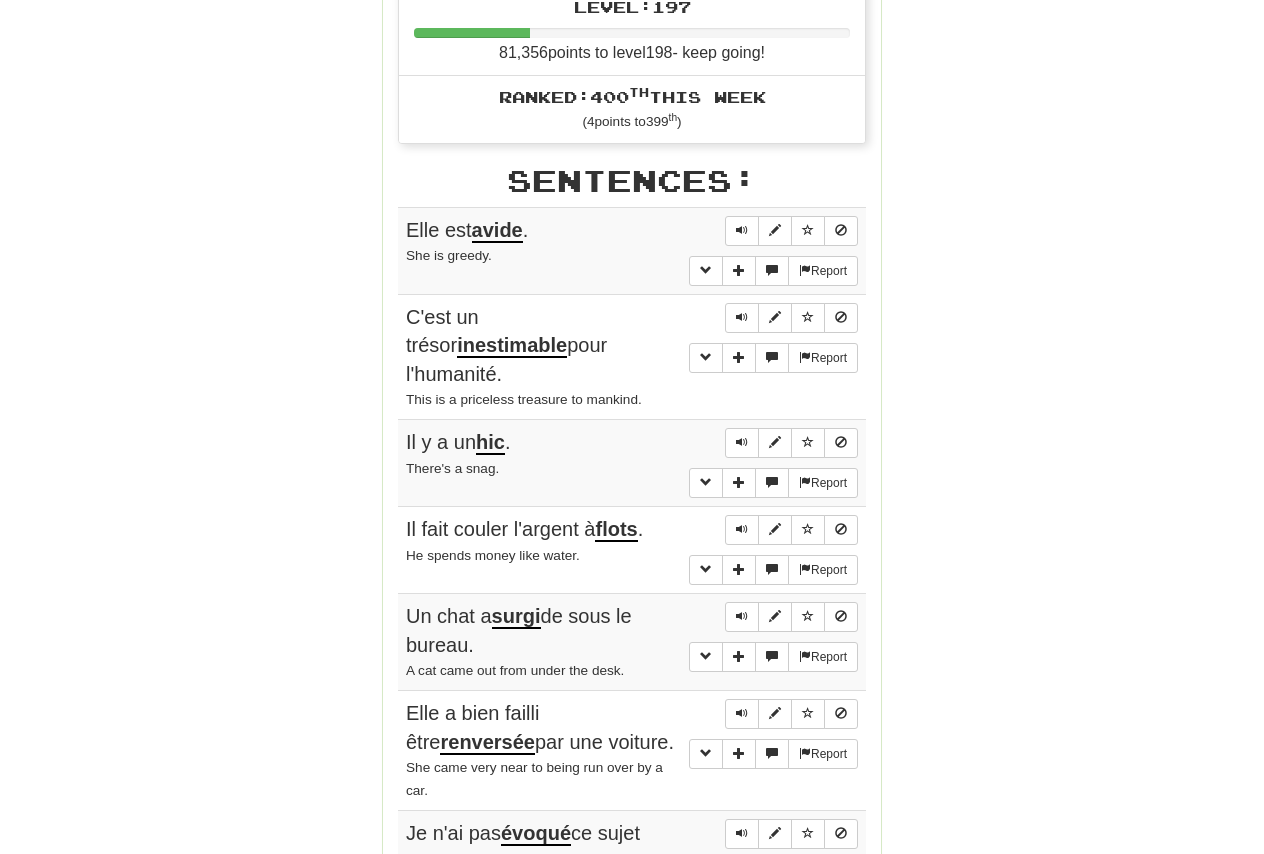 scroll, scrollTop: 1008, scrollLeft: 0, axis: vertical 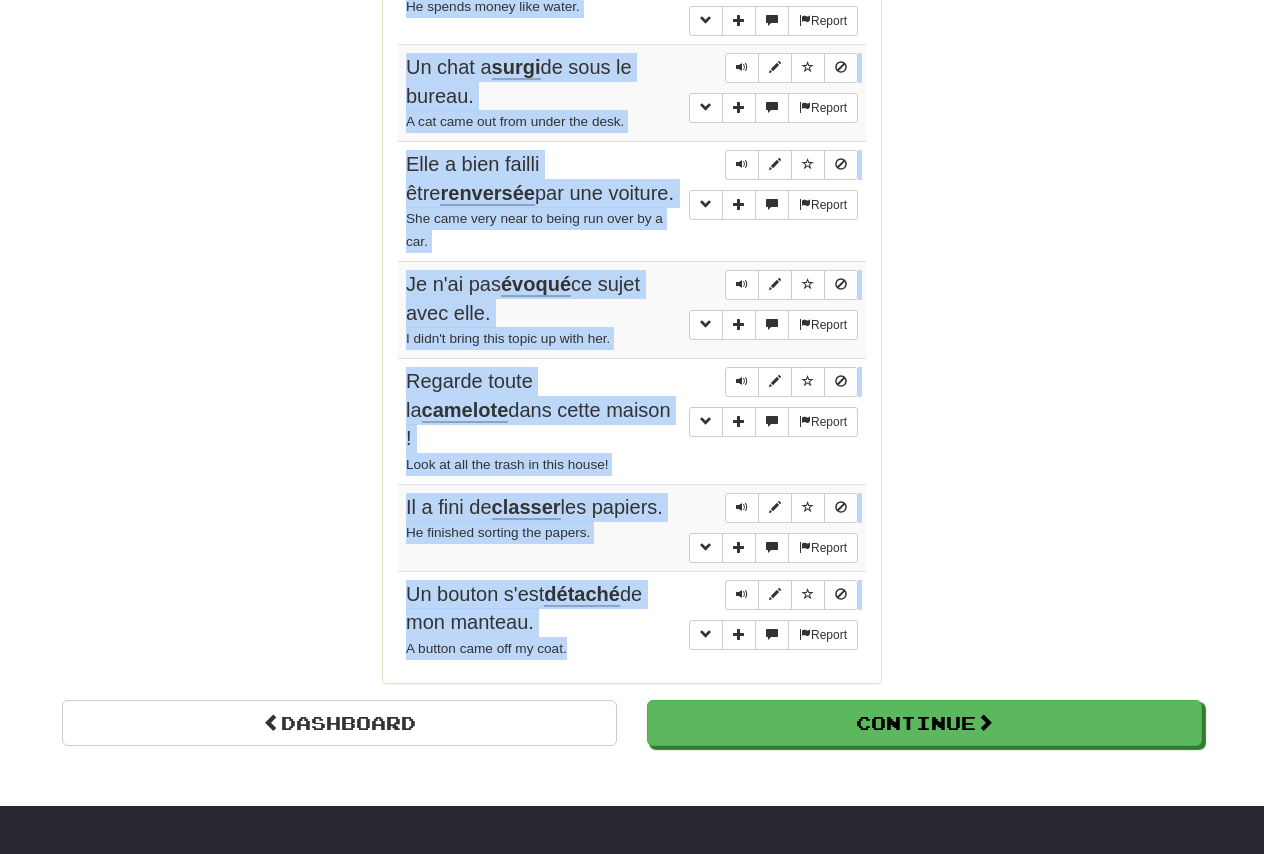 drag, startPoint x: 404, startPoint y: 209, endPoint x: 624, endPoint y: 580, distance: 431.3247 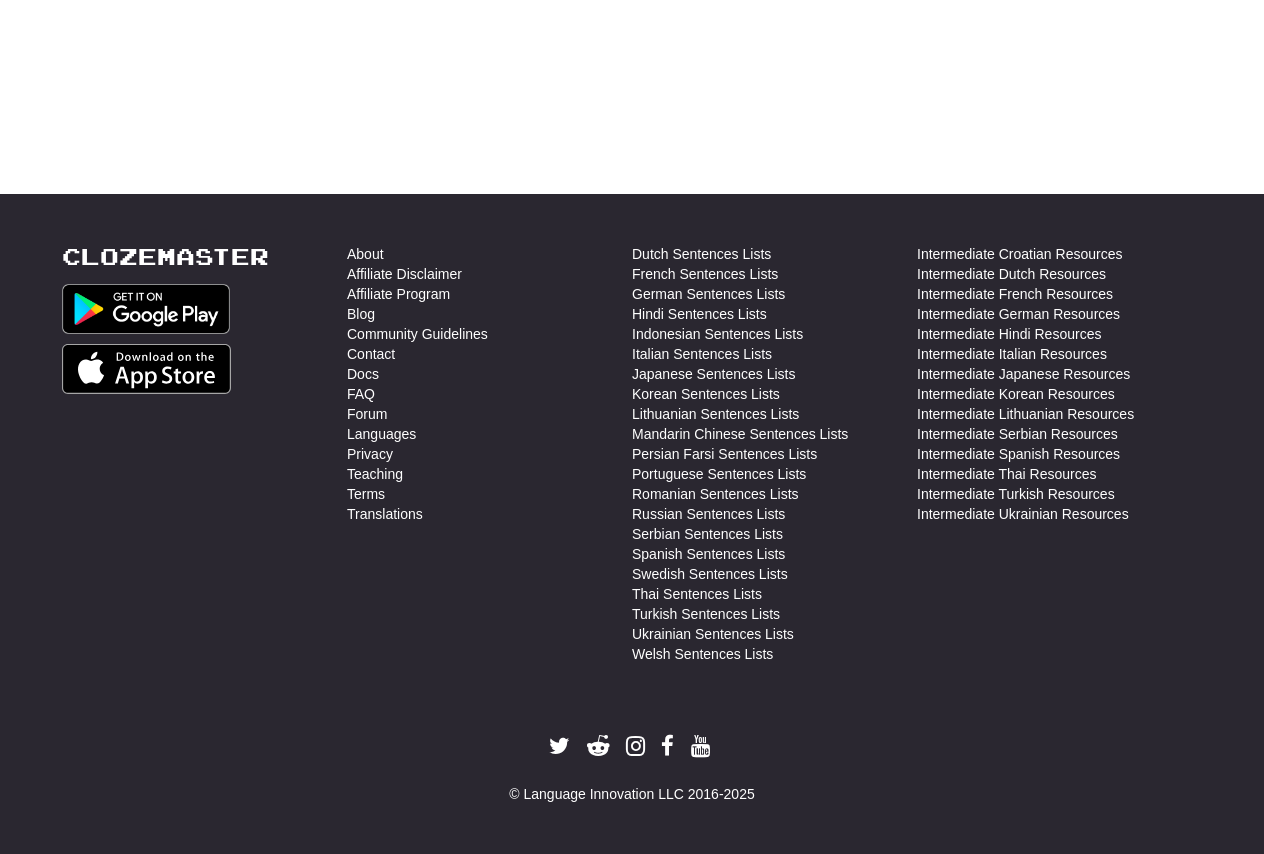 scroll, scrollTop: 710, scrollLeft: 0, axis: vertical 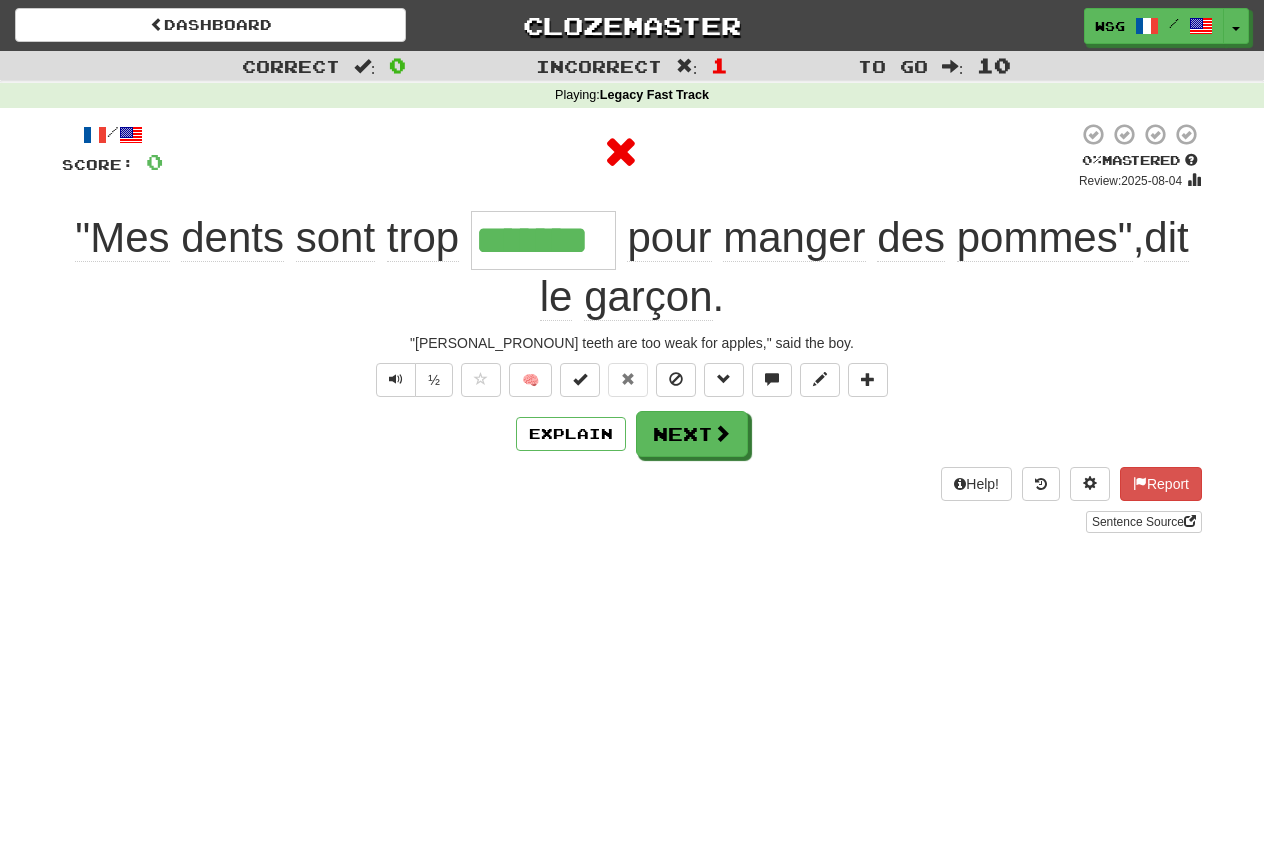 type on "********" 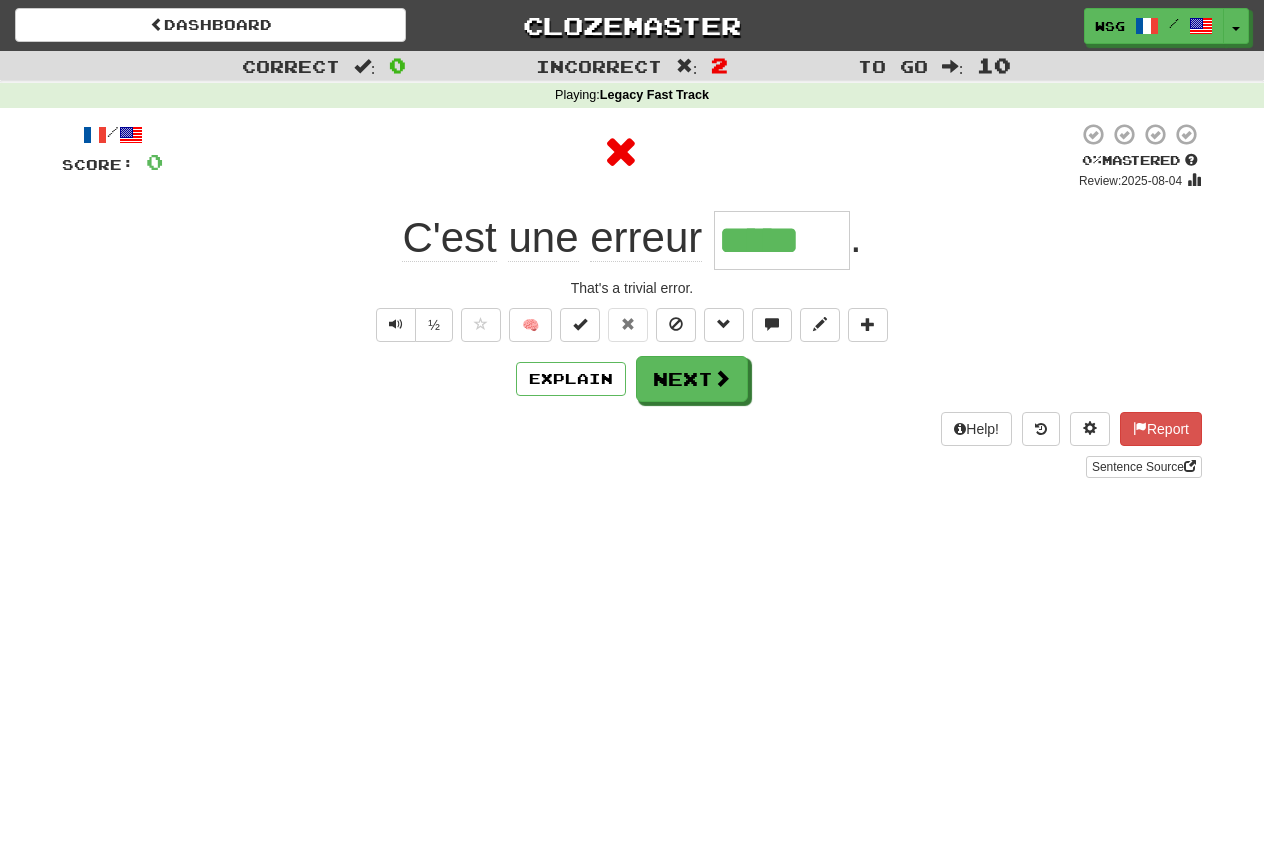 type on "******" 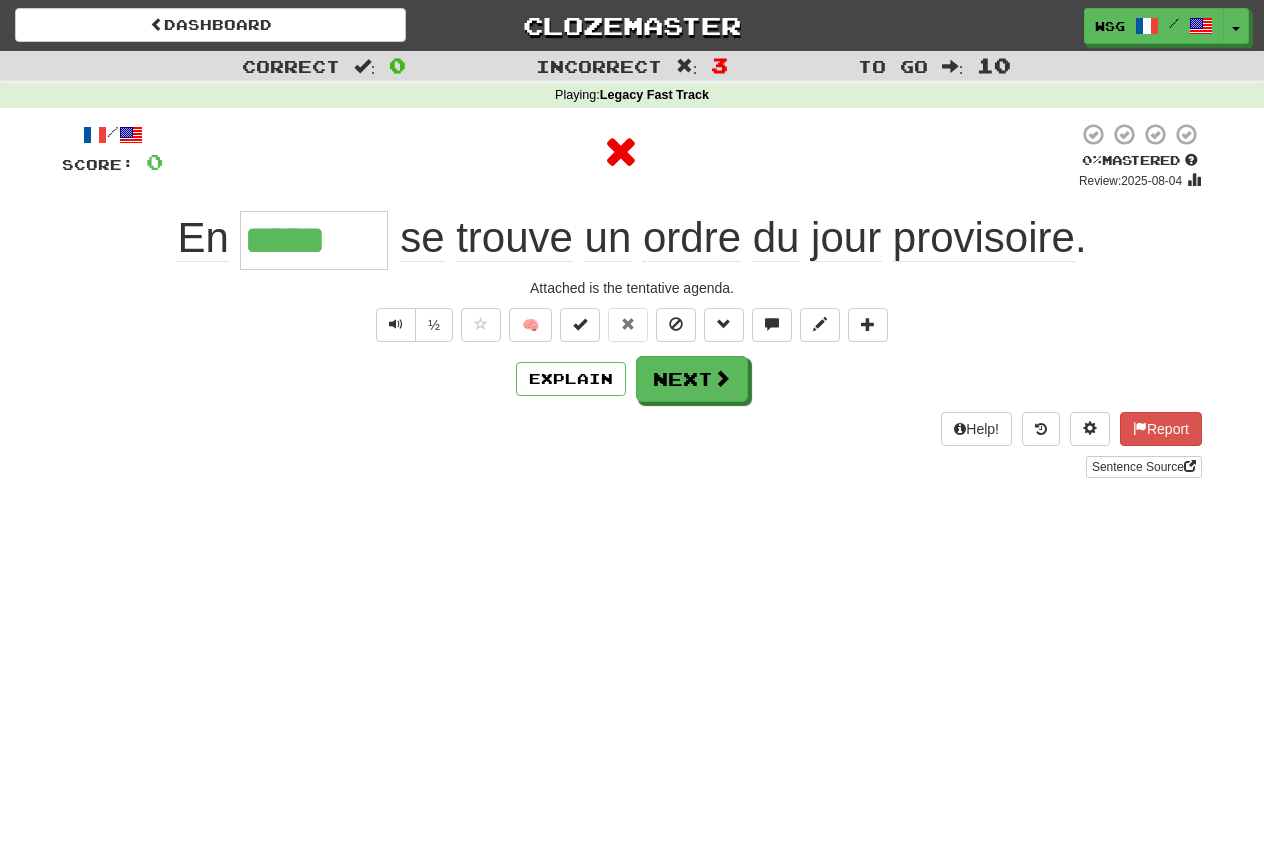 type on "******" 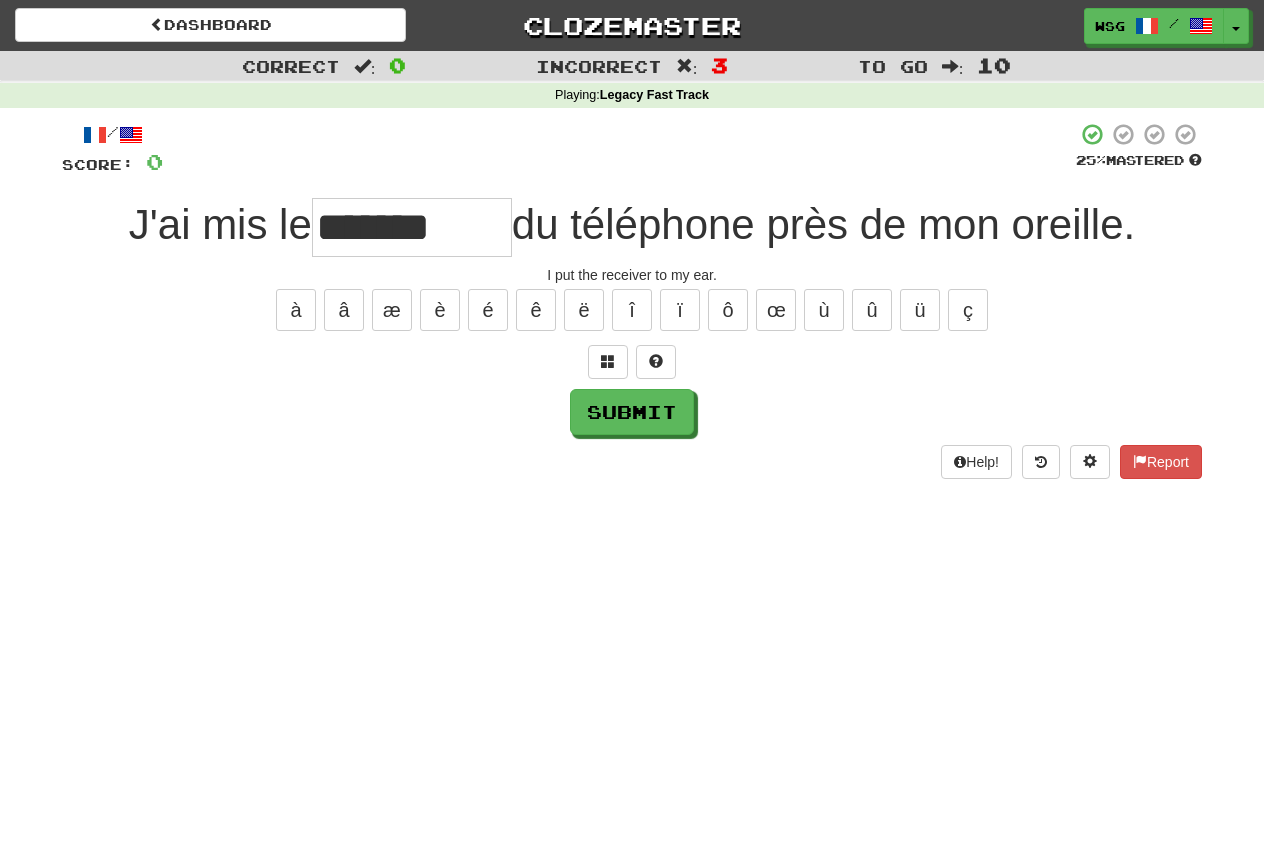 type on "*******" 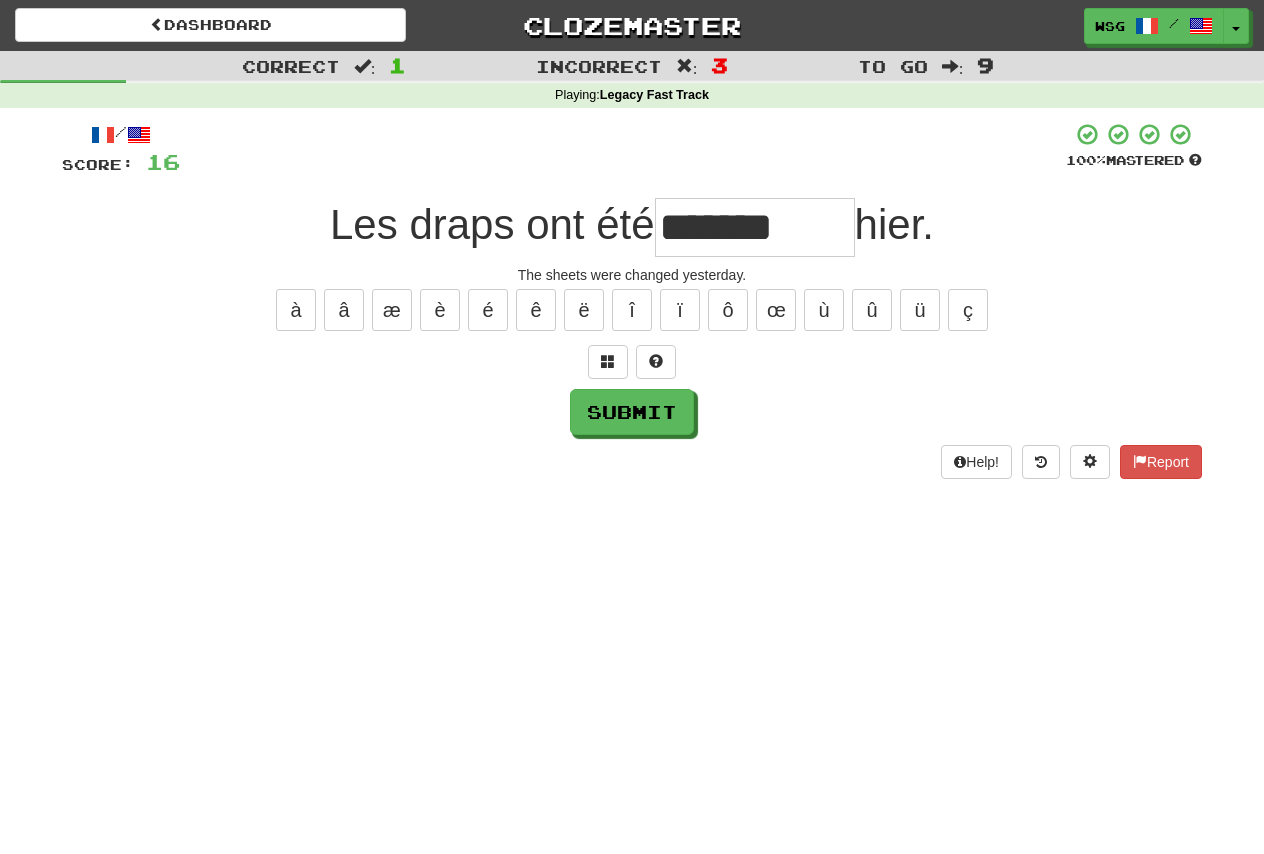 type on "*******" 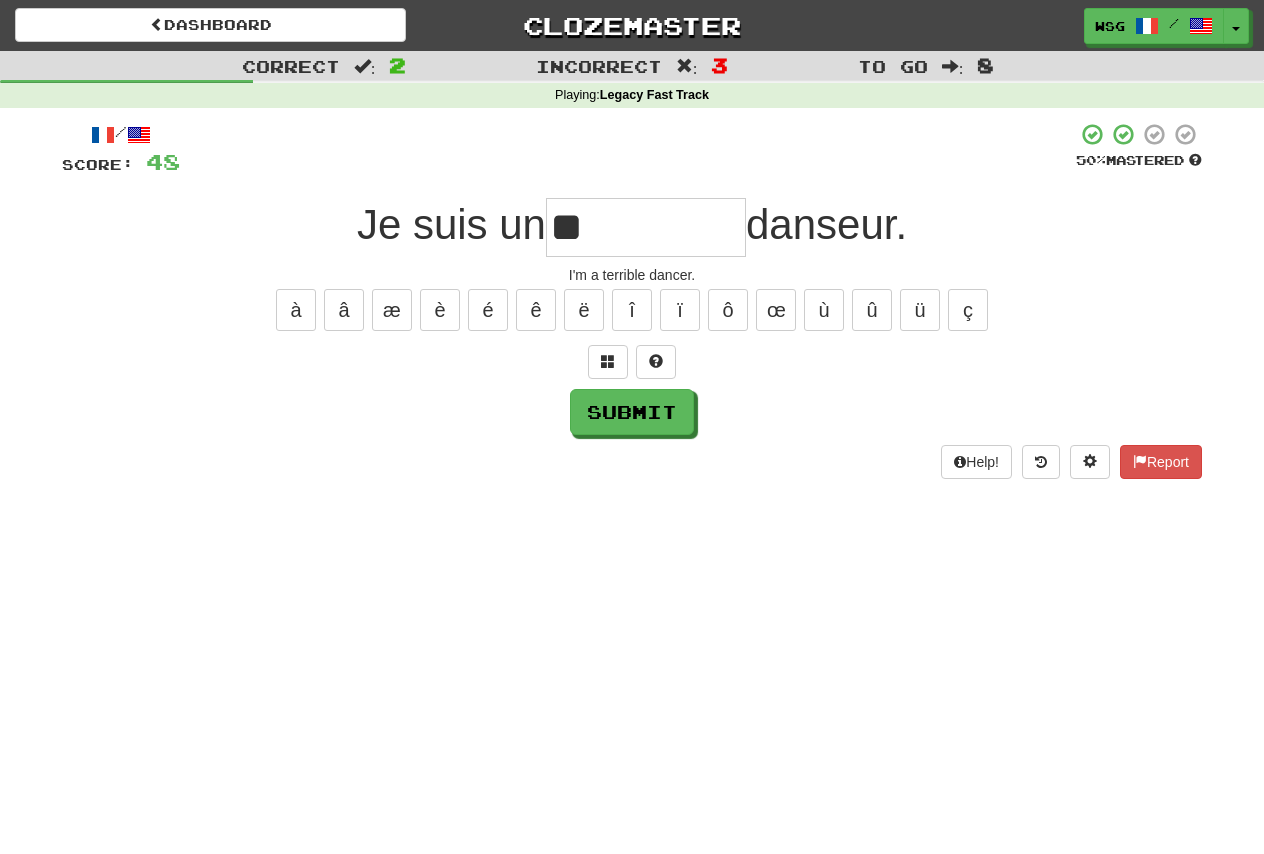 type on "*" 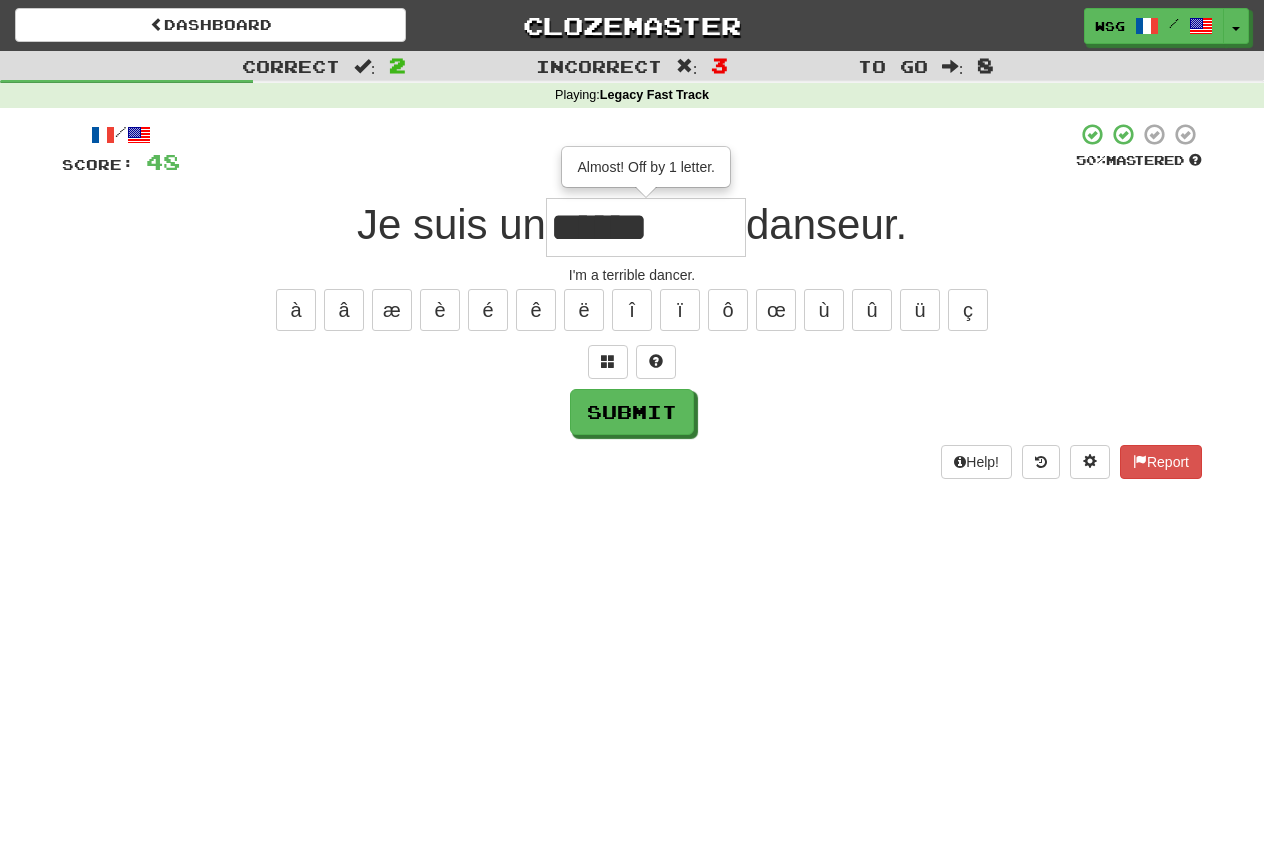 type on "******" 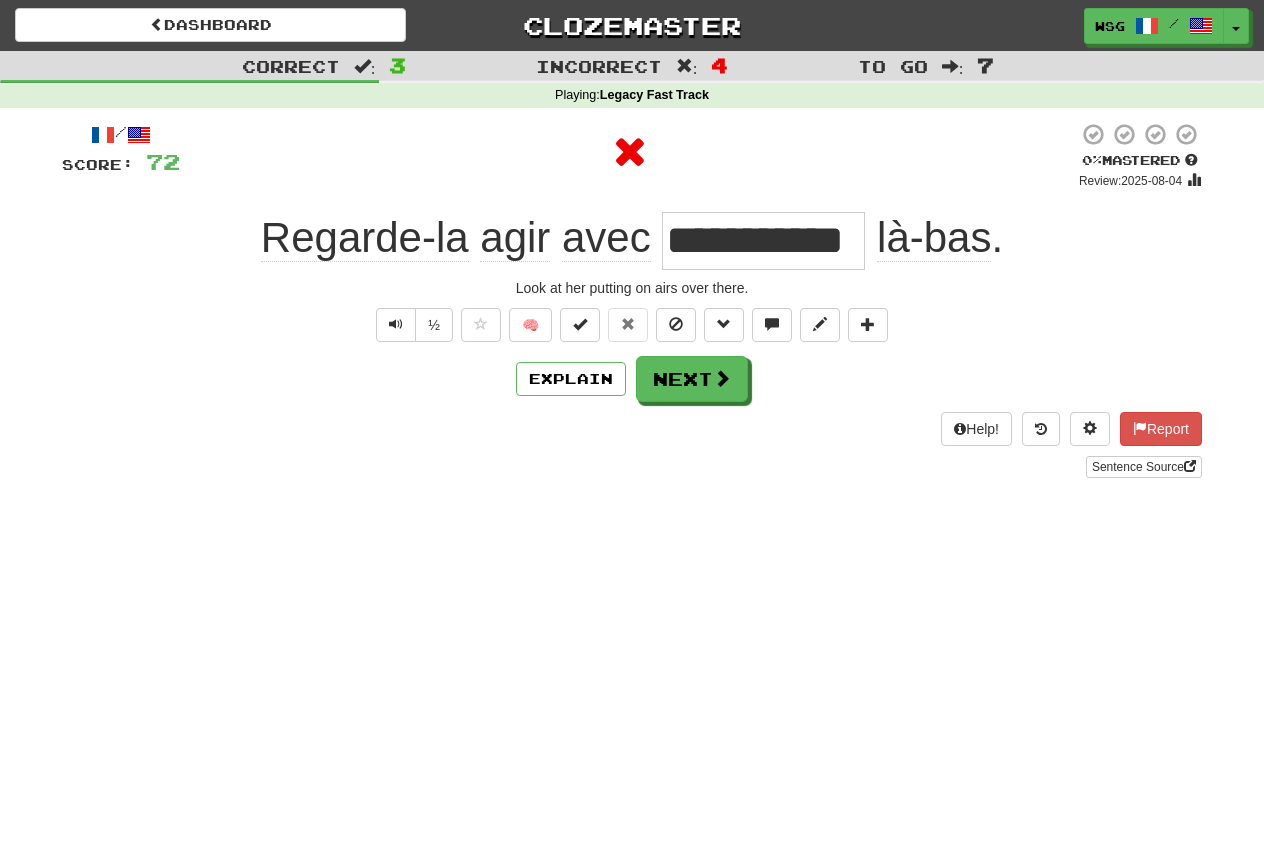 scroll, scrollTop: 0, scrollLeft: 0, axis: both 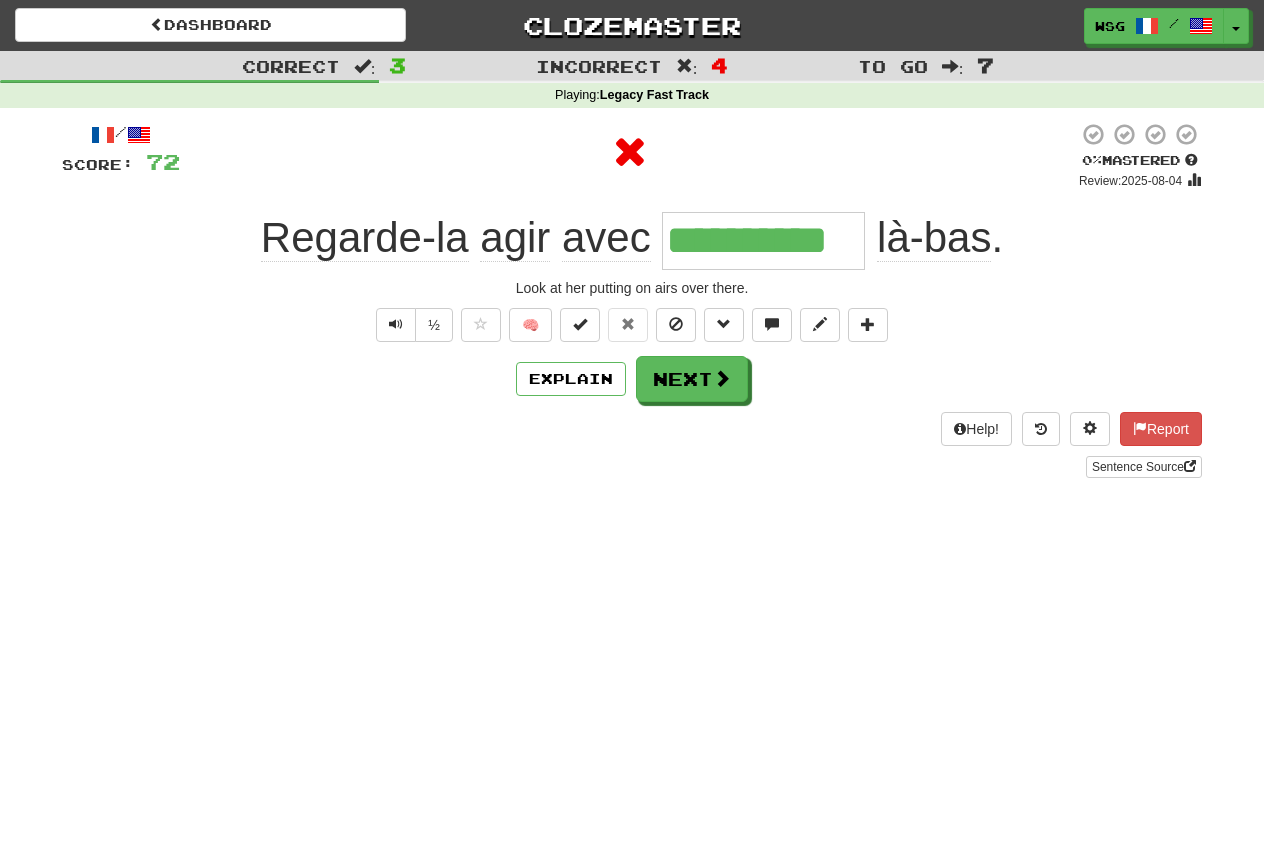 type on "**********" 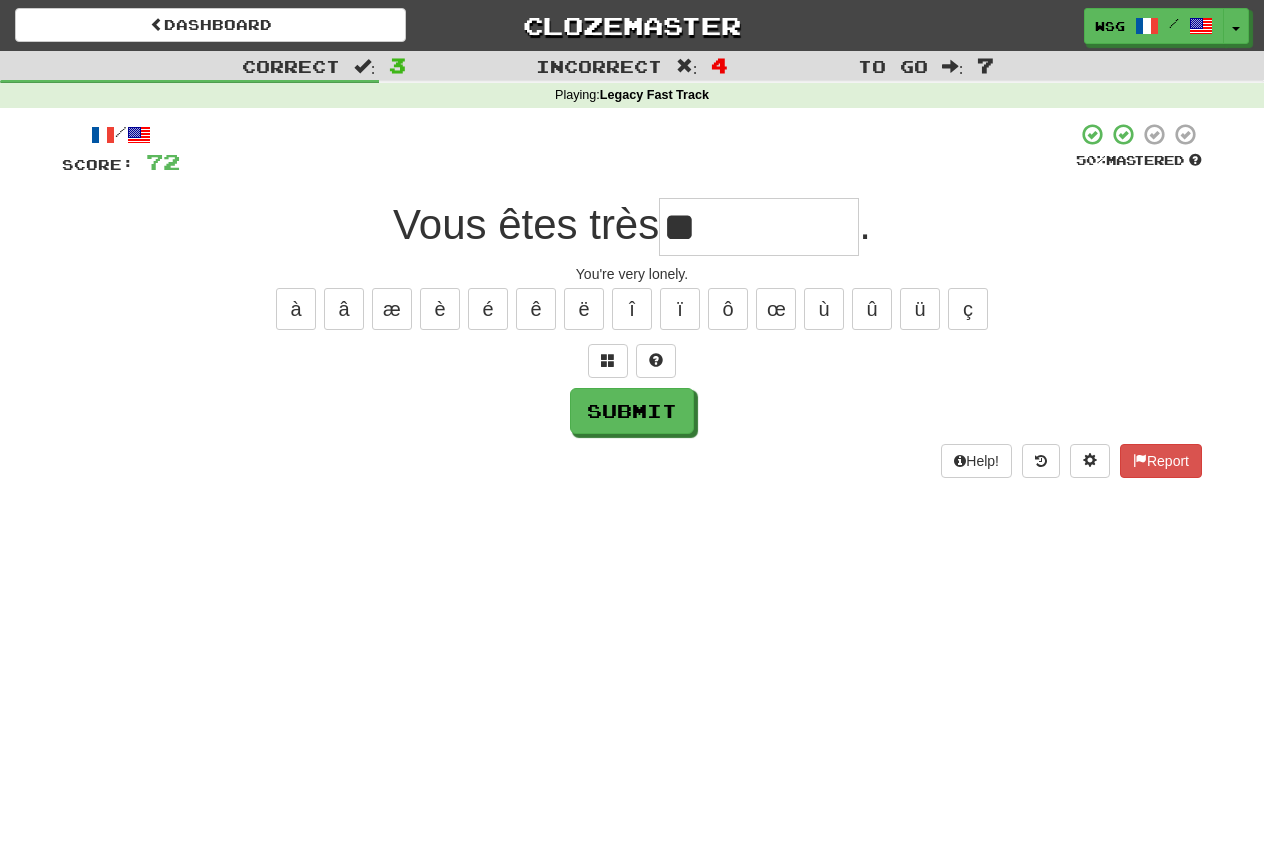 type on "*" 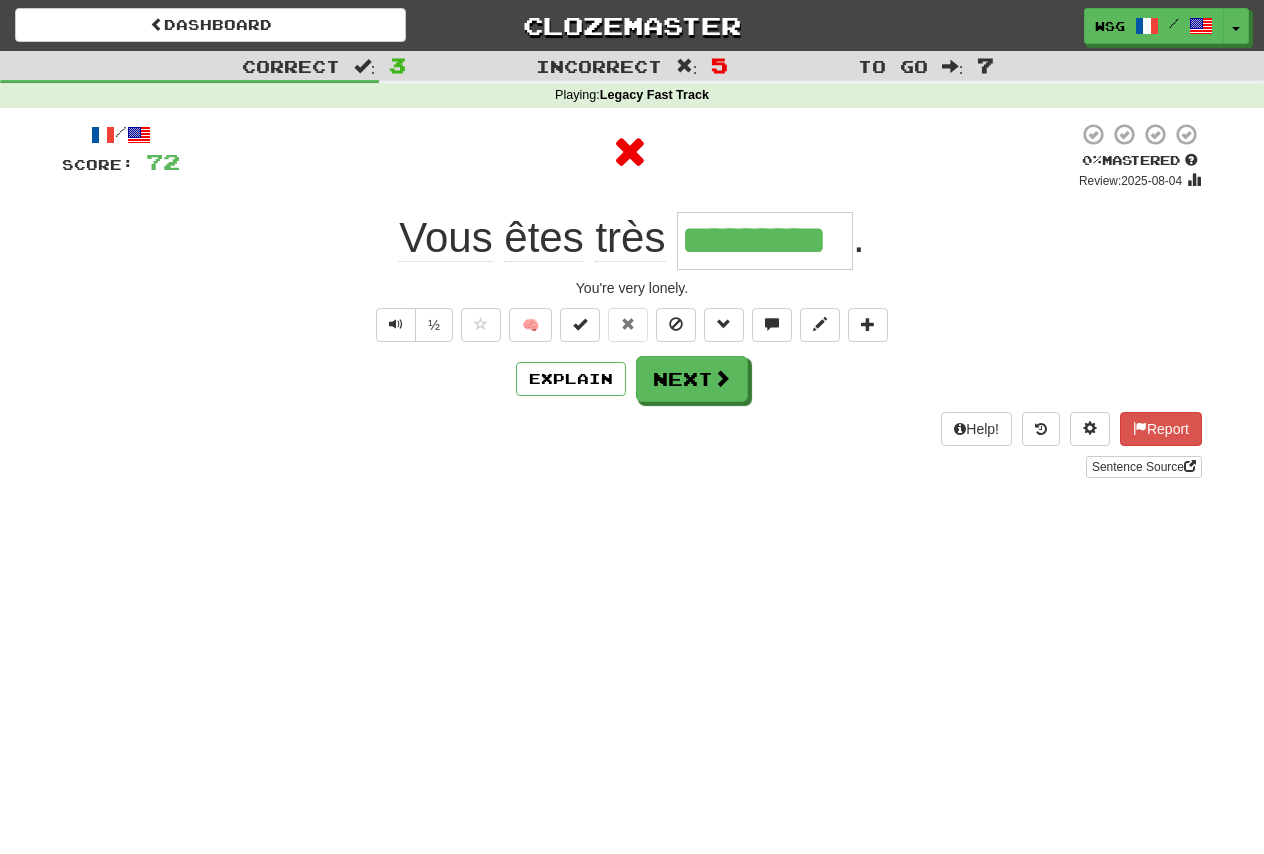 type on "**********" 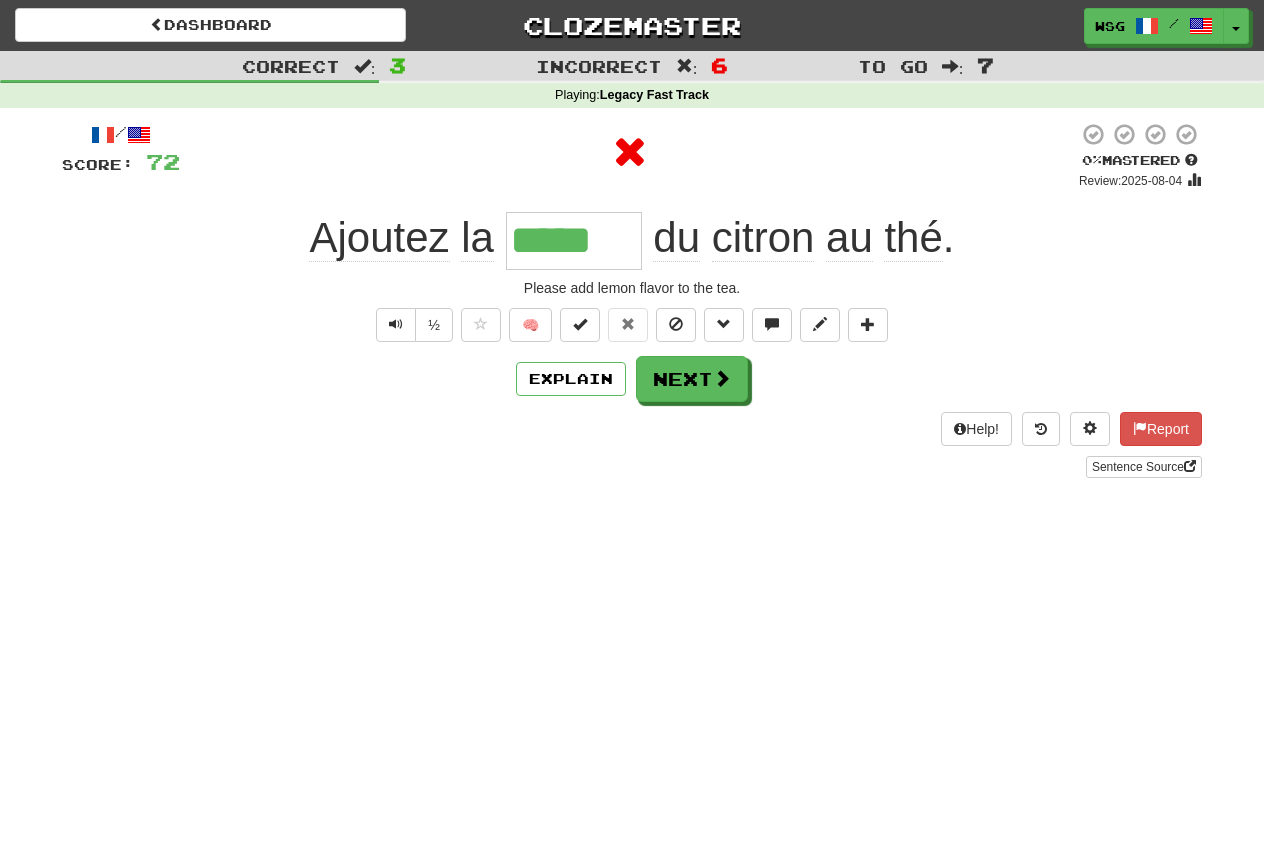 type on "******" 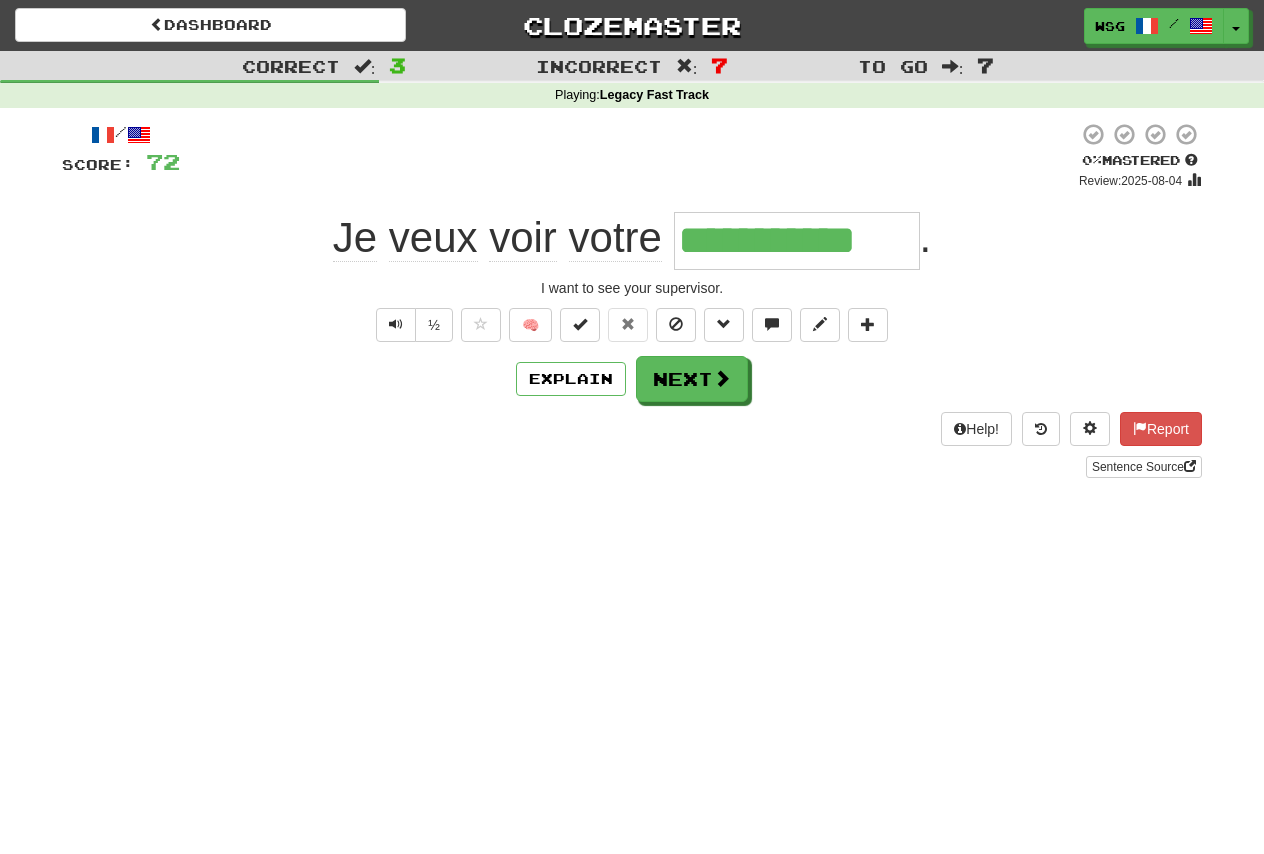 type on "**********" 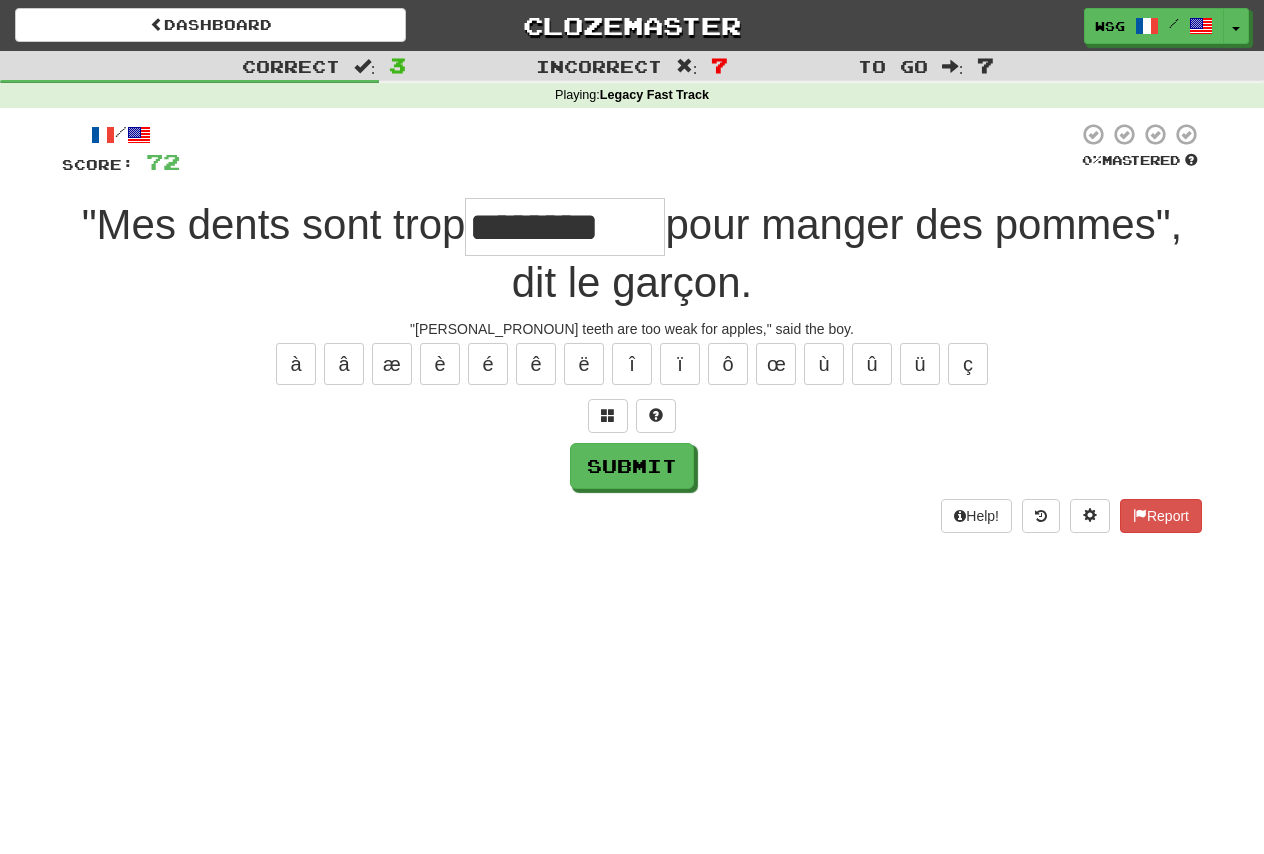 type on "********" 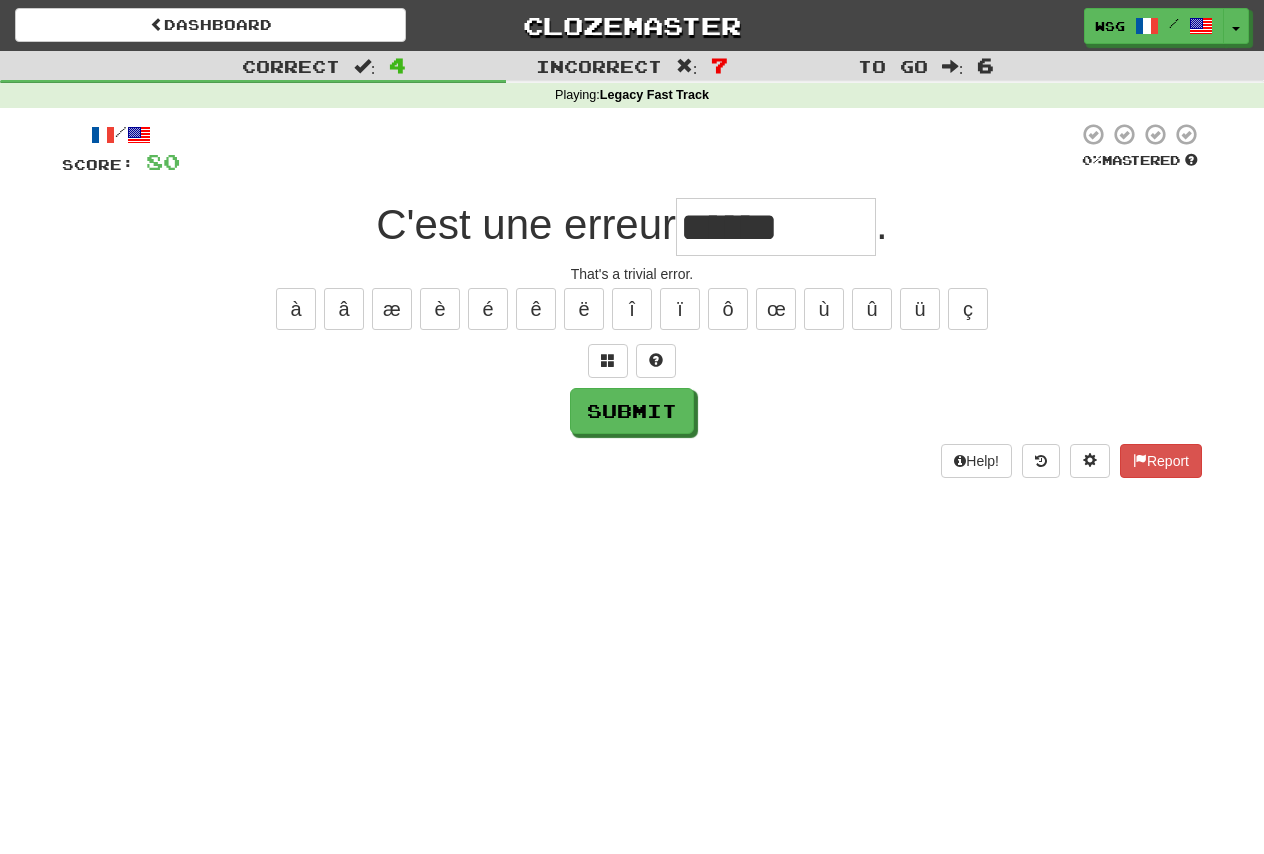 type on "******" 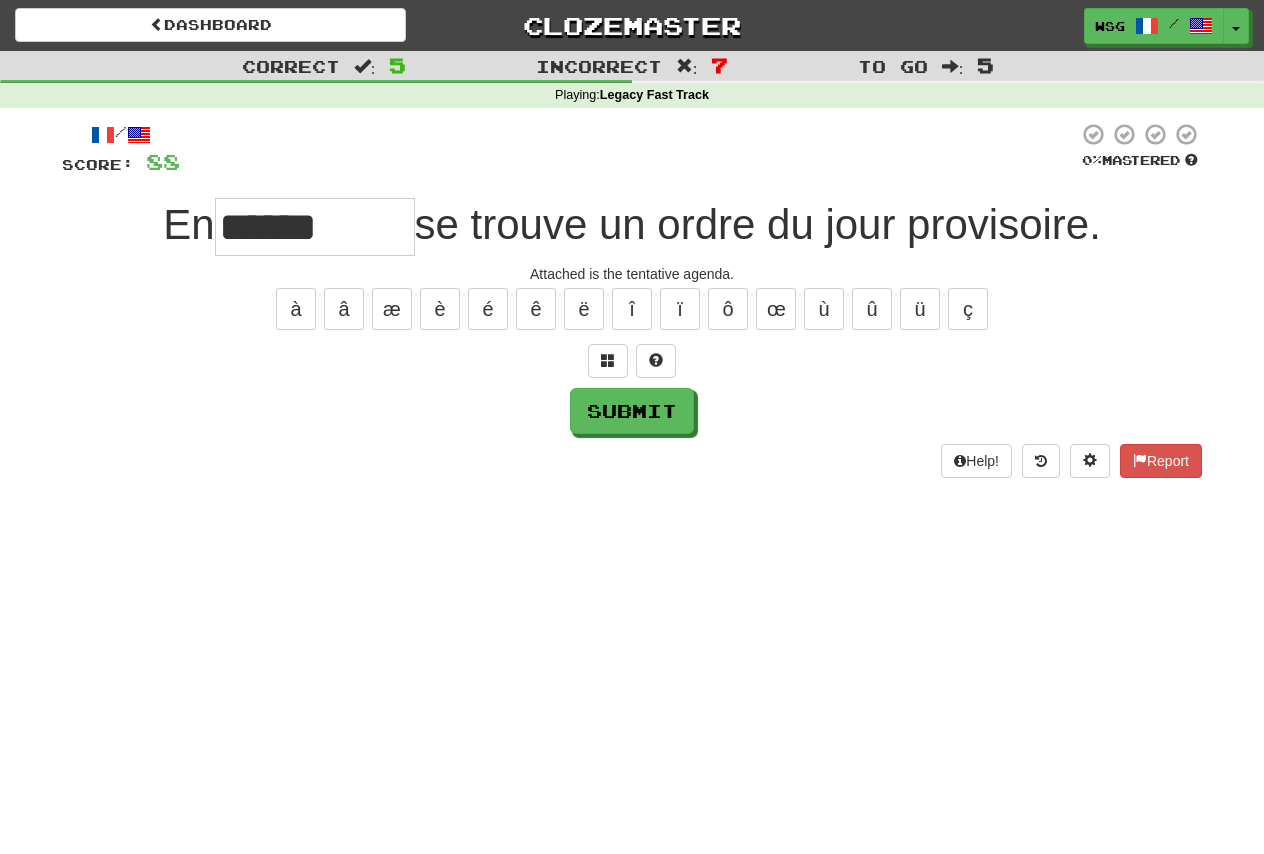 type on "******" 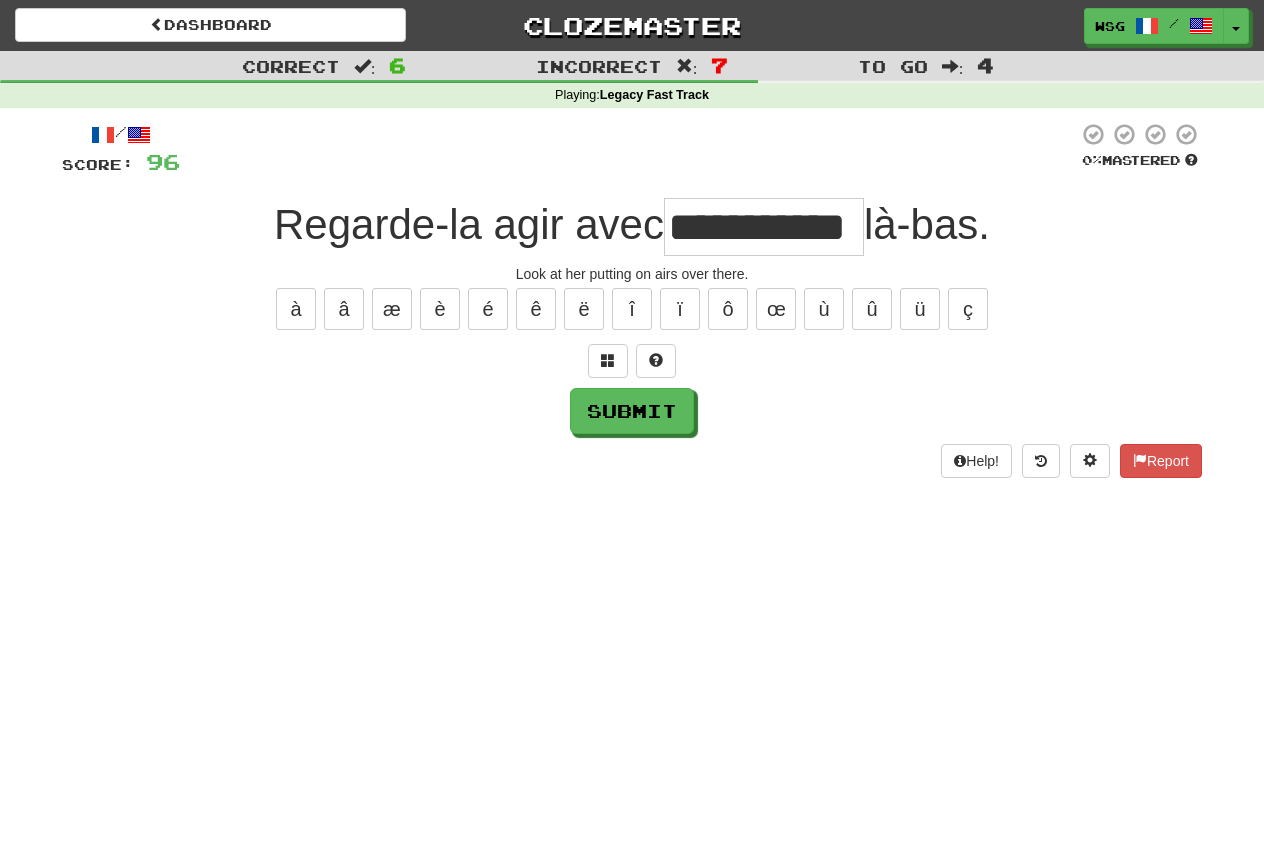 type on "**********" 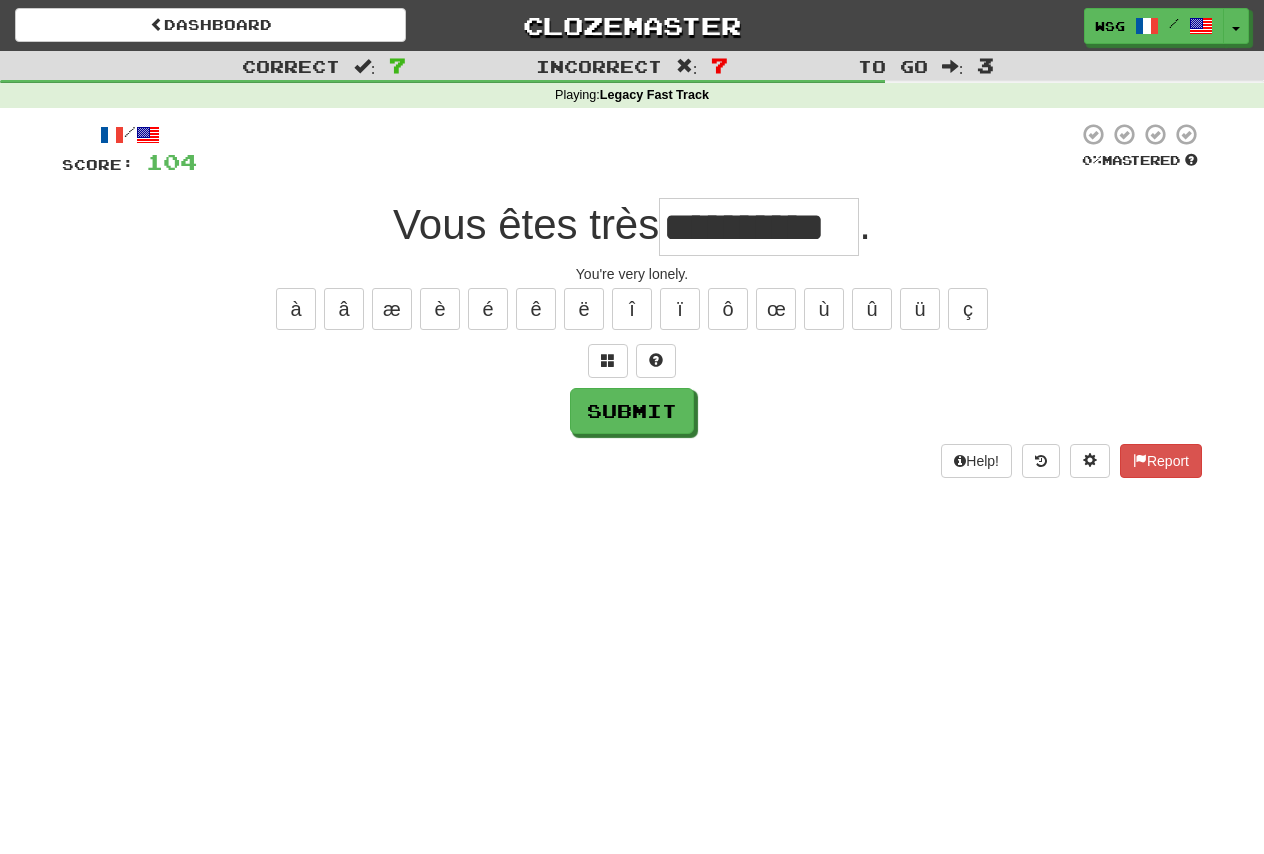 type on "**********" 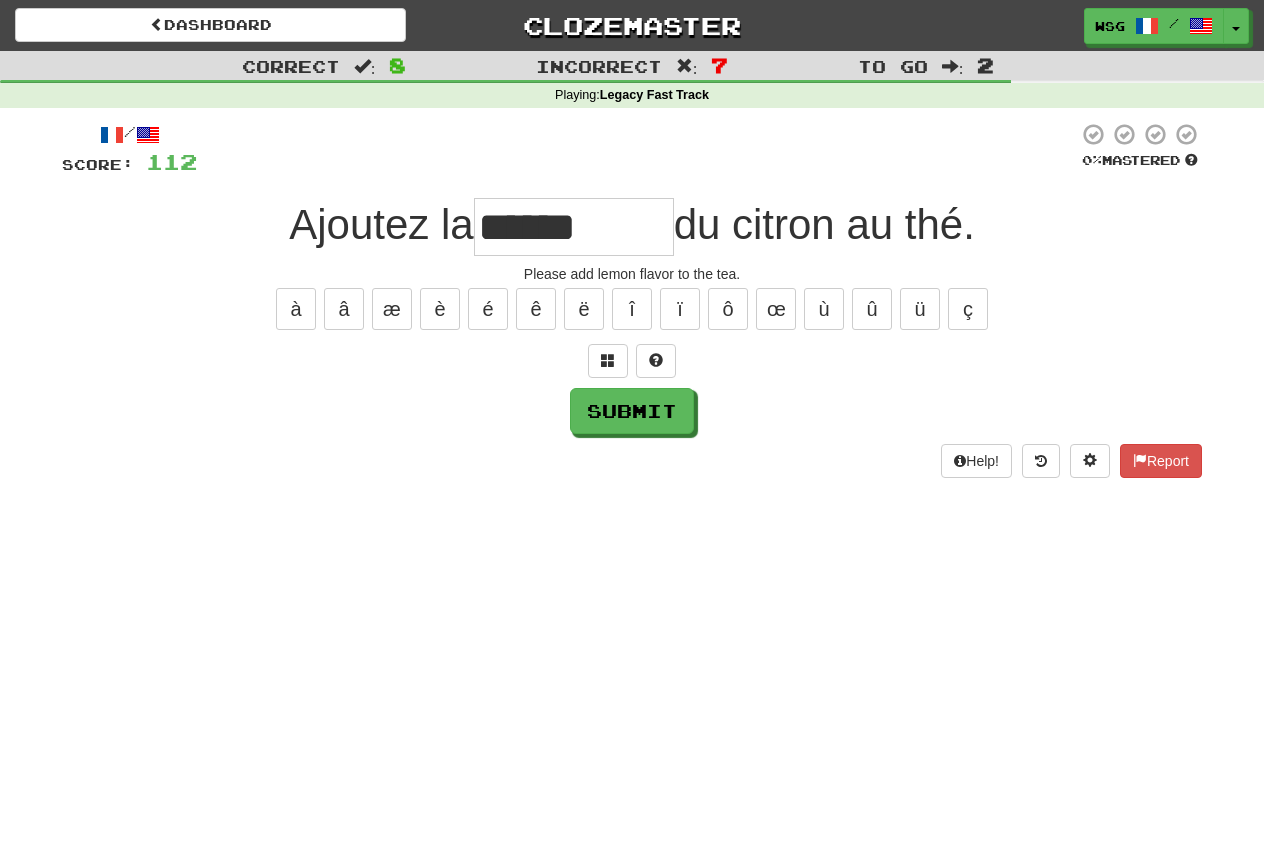 type on "******" 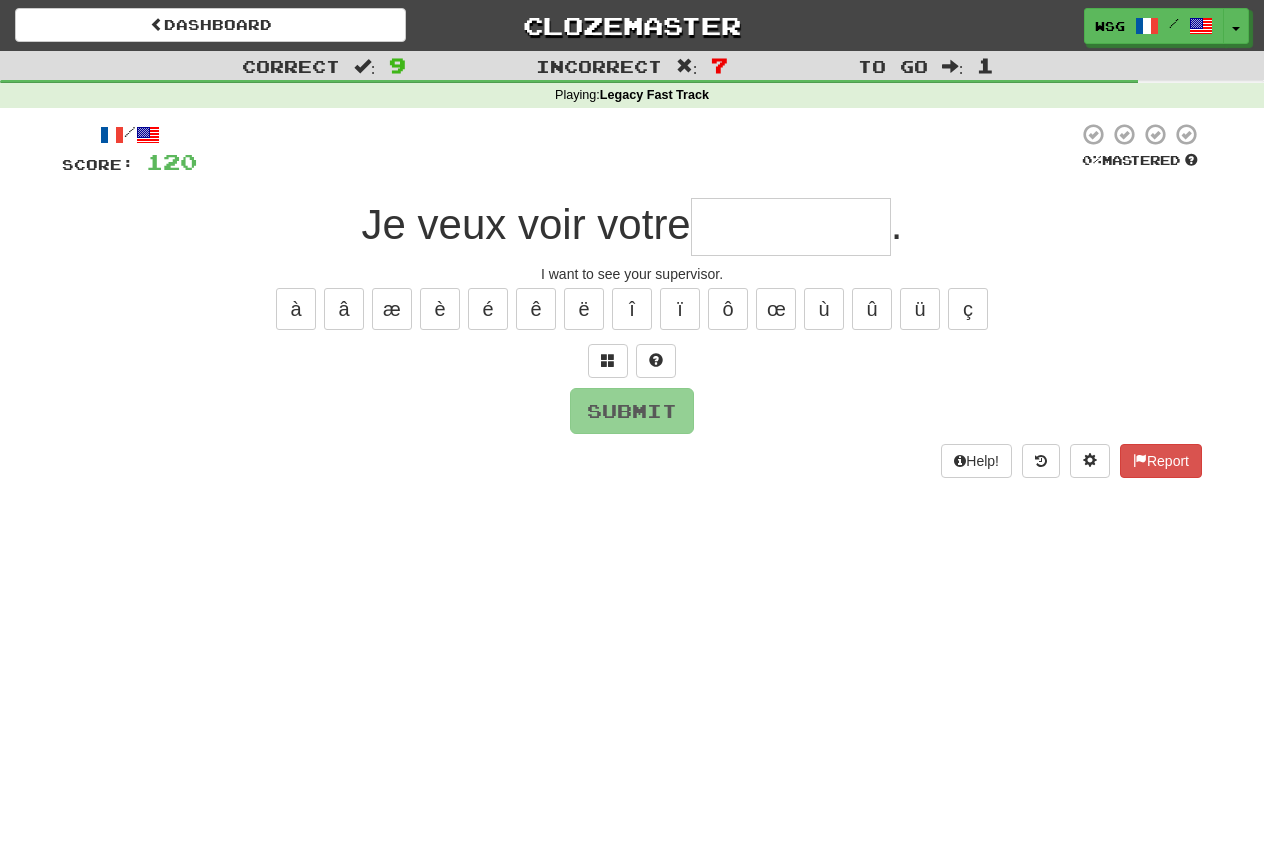 type on "*" 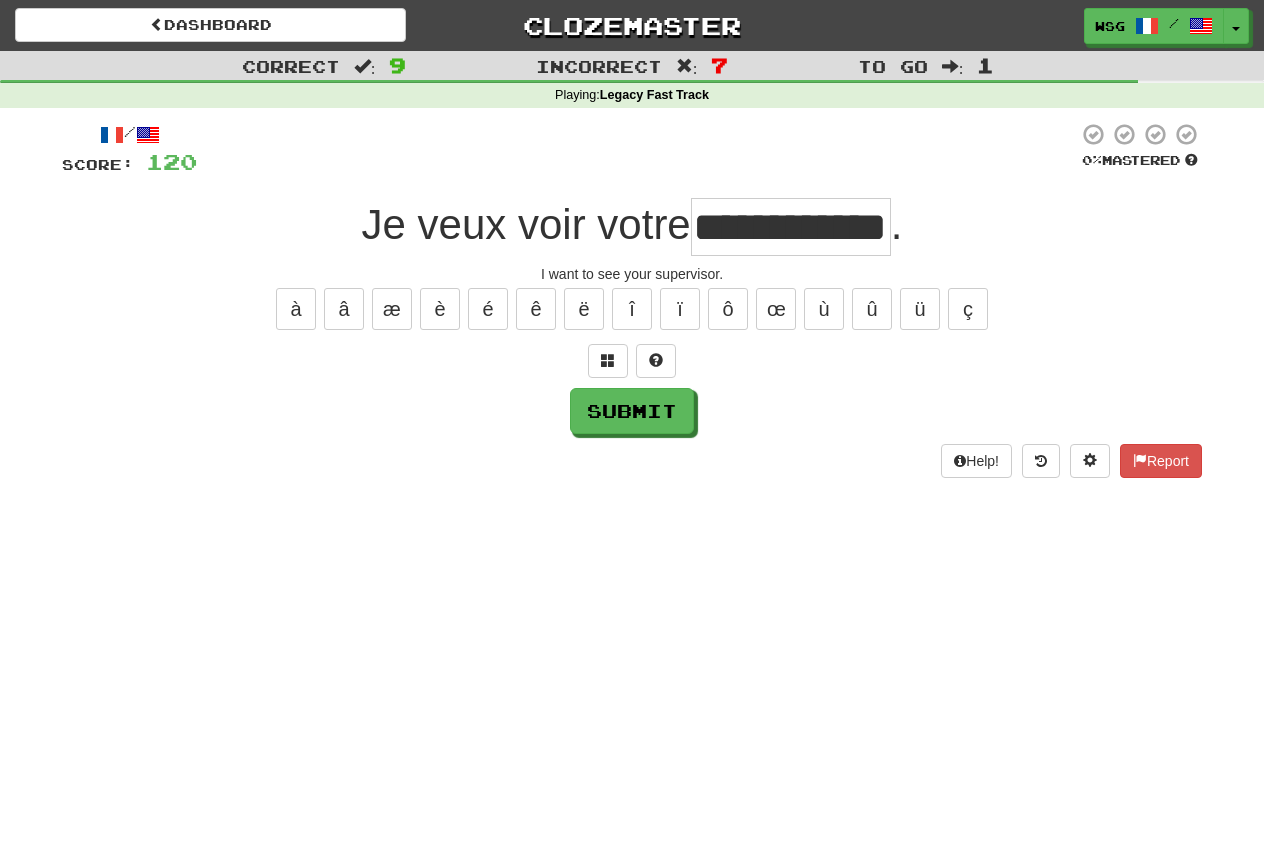 scroll, scrollTop: 0, scrollLeft: 43, axis: horizontal 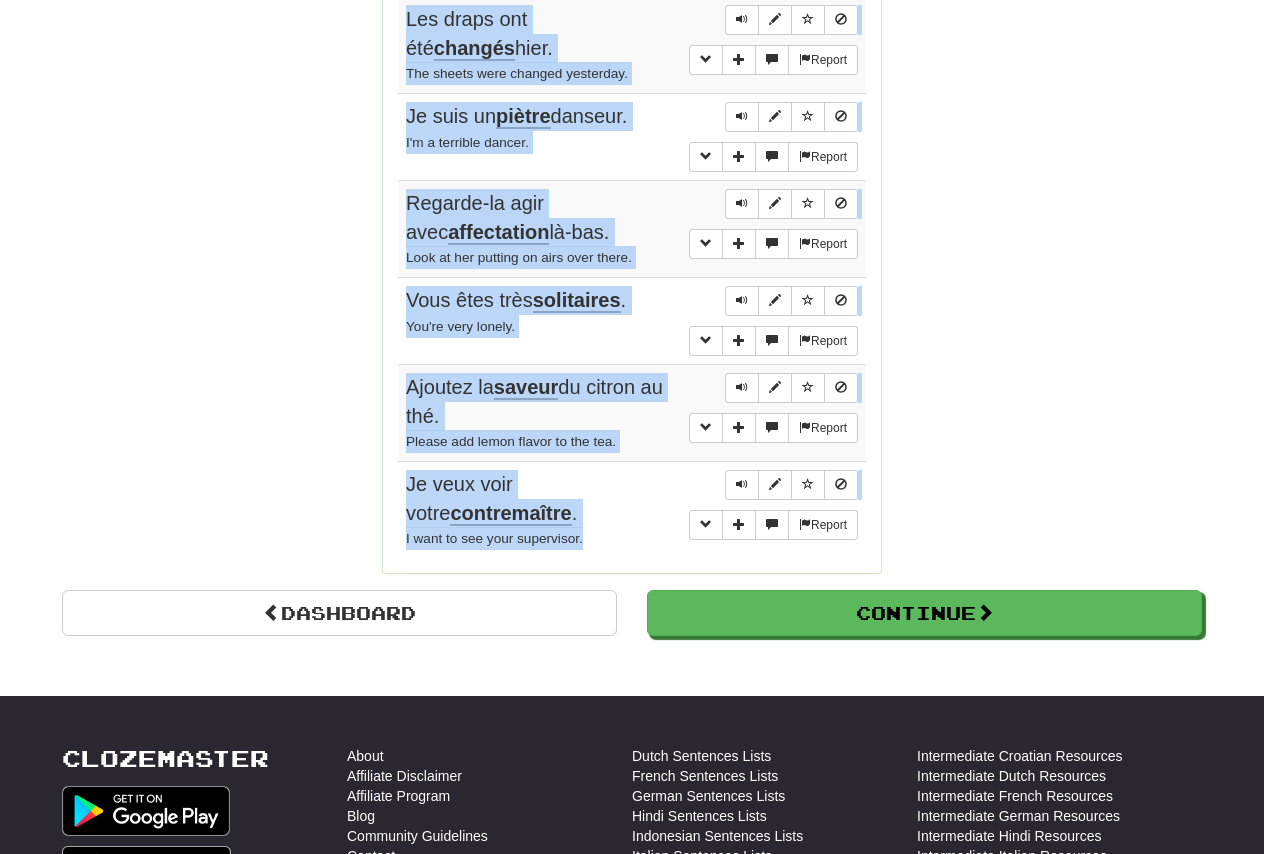 drag, startPoint x: 403, startPoint y: 163, endPoint x: 596, endPoint y: 539, distance: 422.6405 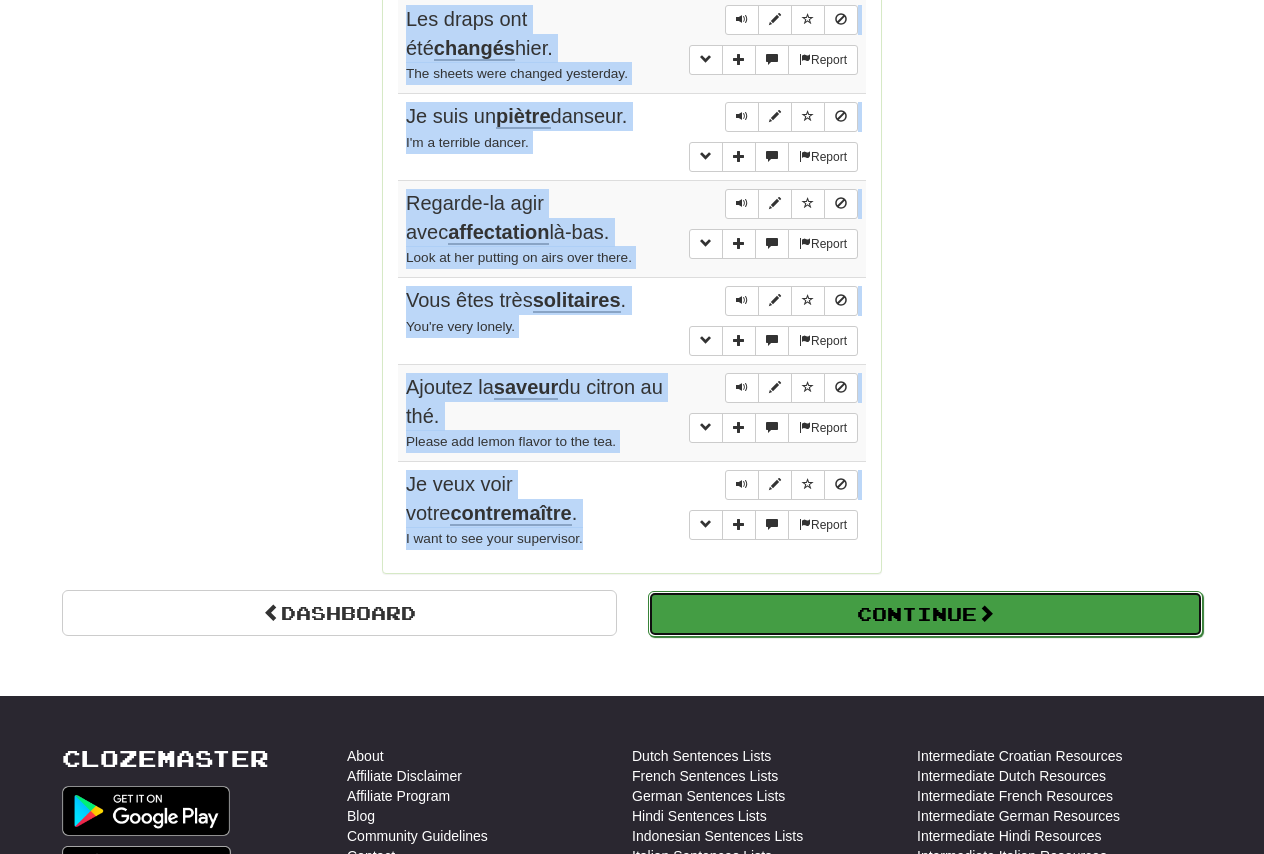 click on "Continue" at bounding box center [925, 614] 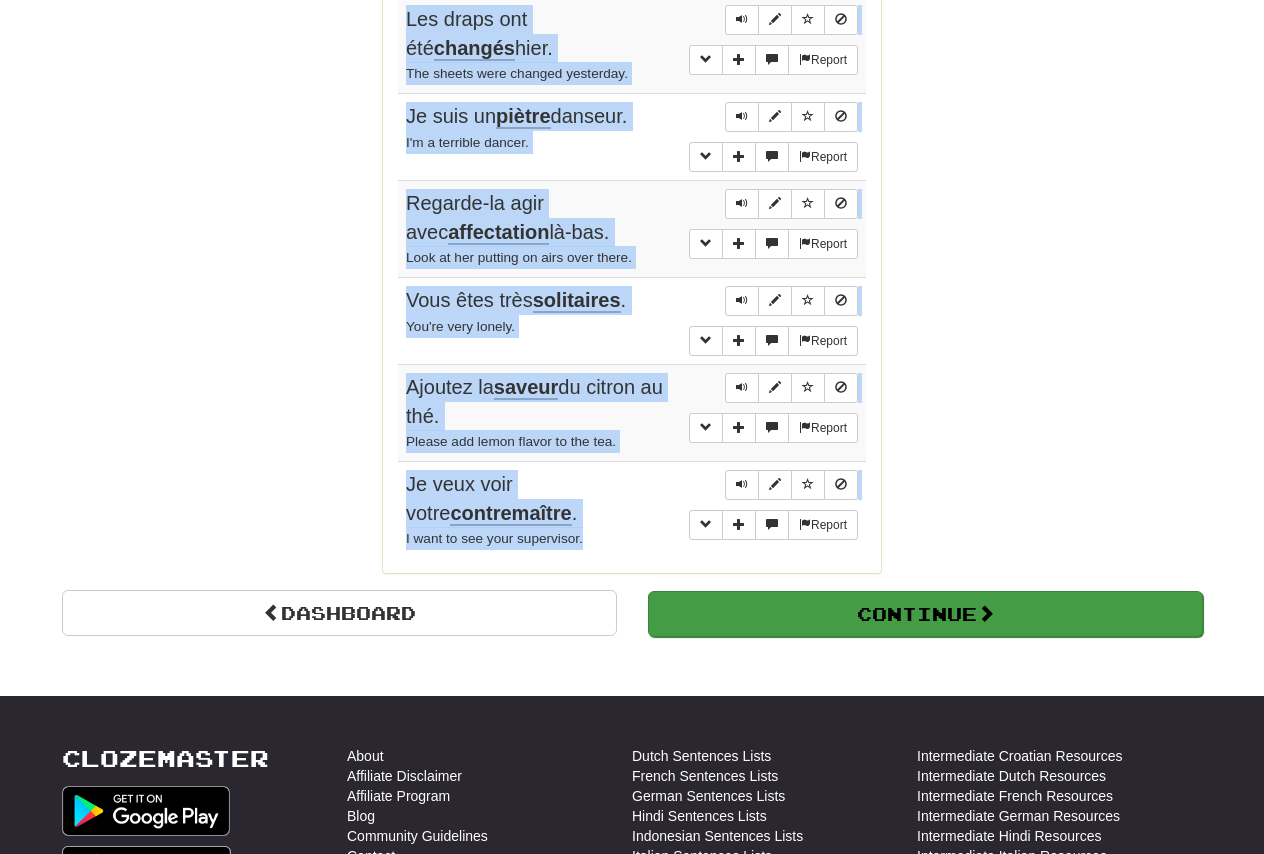 scroll, scrollTop: 710, scrollLeft: 0, axis: vertical 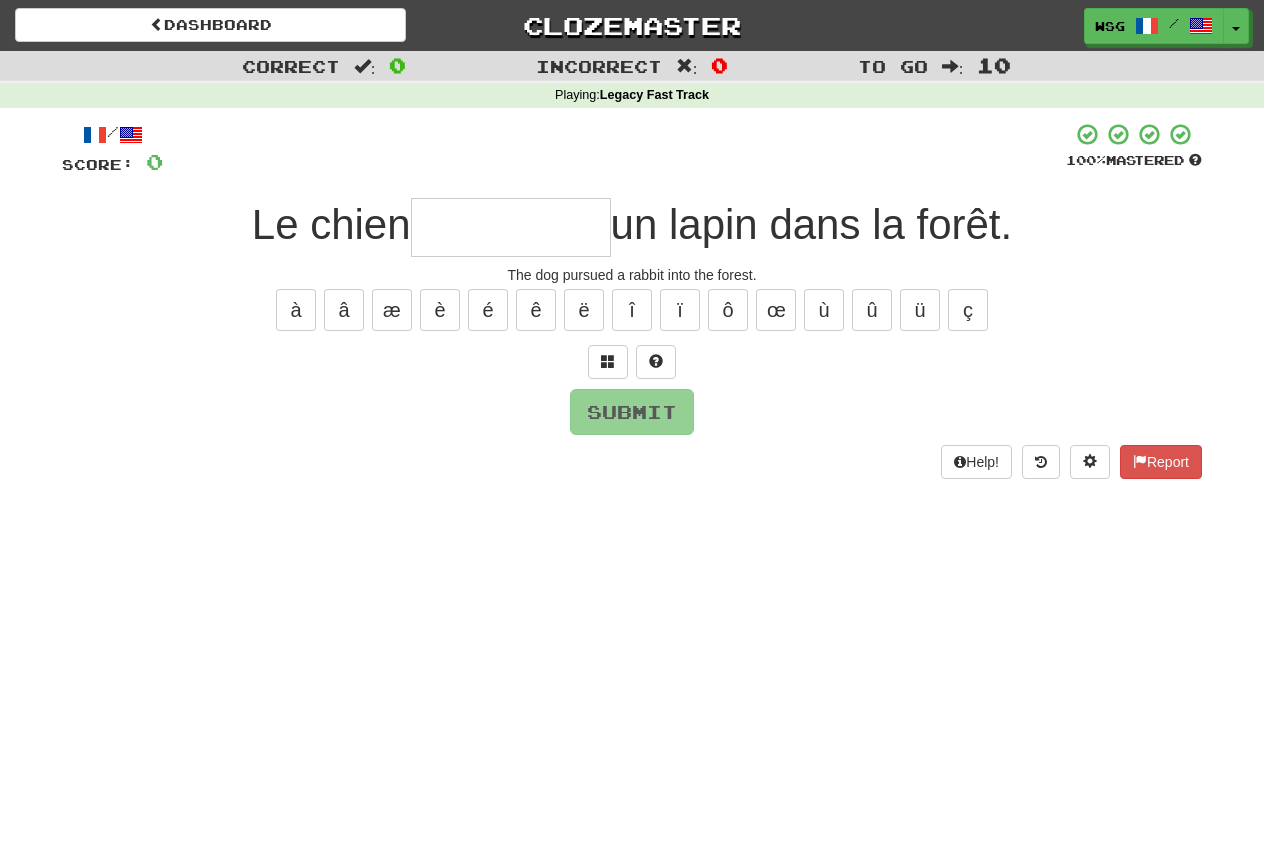 click at bounding box center [511, 227] 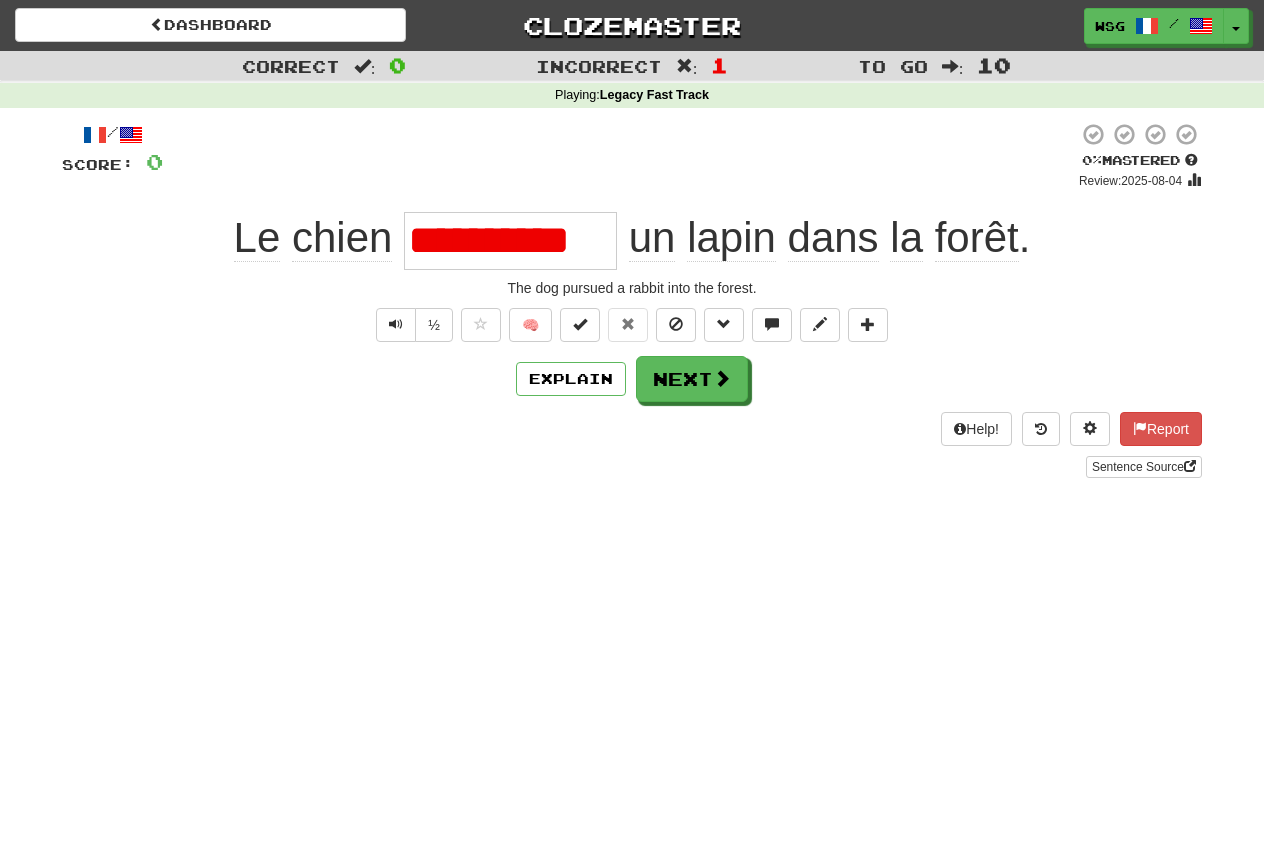 scroll, scrollTop: 0, scrollLeft: 0, axis: both 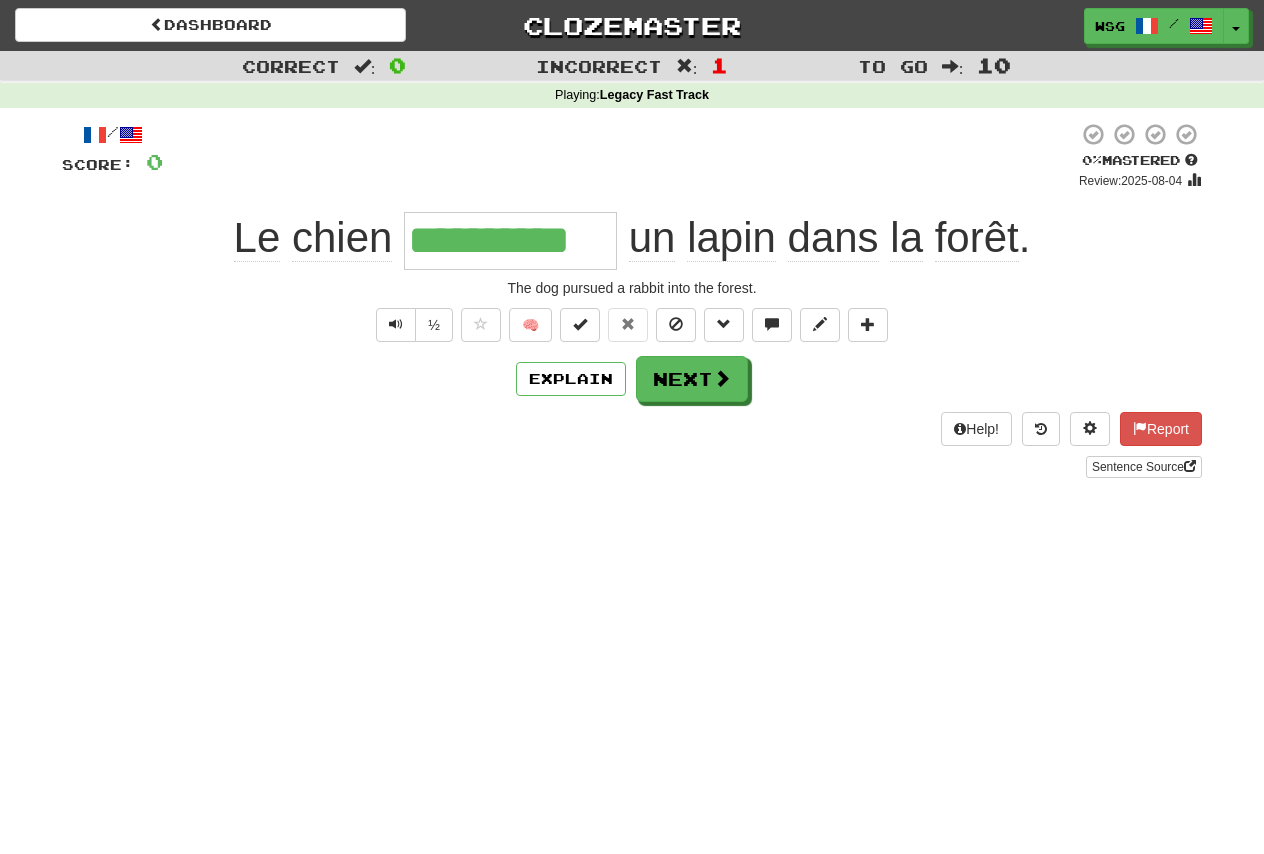 type on "**********" 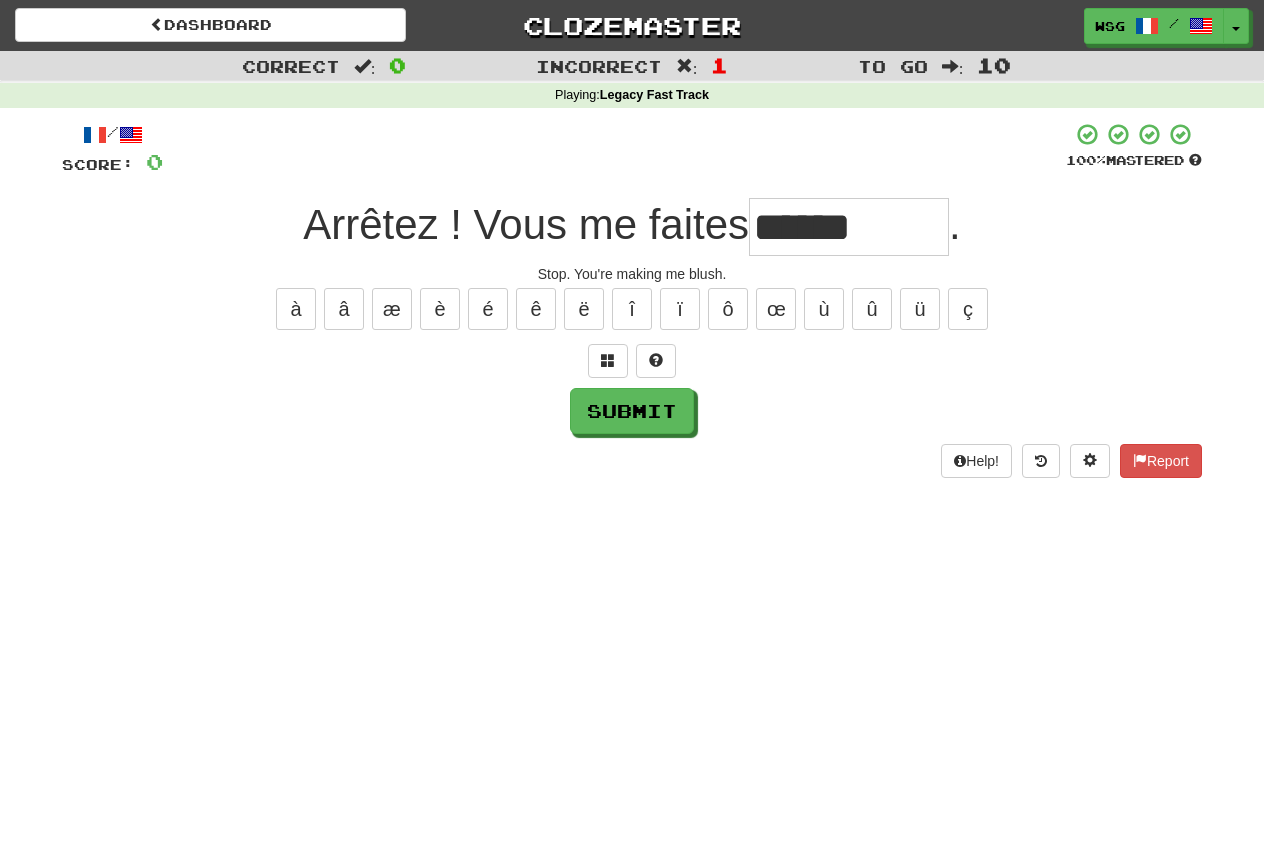 type on "******" 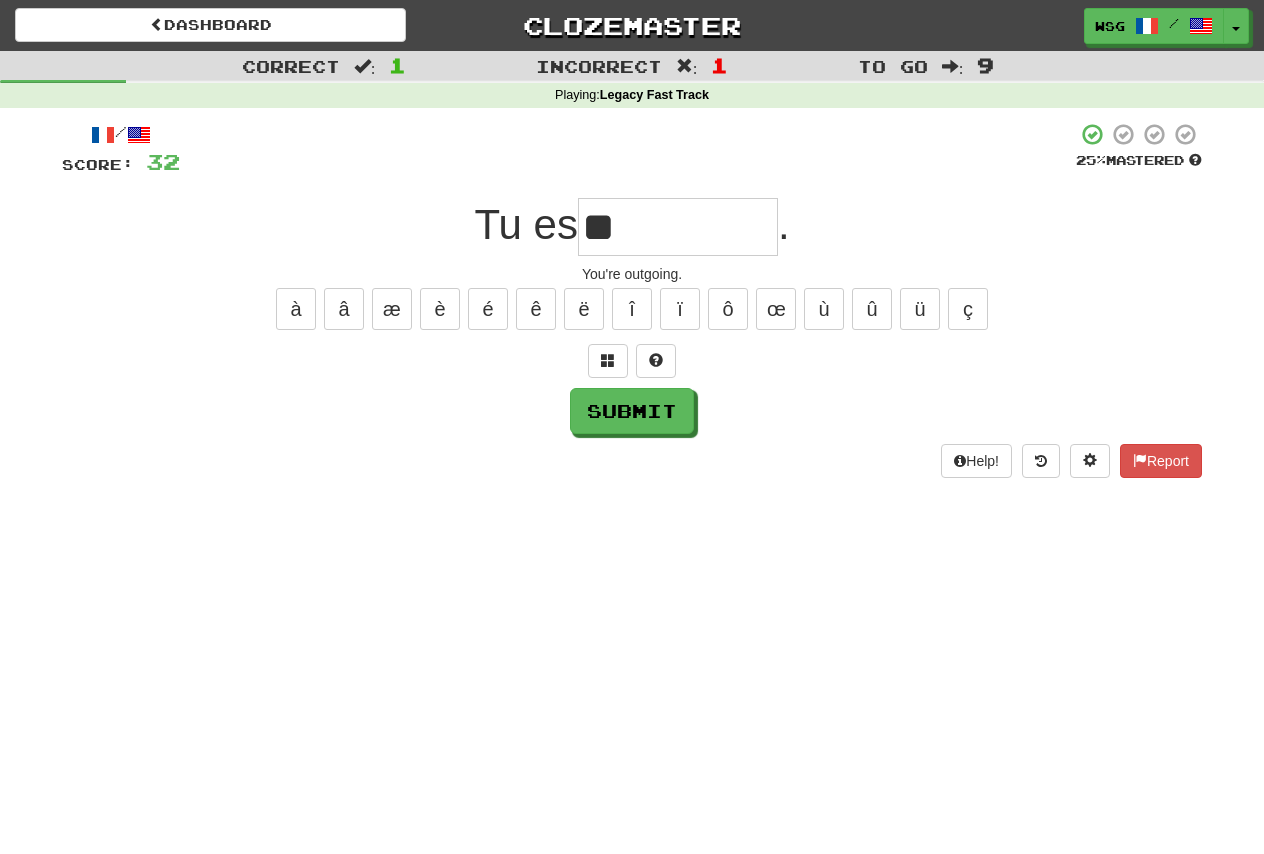type on "*" 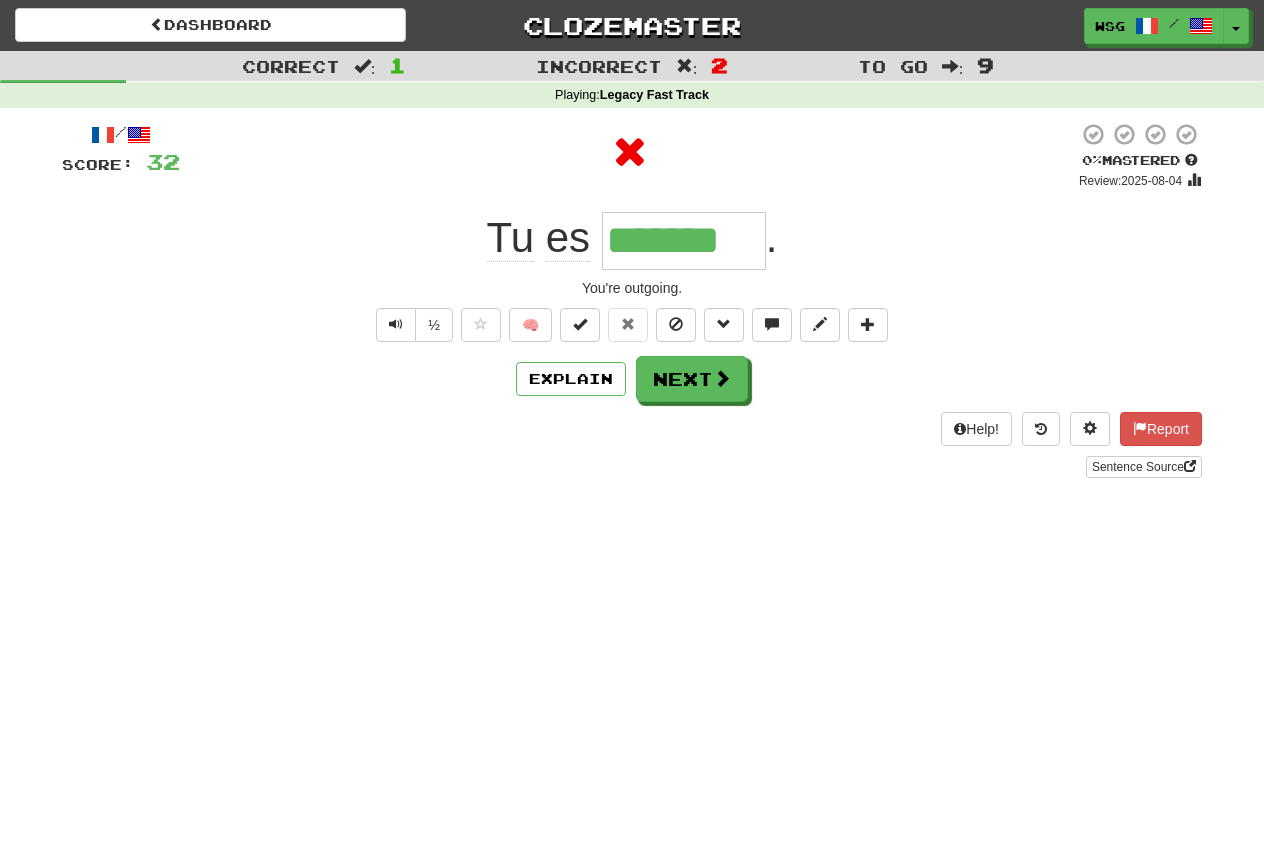 type on "********" 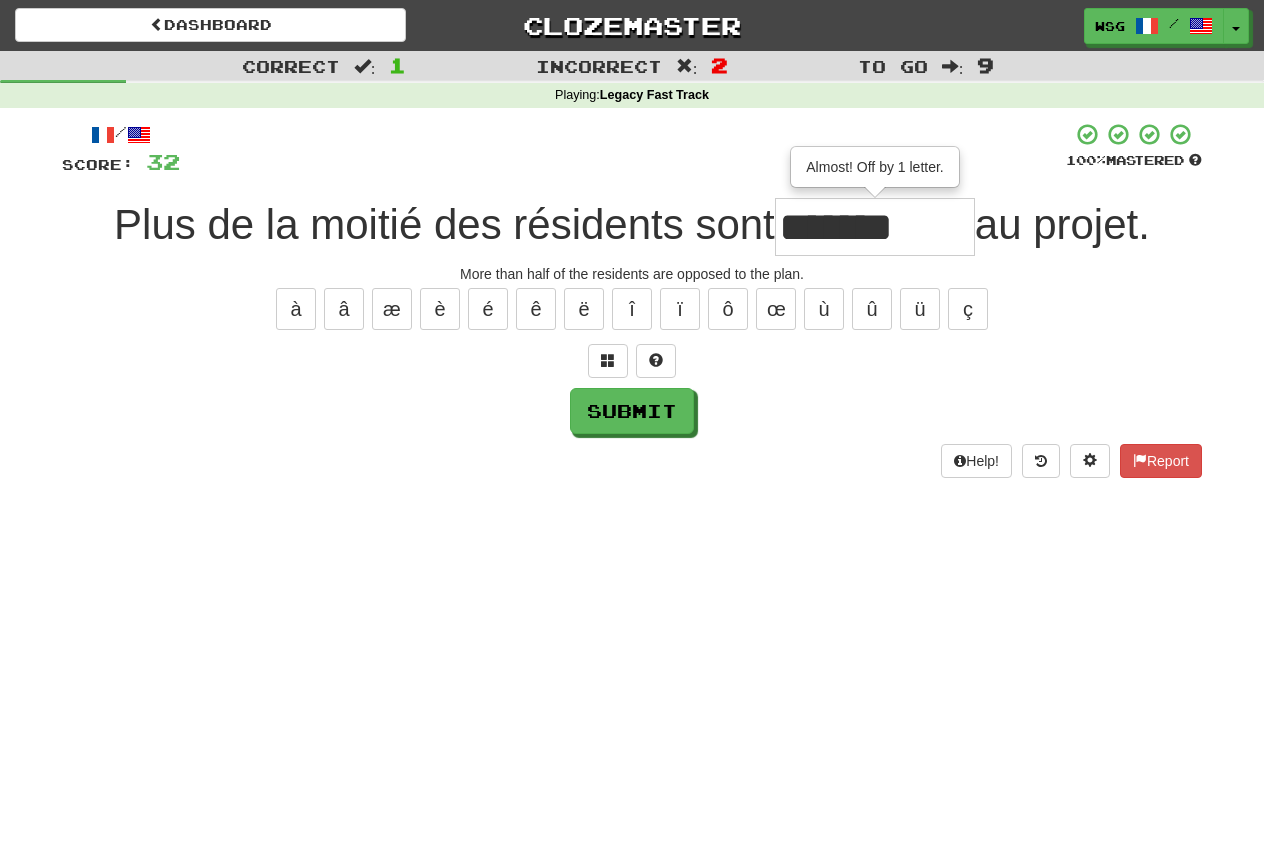 type on "*******" 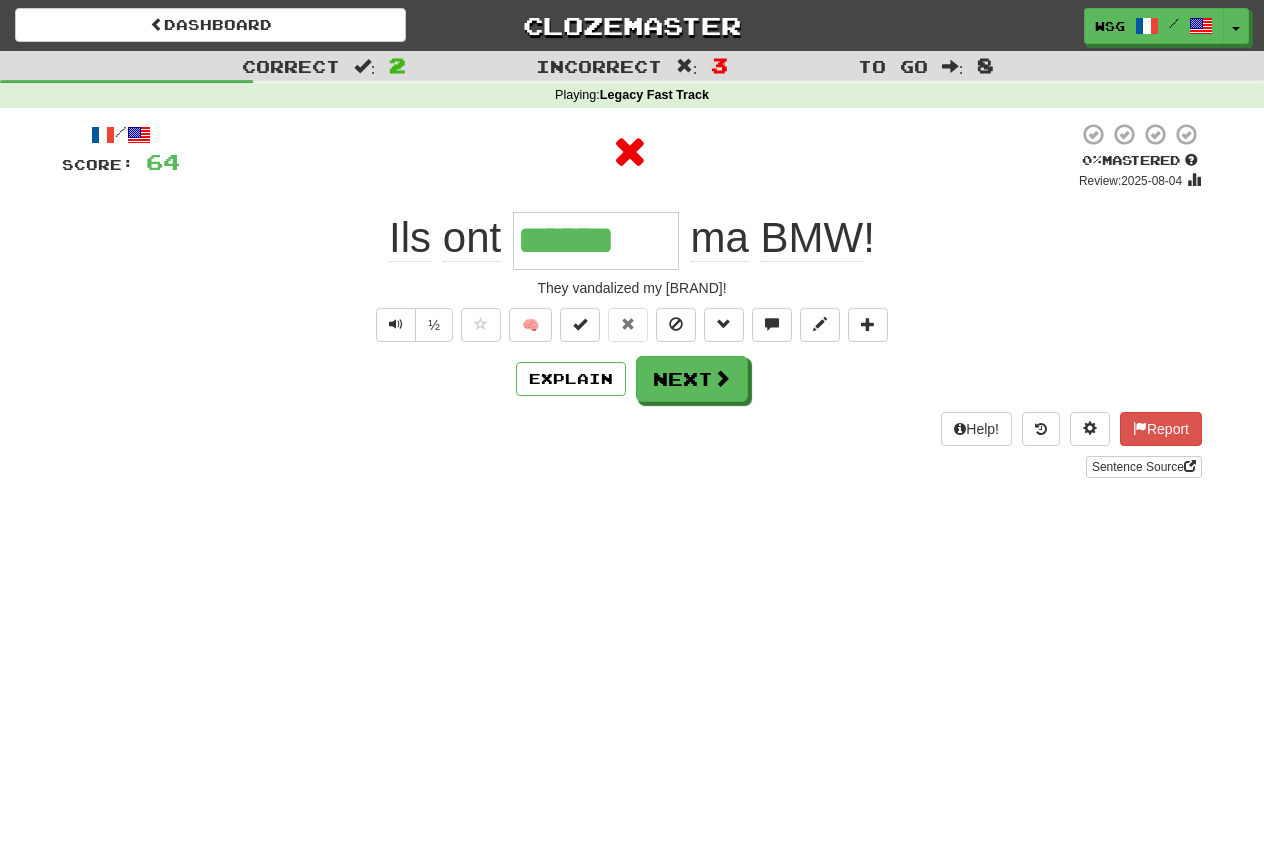 type on "*******" 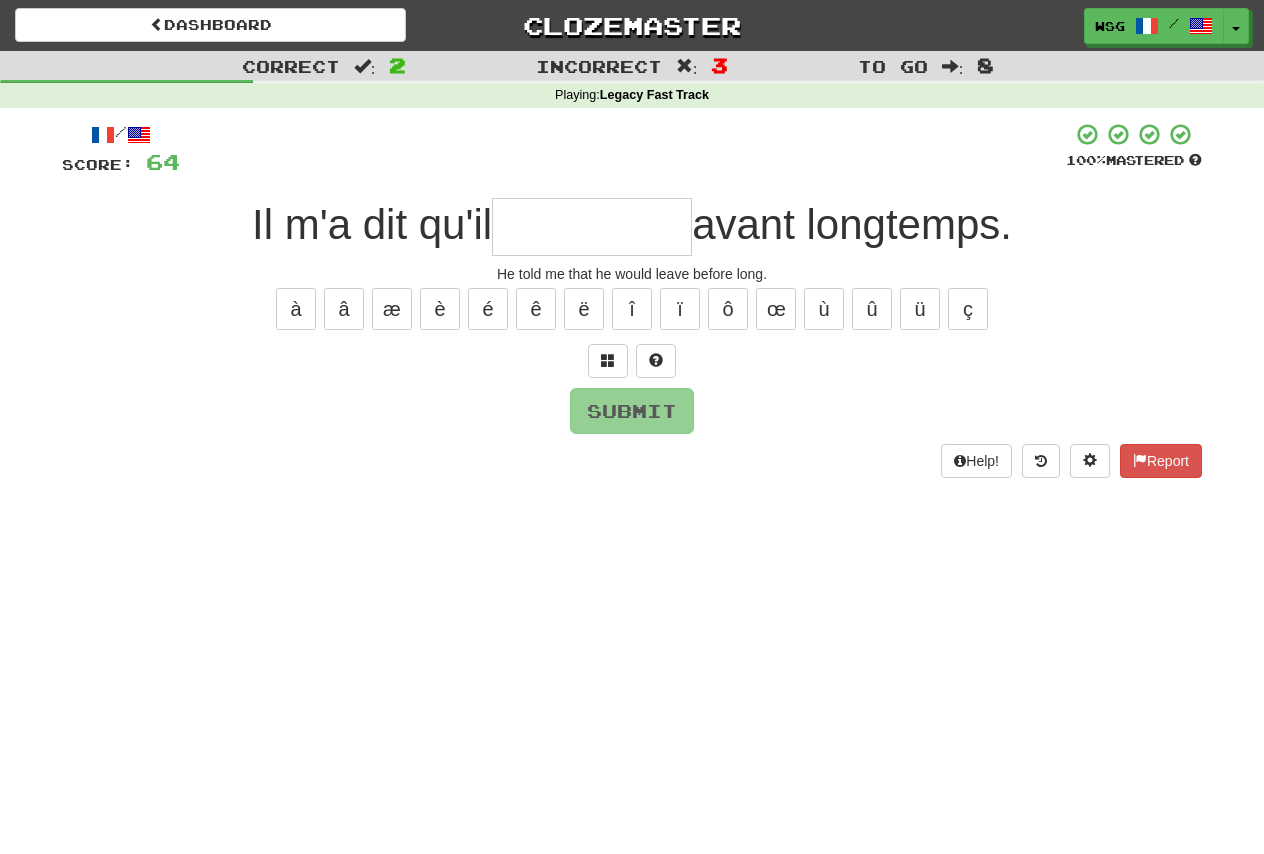 click at bounding box center (592, 227) 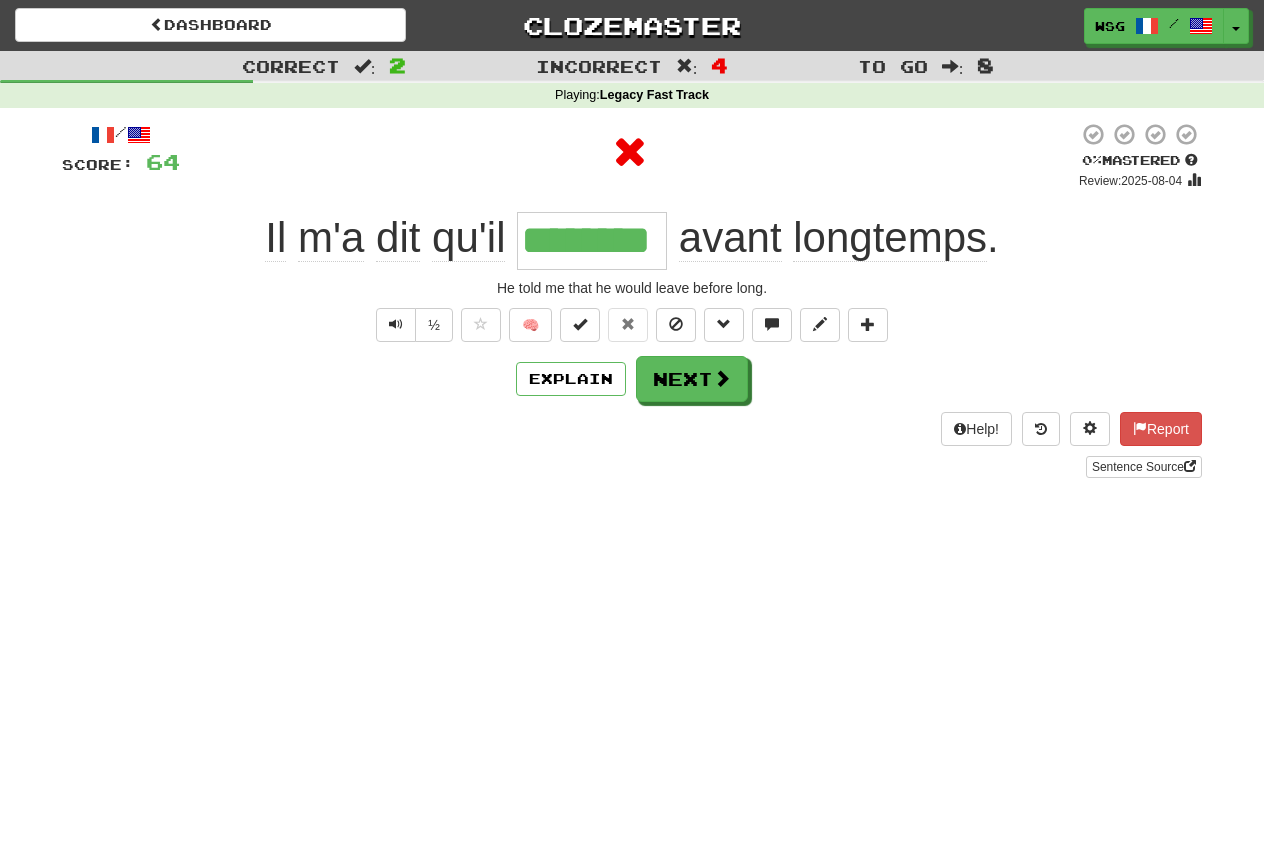 type on "*********" 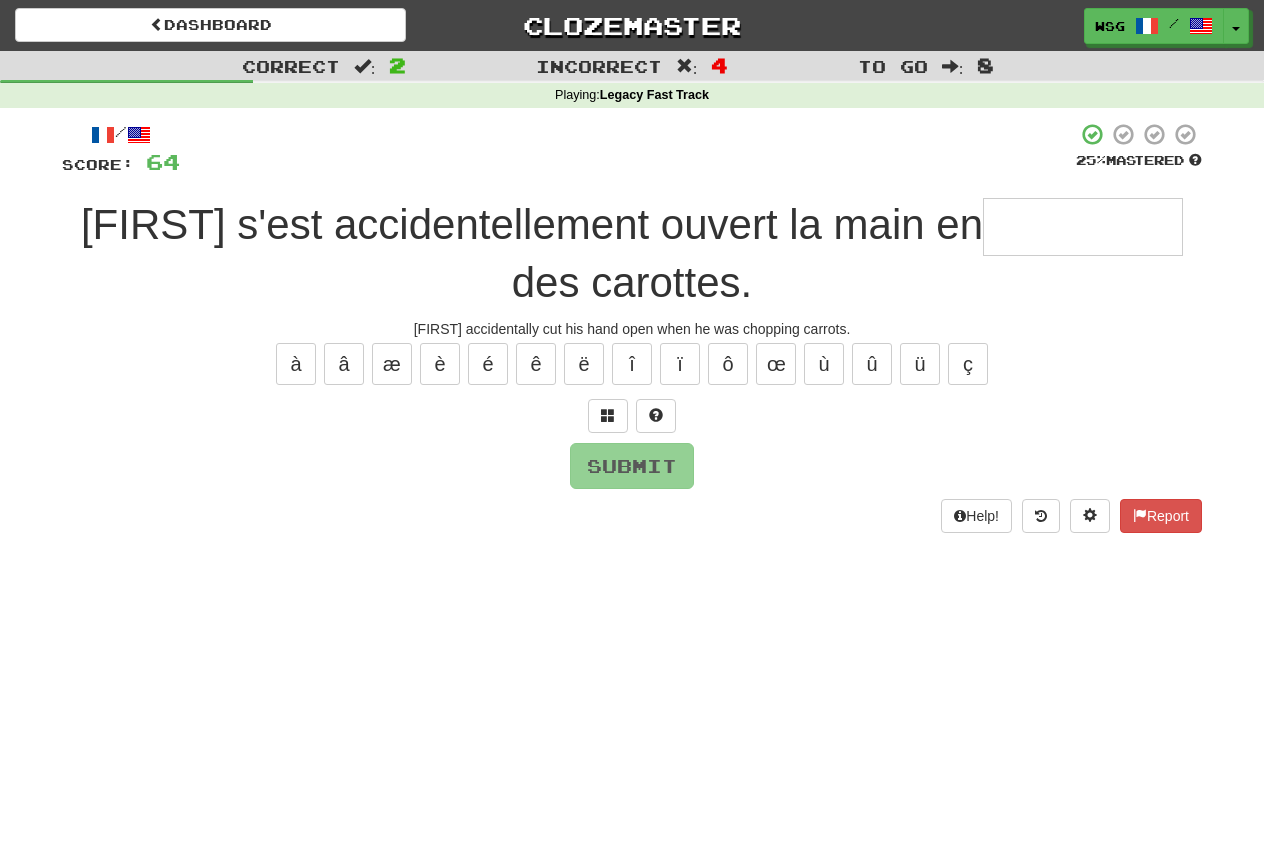 type on "*" 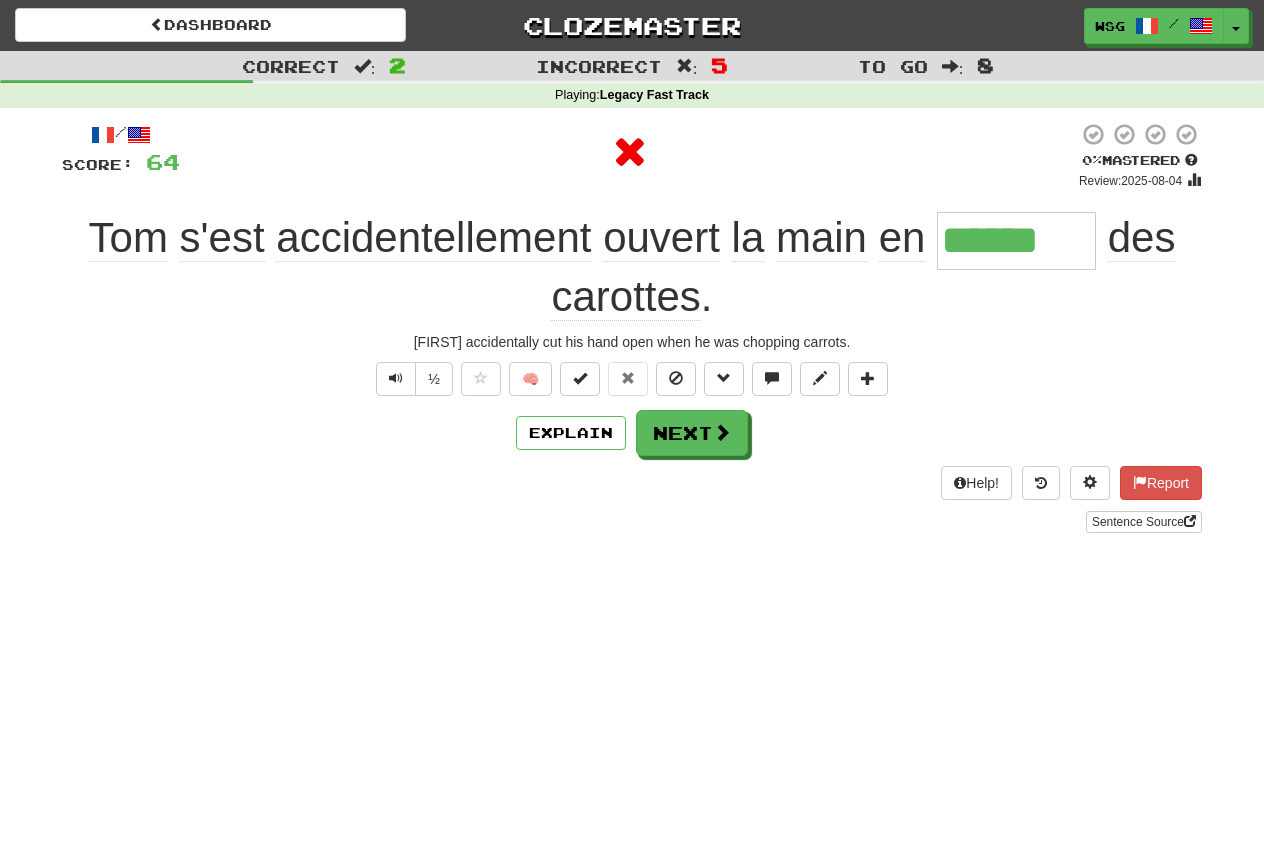 type on "*******" 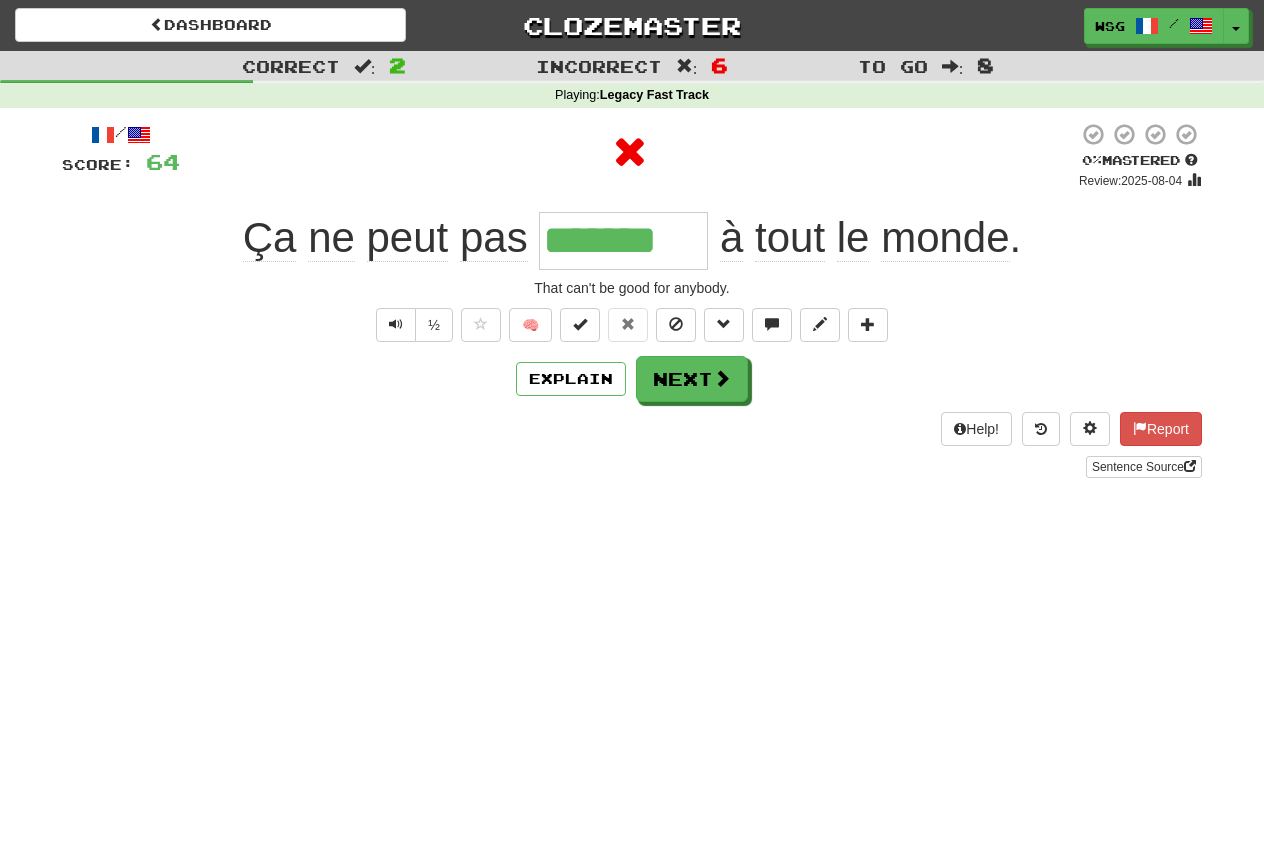 type on "********" 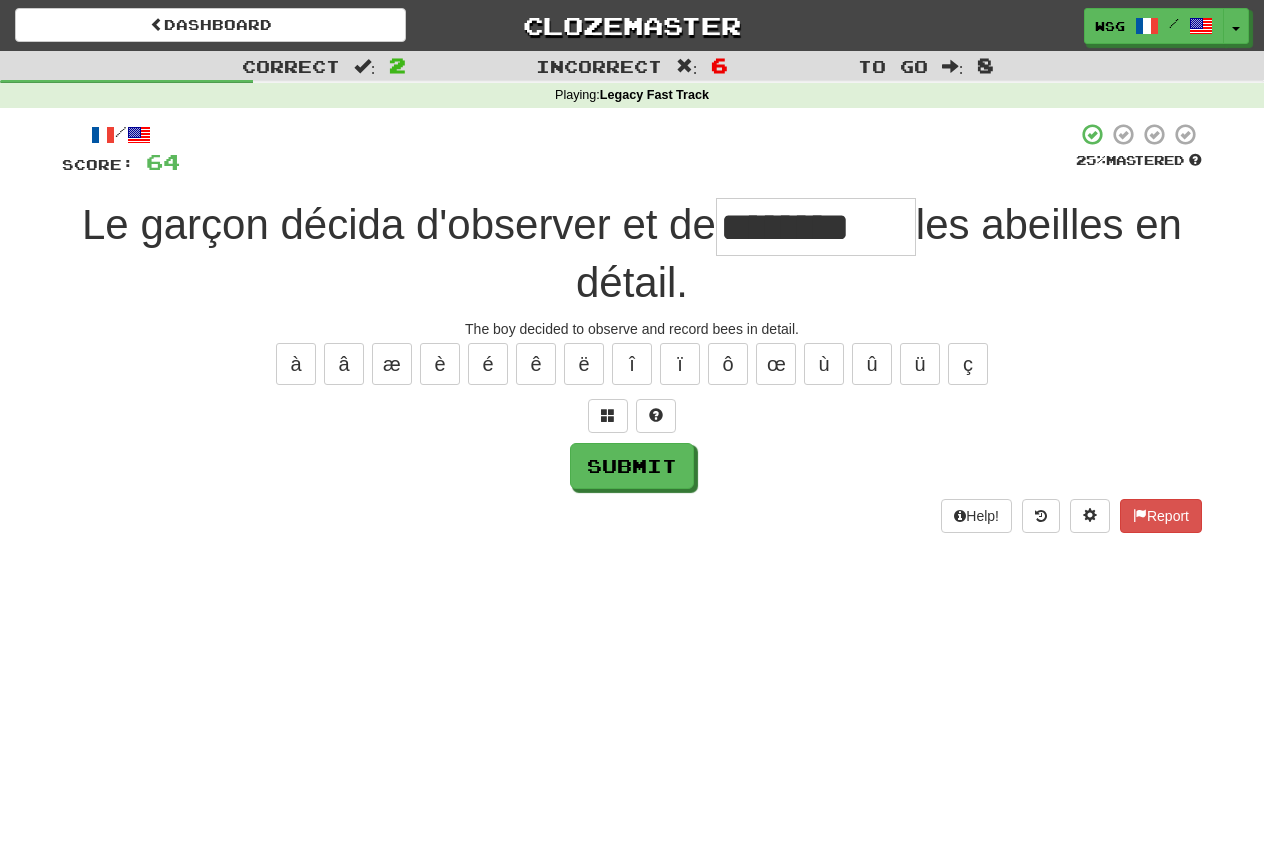 scroll, scrollTop: 0, scrollLeft: 0, axis: both 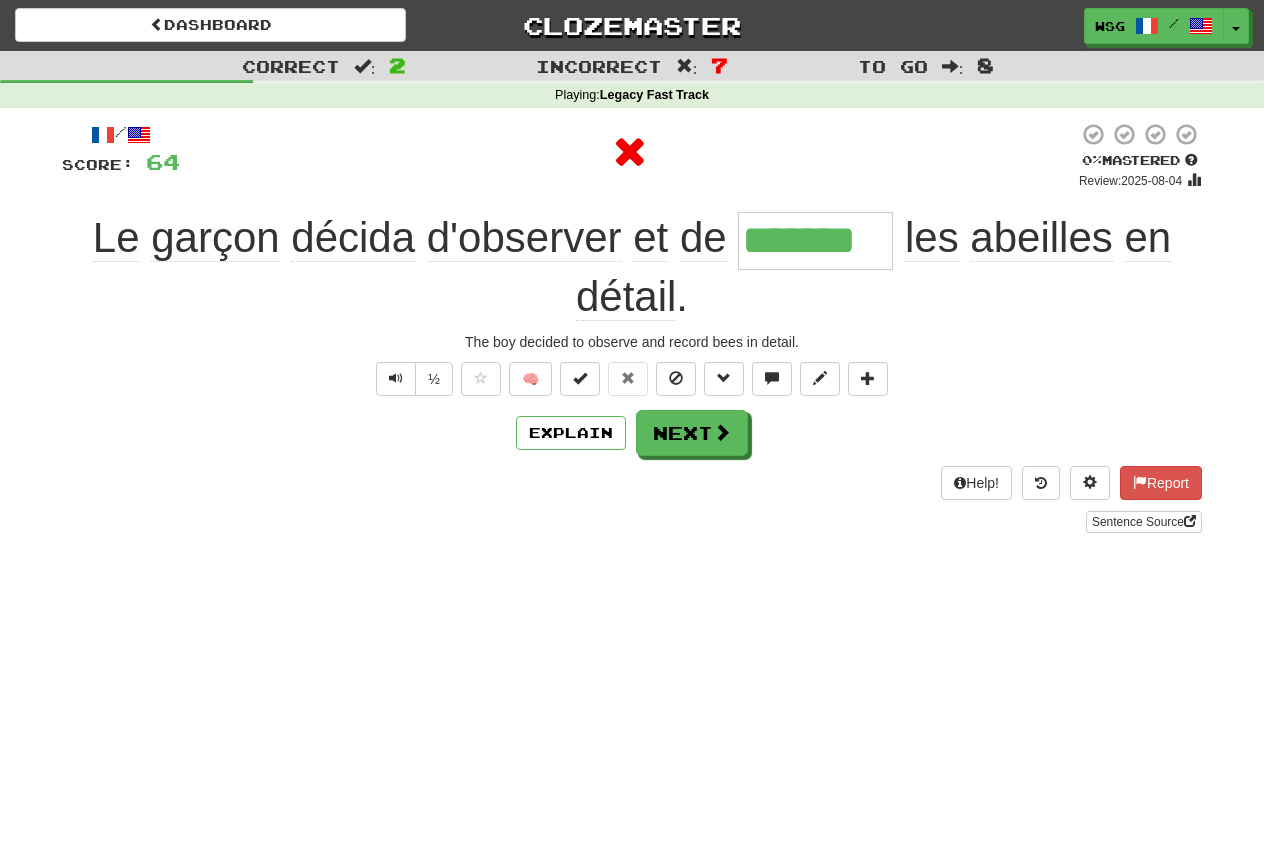 type on "********" 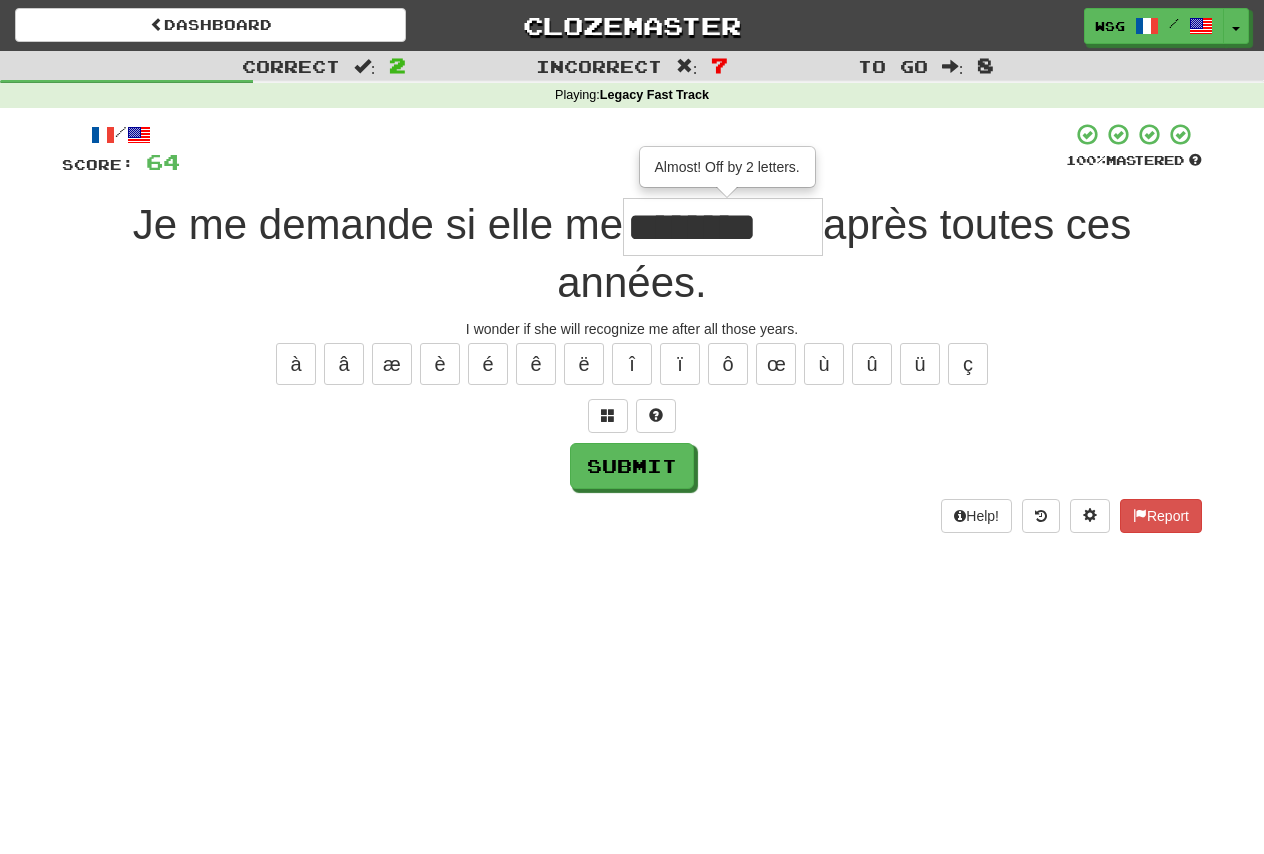 scroll, scrollTop: 0, scrollLeft: 0, axis: both 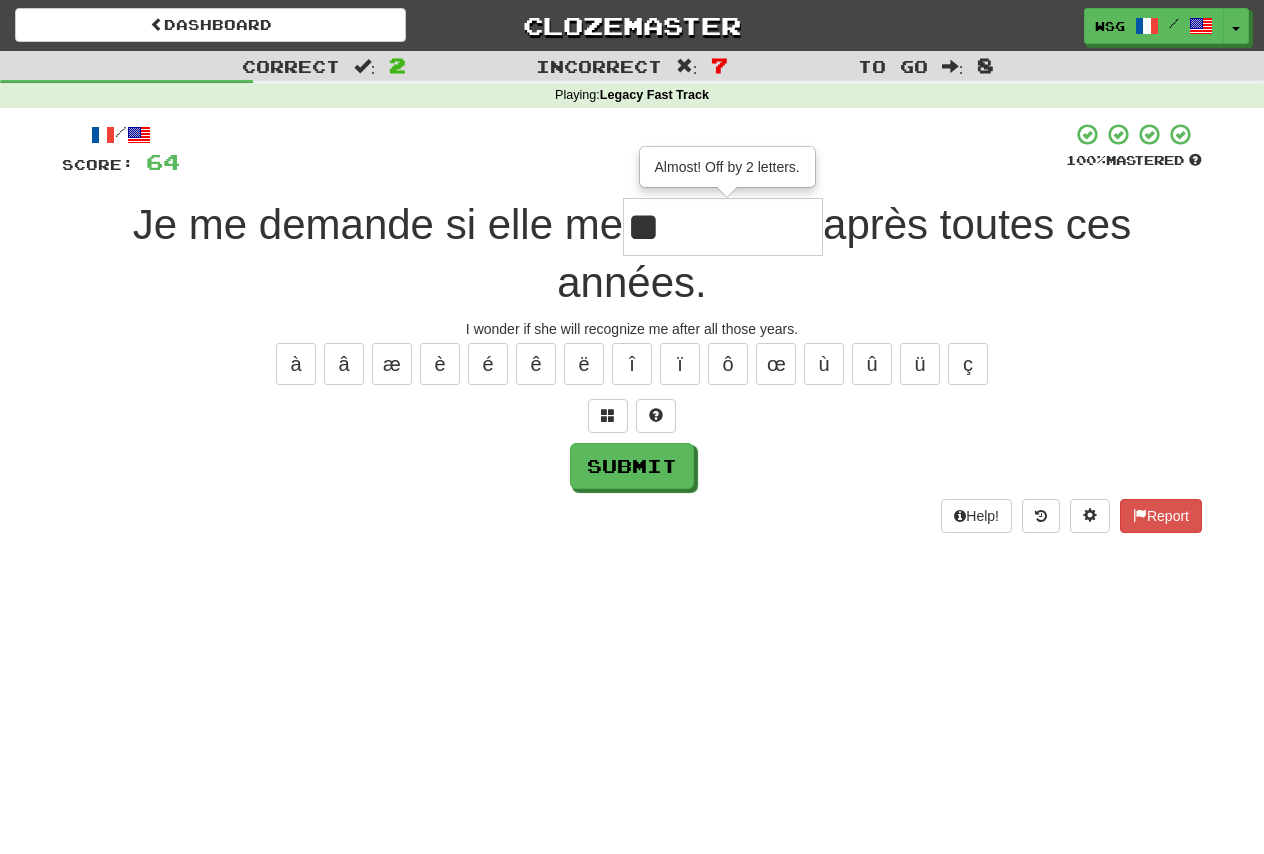type on "*" 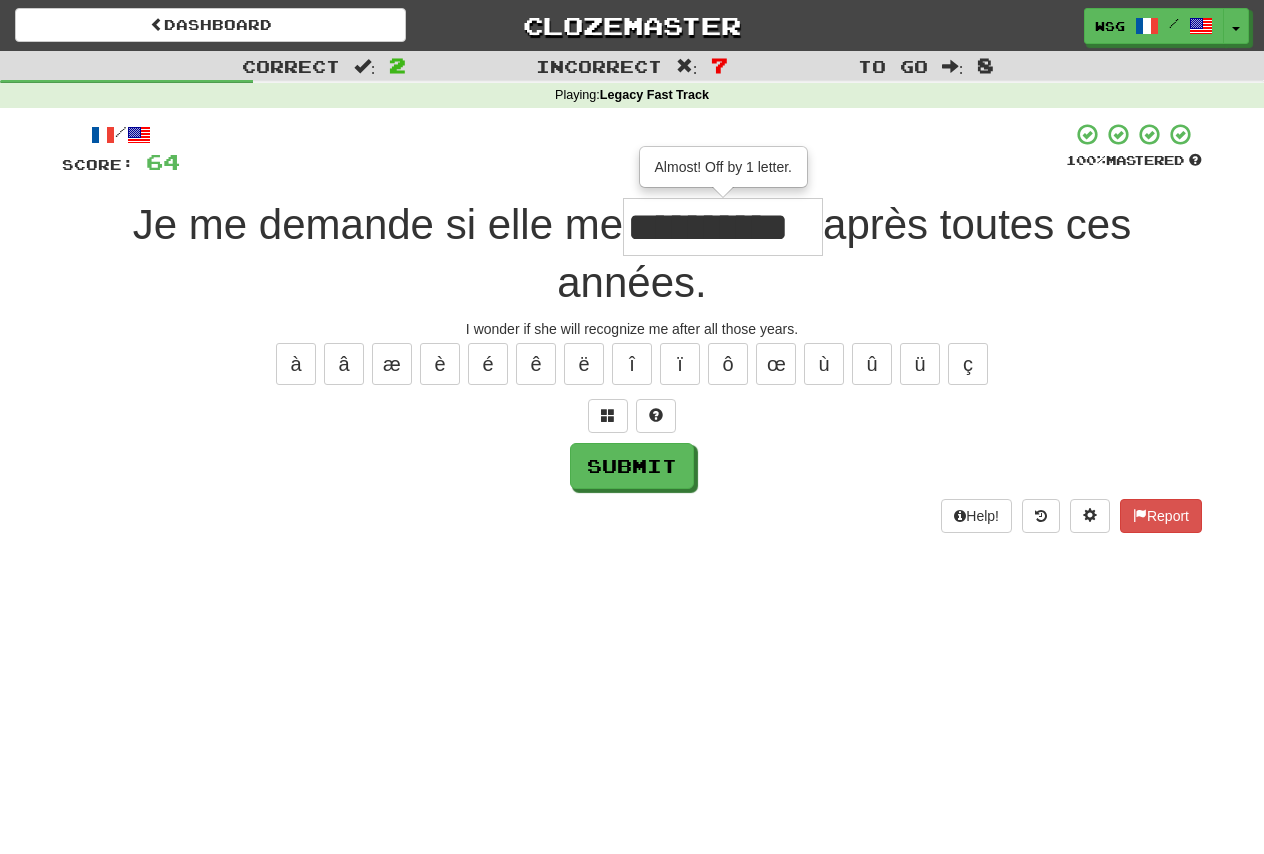 scroll, scrollTop: 0, scrollLeft: 0, axis: both 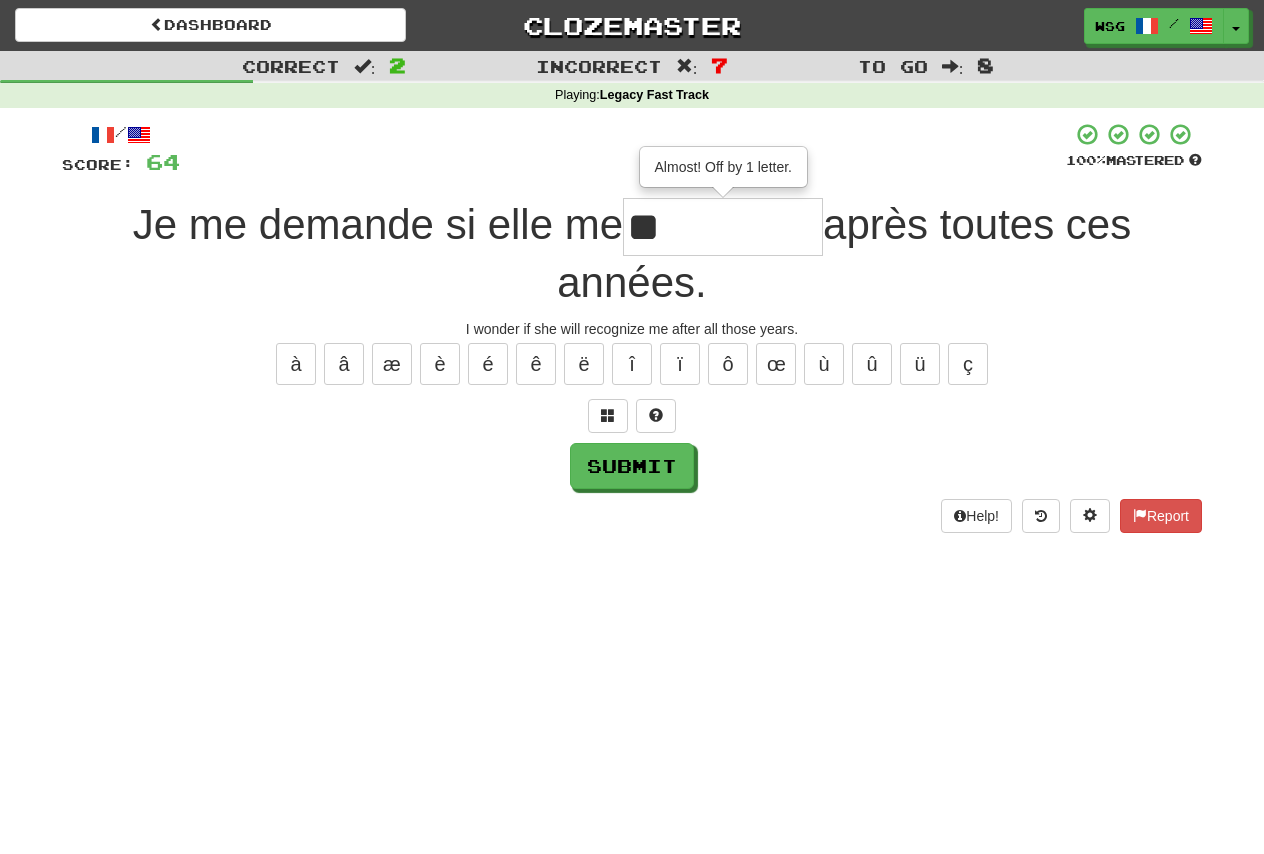 type on "*" 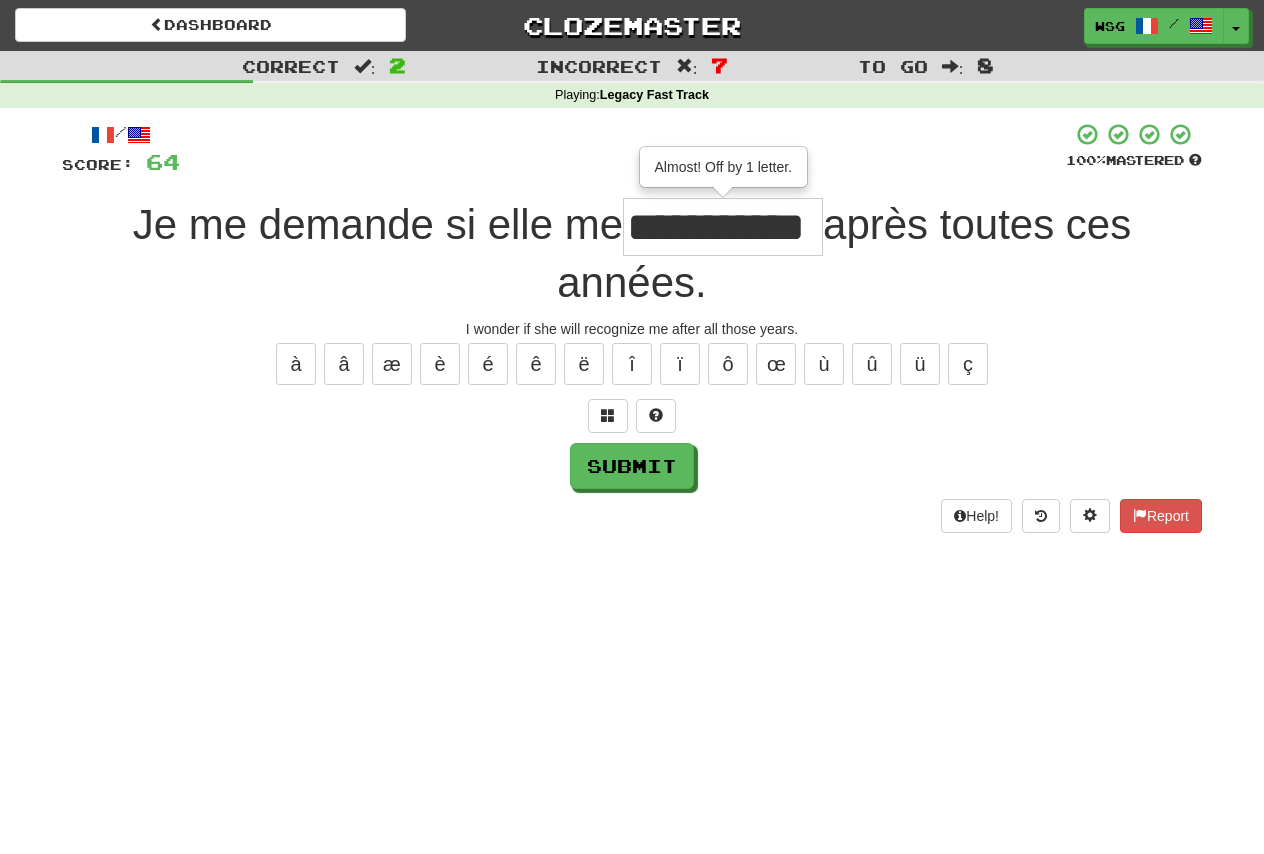 scroll, scrollTop: 0, scrollLeft: 20, axis: horizontal 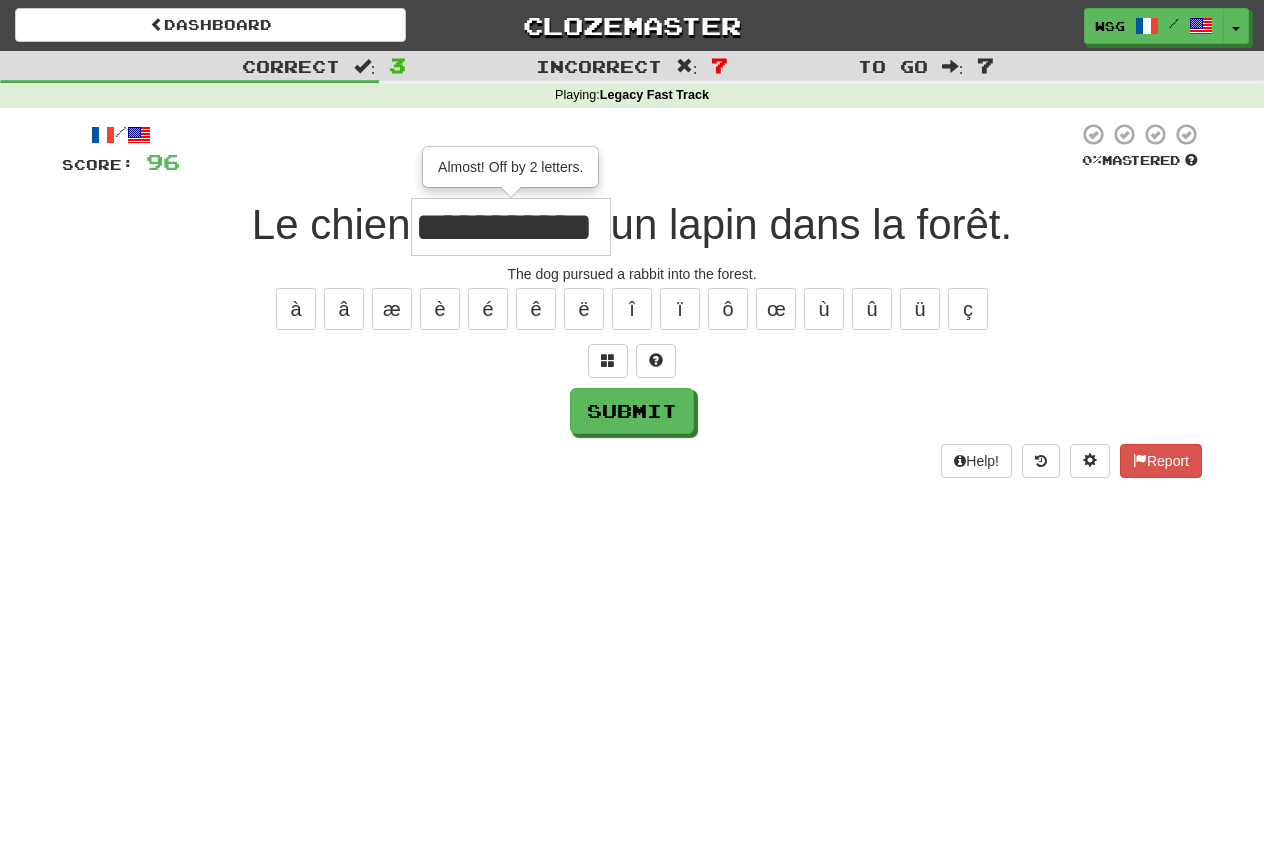 type on "**********" 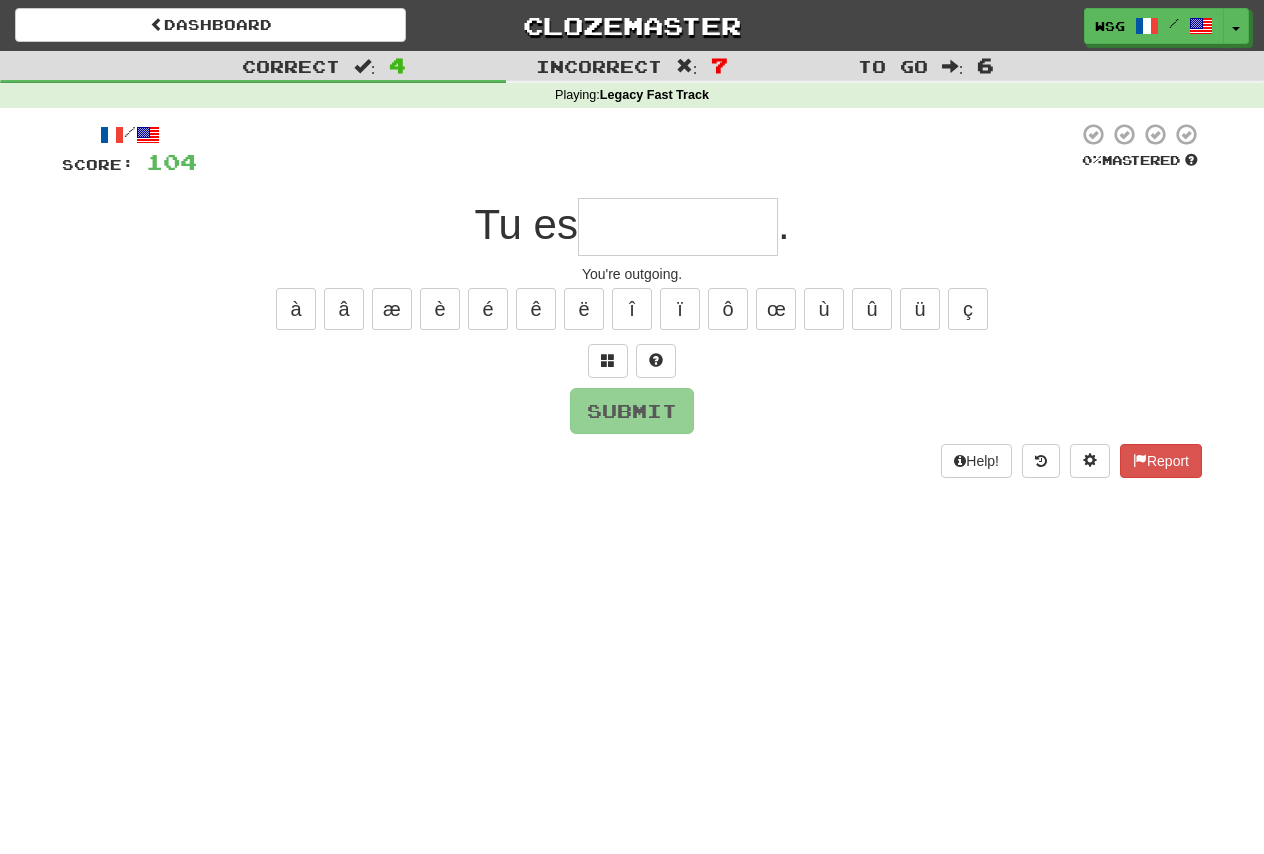 click at bounding box center (678, 227) 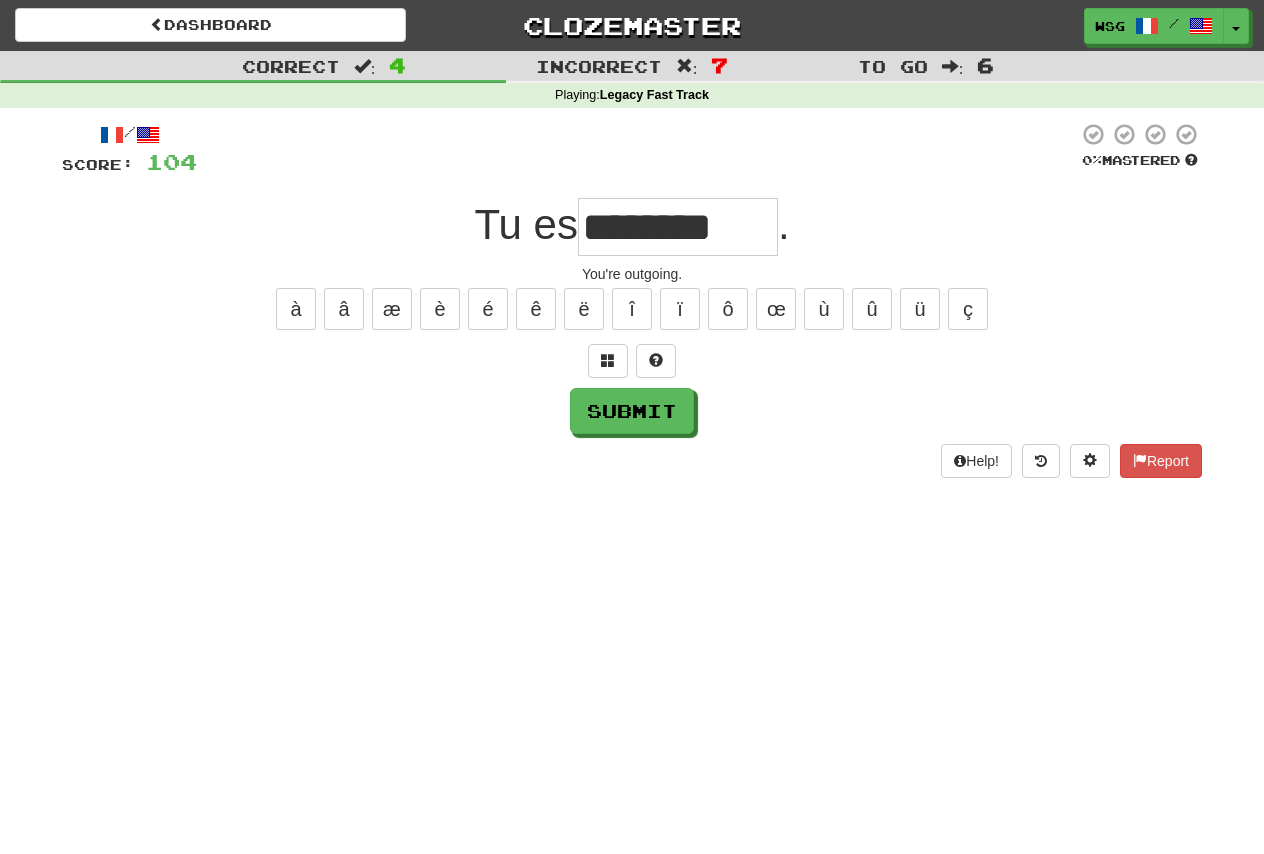 type on "********" 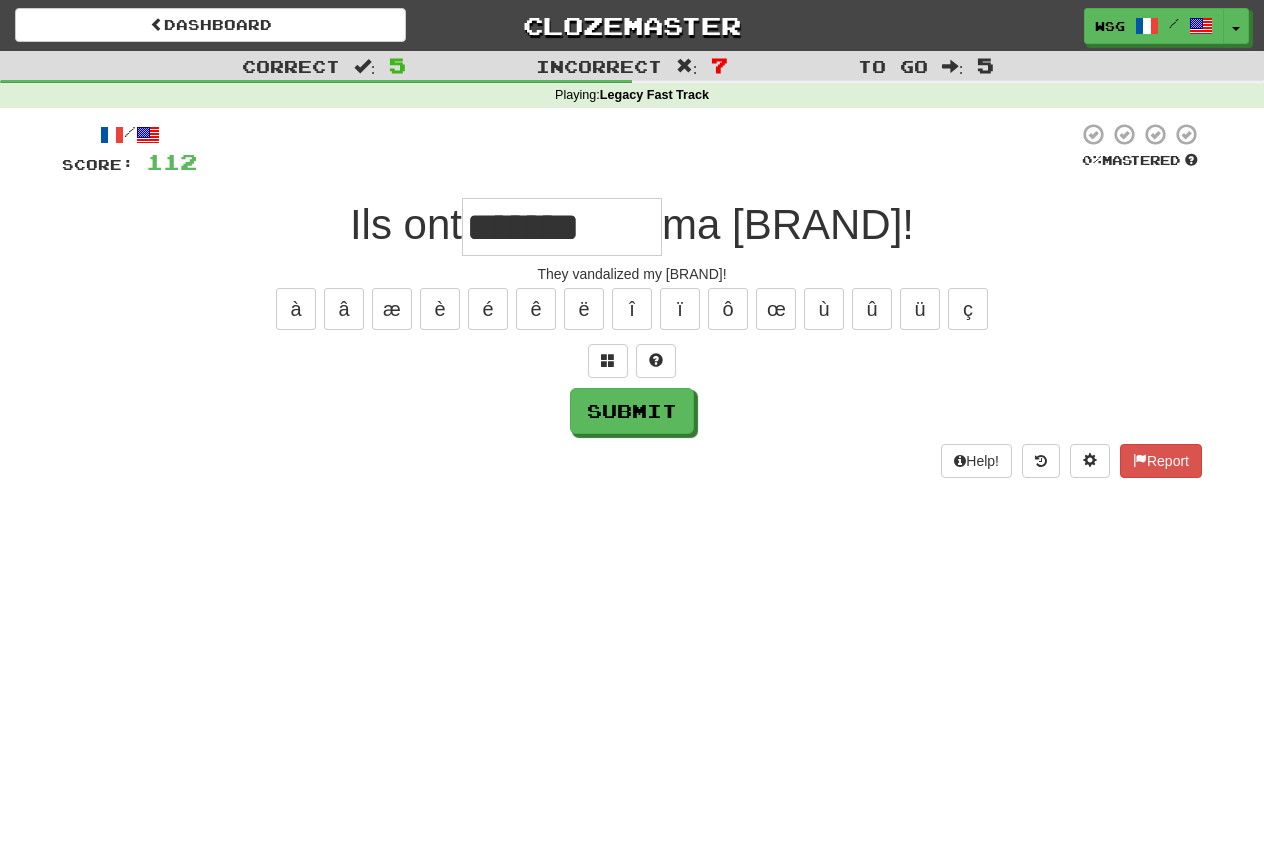 type on "*******" 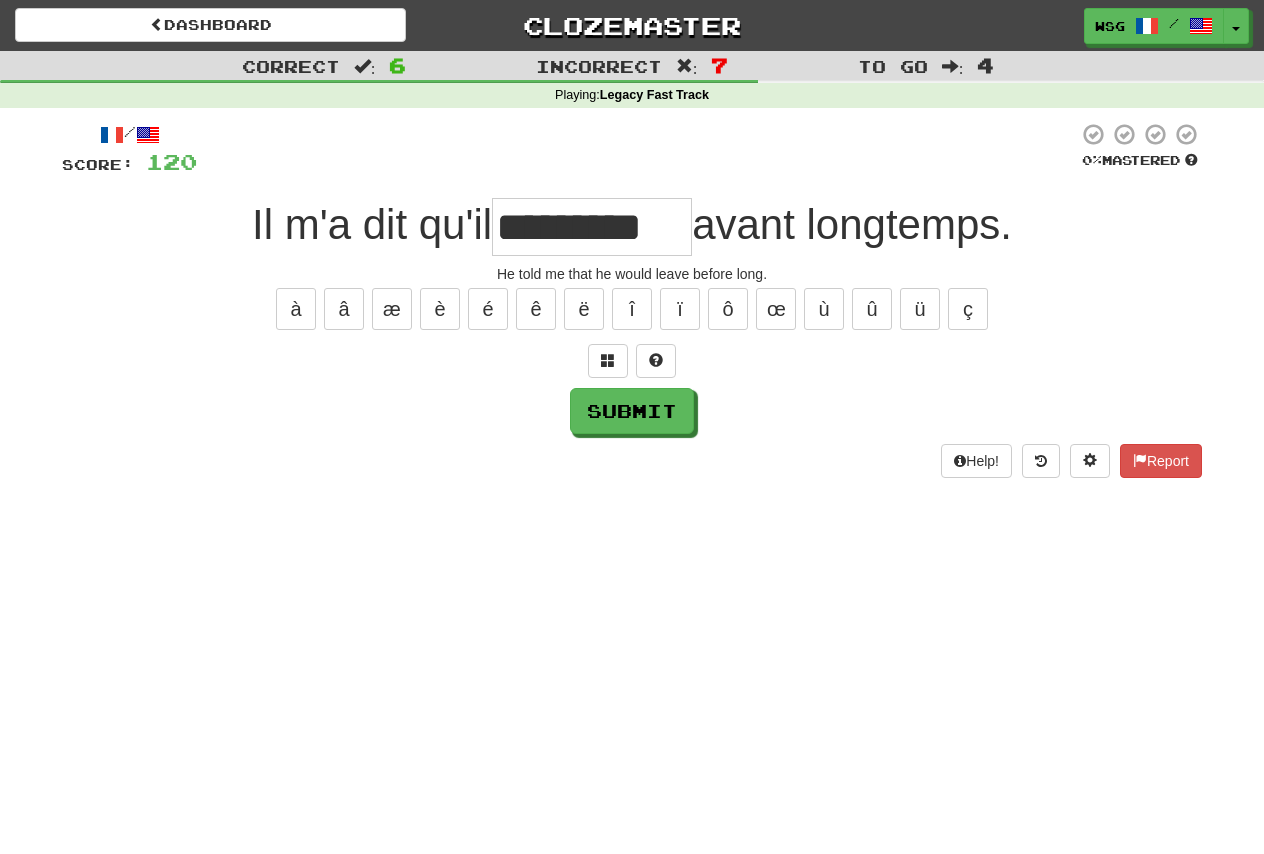 type on "*********" 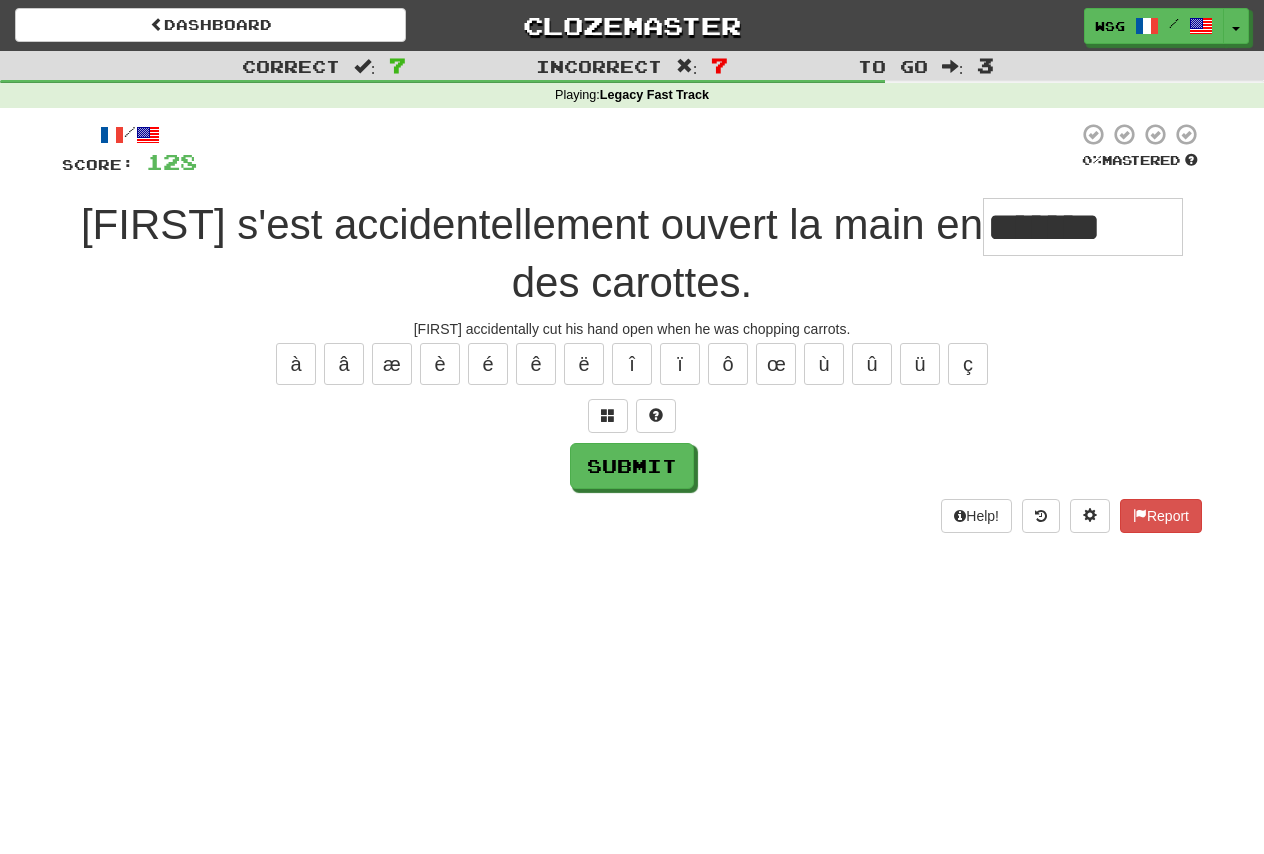 type on "*******" 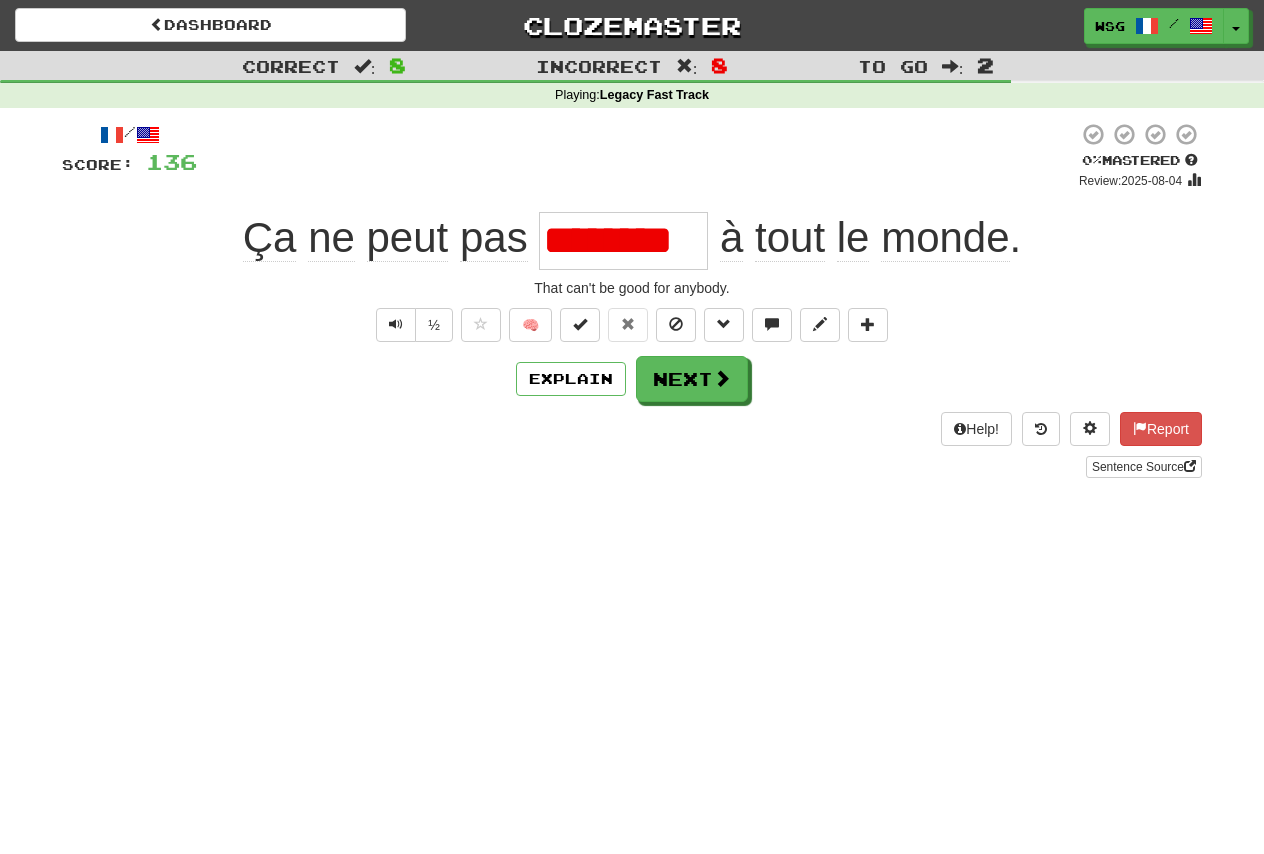 scroll, scrollTop: 0, scrollLeft: 0, axis: both 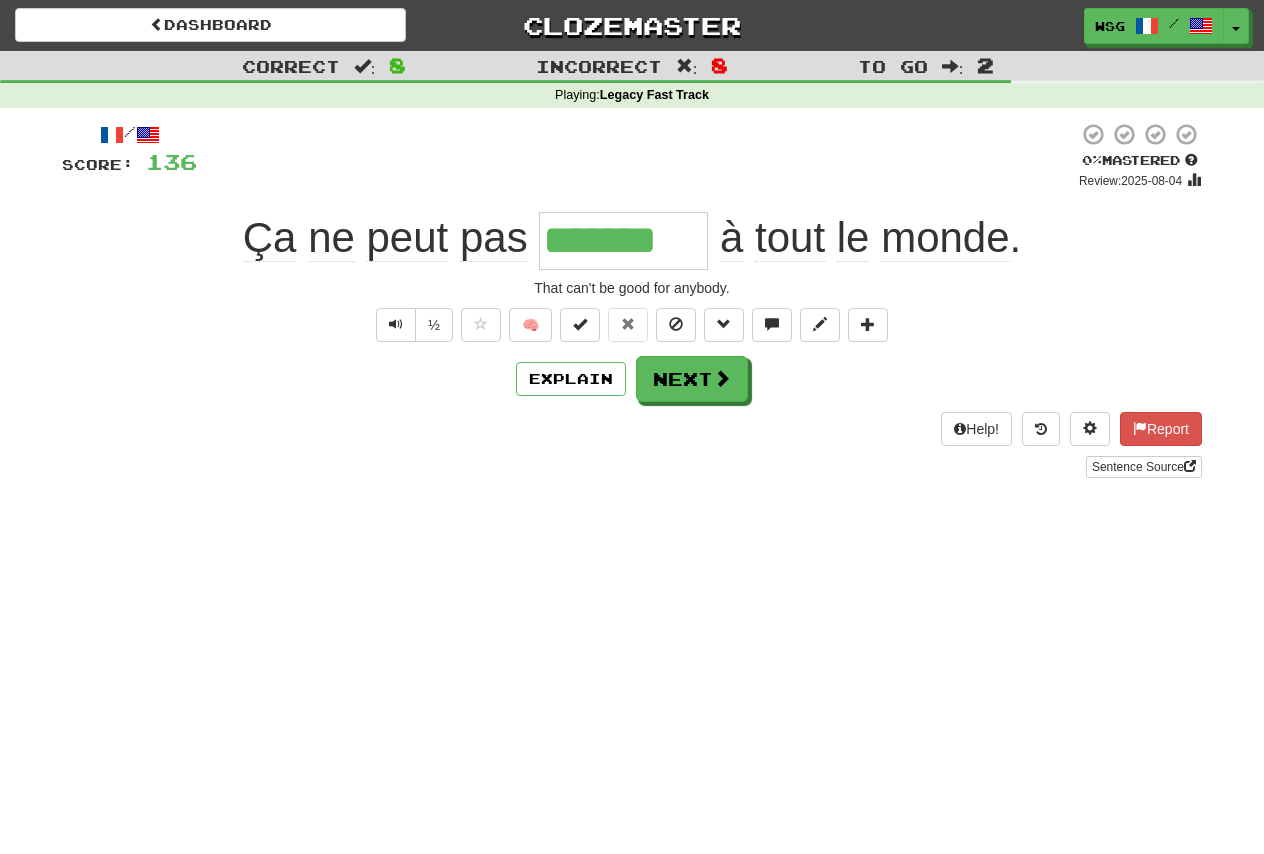 type on "********" 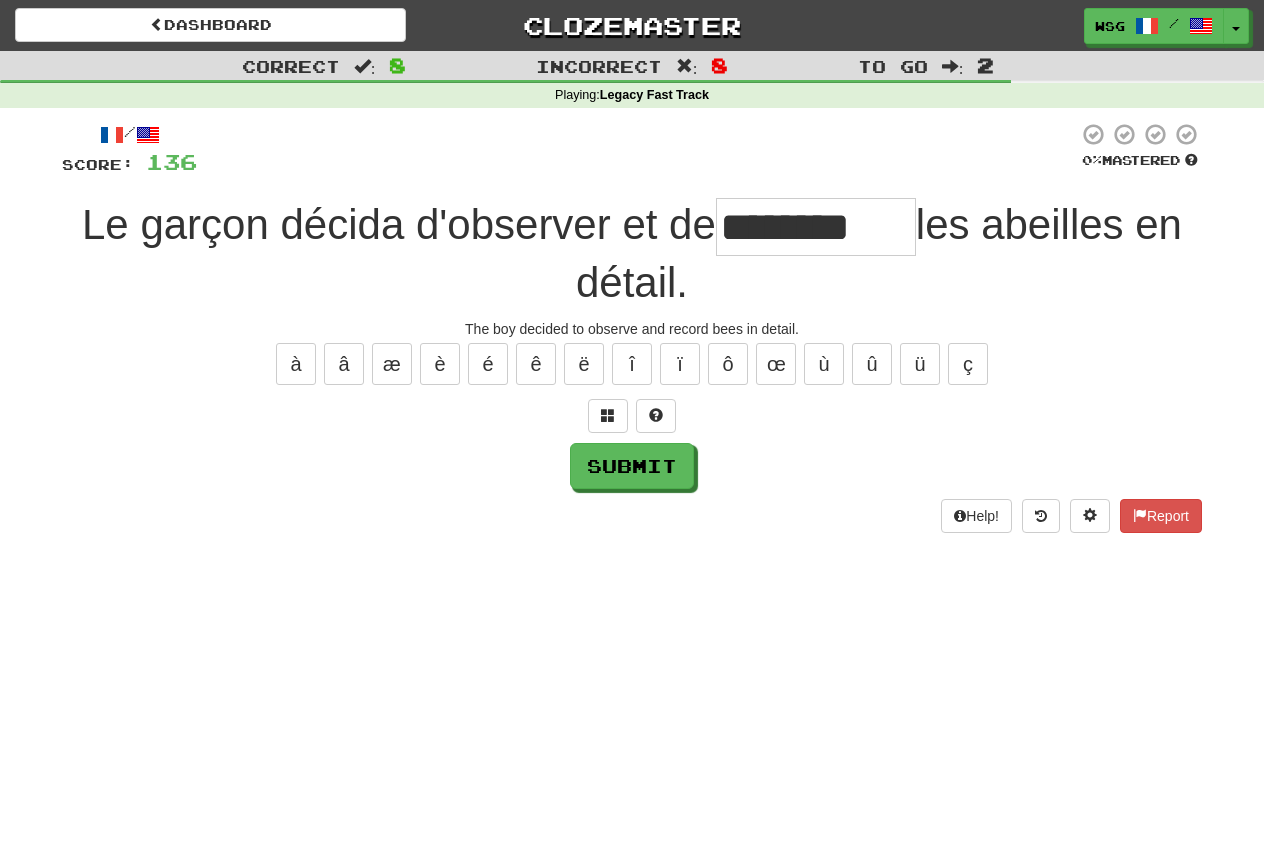 type on "********" 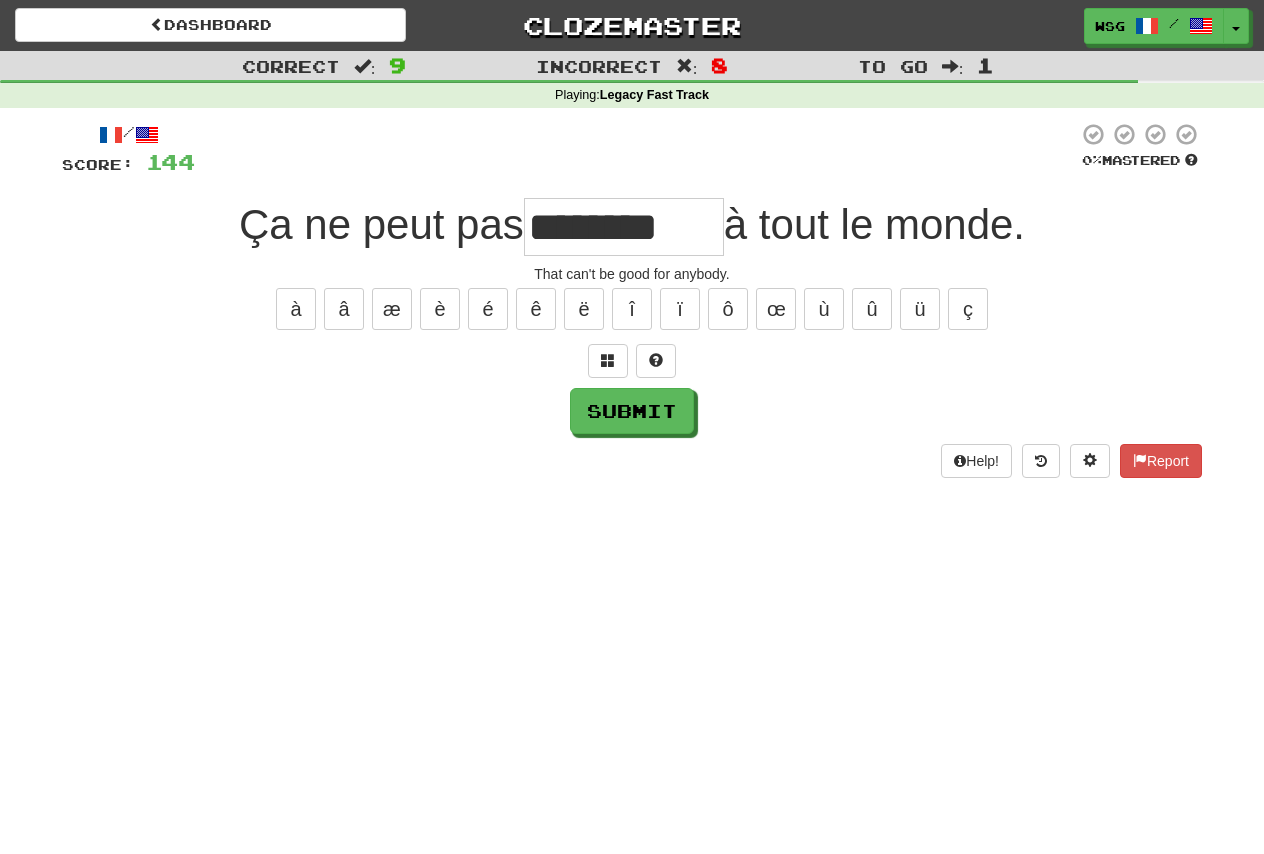 type on "********" 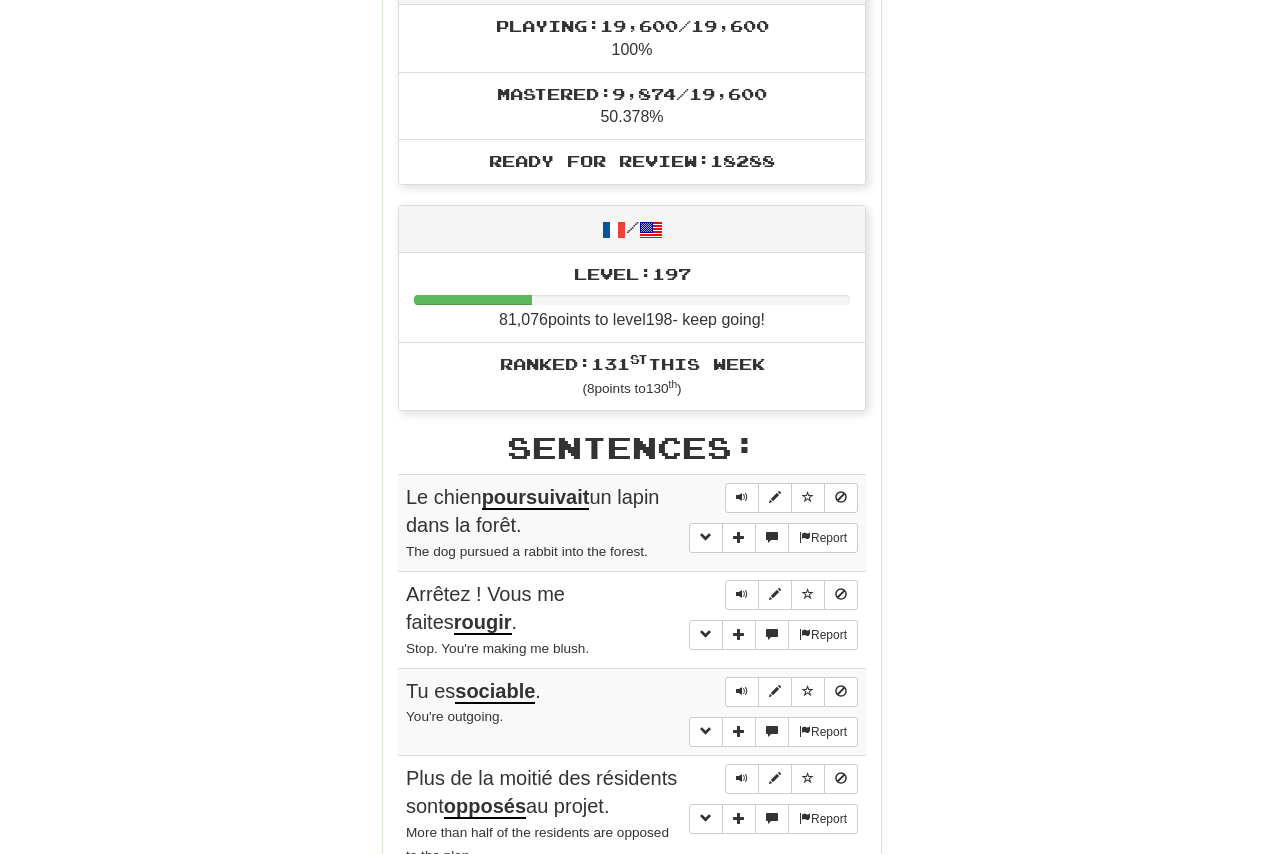 scroll, scrollTop: 887, scrollLeft: 0, axis: vertical 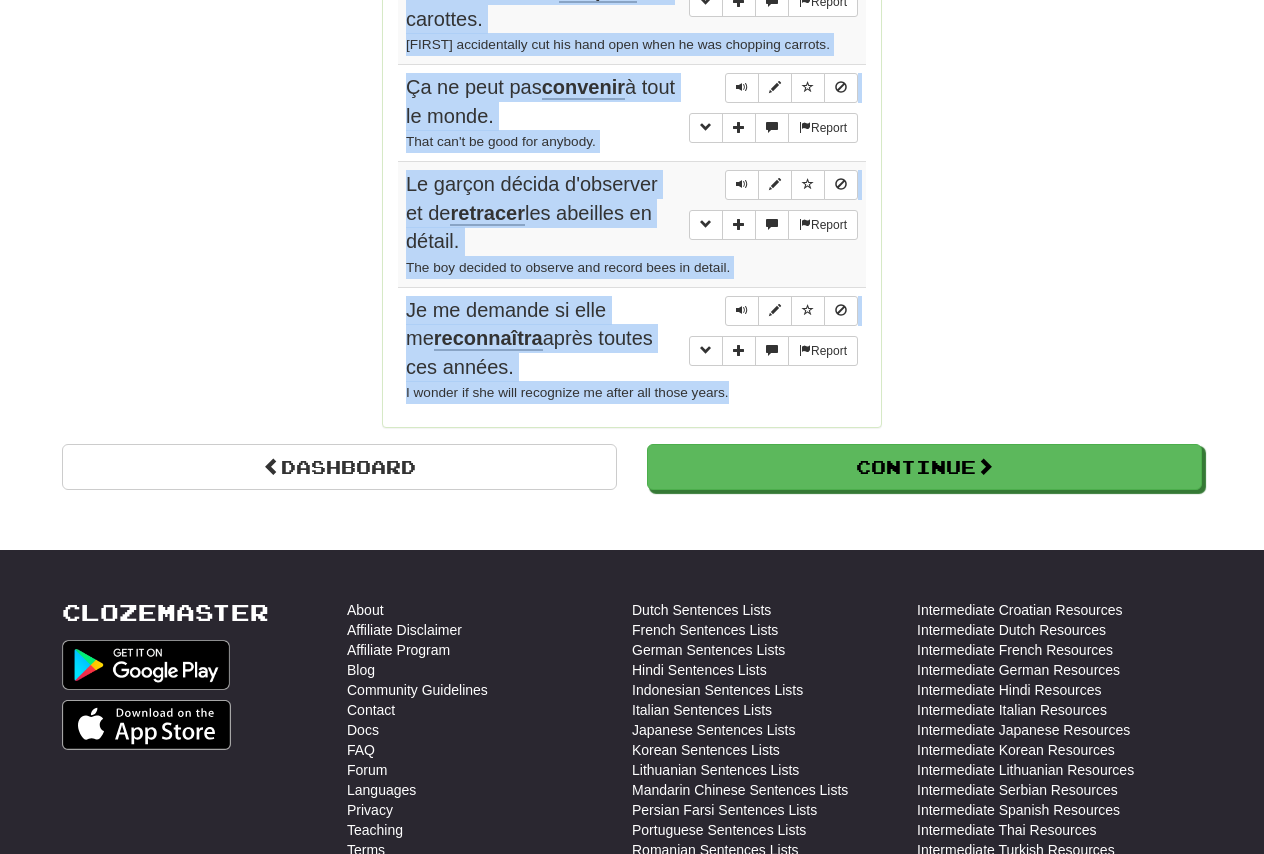 drag, startPoint x: 404, startPoint y: 330, endPoint x: 736, endPoint y: 390, distance: 337.3781 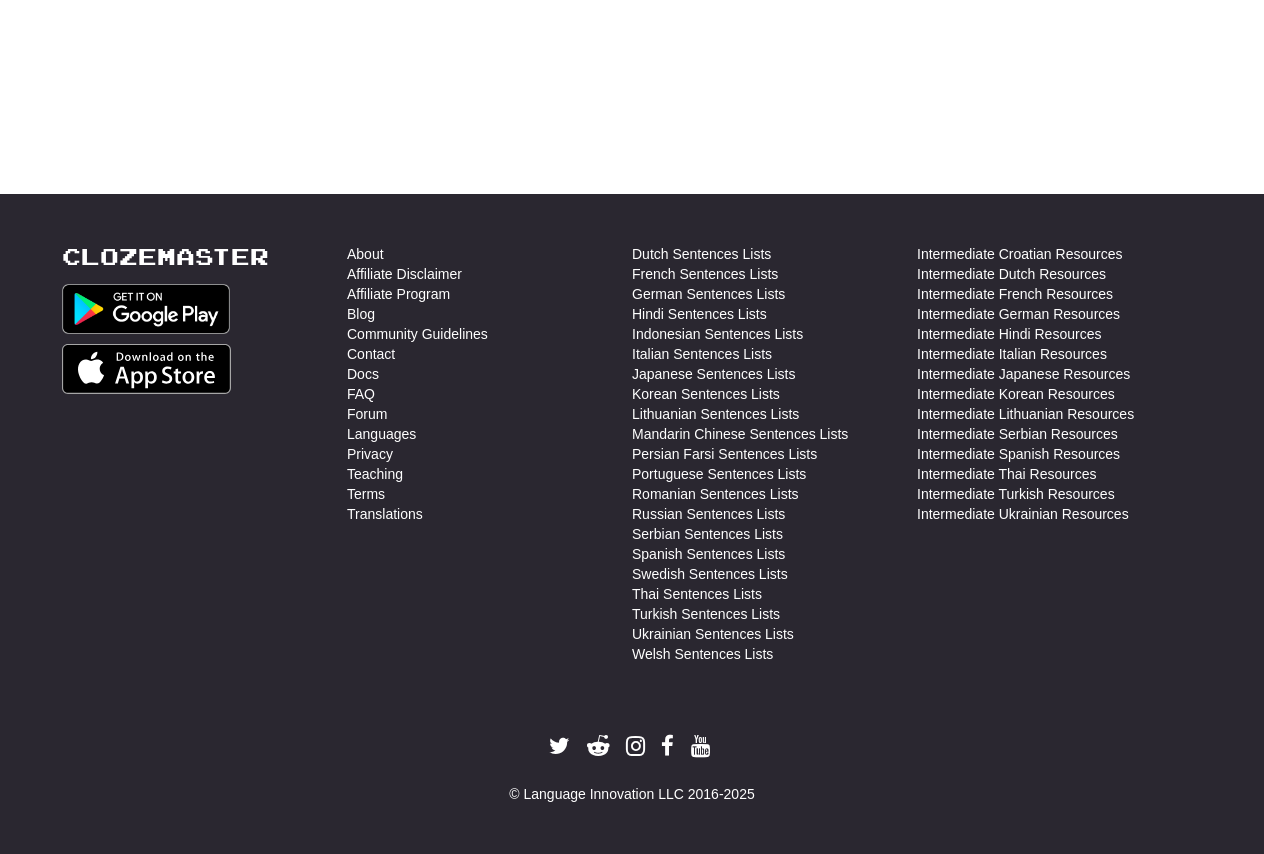 scroll, scrollTop: 0, scrollLeft: 0, axis: both 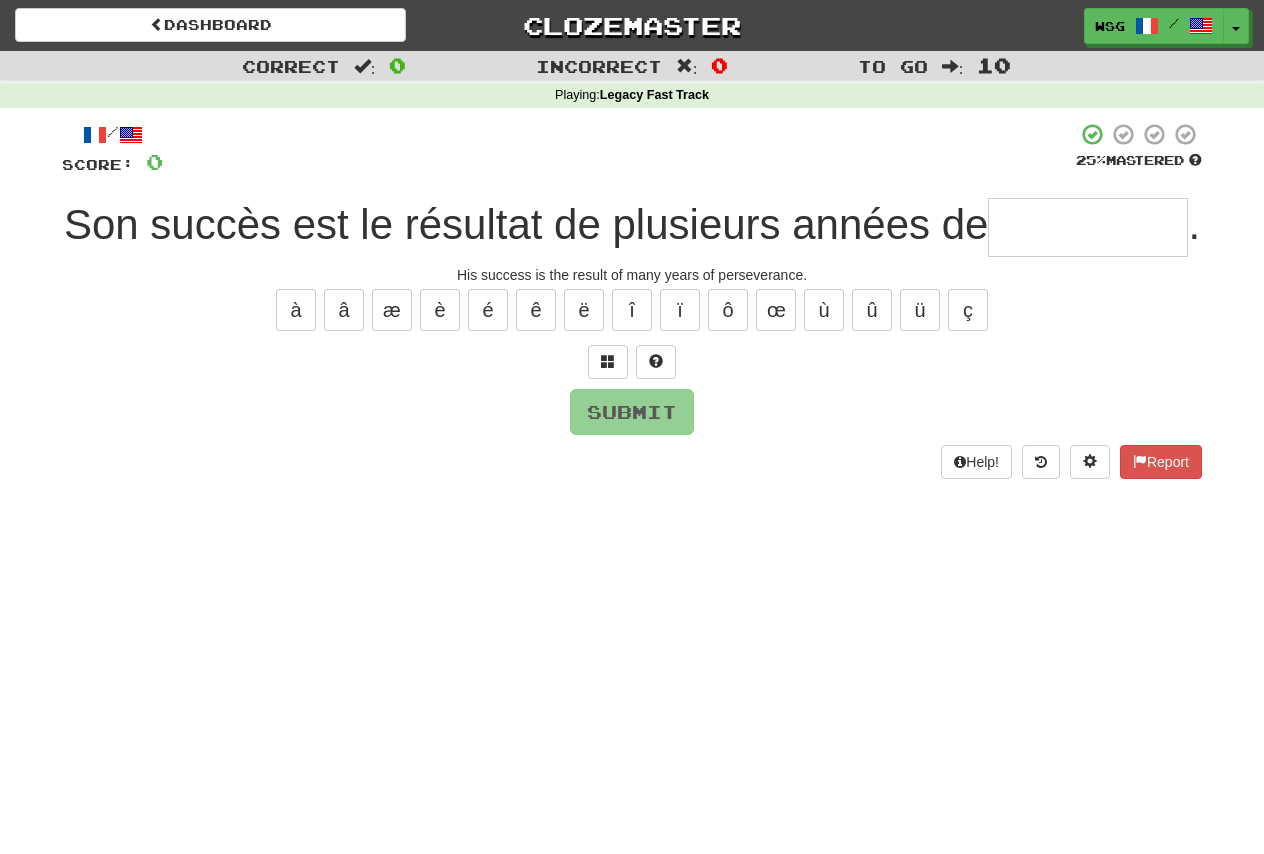 click at bounding box center (1088, 227) 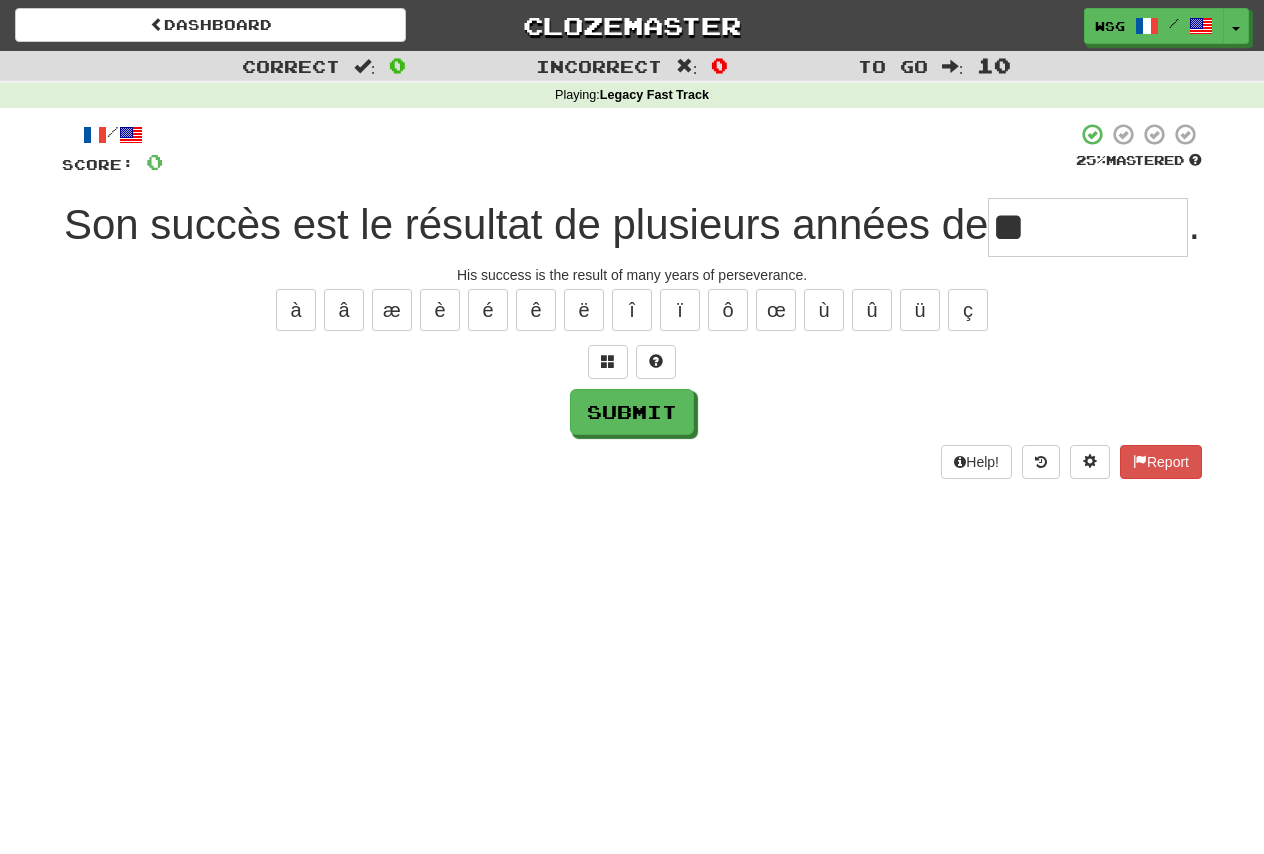 type on "*" 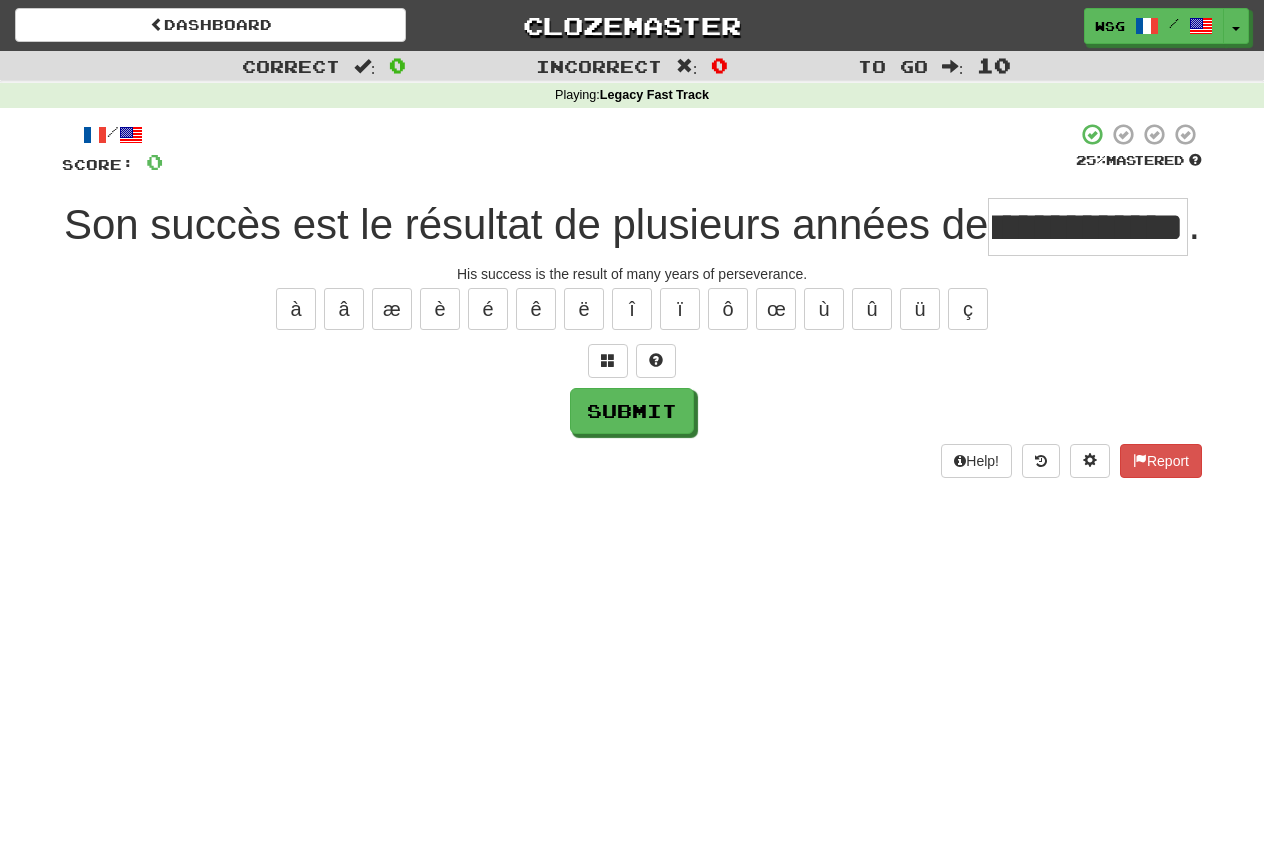 scroll, scrollTop: 0, scrollLeft: 76, axis: horizontal 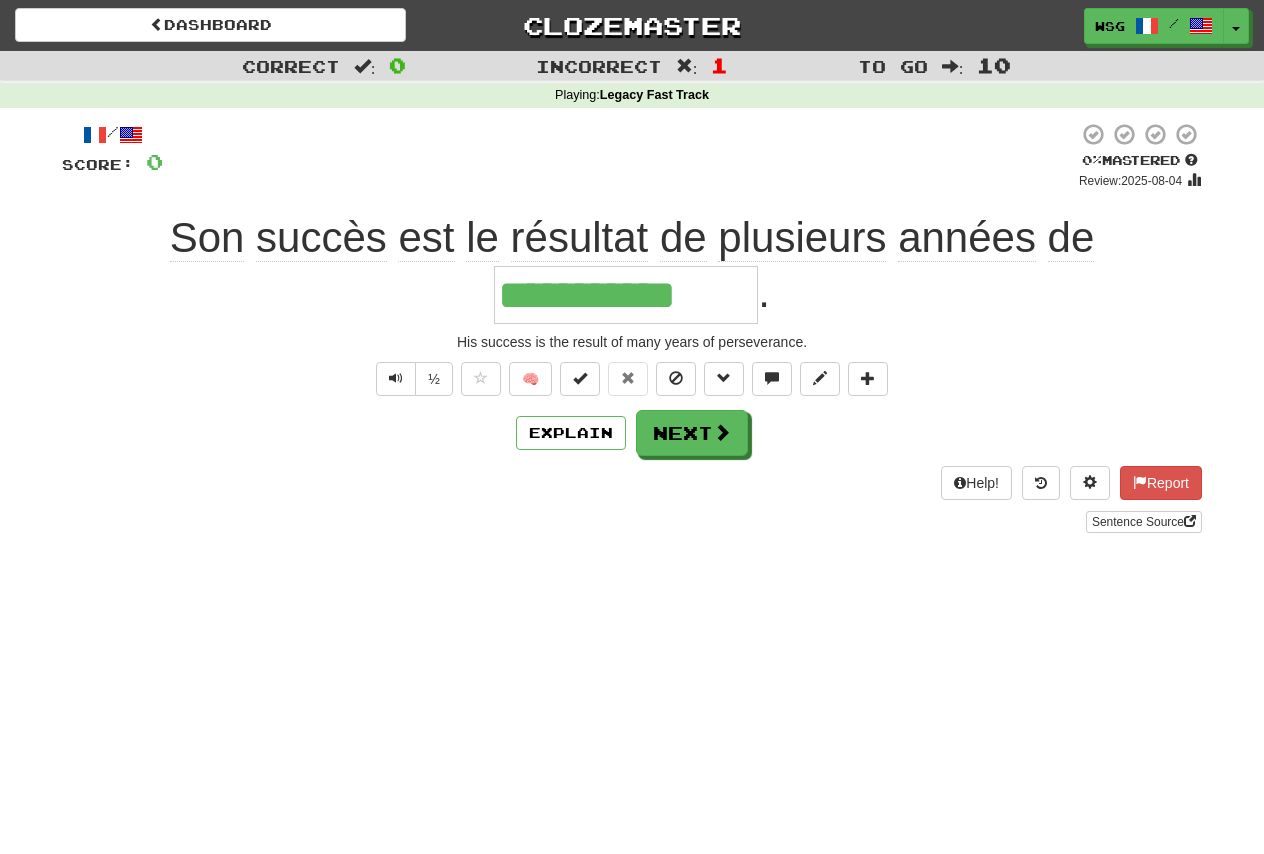 type on "**********" 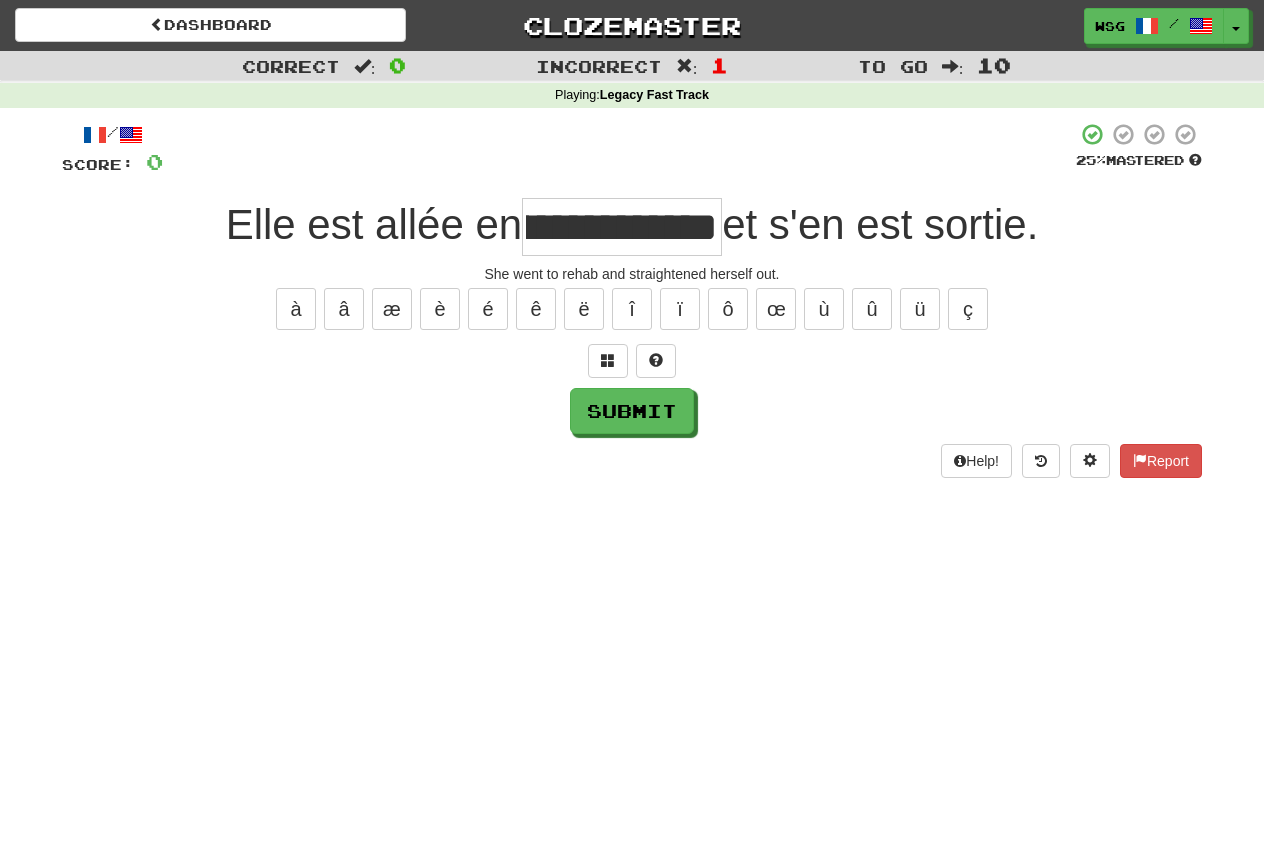 scroll, scrollTop: 0, scrollLeft: 0, axis: both 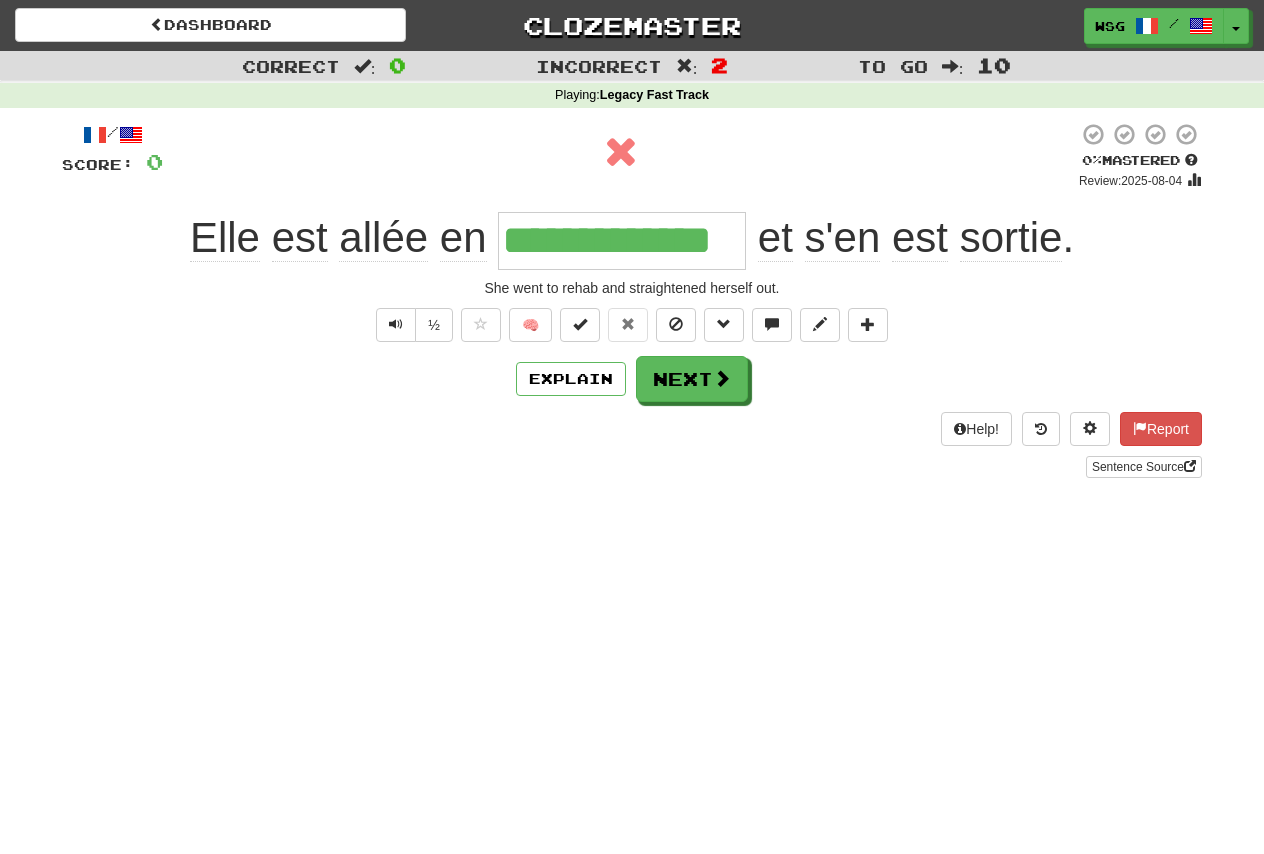 type on "**********" 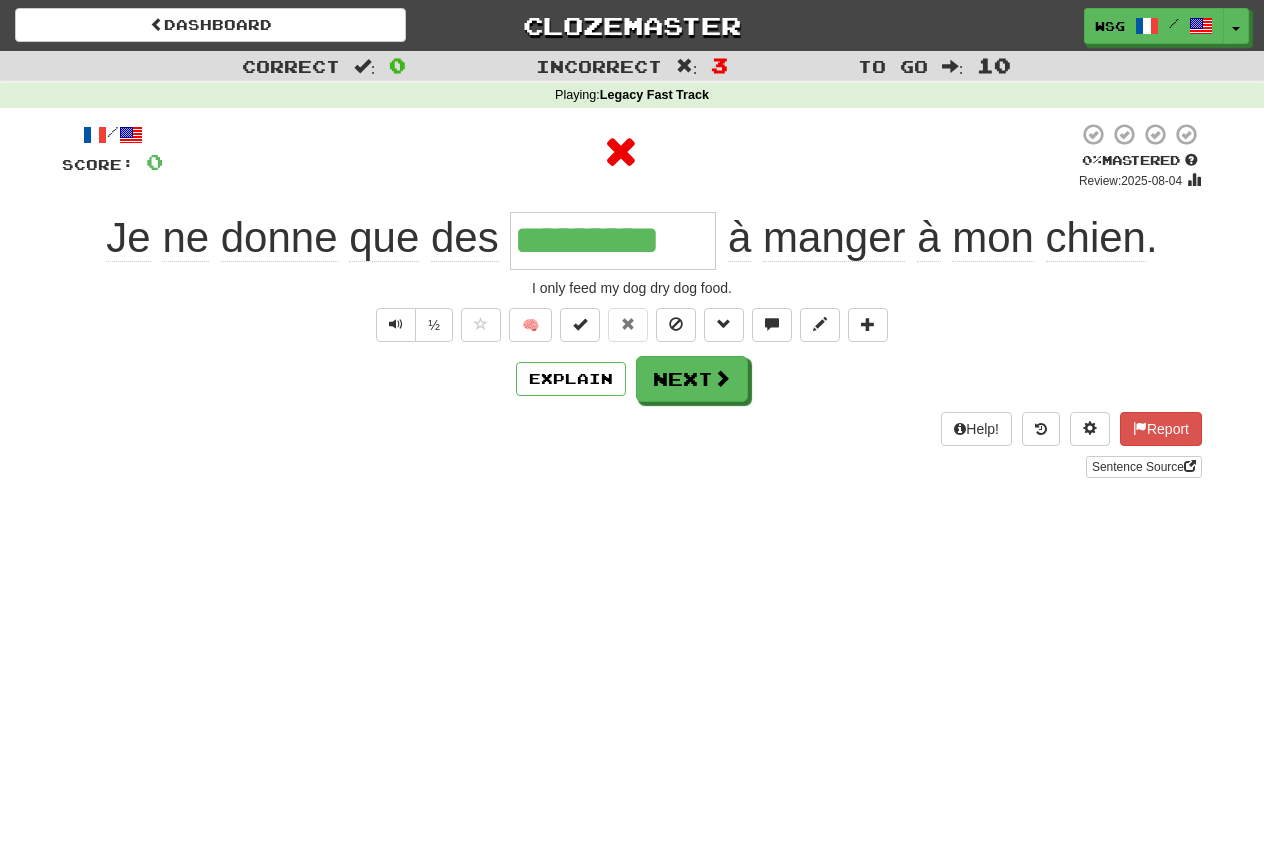 type on "**********" 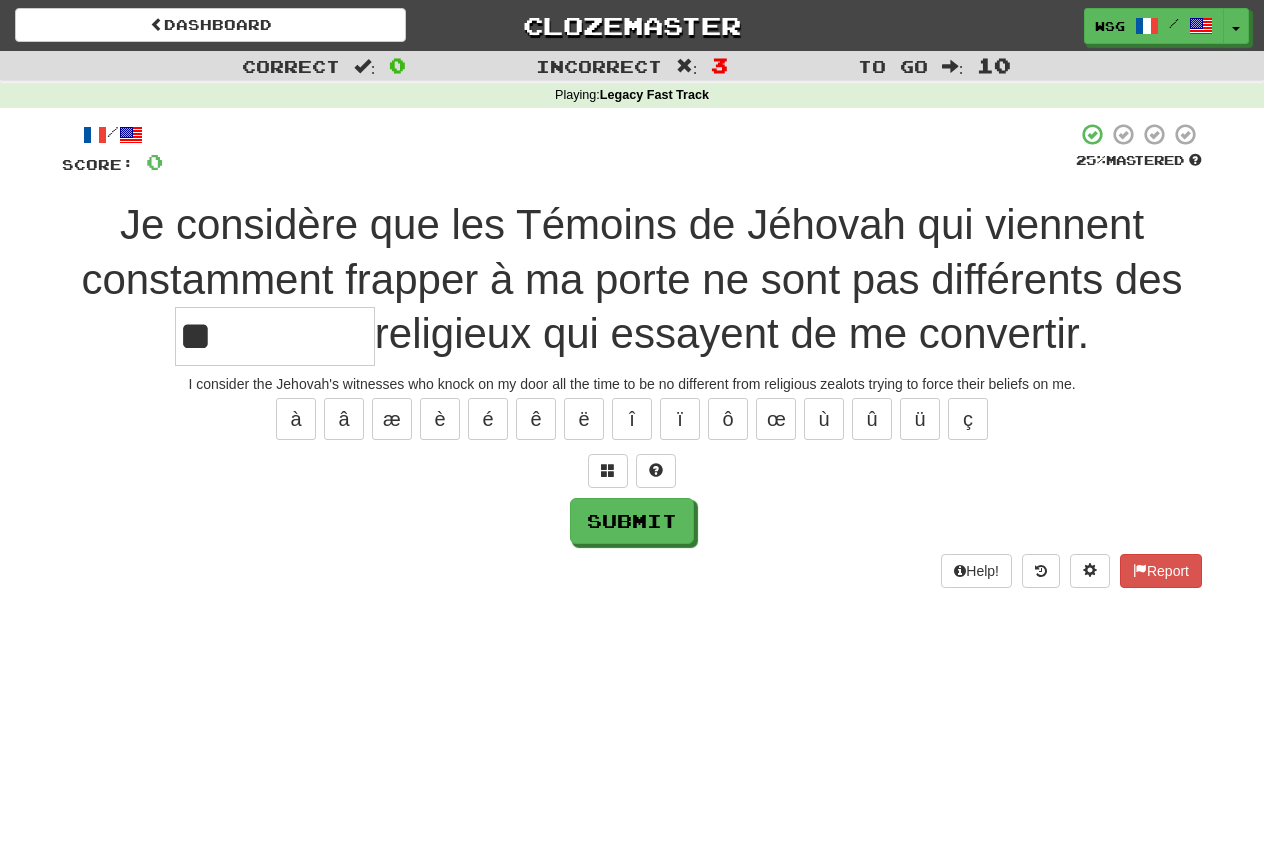 type on "*" 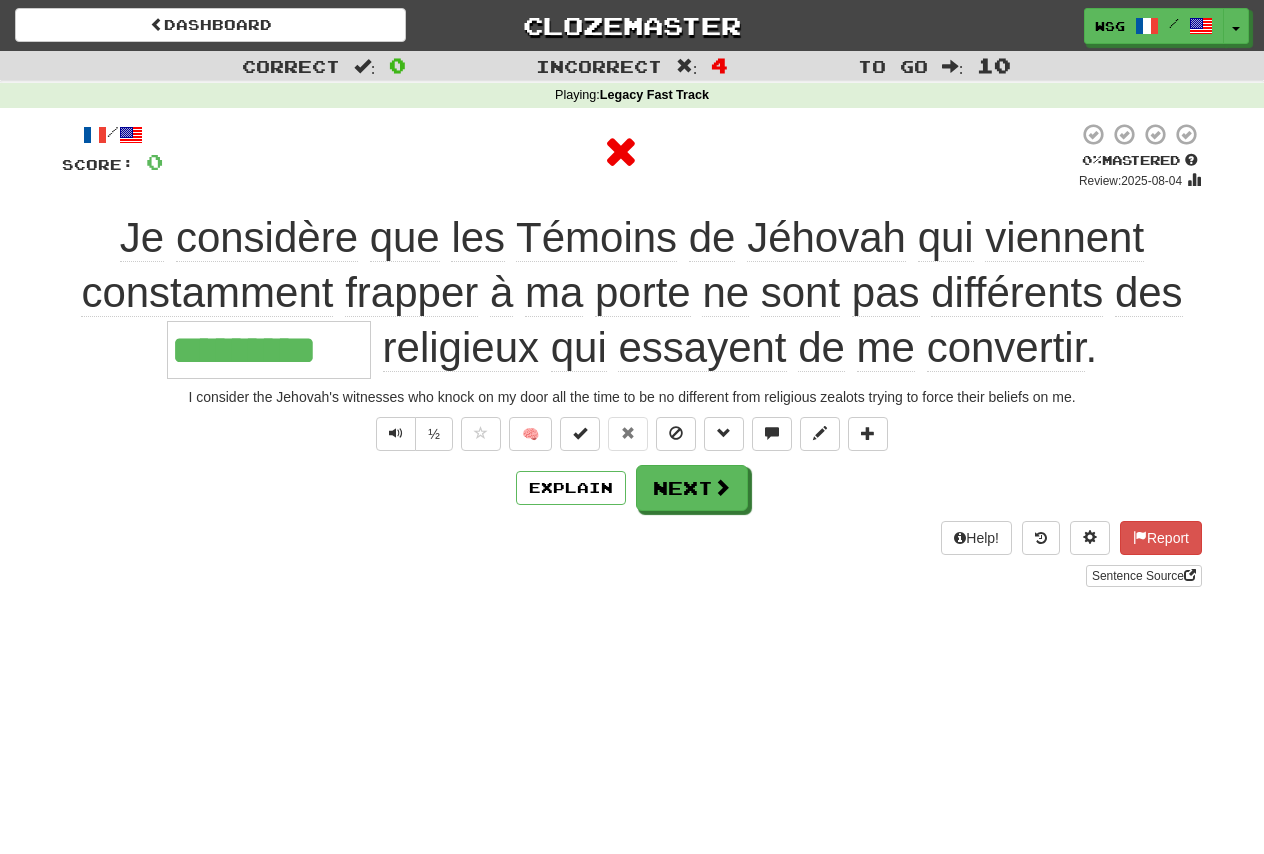 type on "**********" 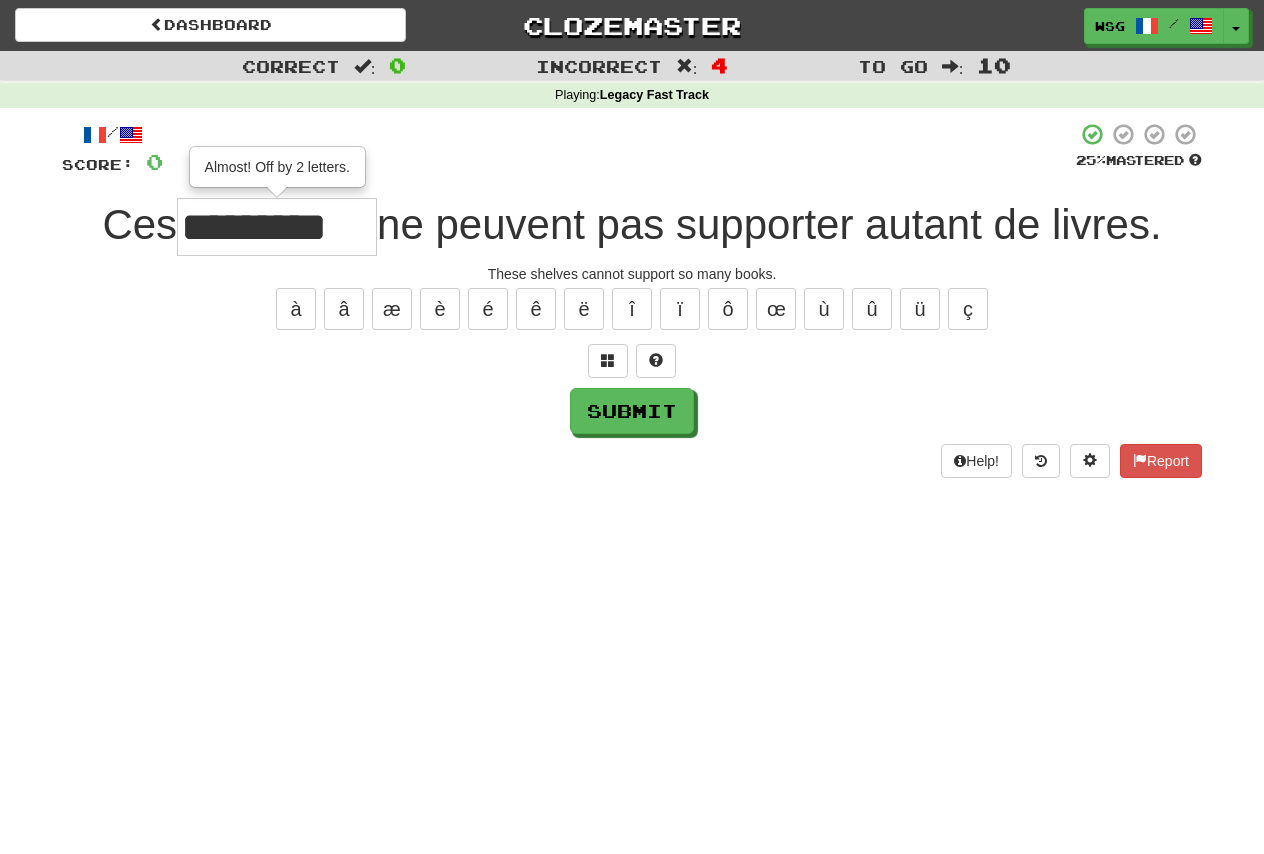 type on "********" 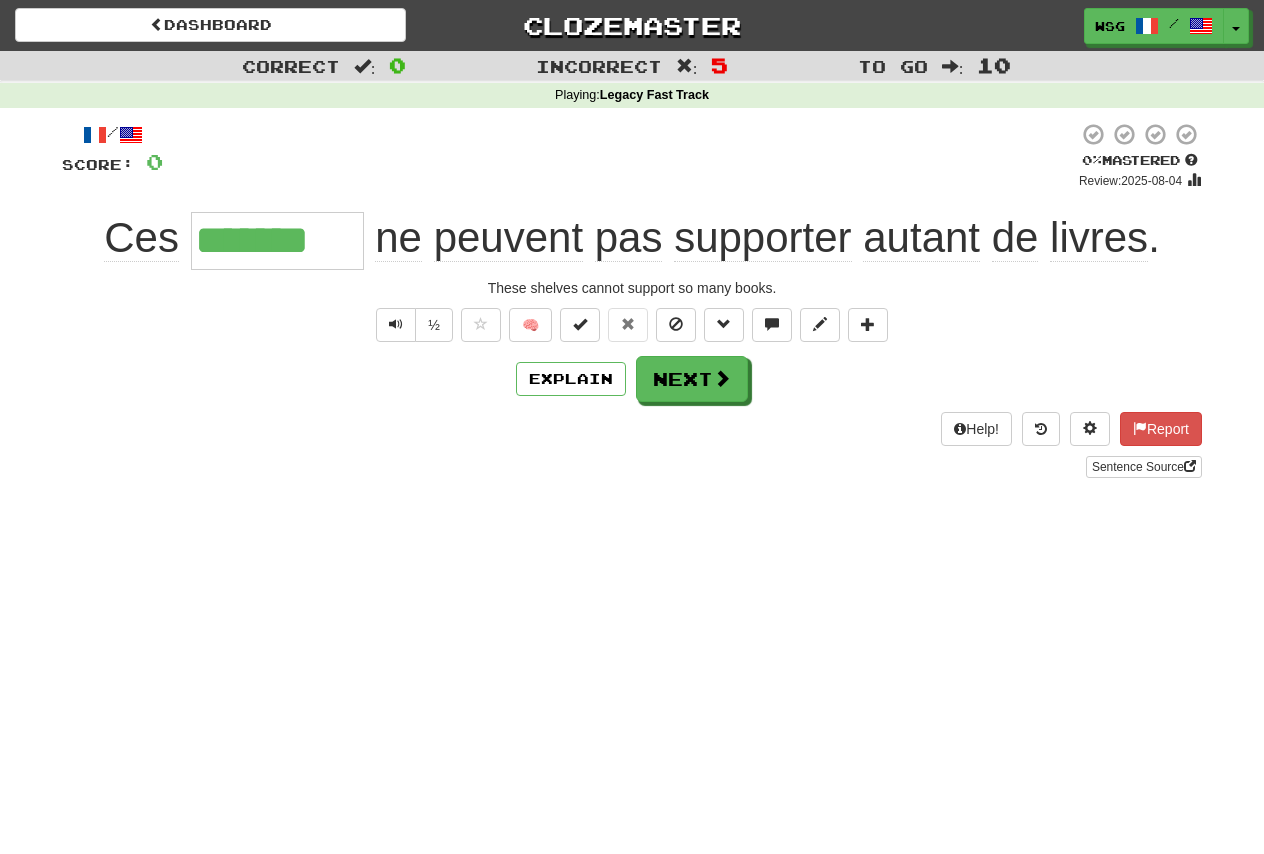 type on "********" 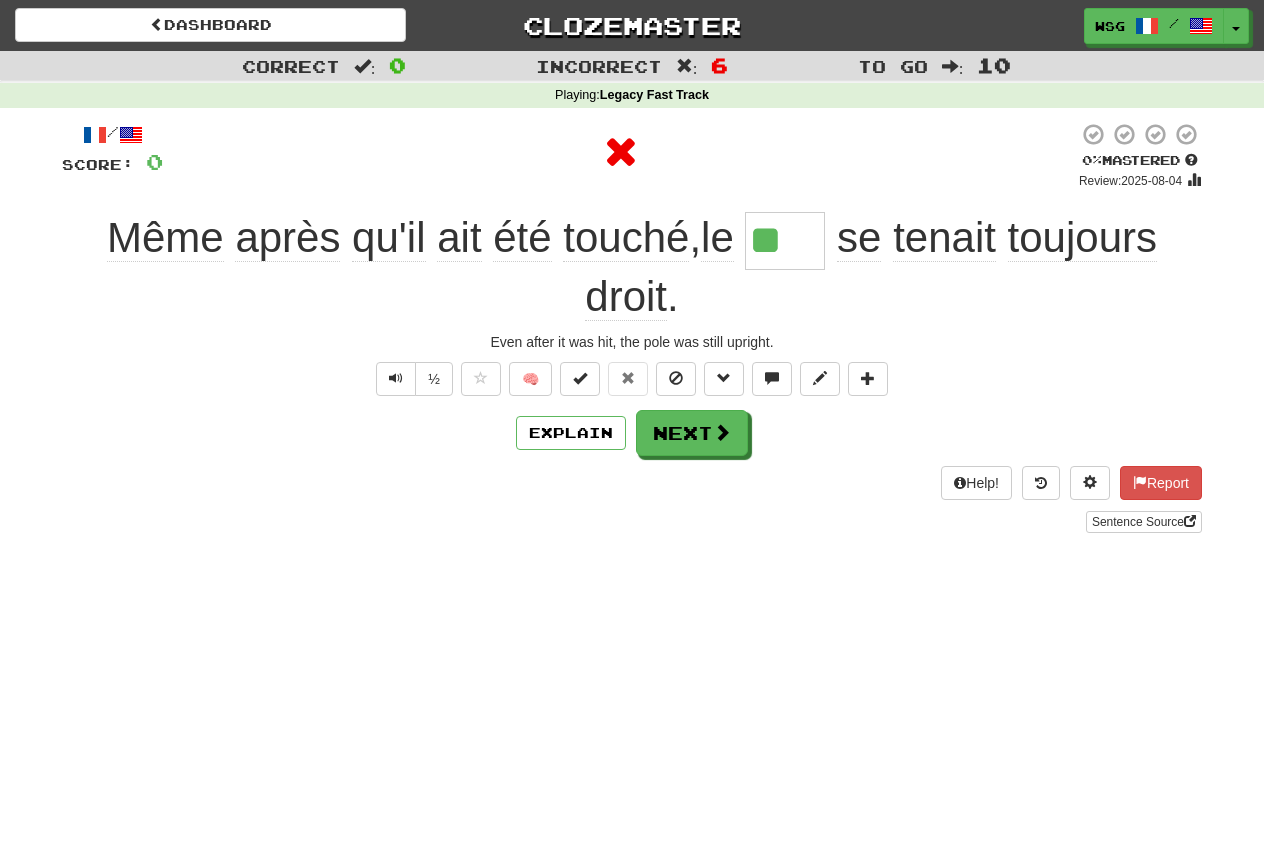 type on "***" 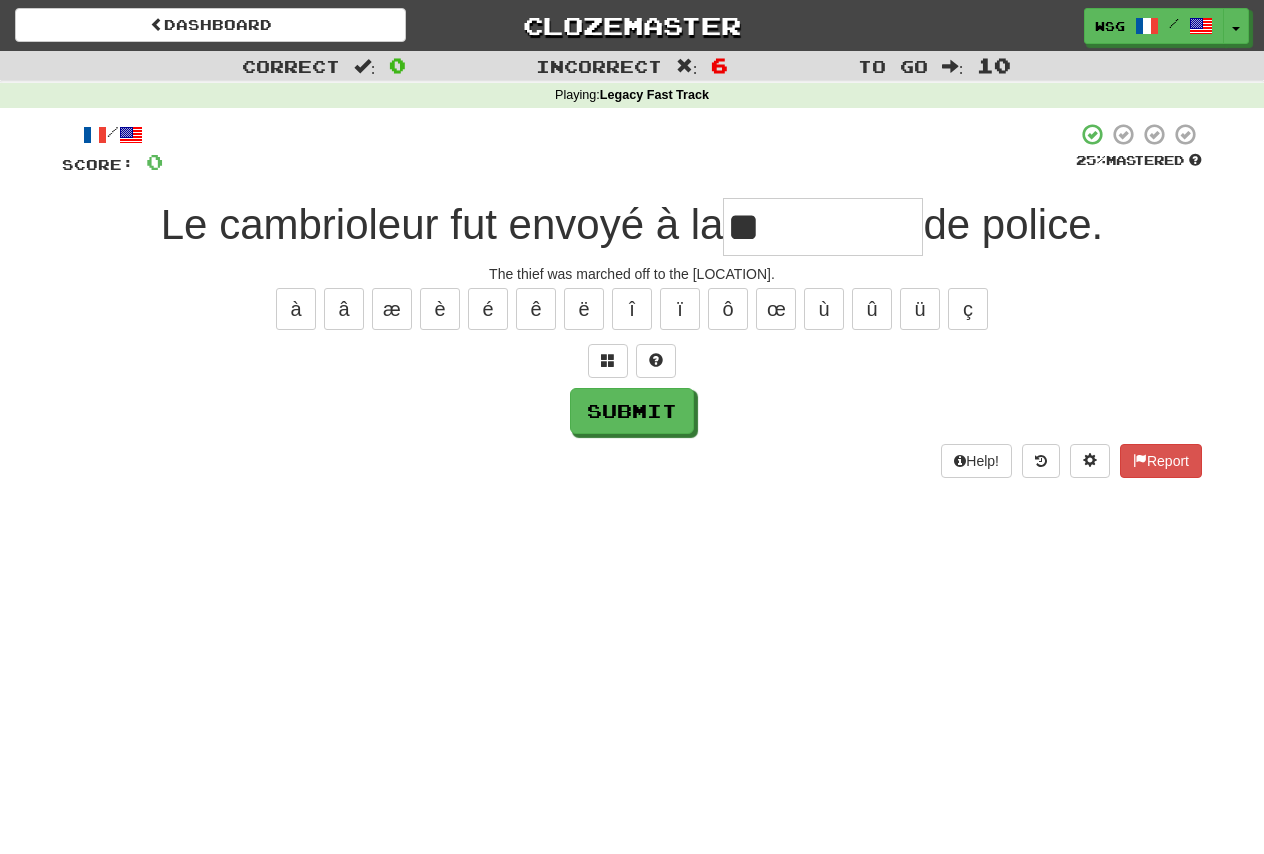type on "*" 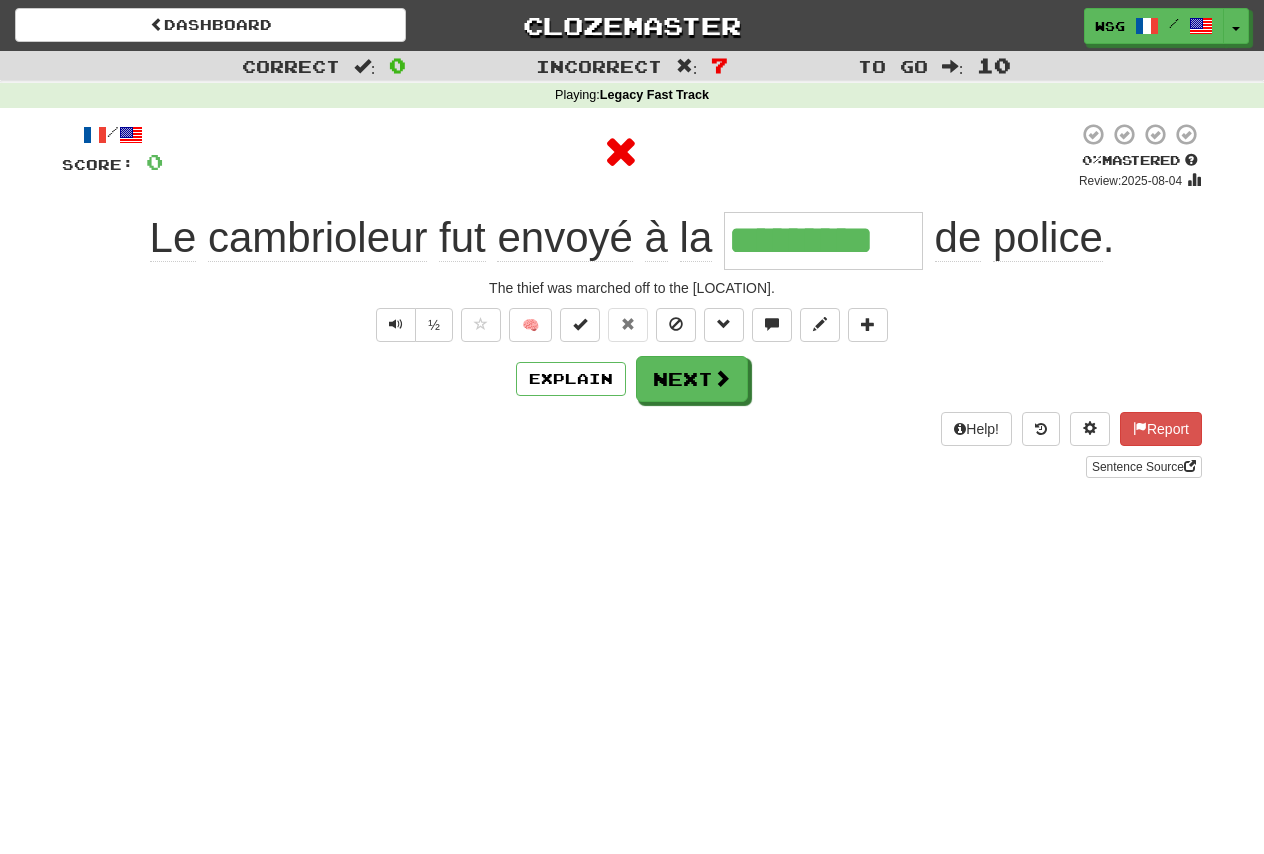 type on "**********" 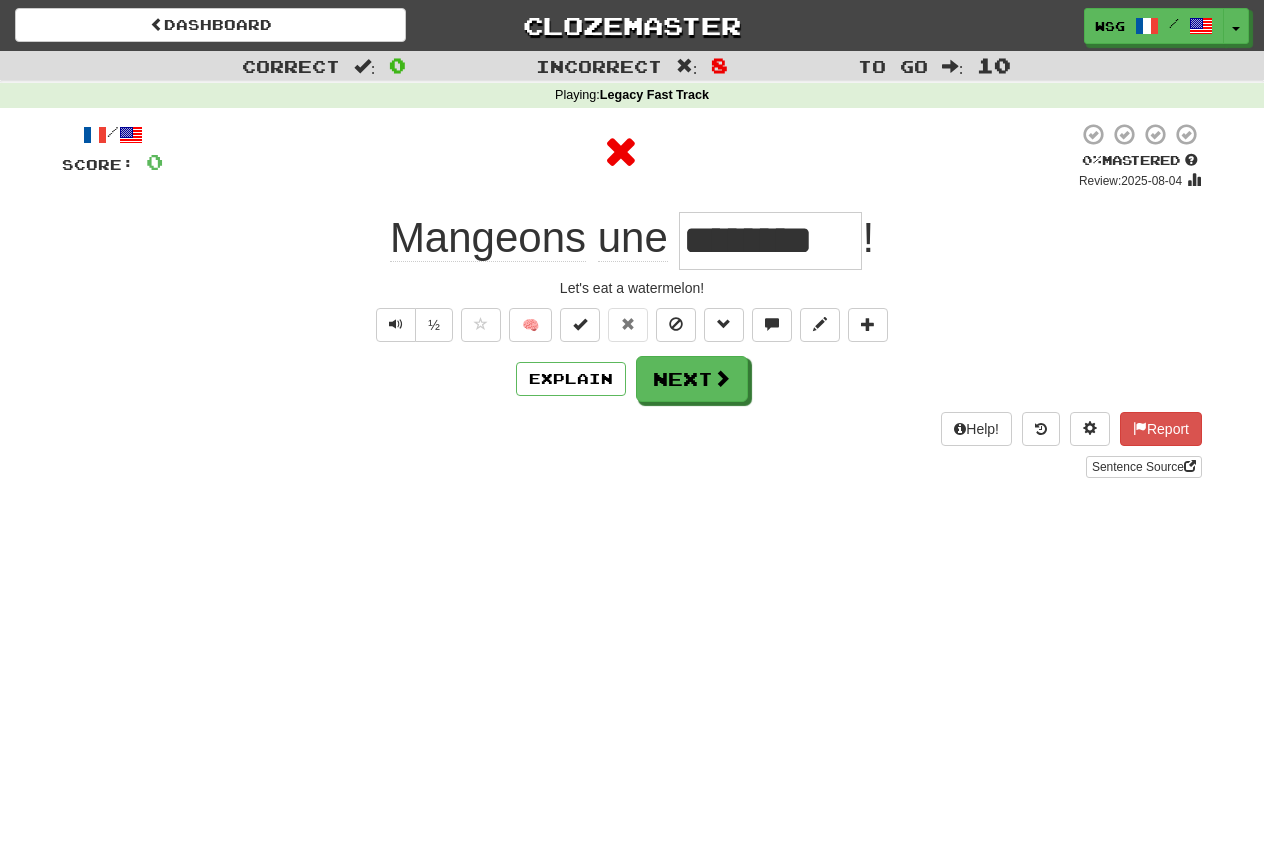 scroll, scrollTop: 0, scrollLeft: 0, axis: both 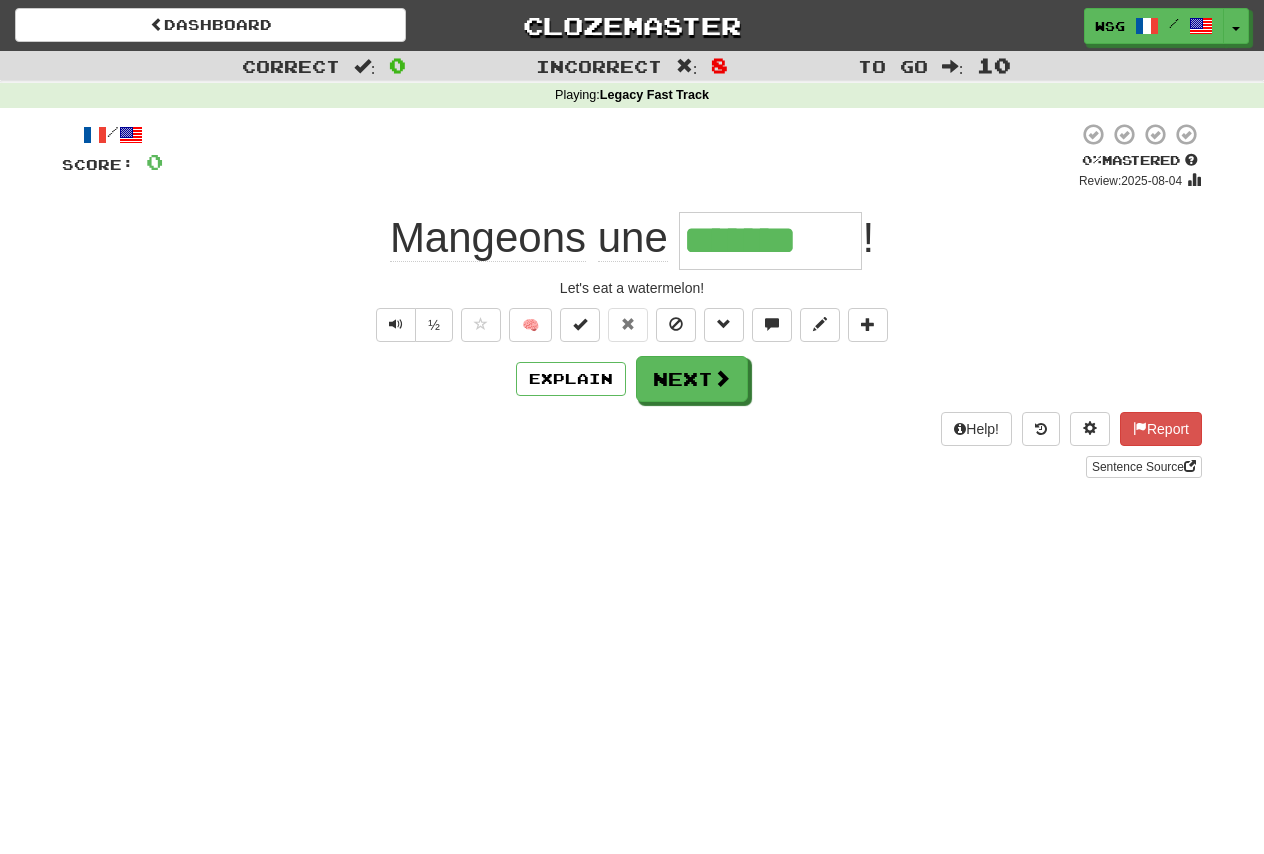 type on "********" 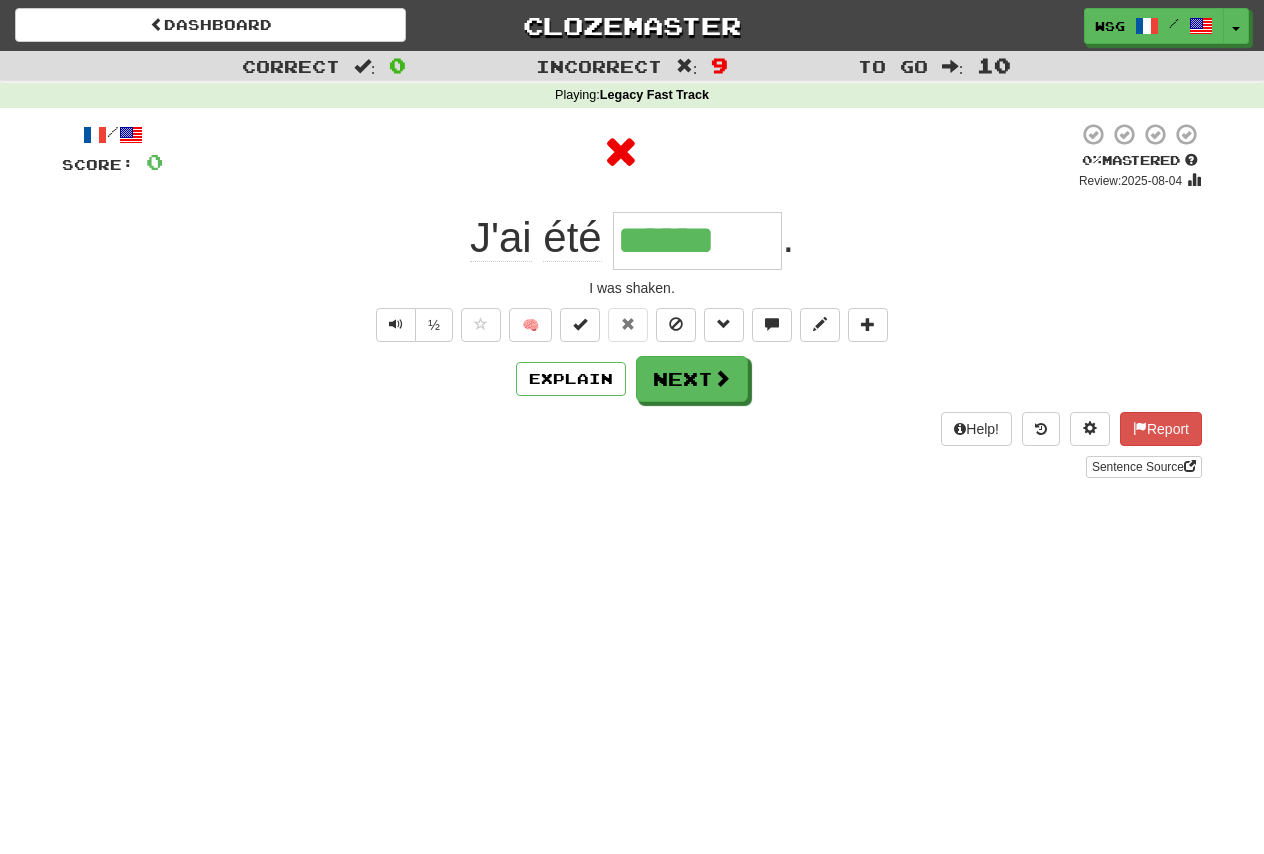 type on "*******" 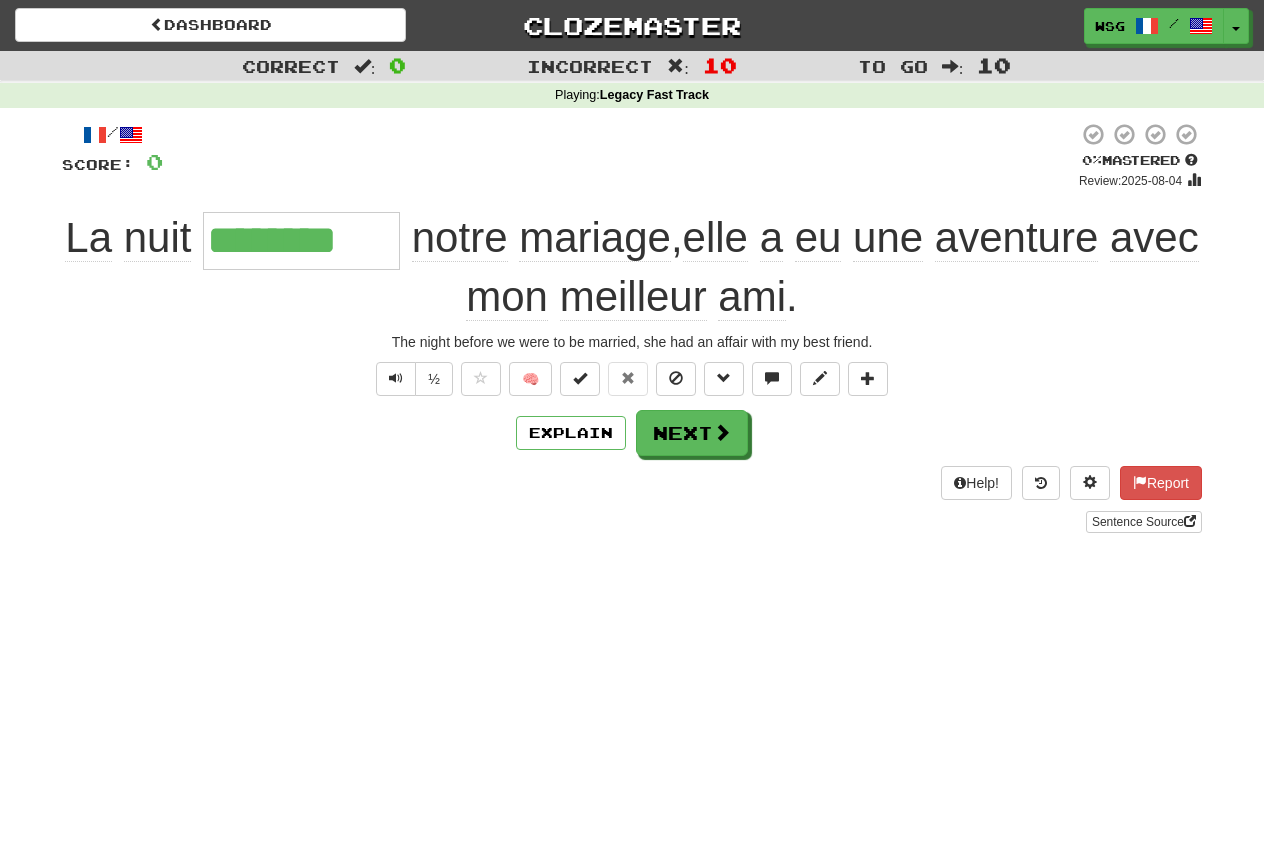 type on "*********" 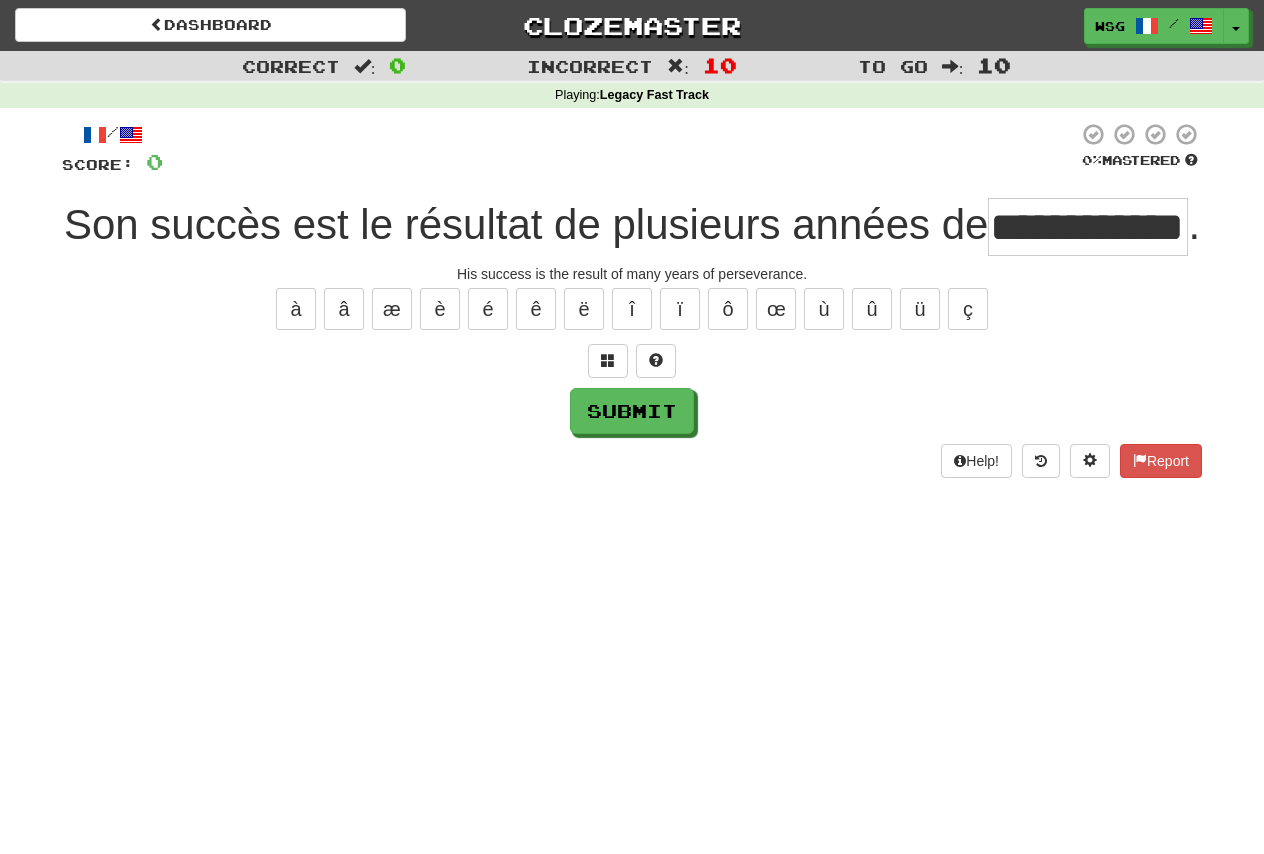 scroll, scrollTop: 0, scrollLeft: 61, axis: horizontal 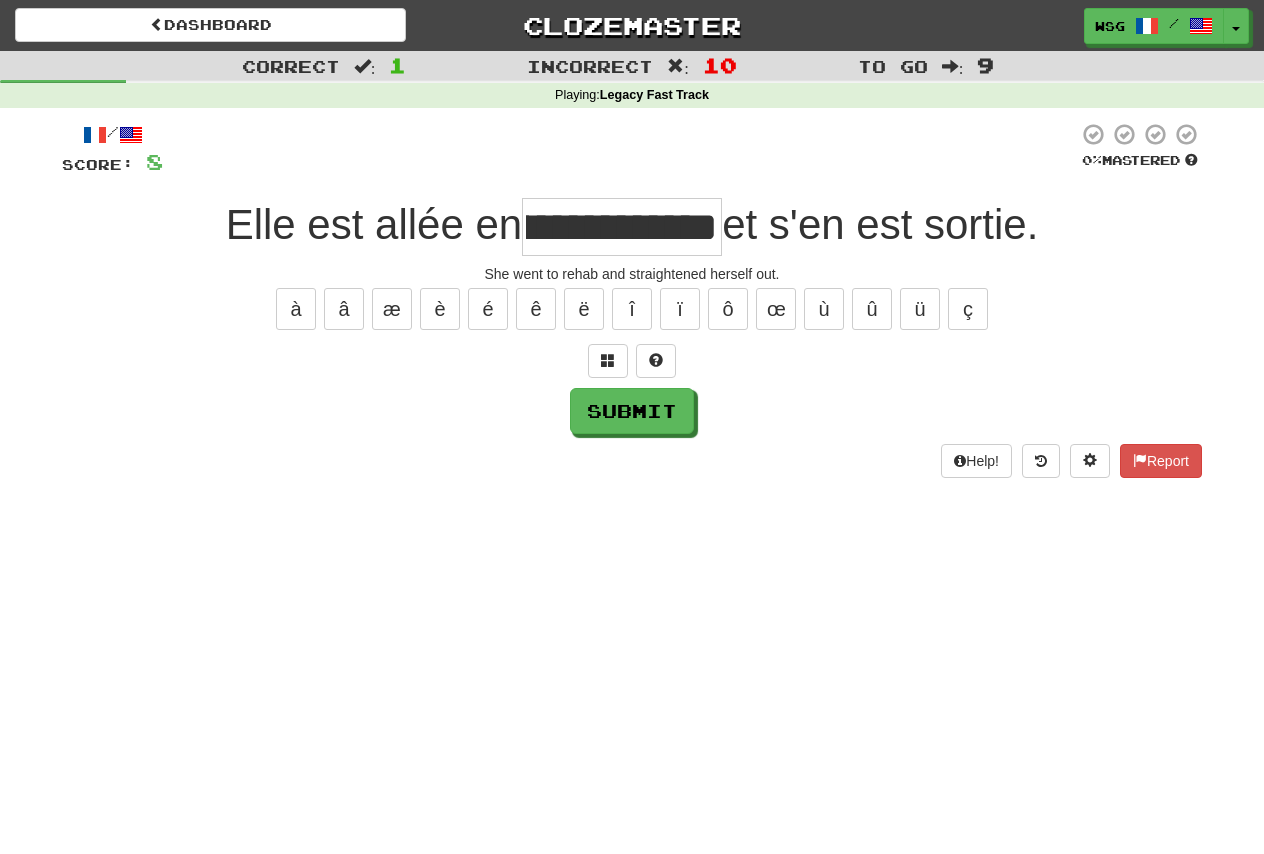 type on "**********" 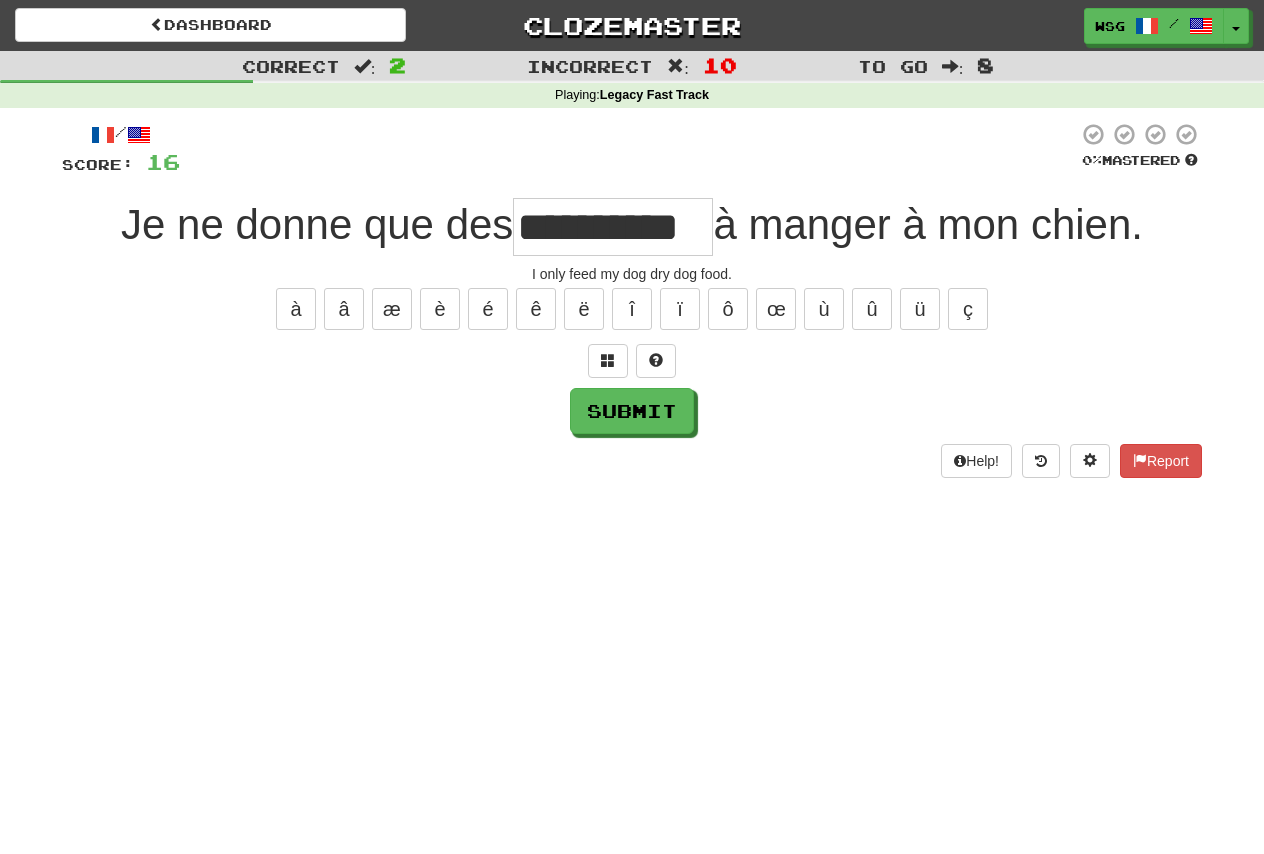scroll, scrollTop: 0, scrollLeft: 3, axis: horizontal 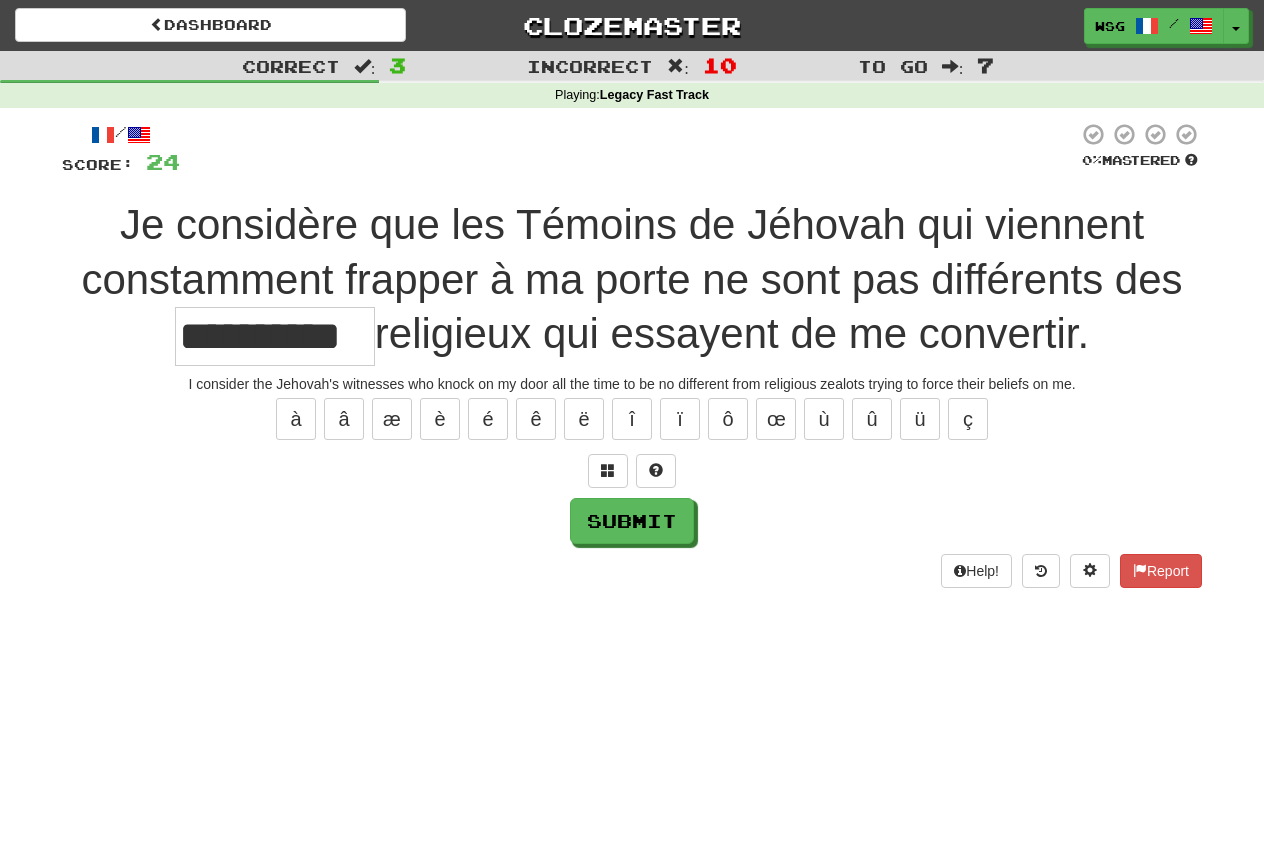 type on "**********" 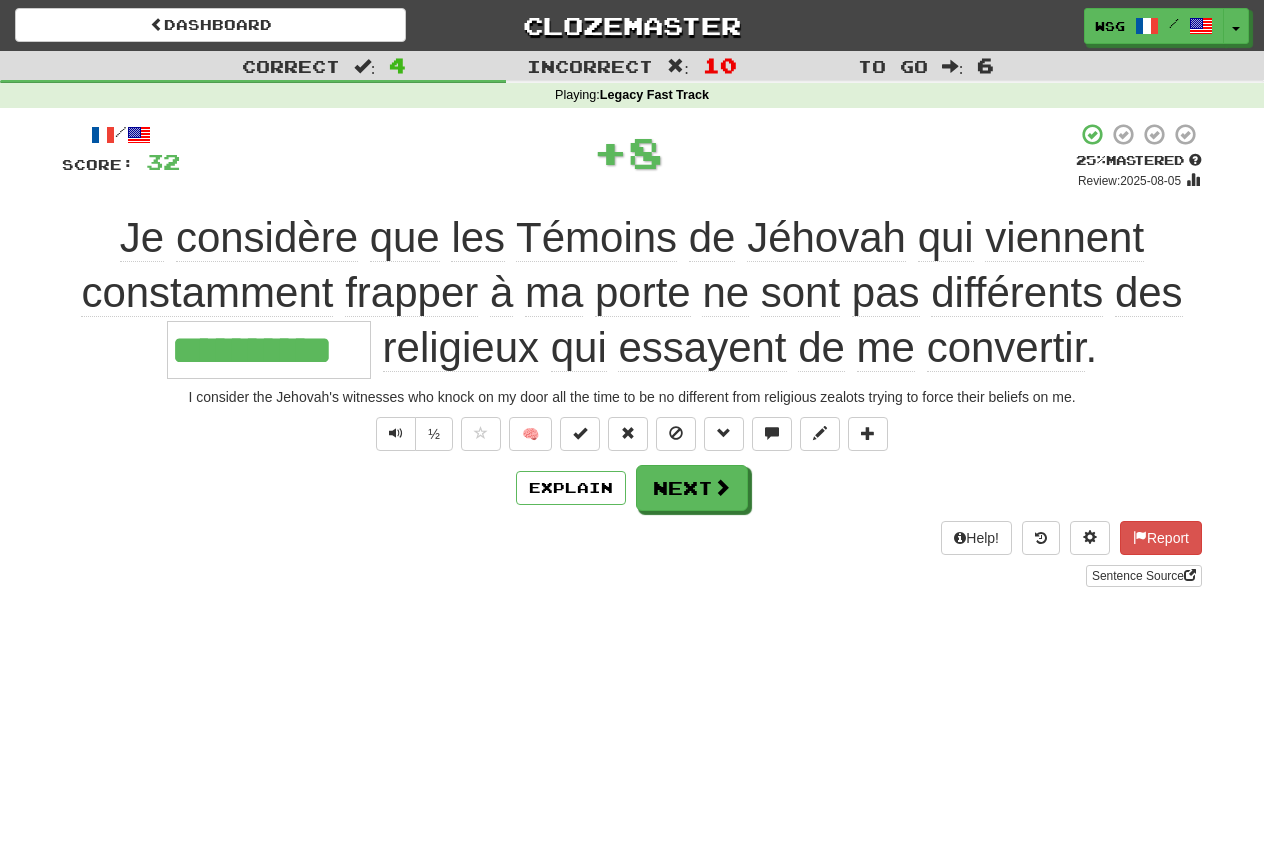 scroll, scrollTop: 0, scrollLeft: 0, axis: both 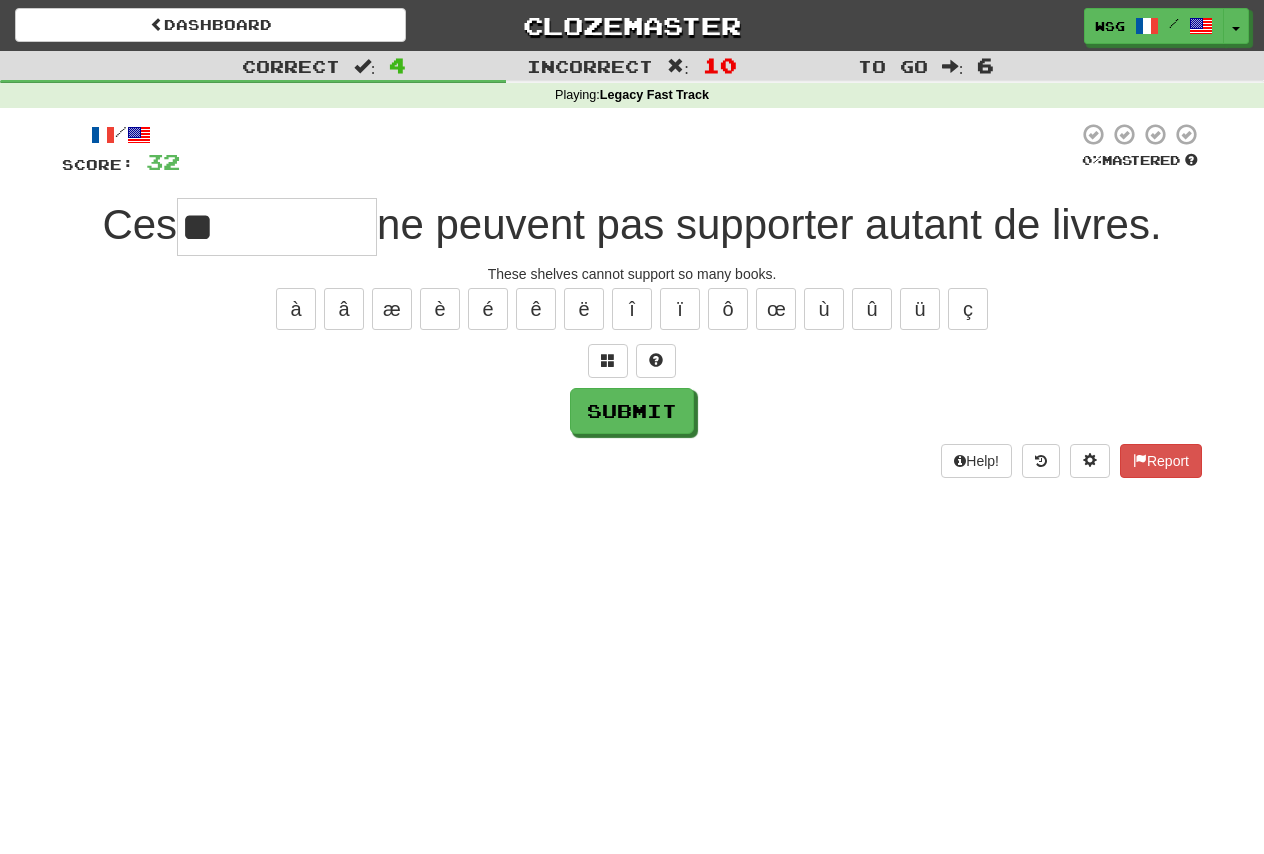 type on "*" 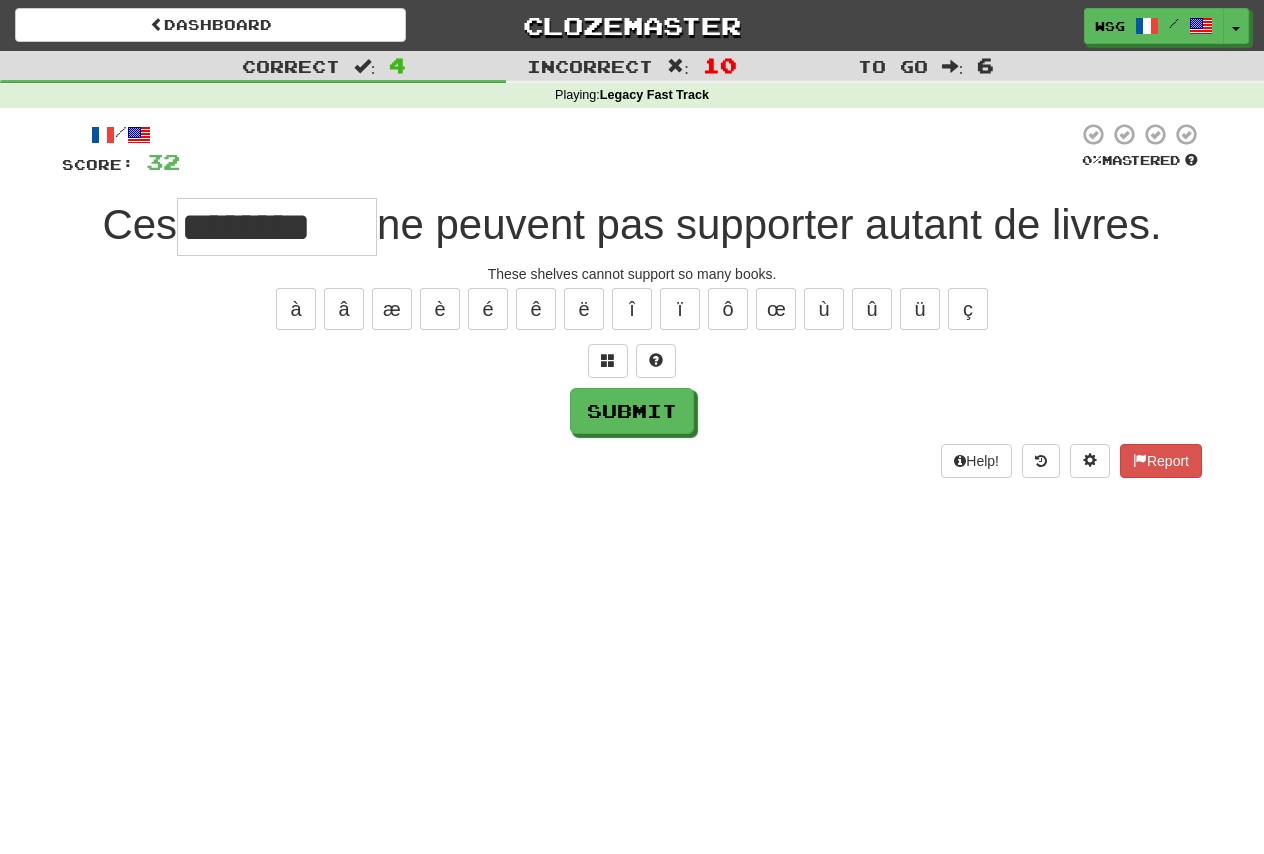 type on "********" 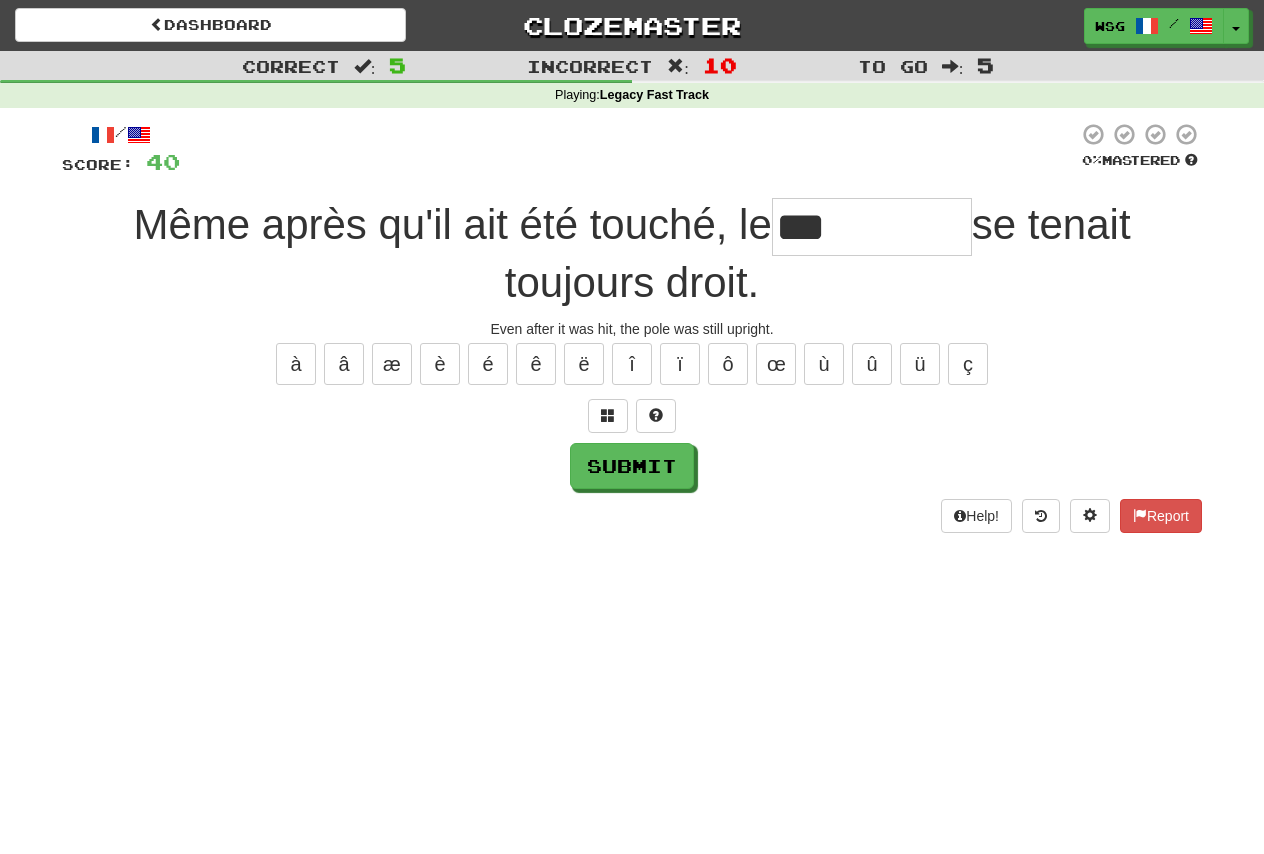 type on "***" 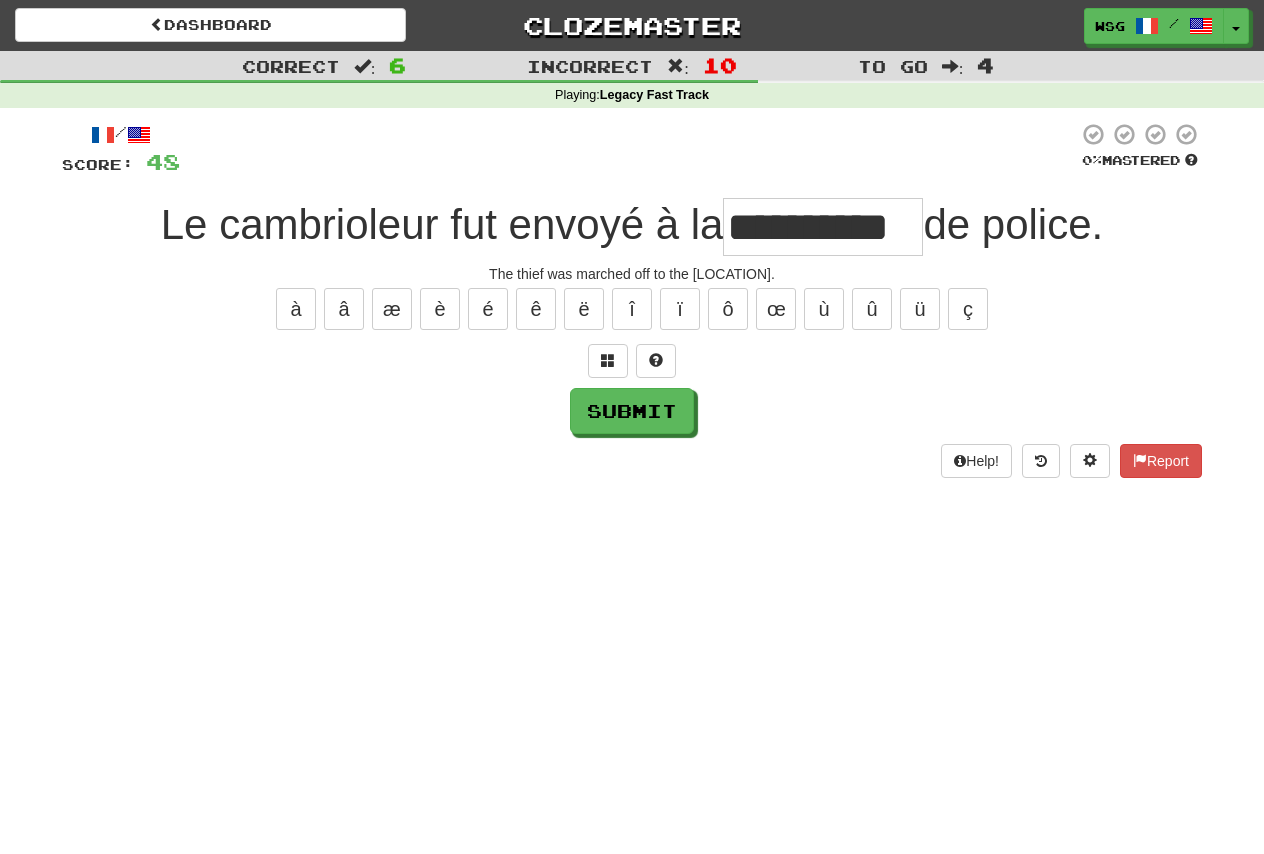 type on "**********" 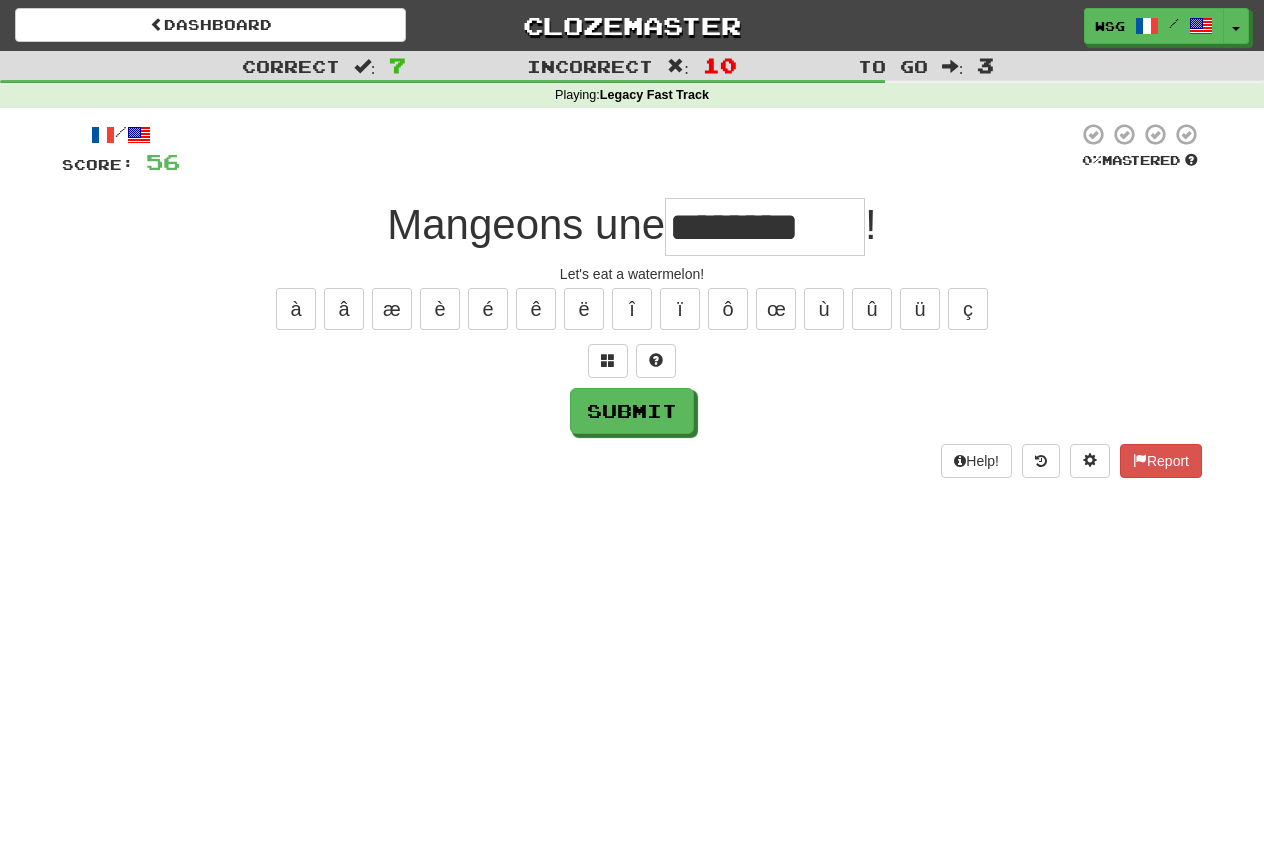 type on "********" 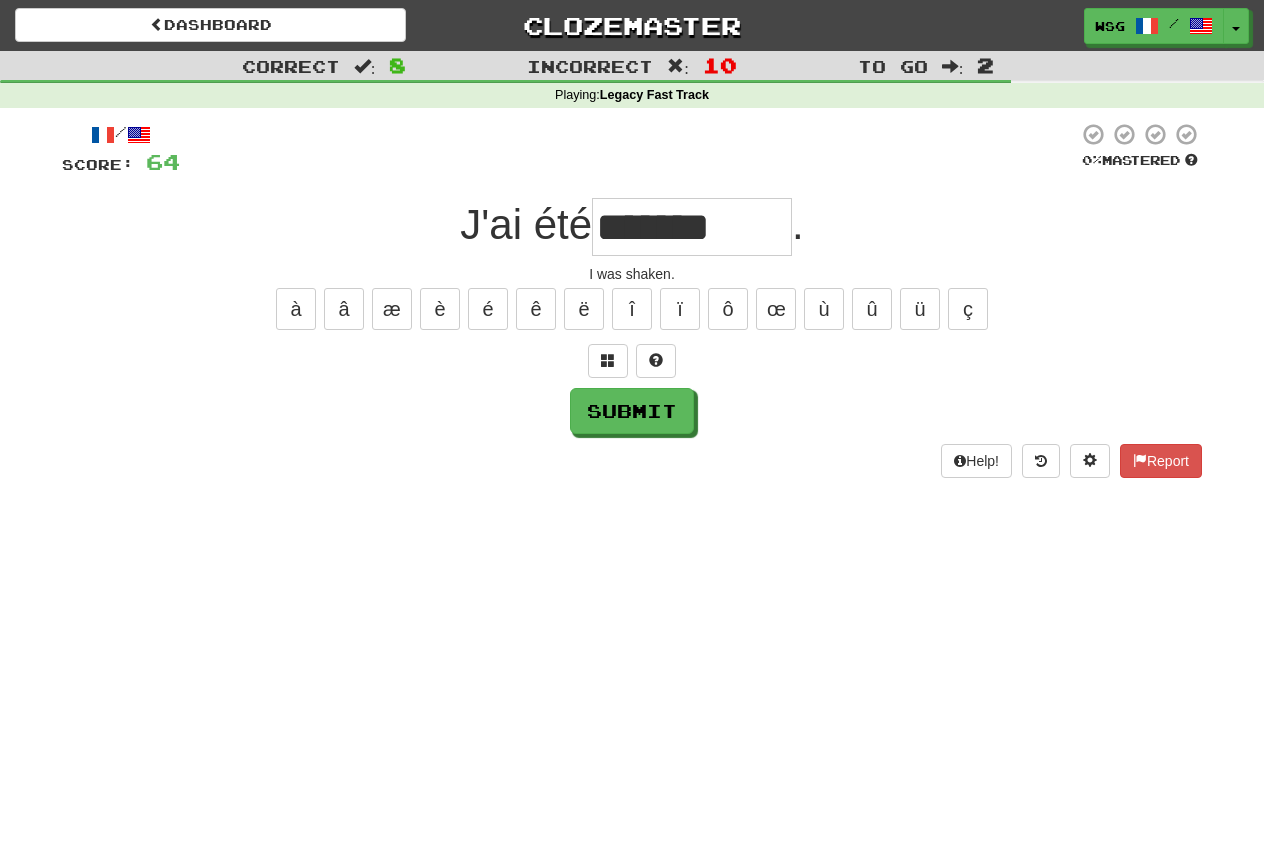 type on "*******" 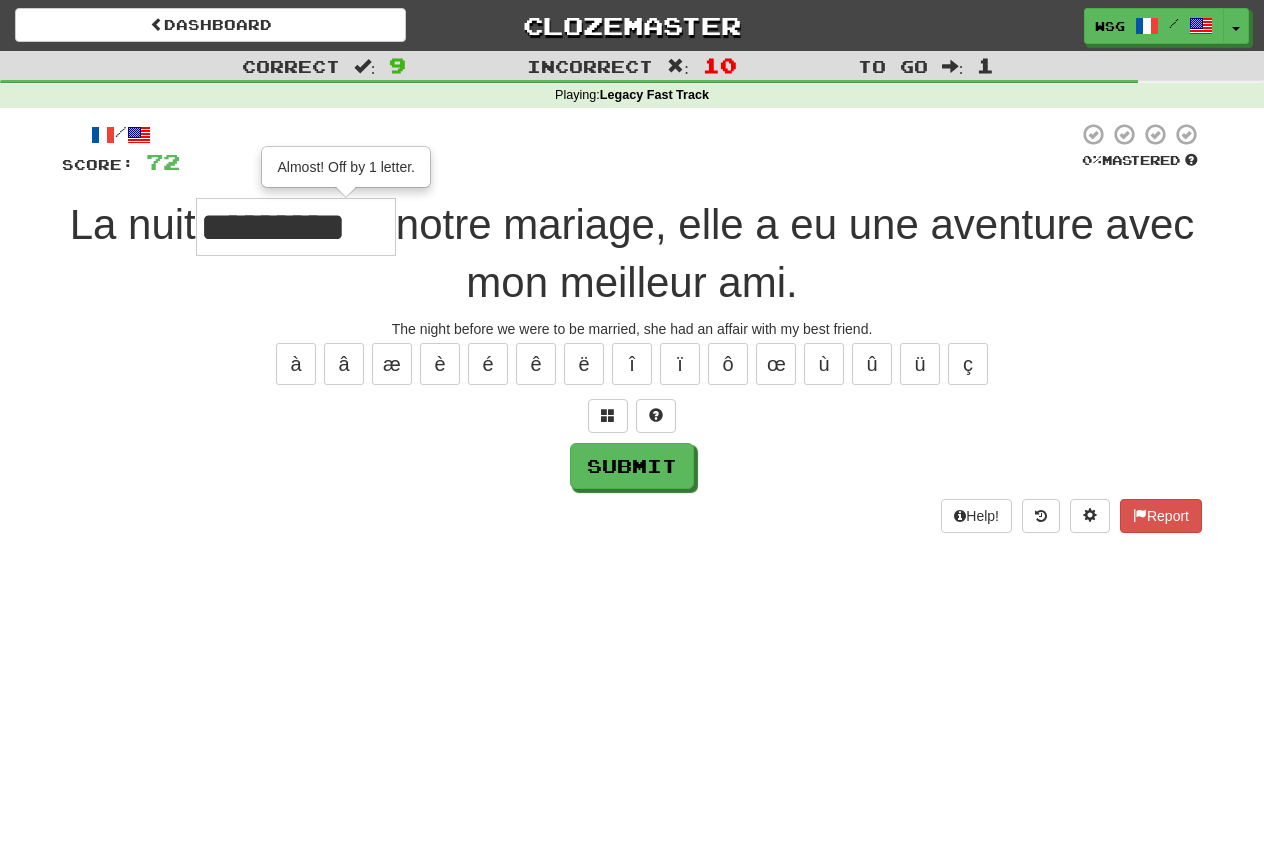 scroll, scrollTop: 0, scrollLeft: 0, axis: both 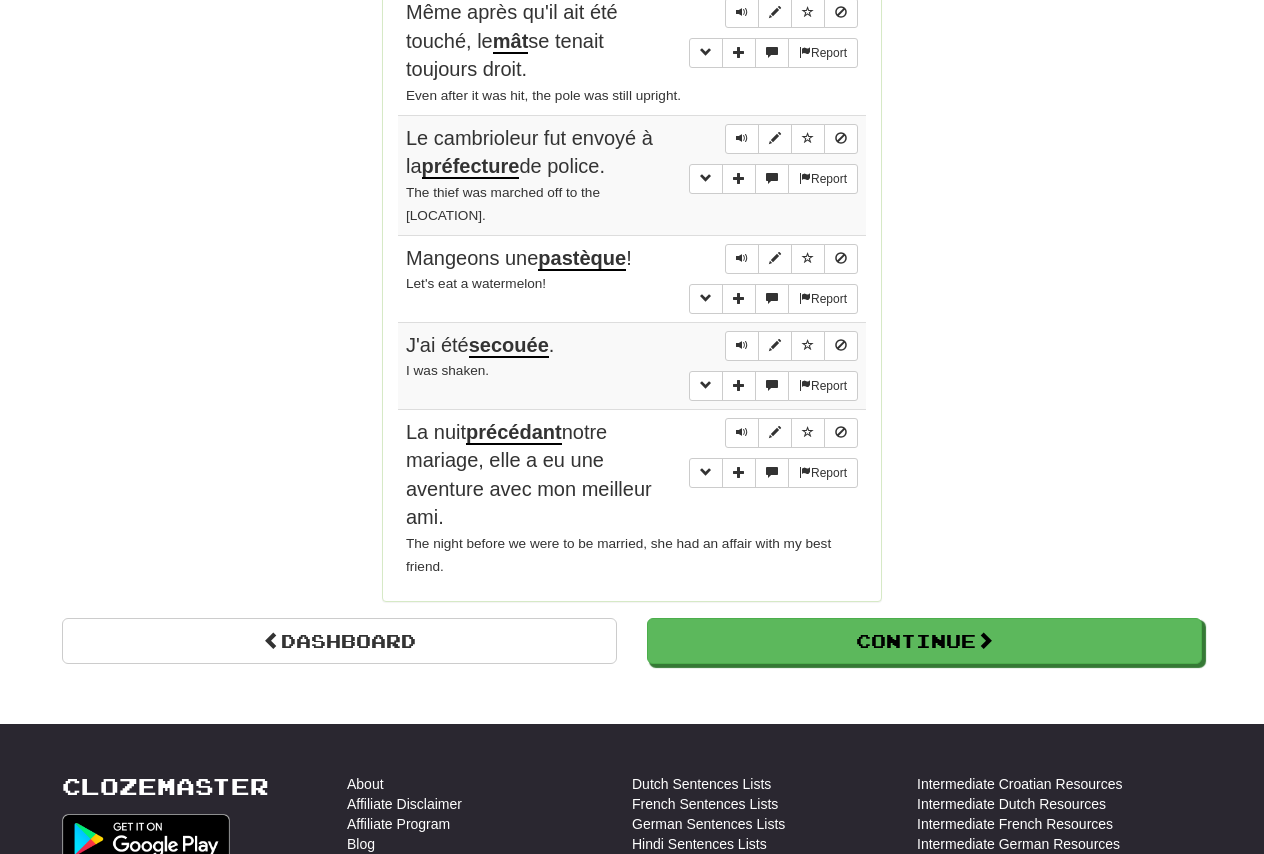 drag, startPoint x: 396, startPoint y: 284, endPoint x: 512, endPoint y: 524, distance: 266.56332 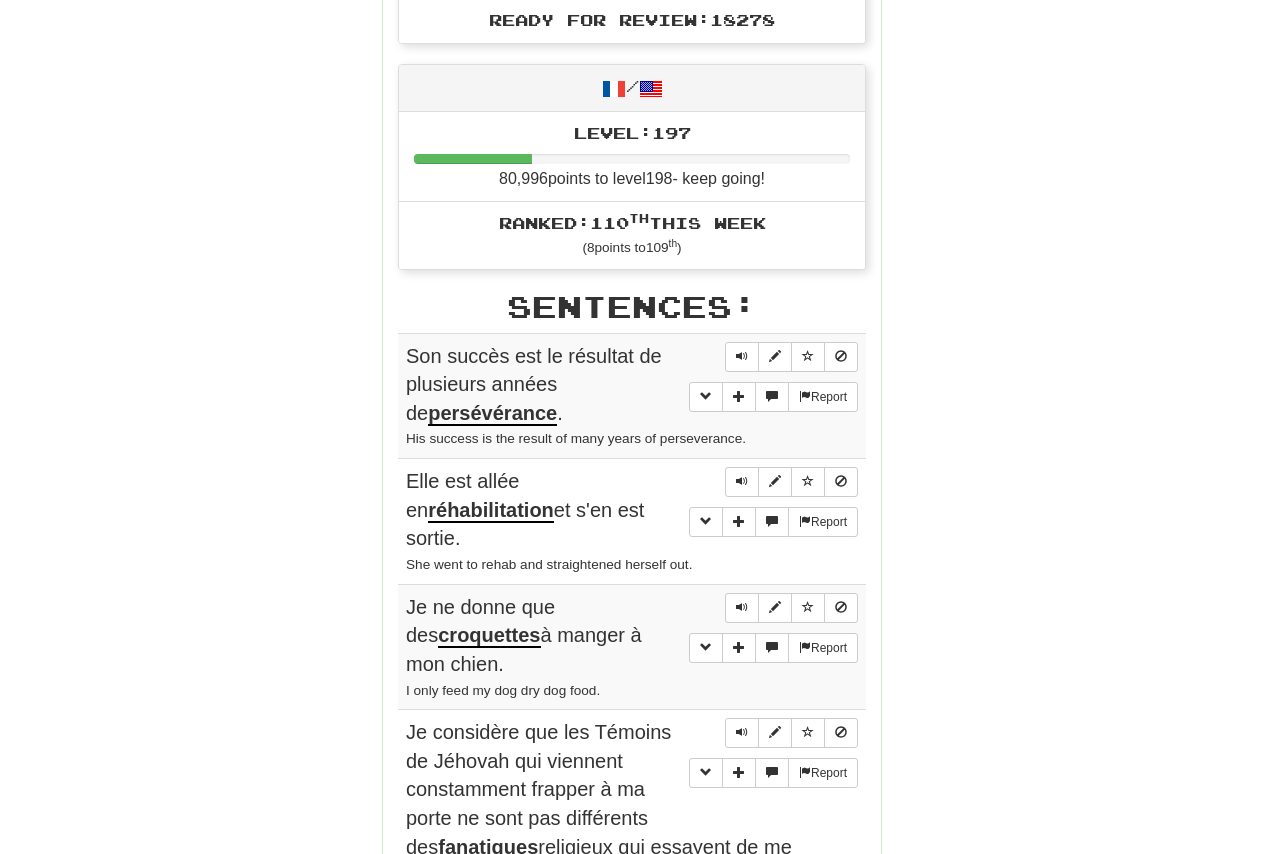 scroll, scrollTop: 880, scrollLeft: 0, axis: vertical 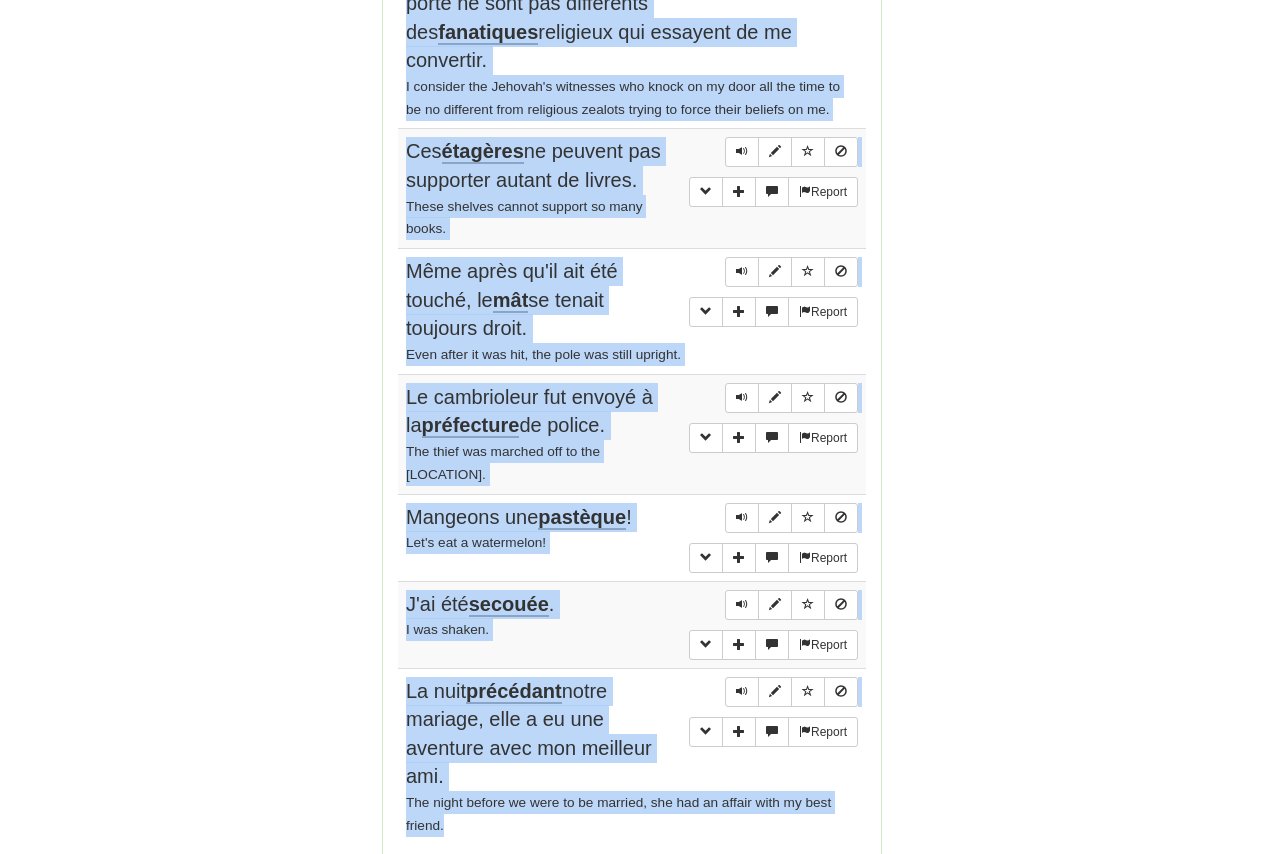 drag, startPoint x: 406, startPoint y: 342, endPoint x: 495, endPoint y: 797, distance: 463.62268 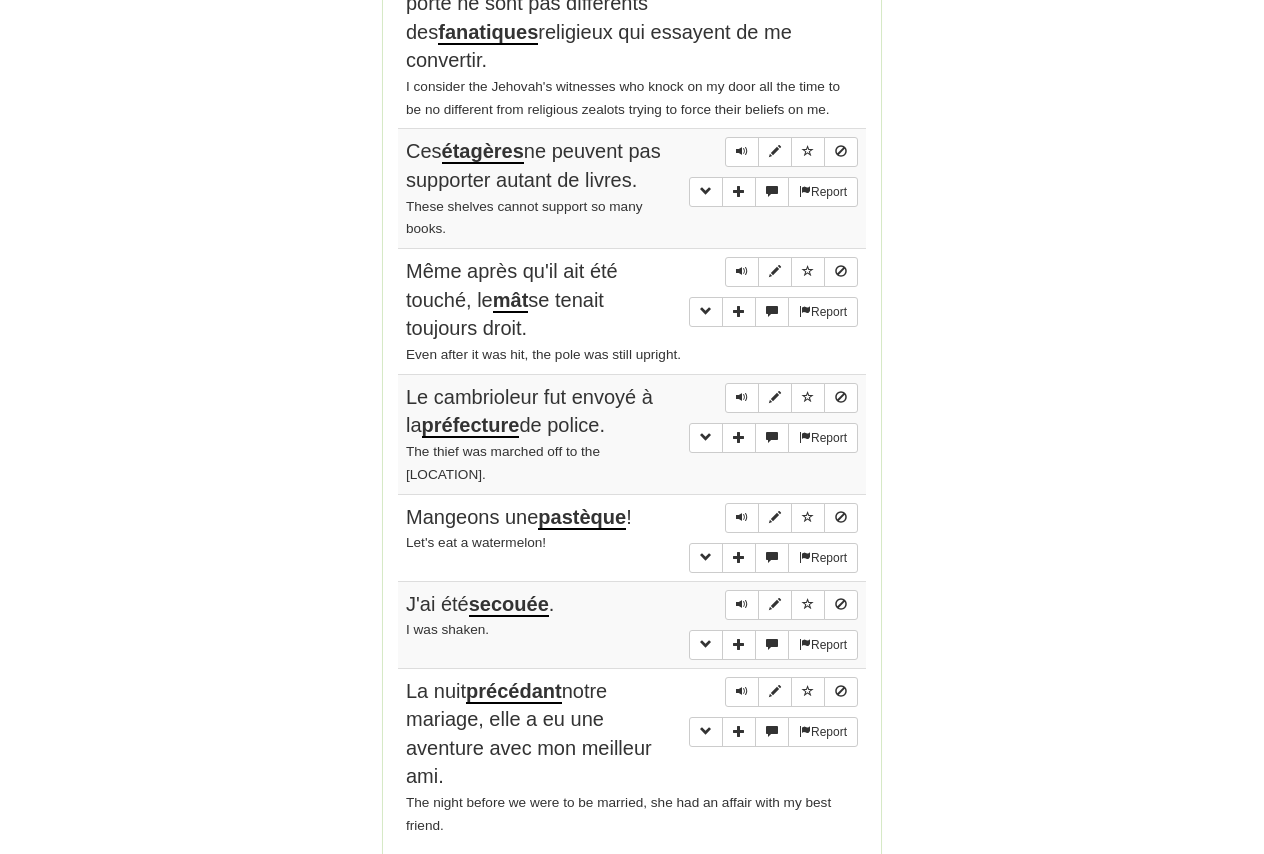 click on "The night before we were to be married, she had an affair with my best friend." at bounding box center (632, 814) 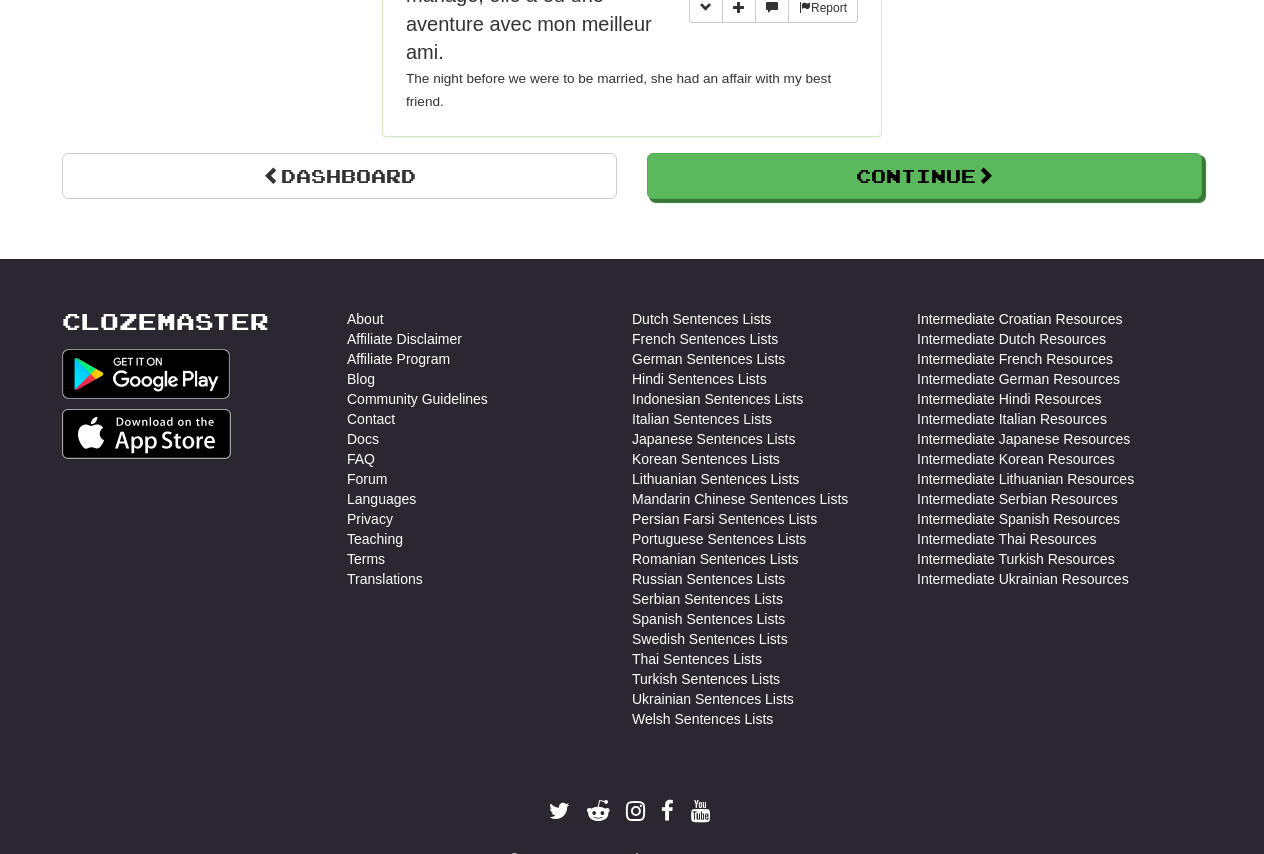 scroll, scrollTop: 2442, scrollLeft: 0, axis: vertical 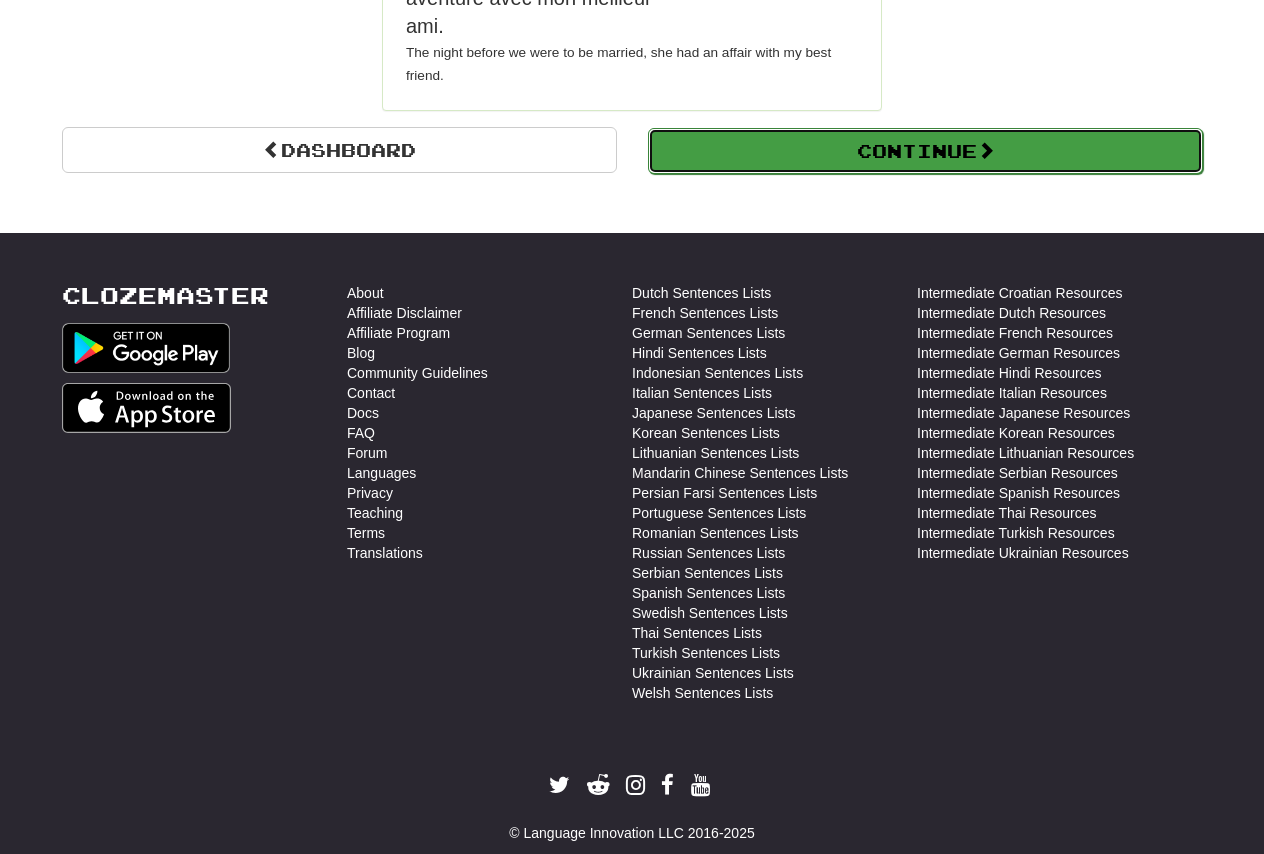 click on "Continue" at bounding box center [925, 151] 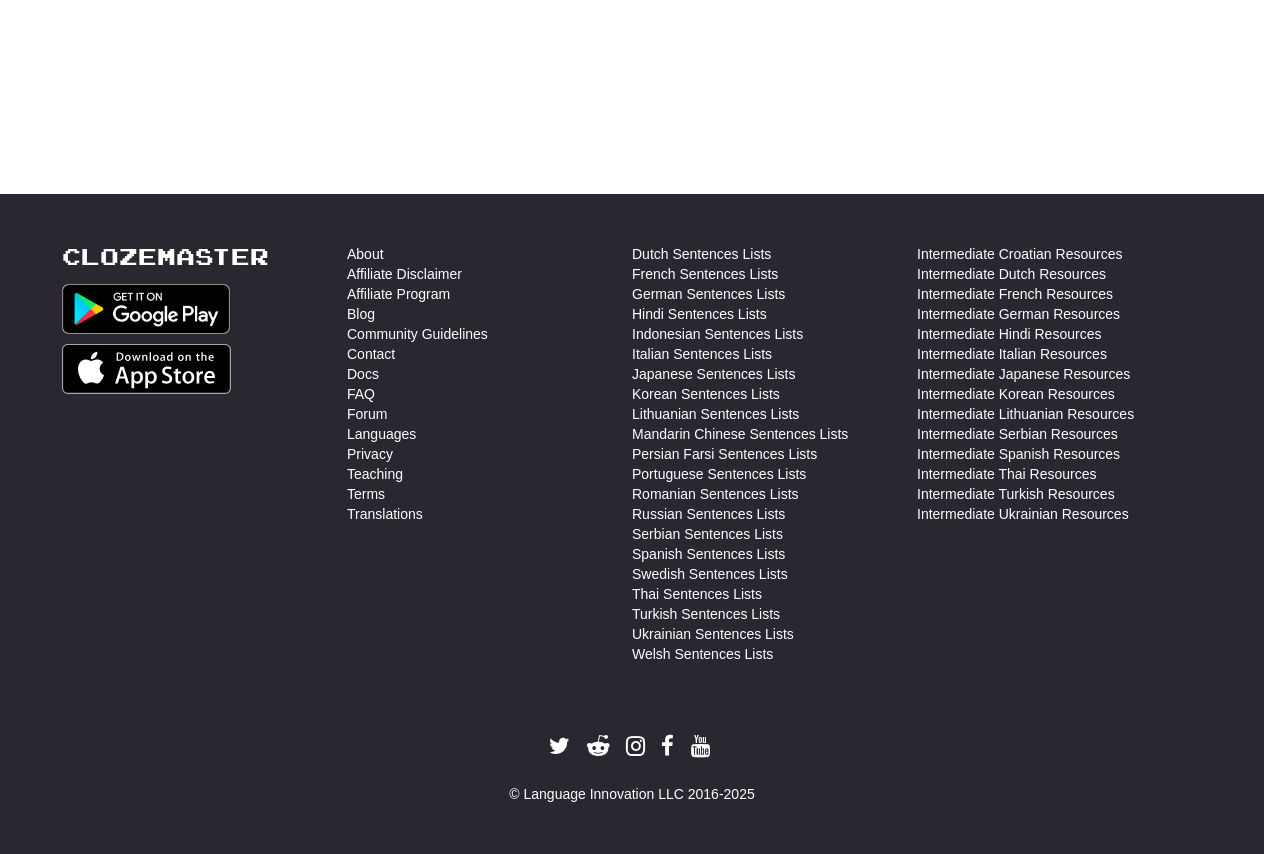 scroll, scrollTop: 710, scrollLeft: 0, axis: vertical 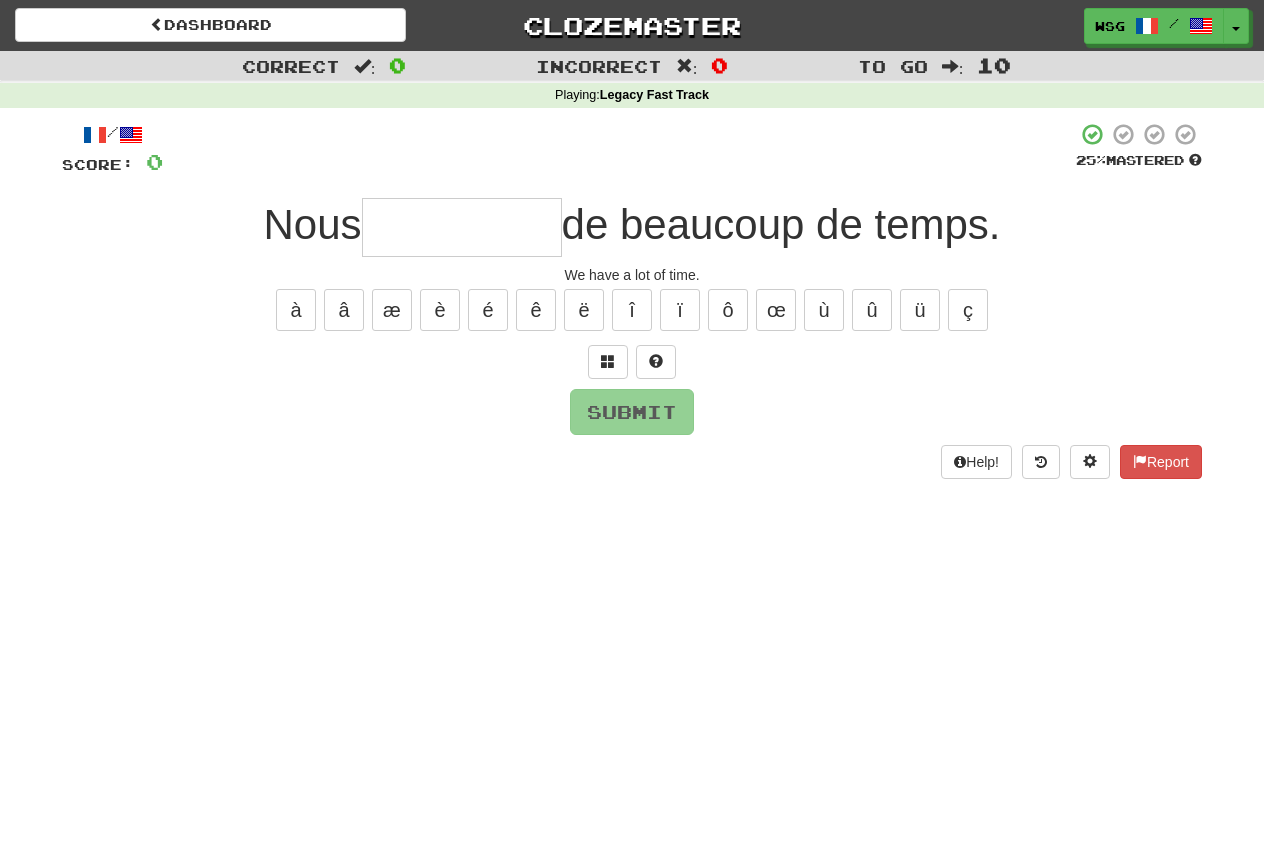 click at bounding box center (462, 227) 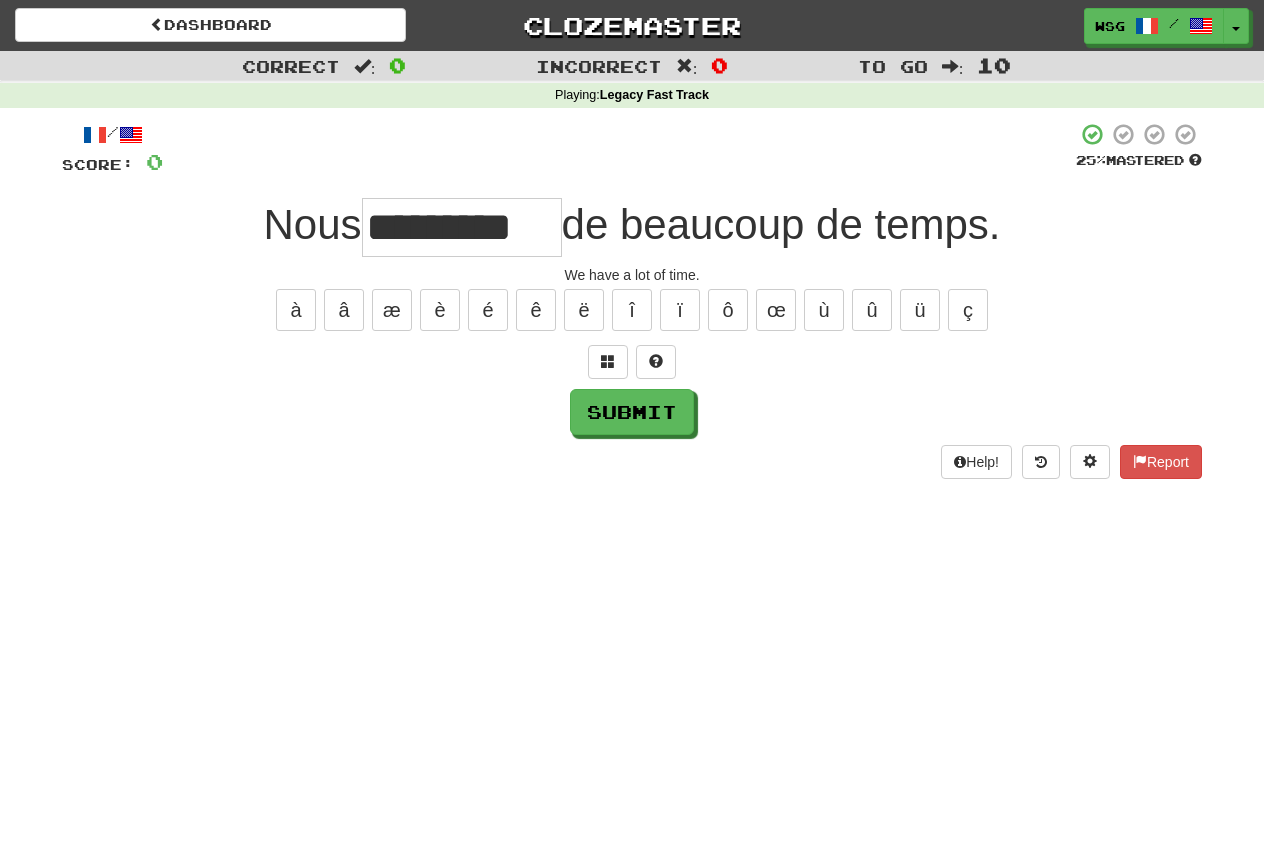 type on "*********" 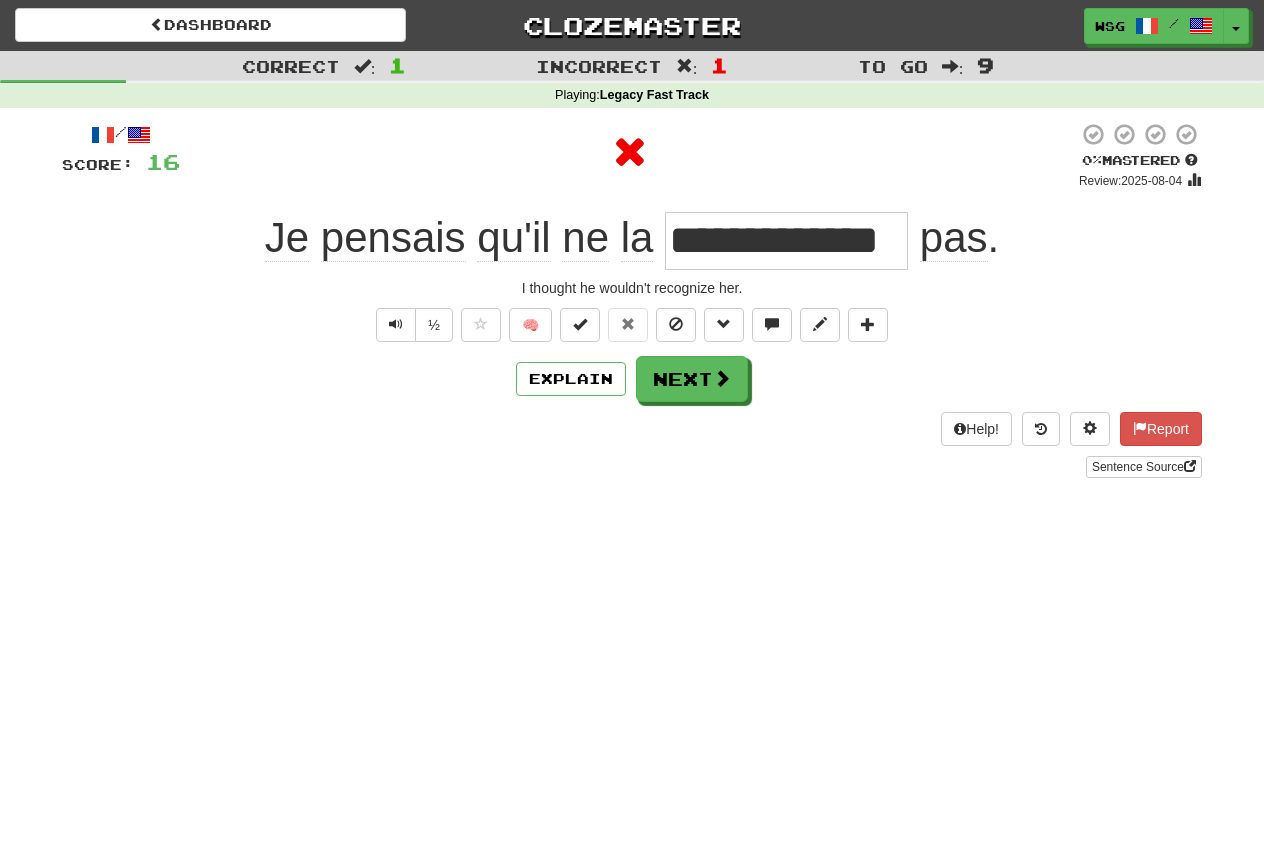 scroll, scrollTop: 0, scrollLeft: 0, axis: both 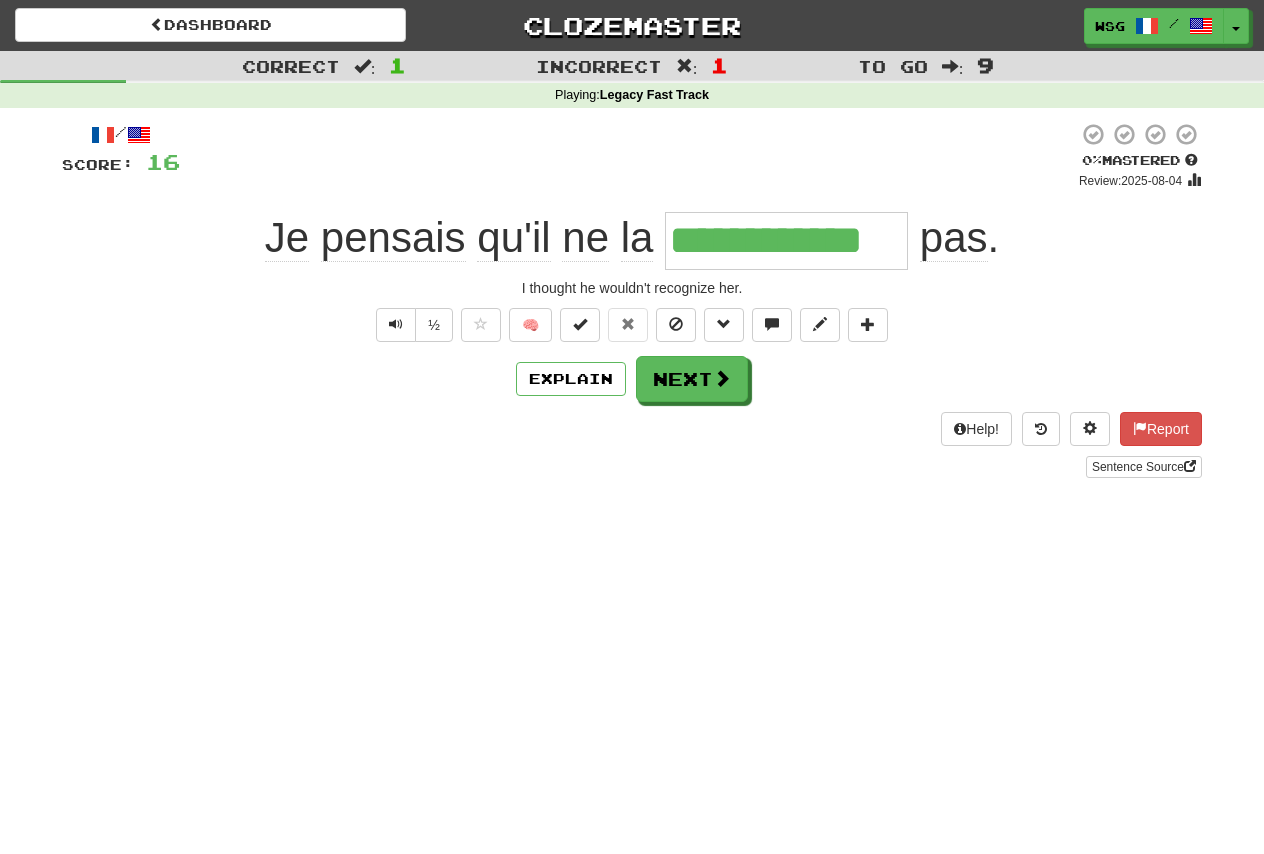 type on "**********" 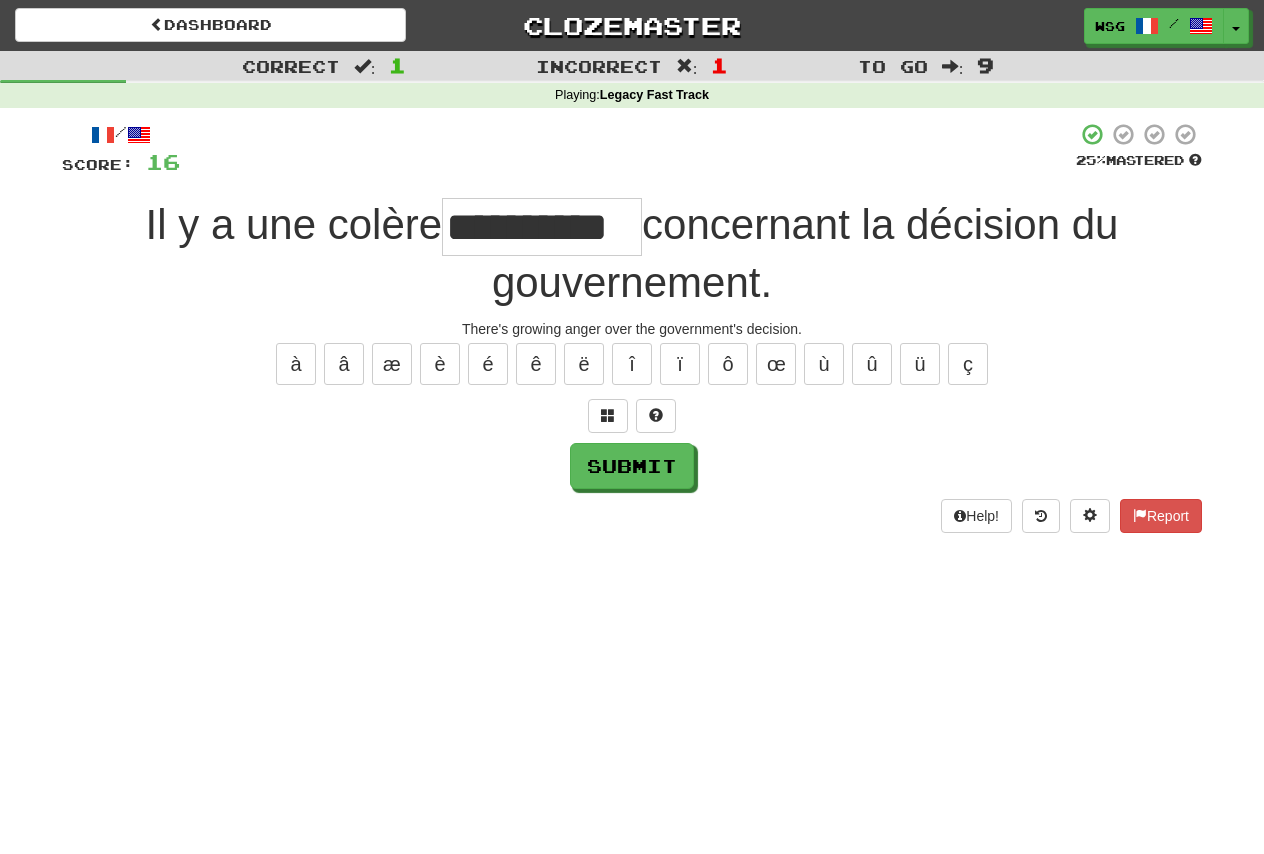 type on "**********" 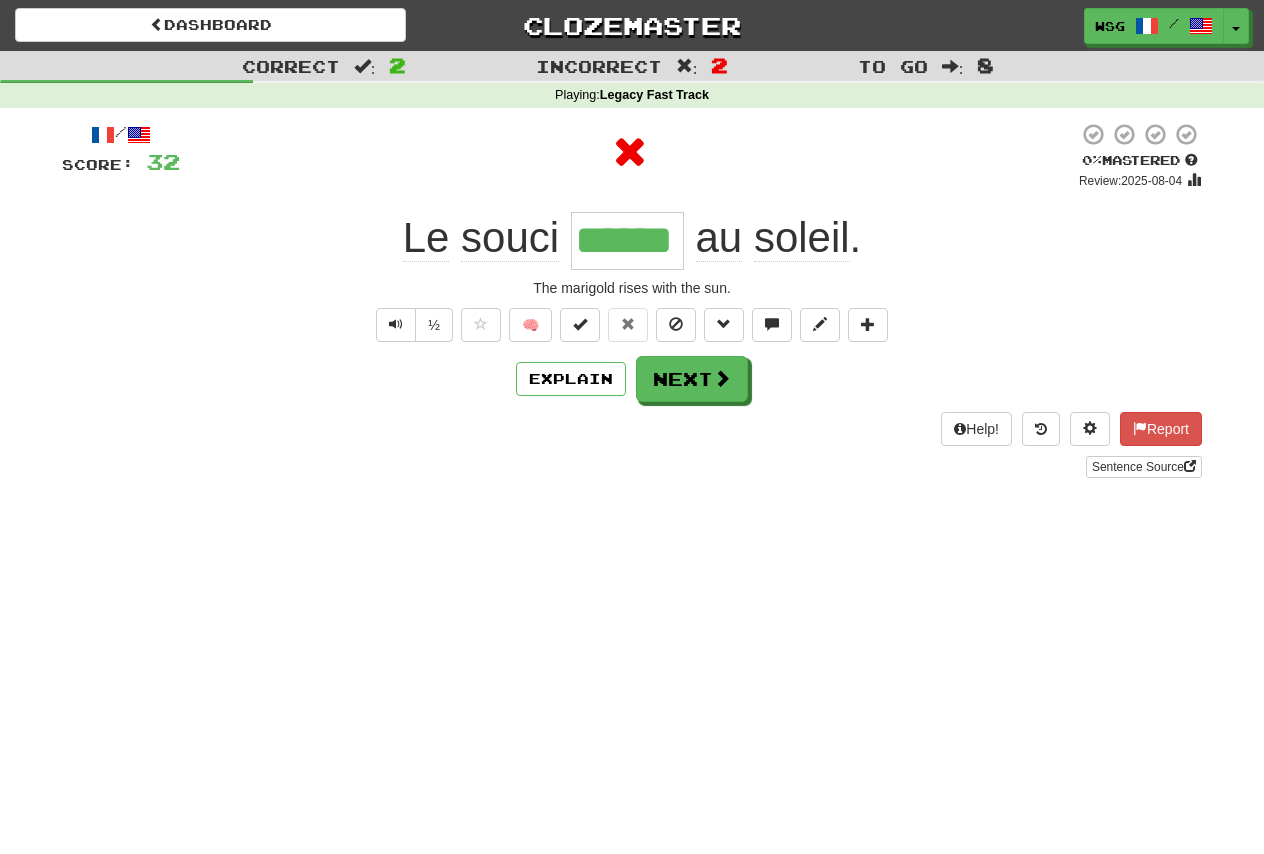 type on "*******" 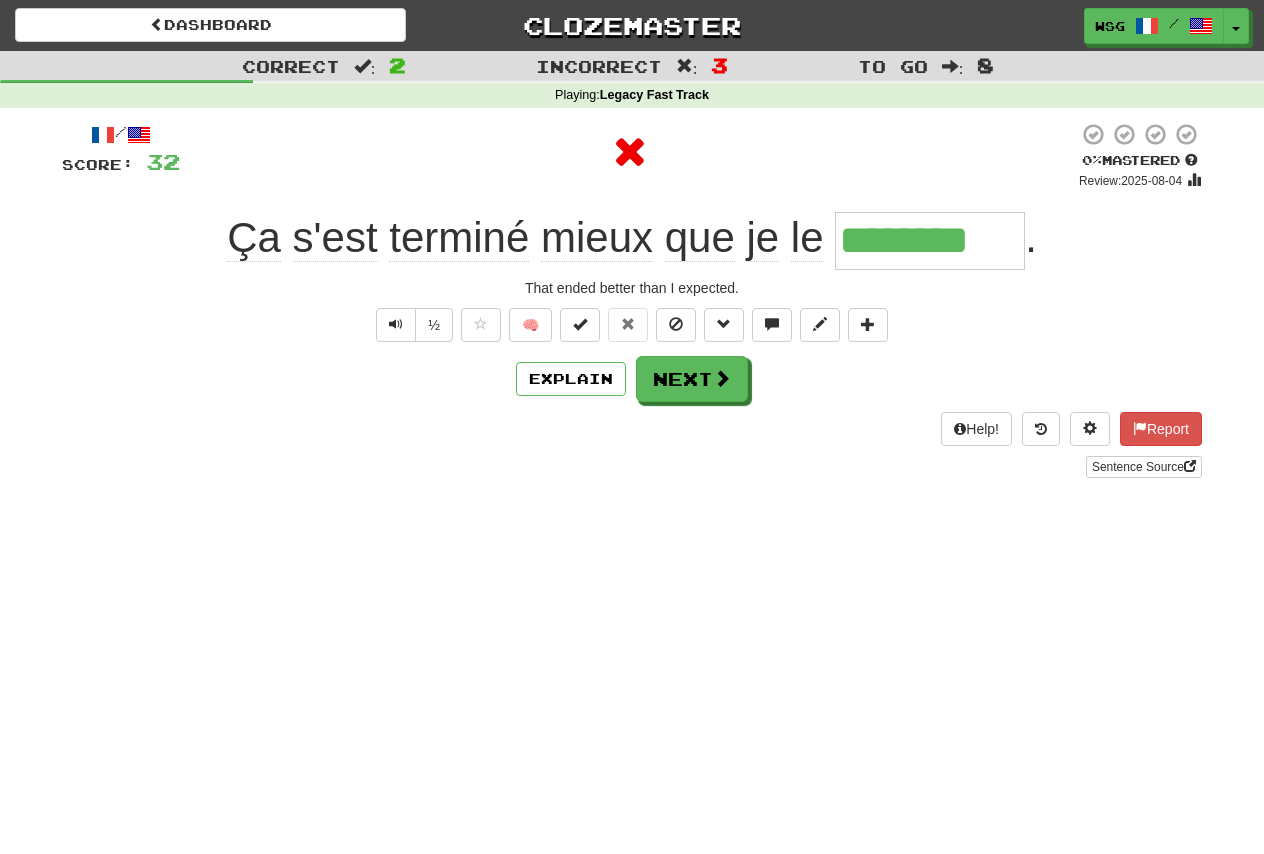type on "*********" 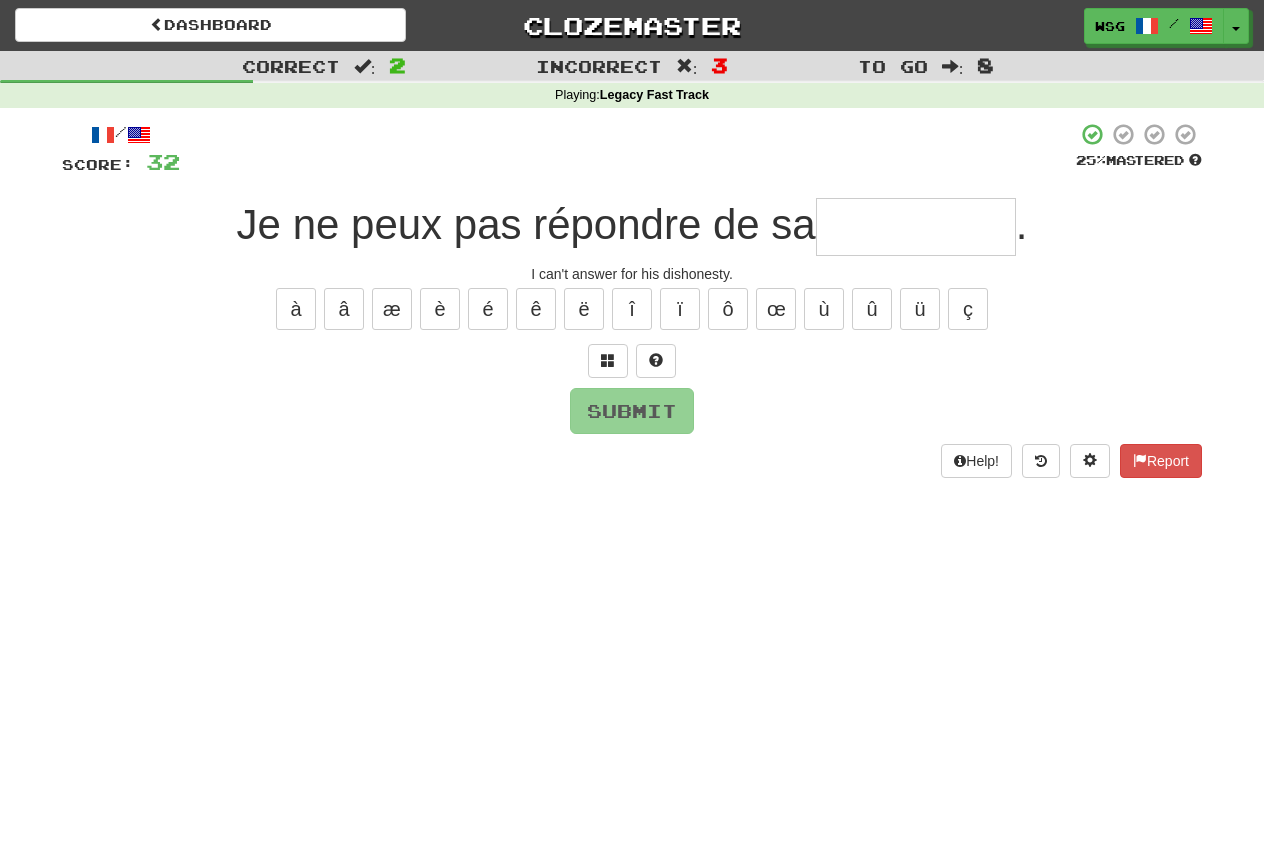 type on "*" 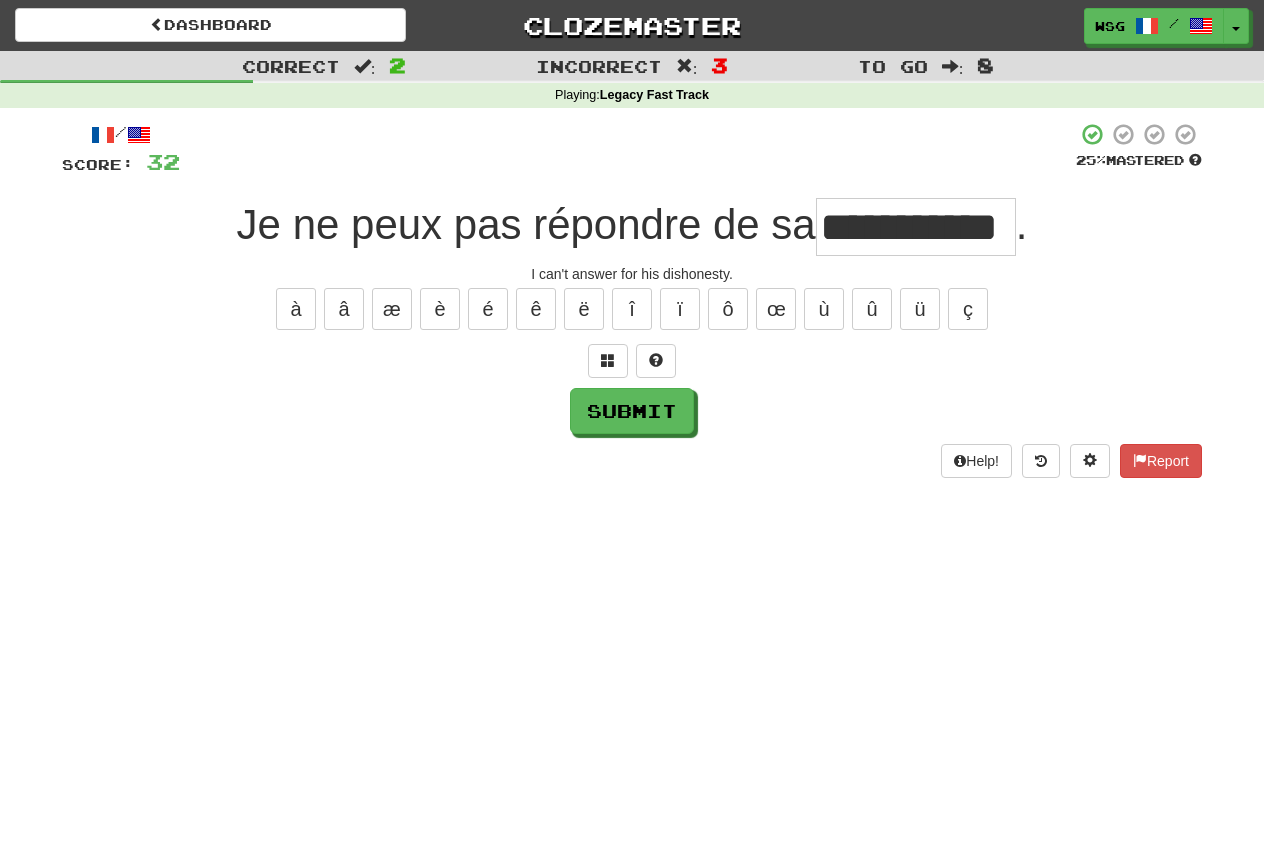 scroll, scrollTop: 0, scrollLeft: 38, axis: horizontal 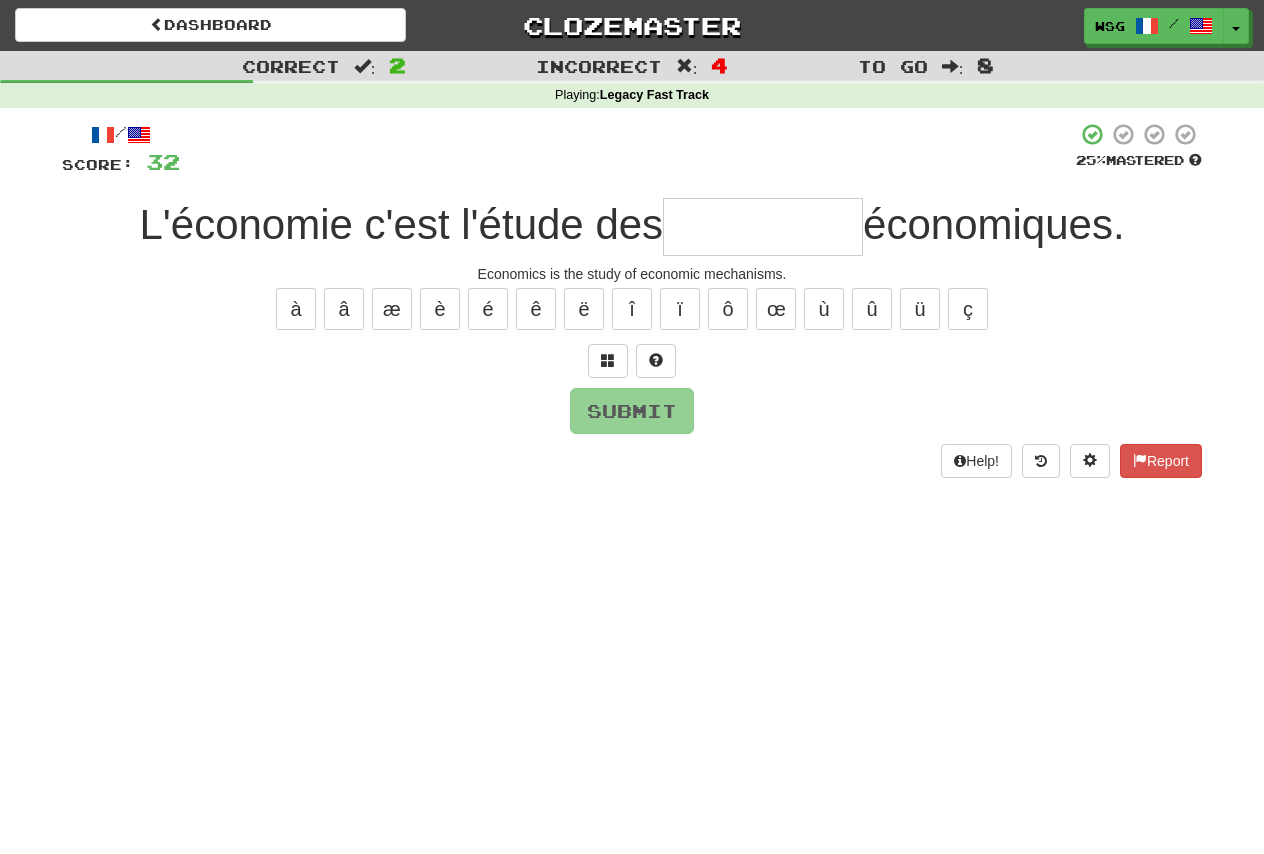 type on "*" 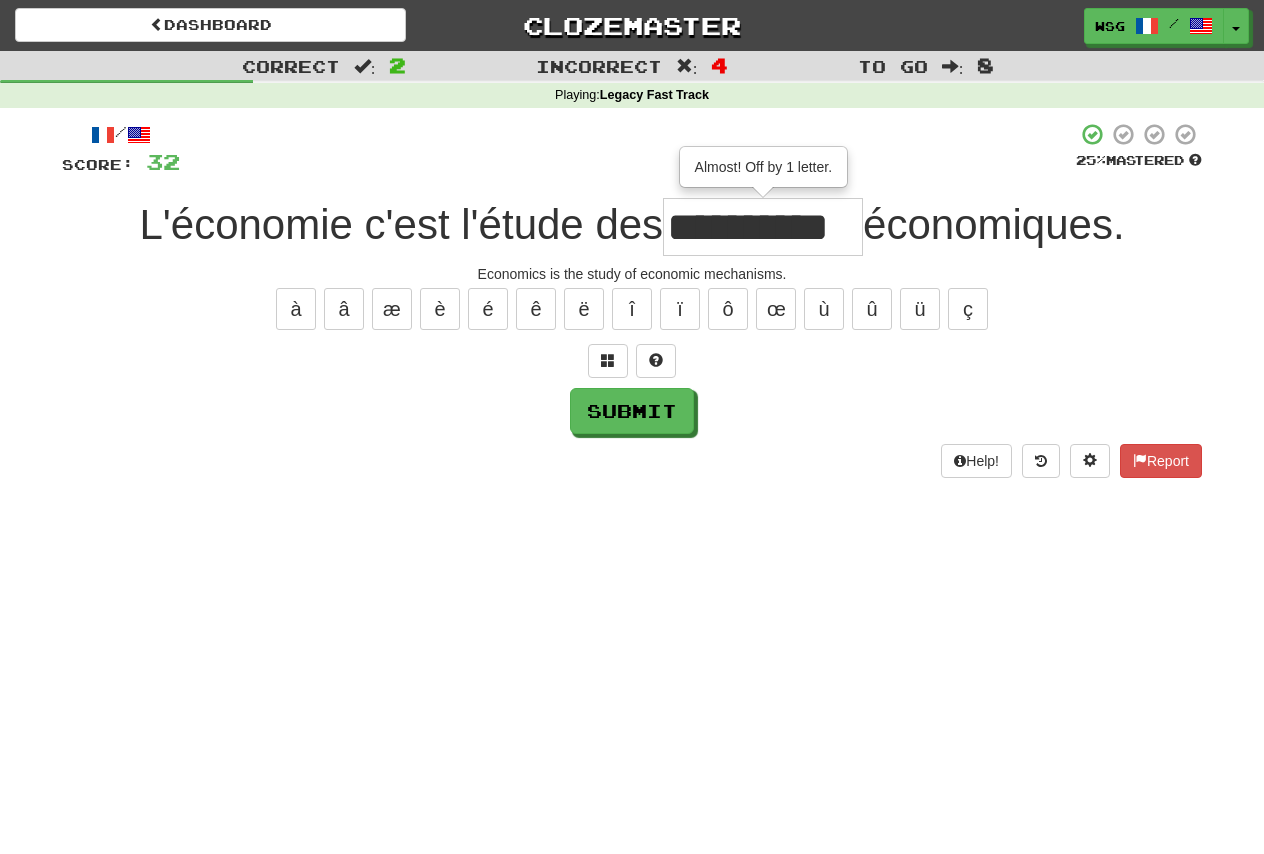 scroll, scrollTop: 0, scrollLeft: 0, axis: both 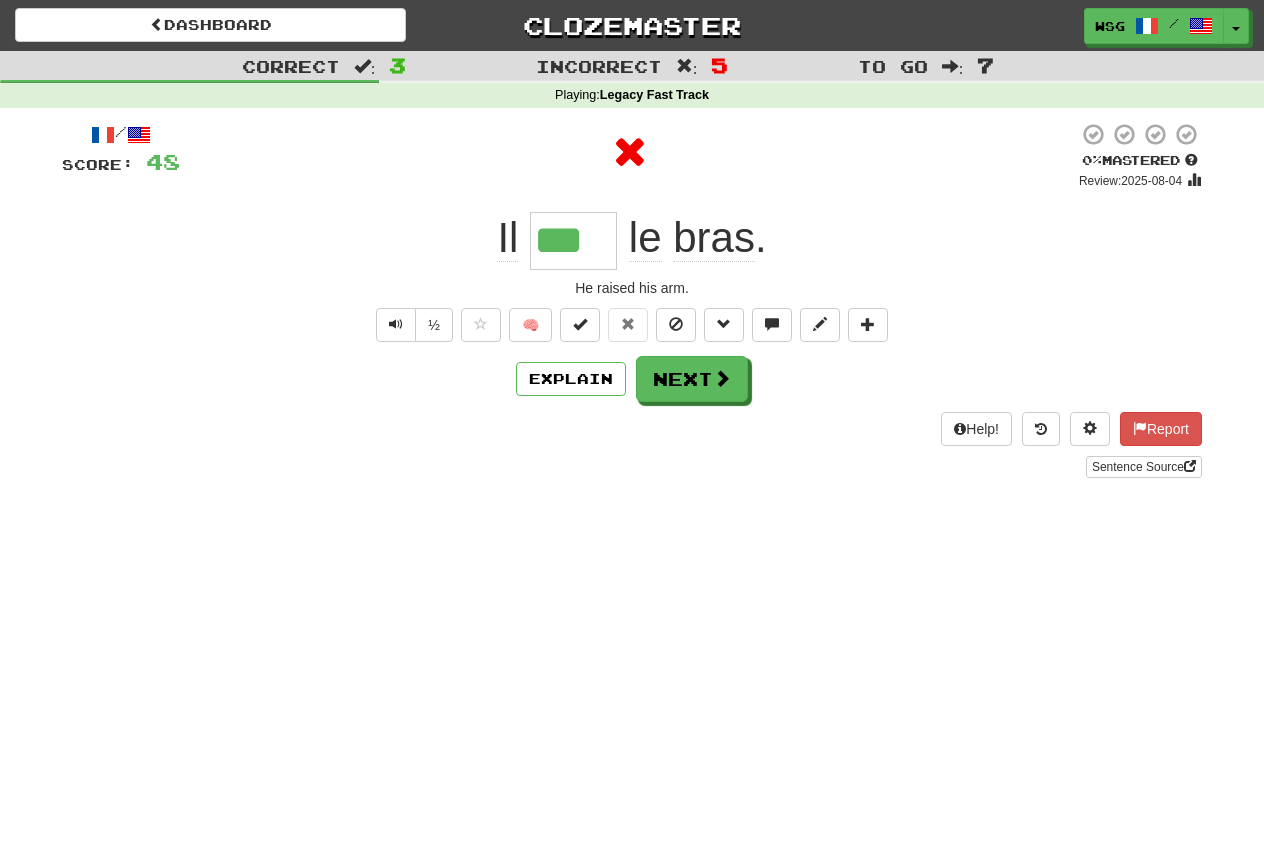type on "****" 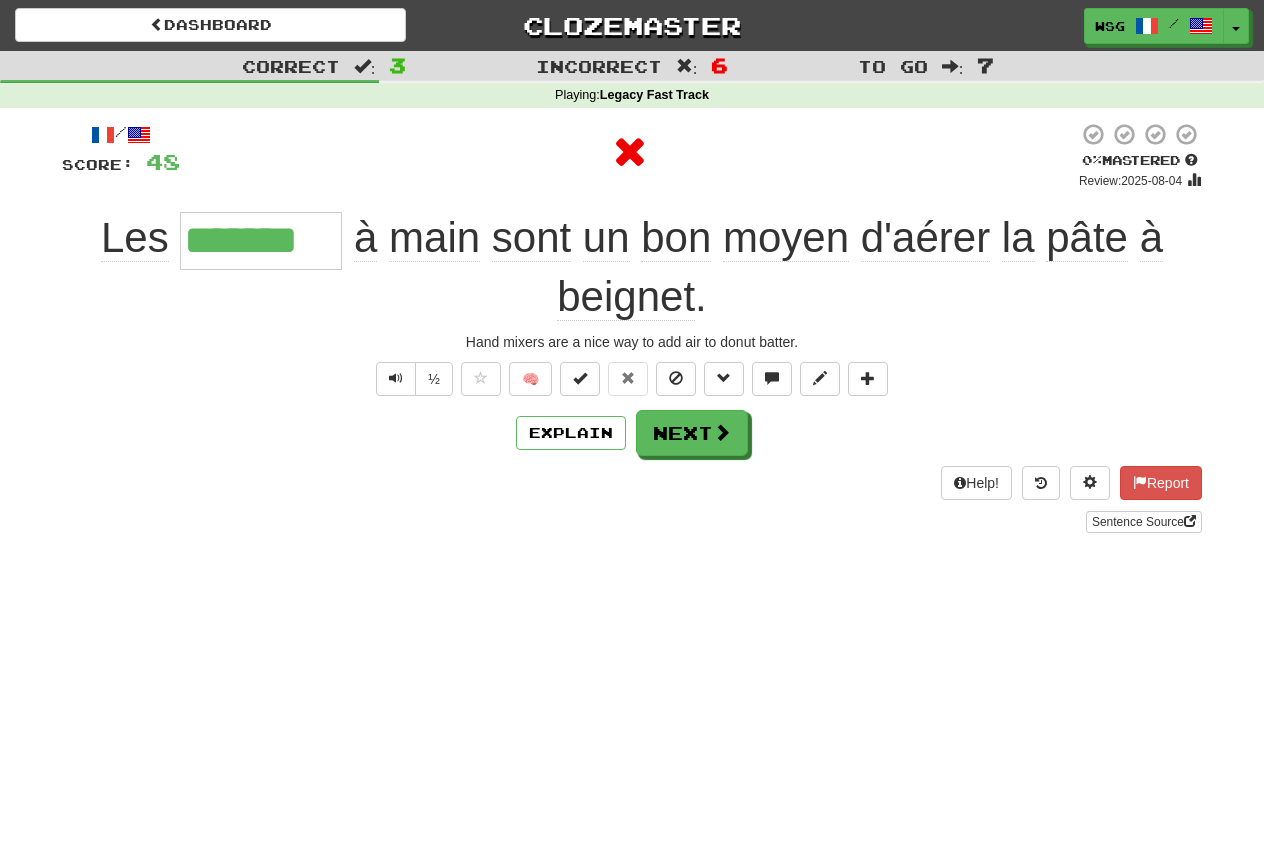 type on "********" 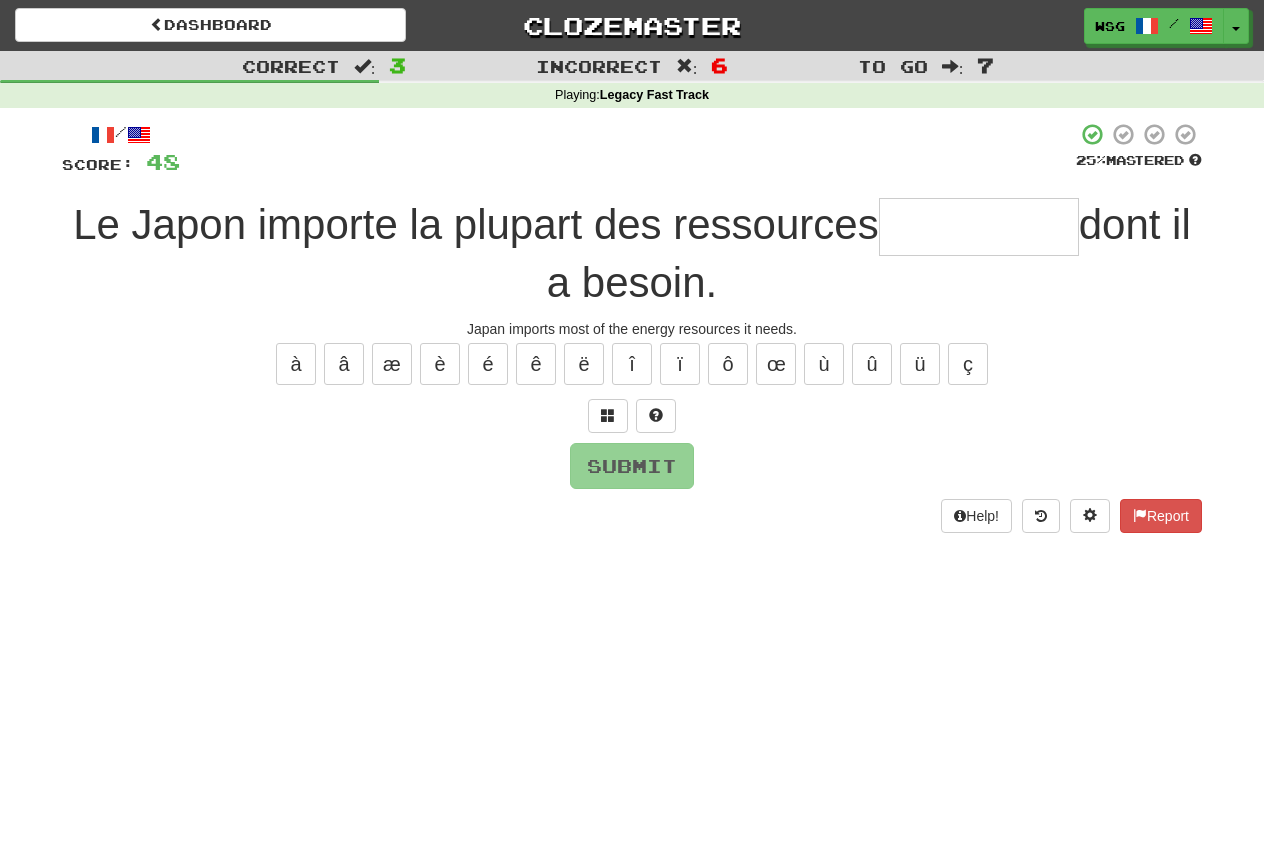 type on "*" 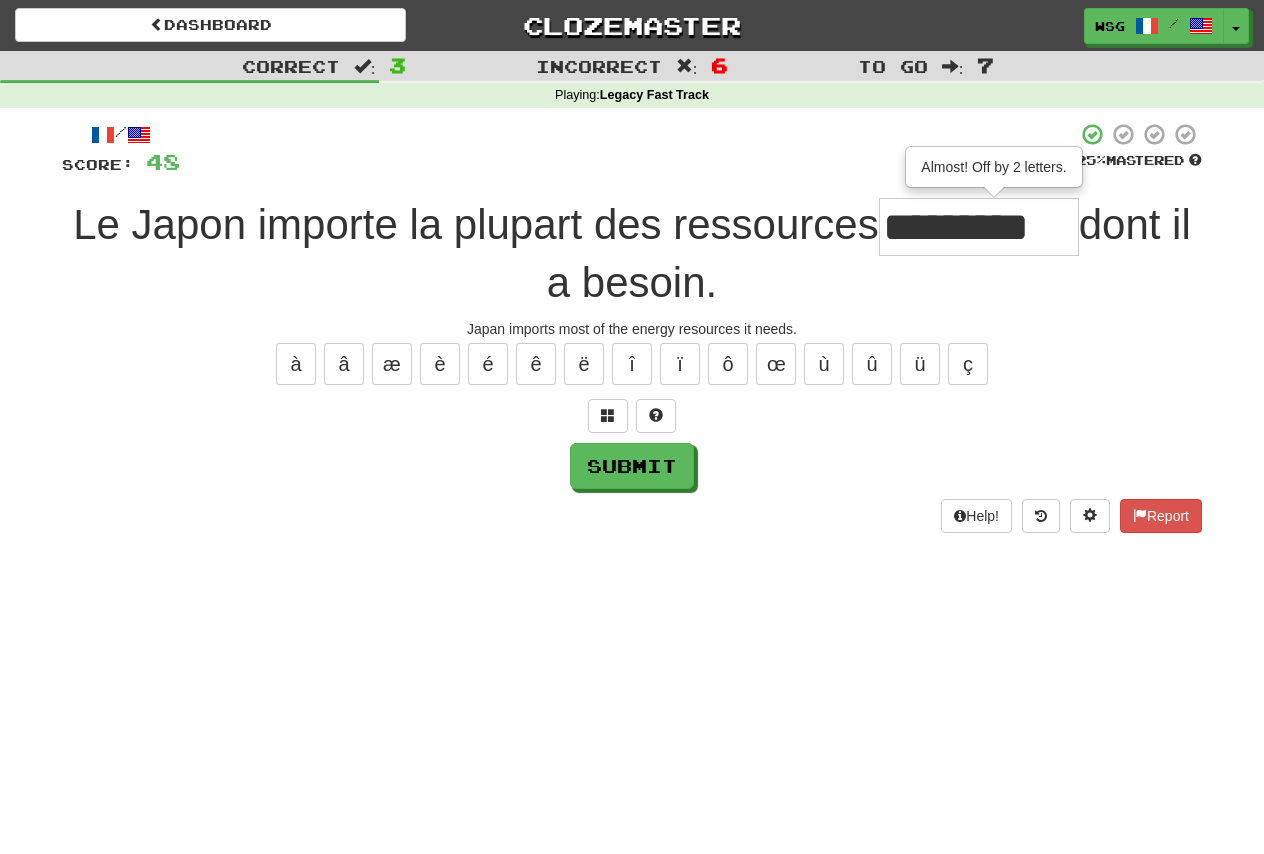scroll, scrollTop: 0, scrollLeft: 0, axis: both 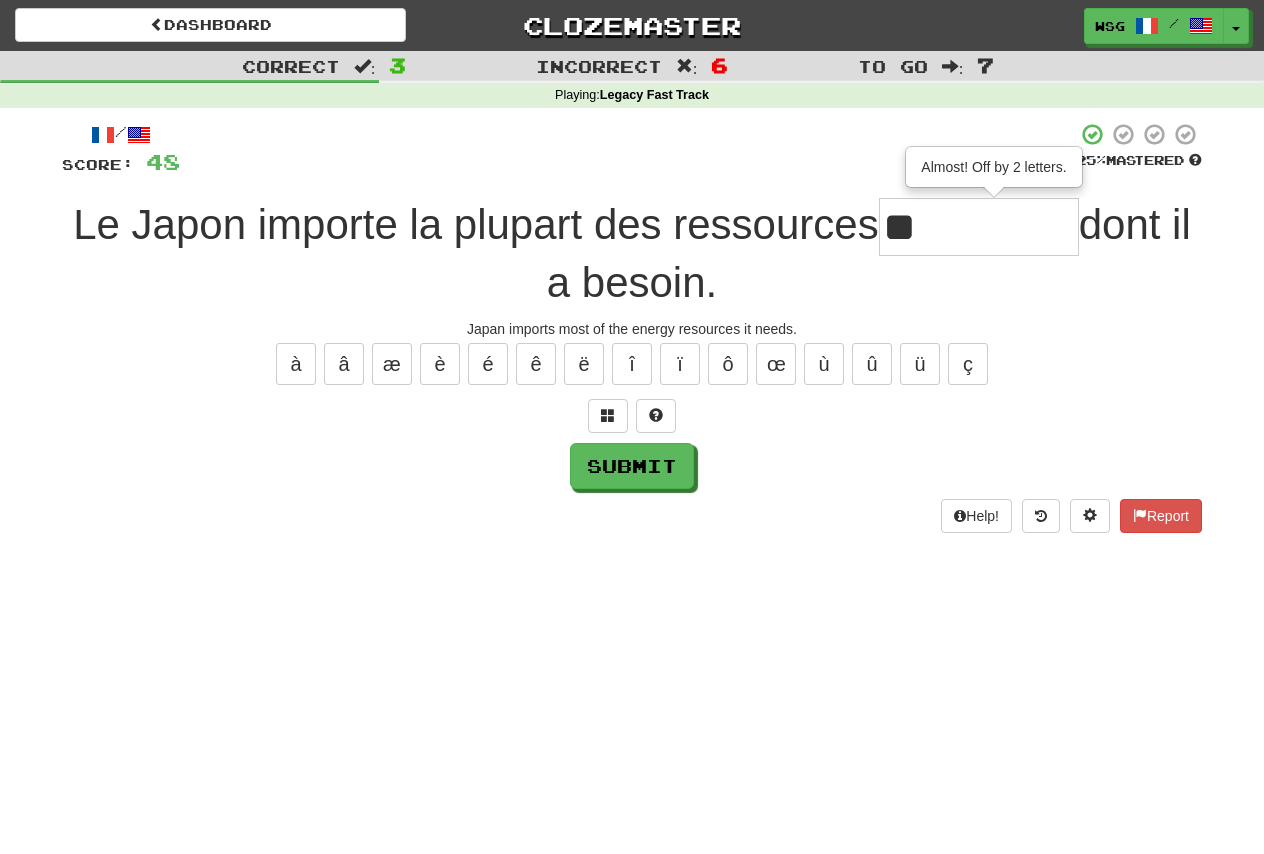 type on "*" 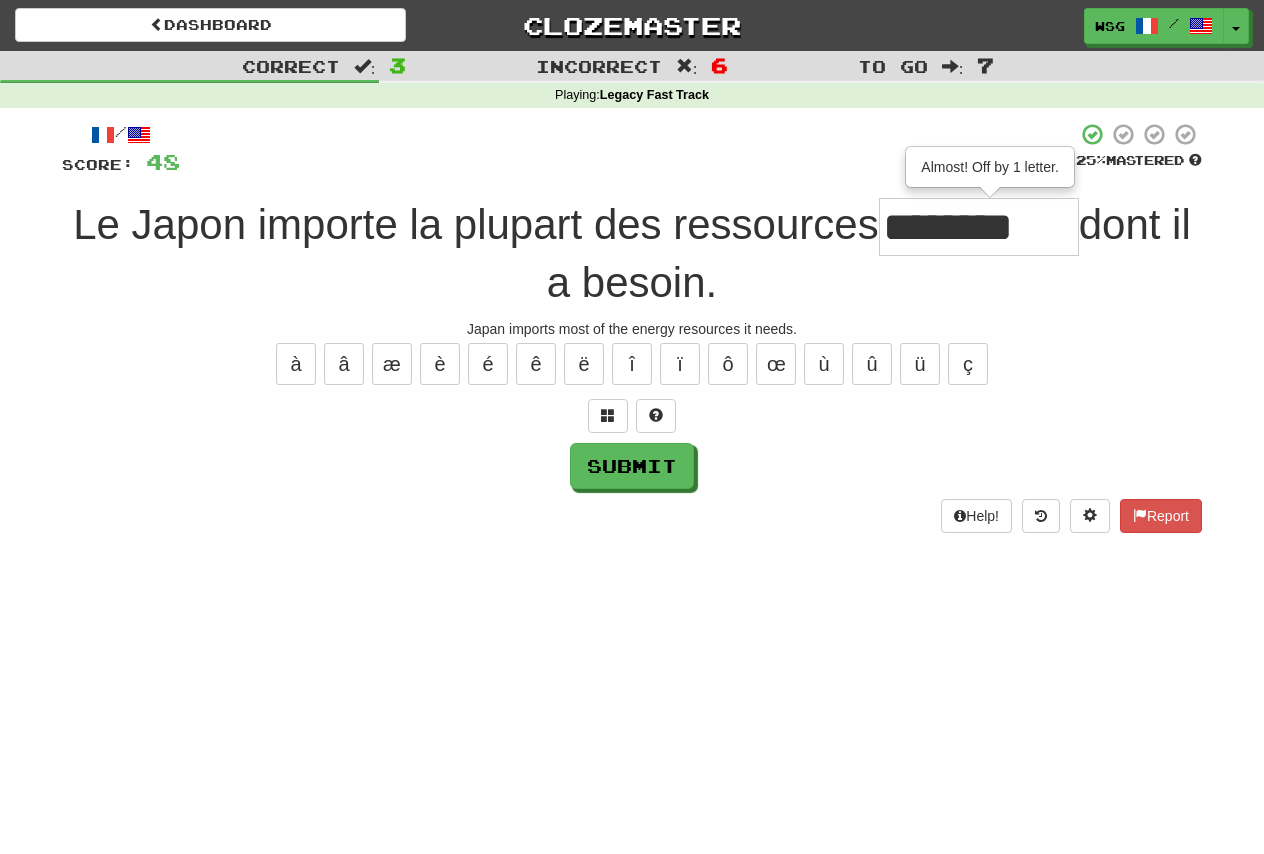 scroll, scrollTop: 0, scrollLeft: 0, axis: both 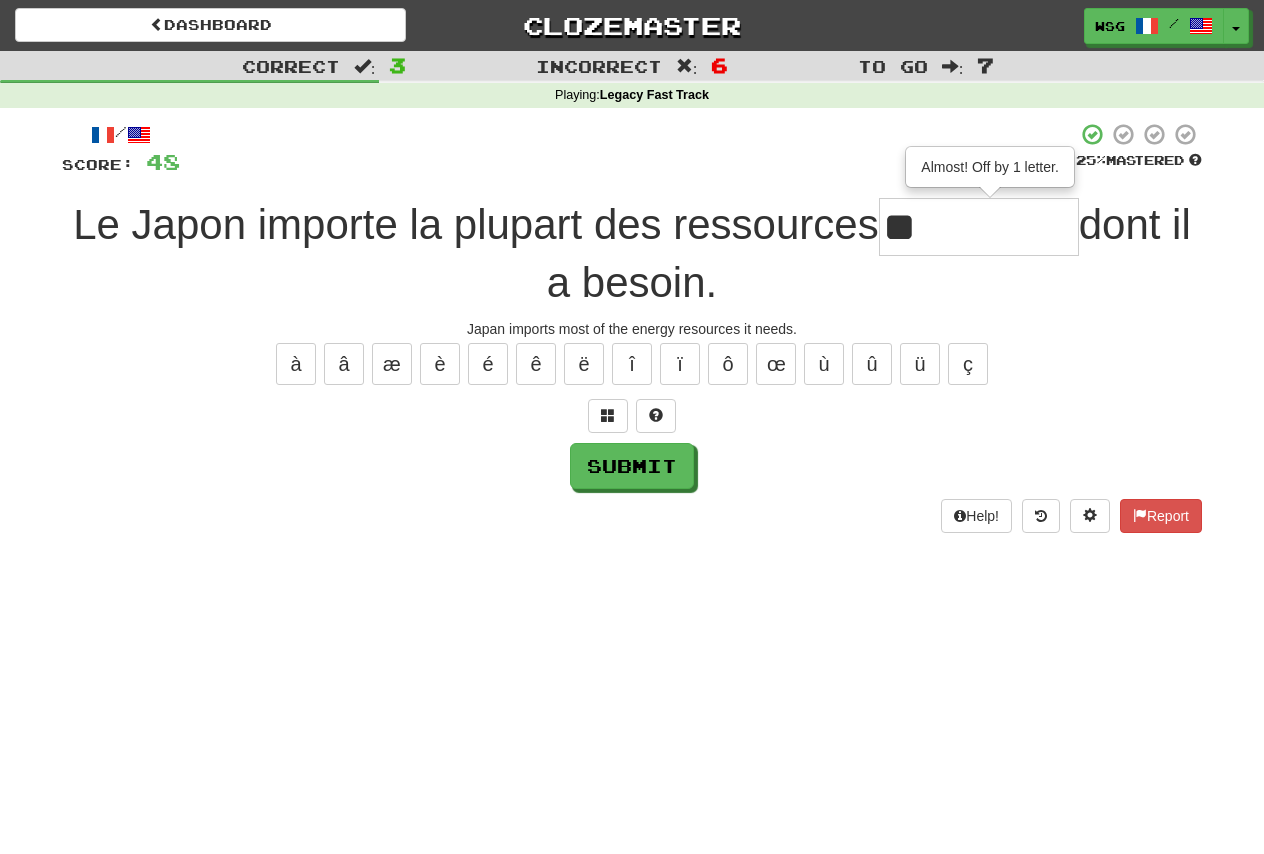 type on "*" 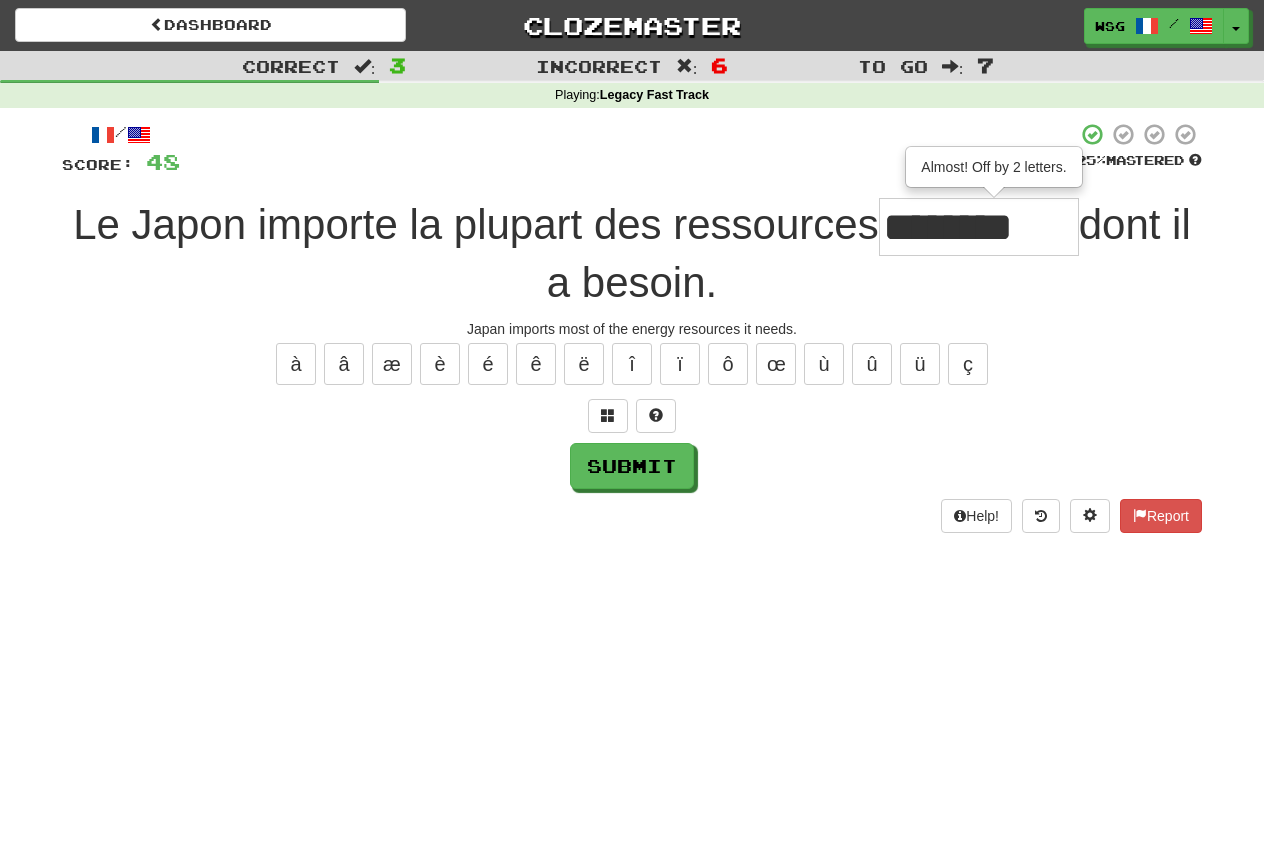 scroll, scrollTop: 0, scrollLeft: 0, axis: both 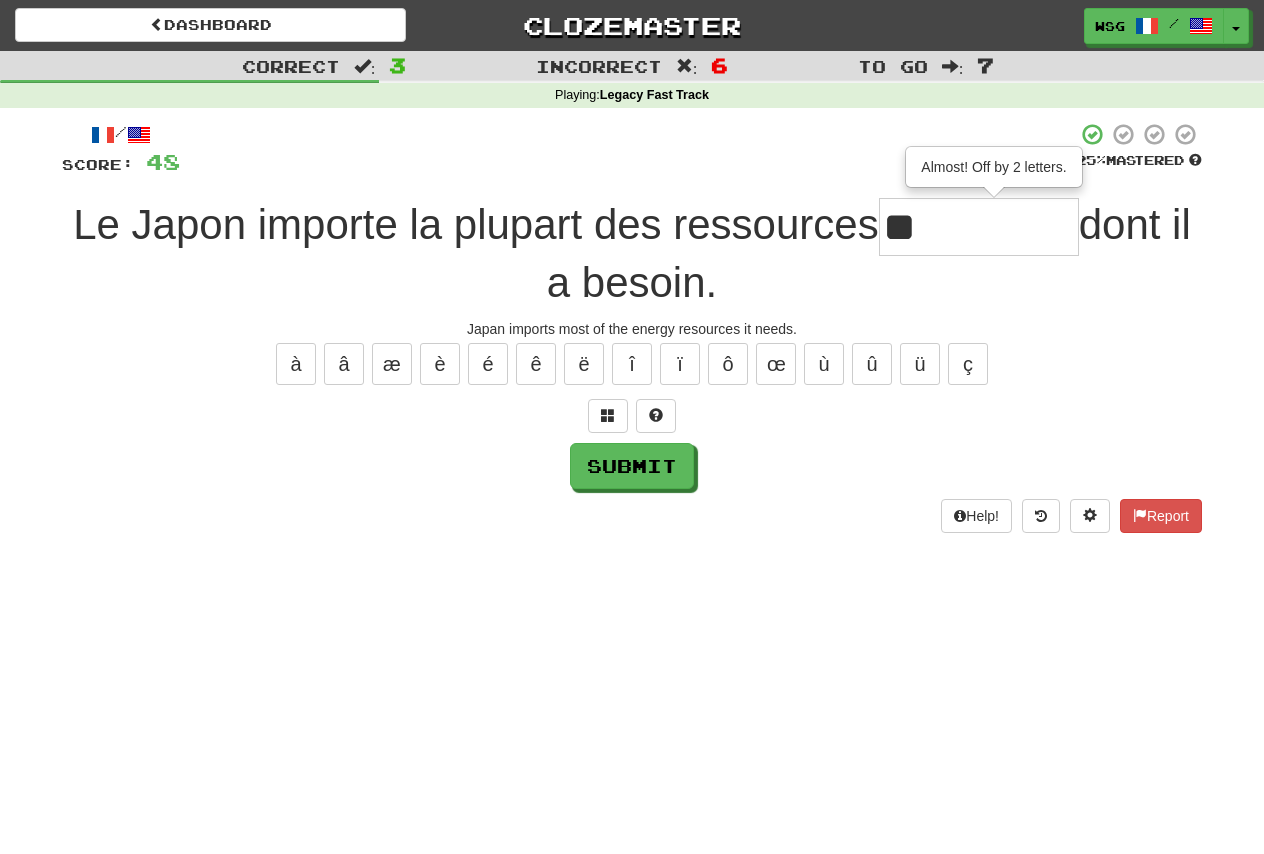 type on "*" 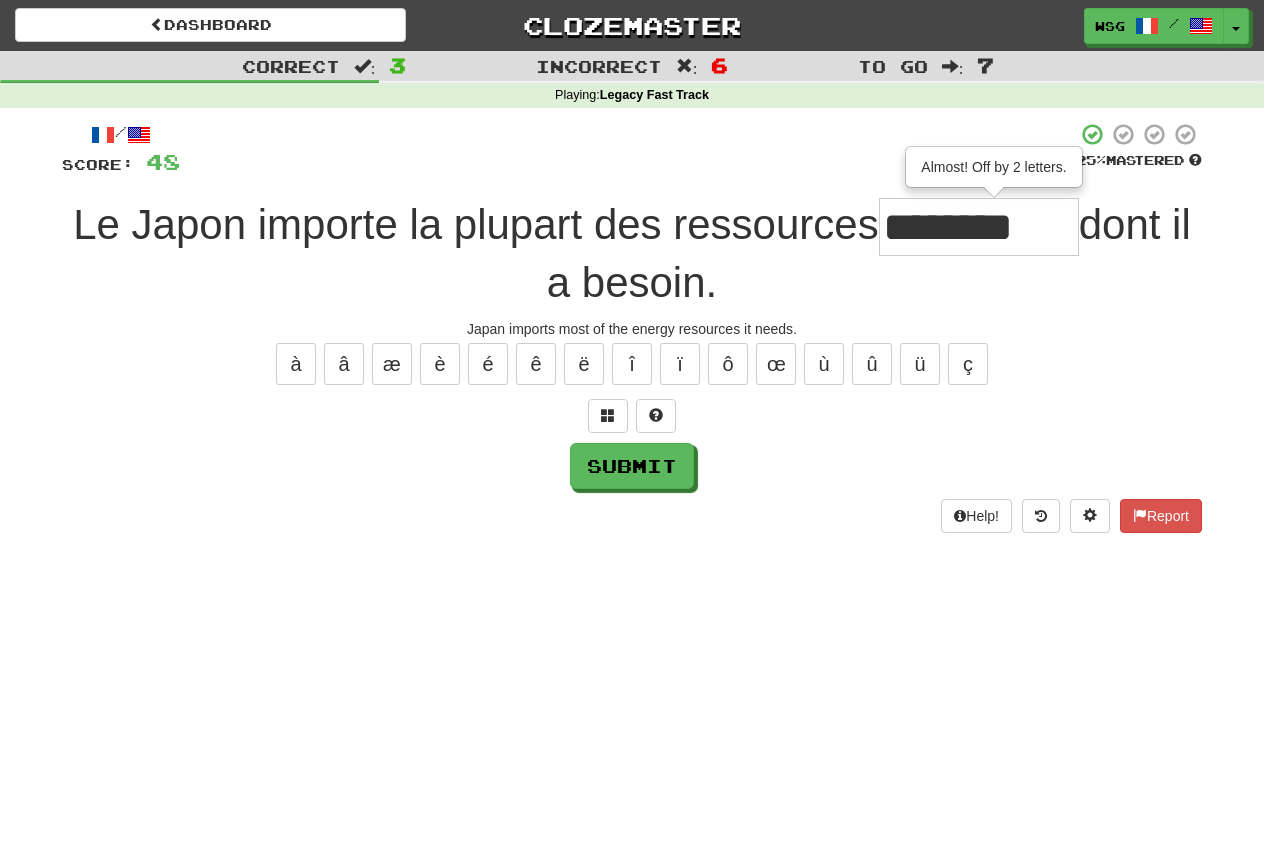 scroll, scrollTop: 0, scrollLeft: 0, axis: both 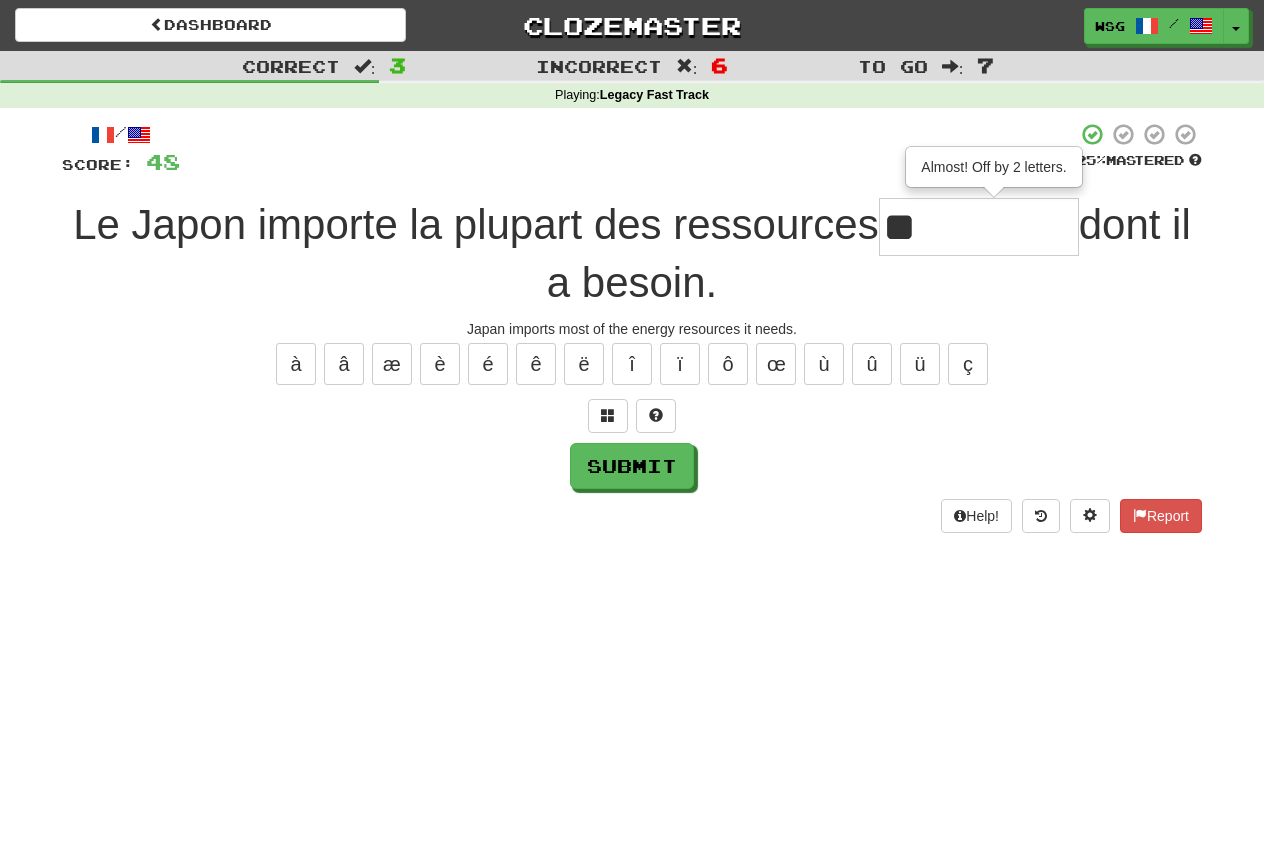 type on "*" 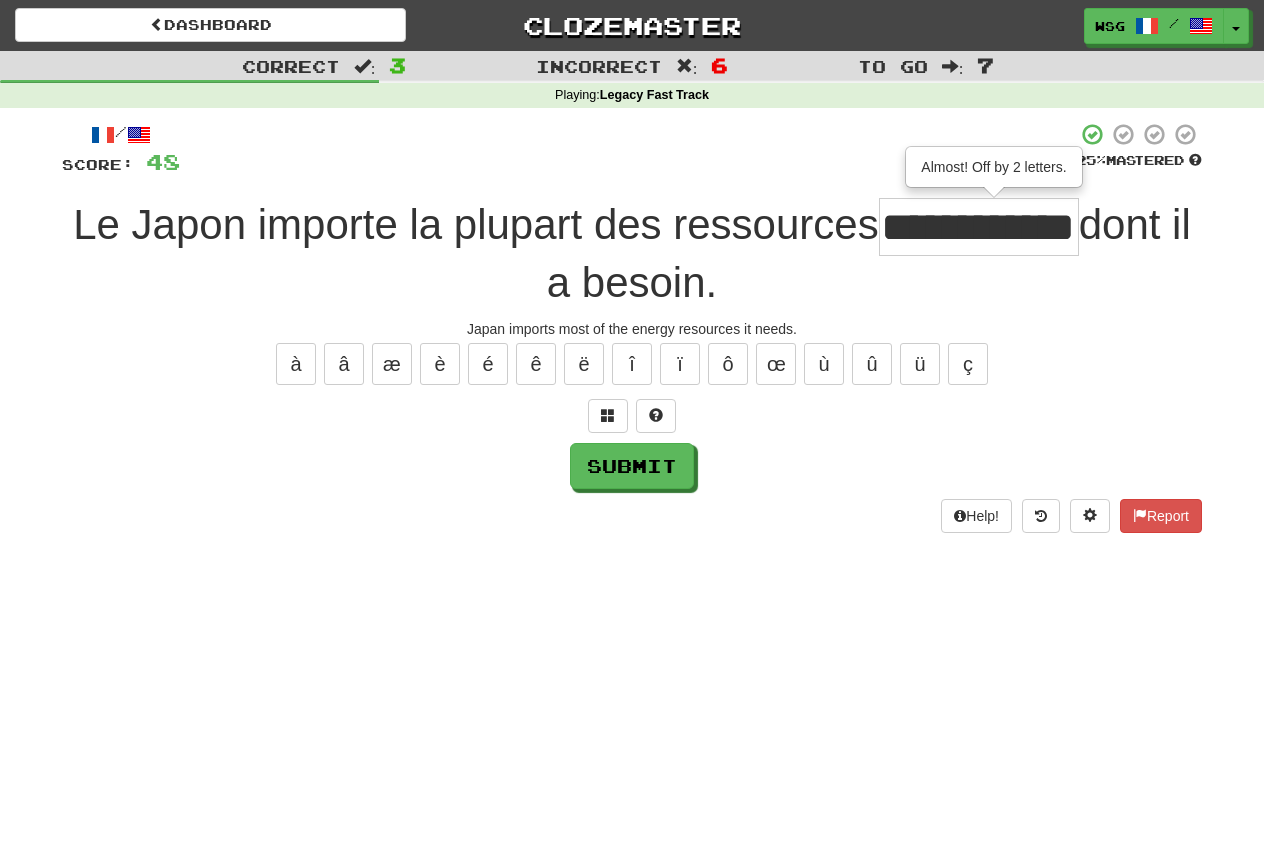 scroll, scrollTop: 0, scrollLeft: 50, axis: horizontal 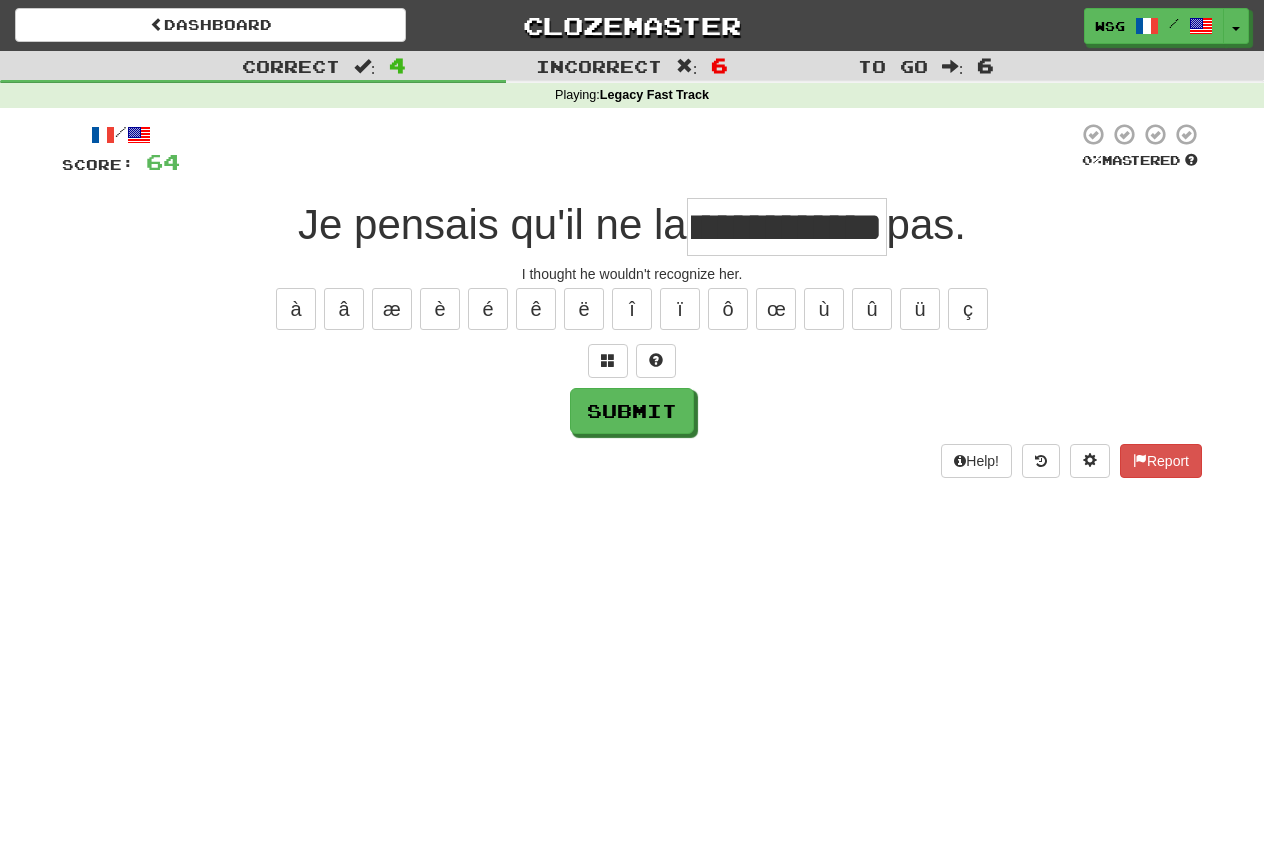 type on "**********" 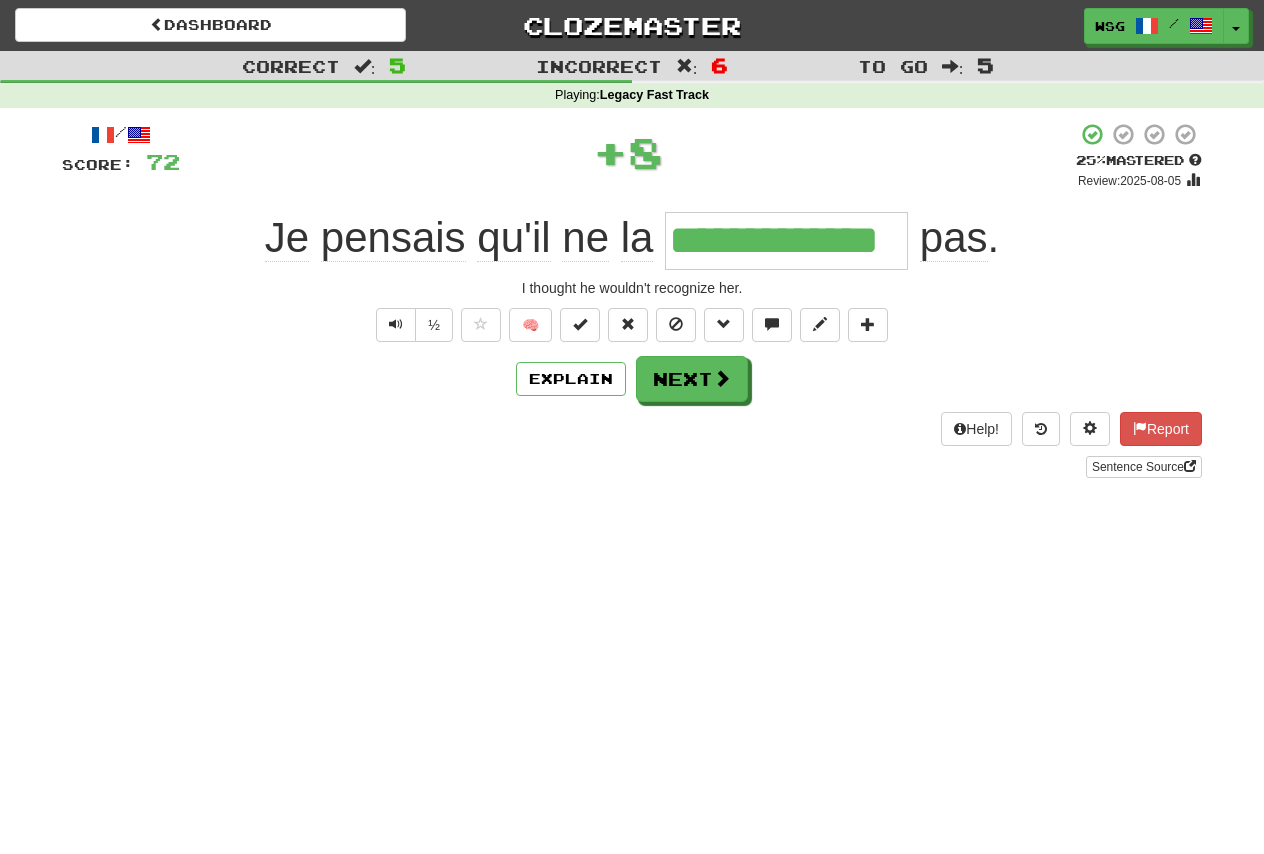 scroll, scrollTop: 0, scrollLeft: 0, axis: both 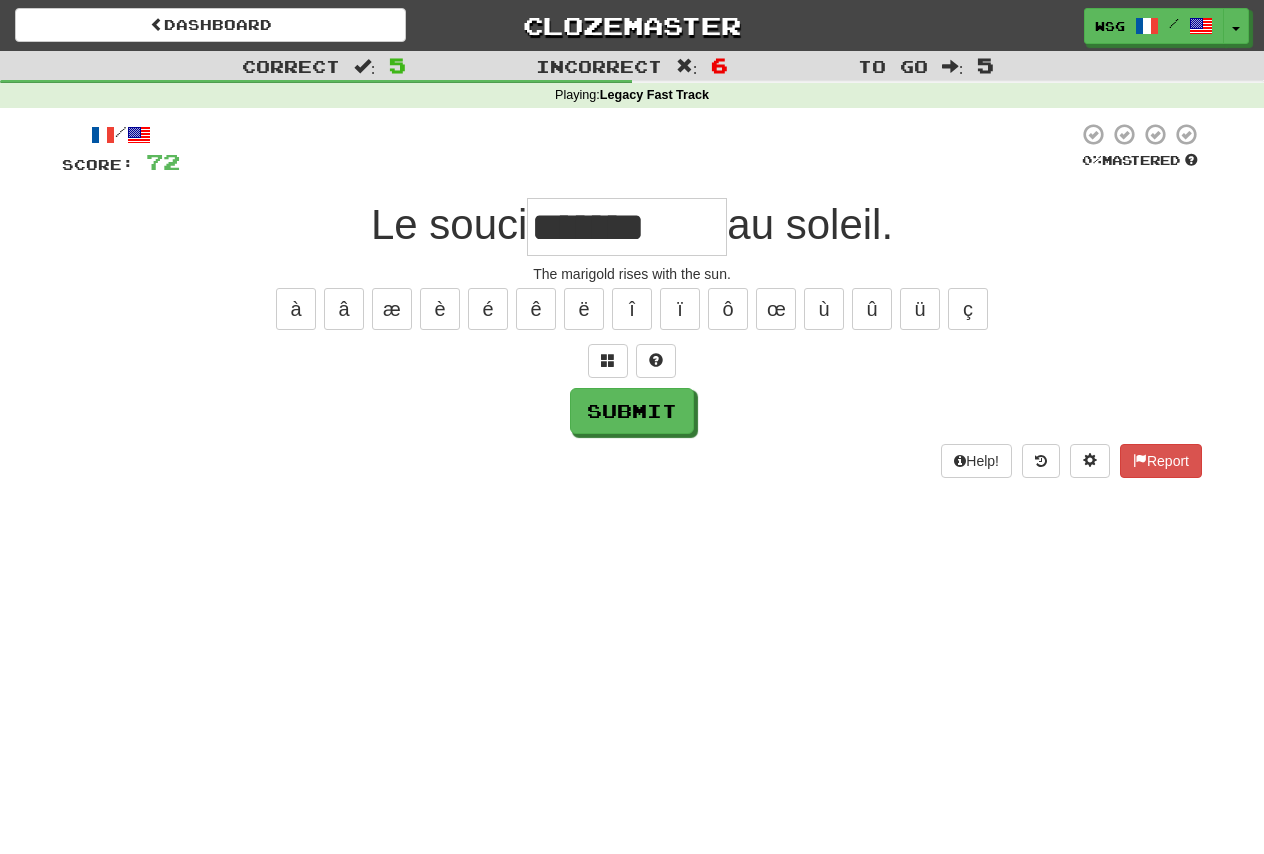 type on "*******" 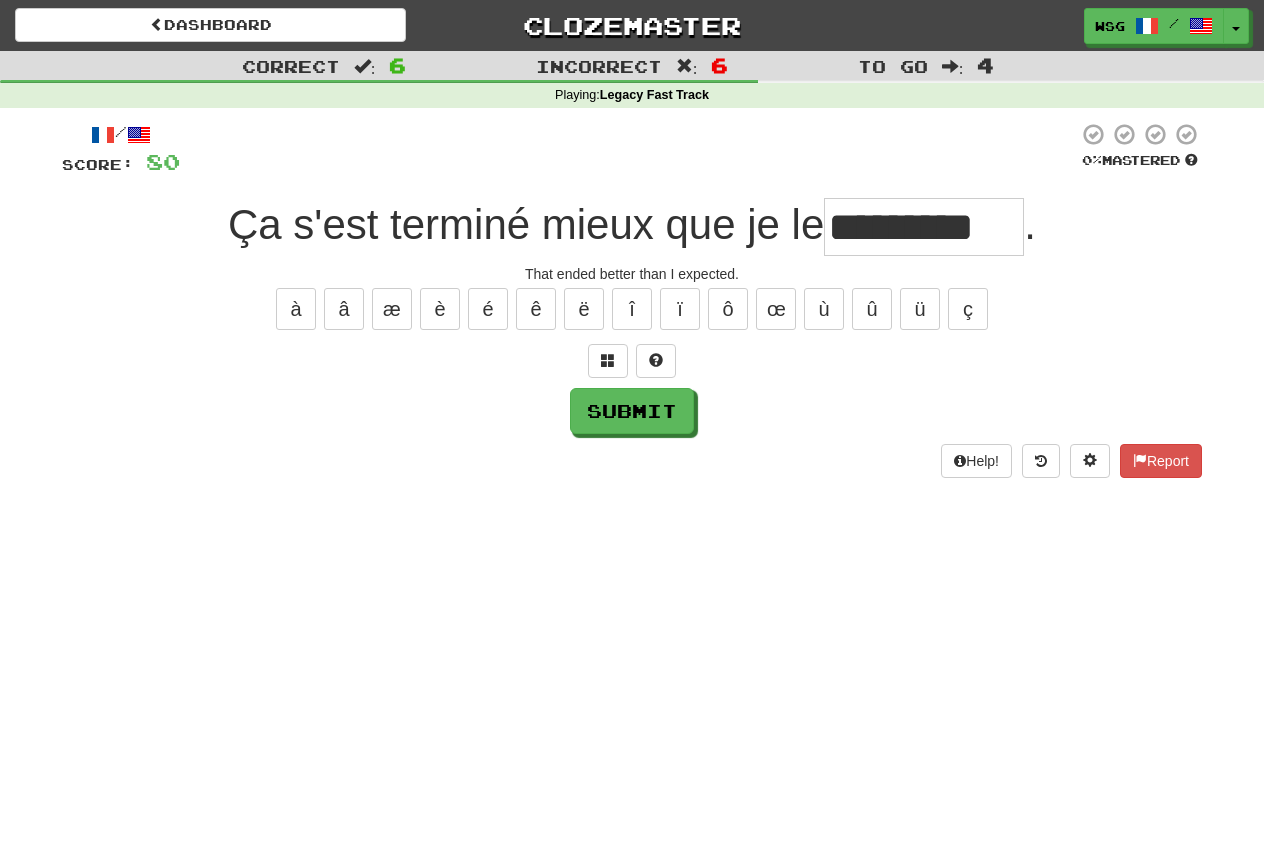 type on "*********" 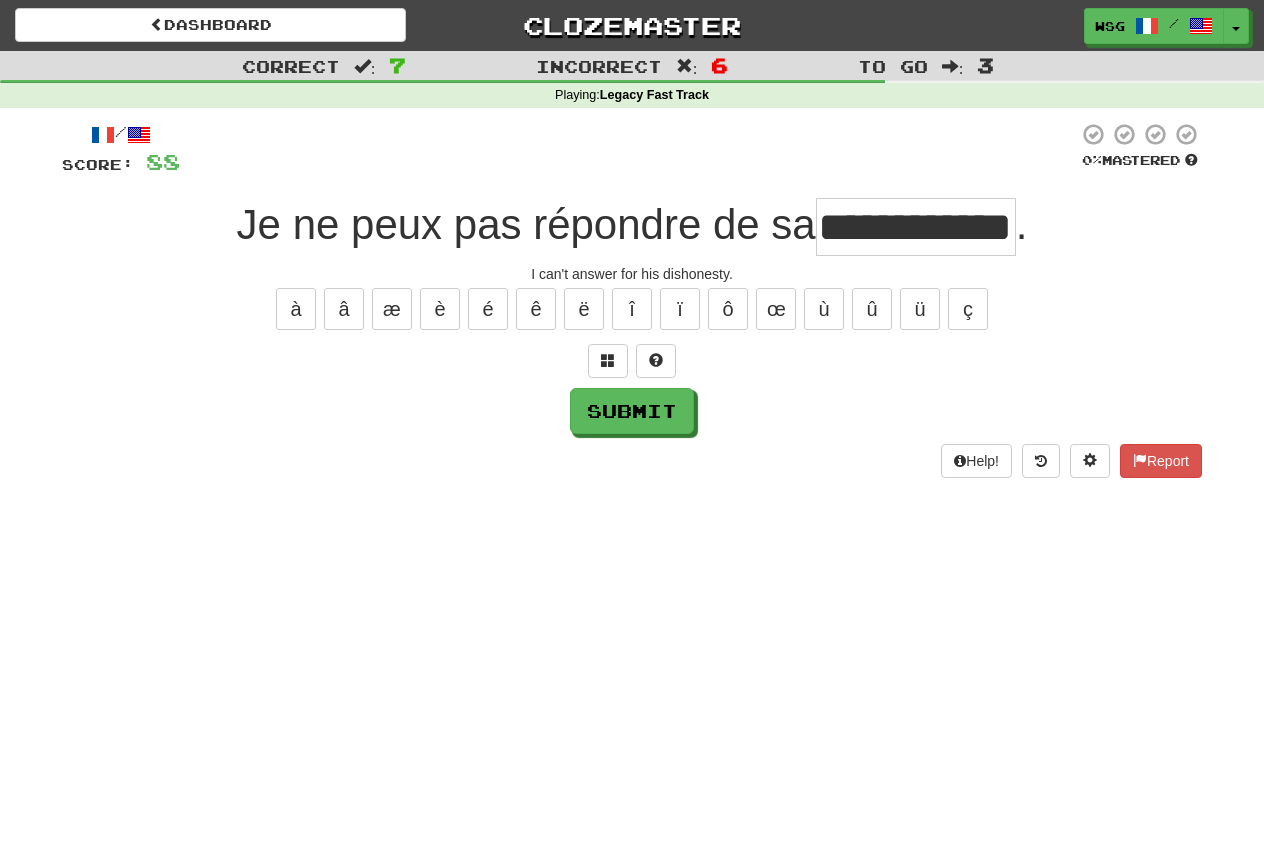 scroll, scrollTop: 0, scrollLeft: 0, axis: both 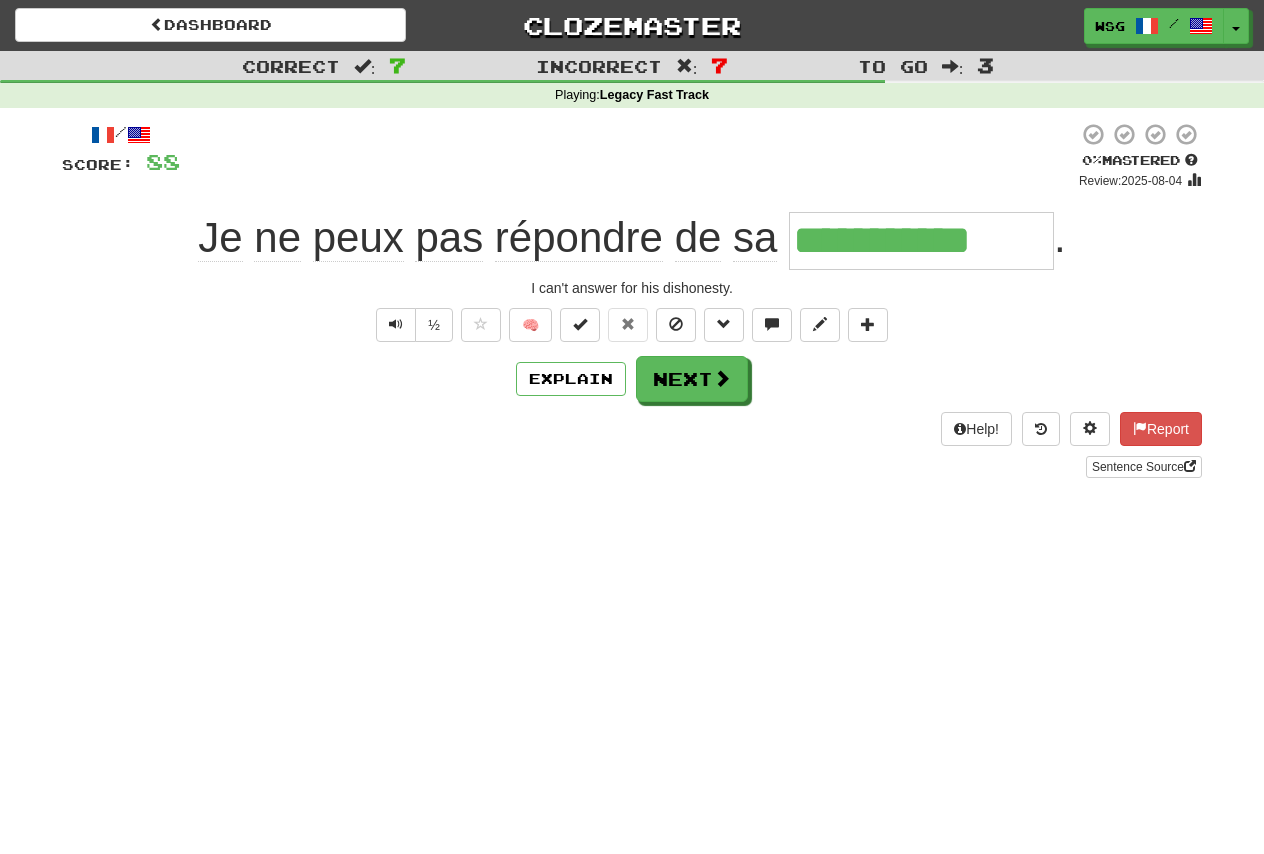 type on "**********" 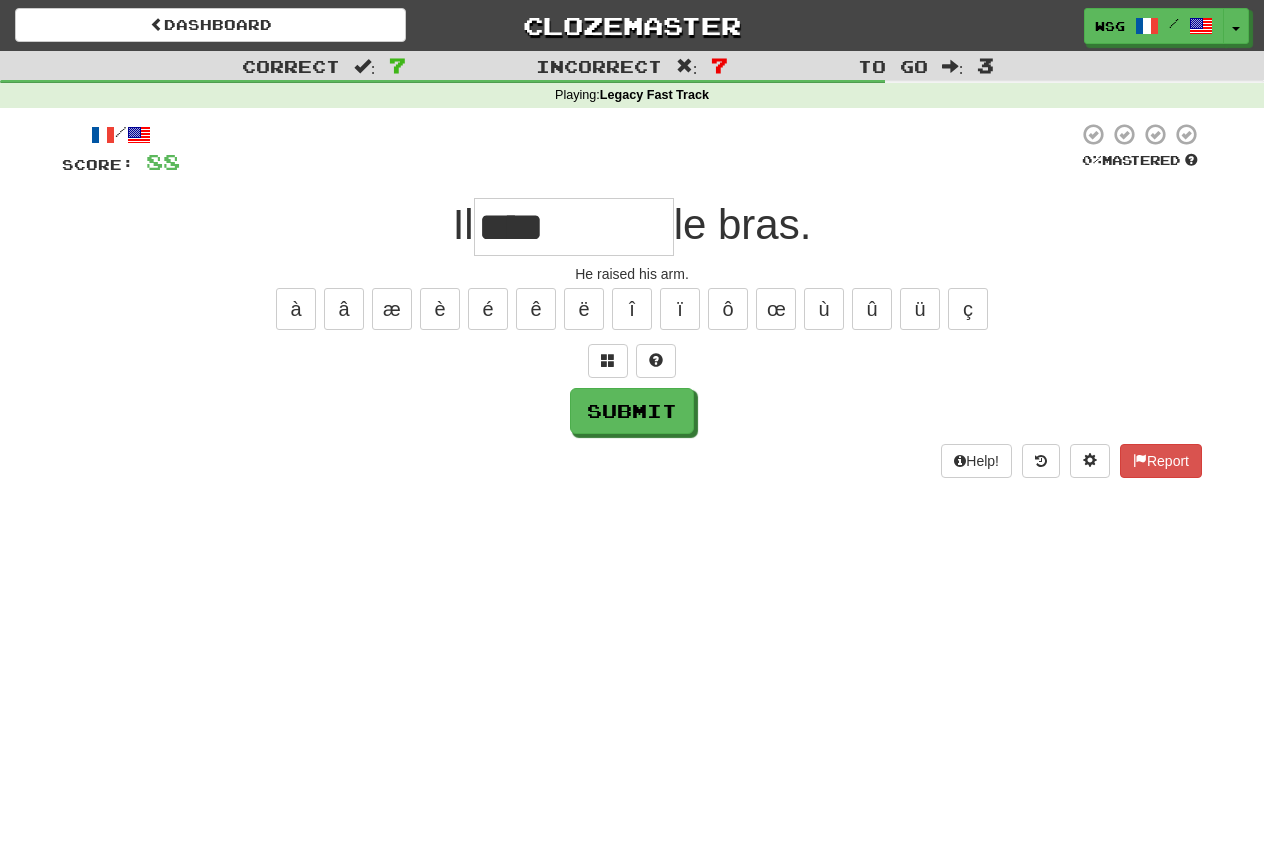type on "****" 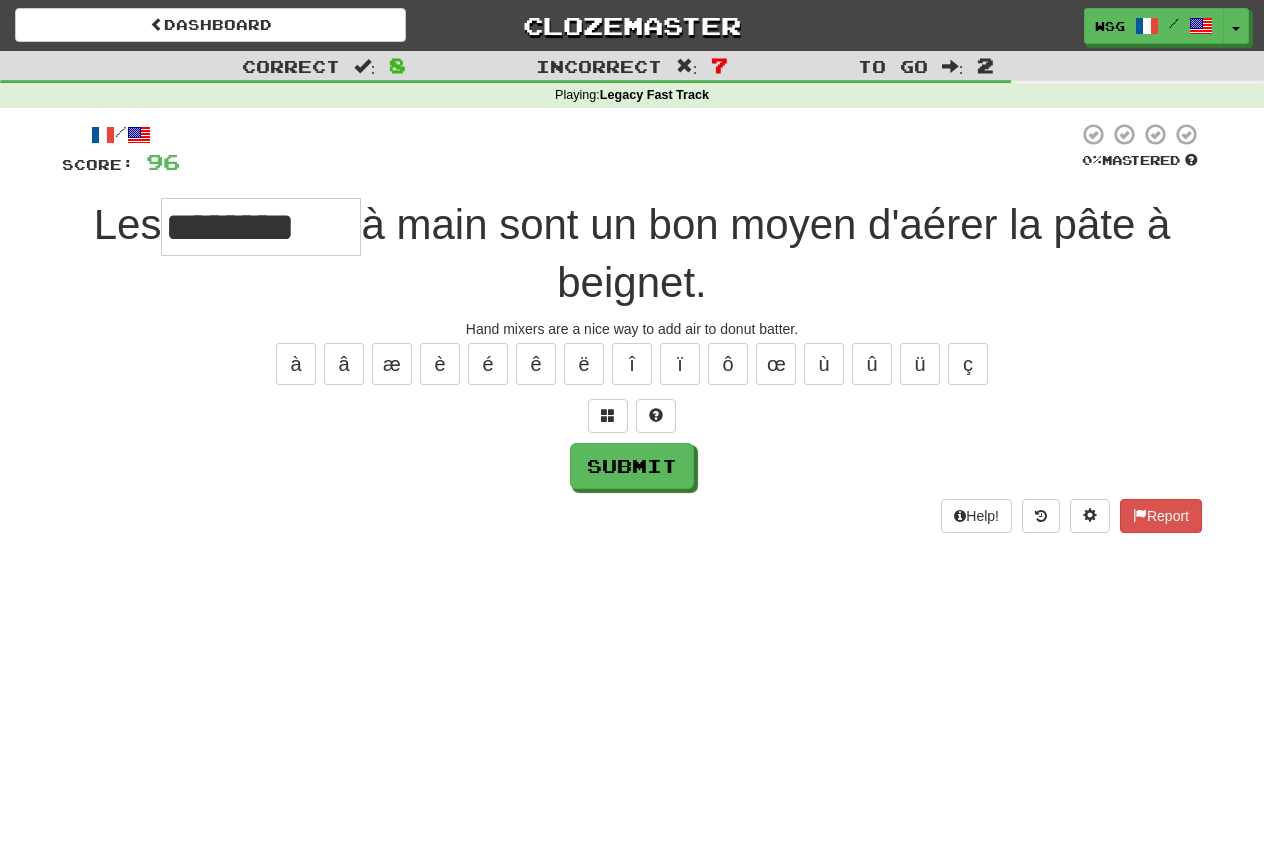 type on "********" 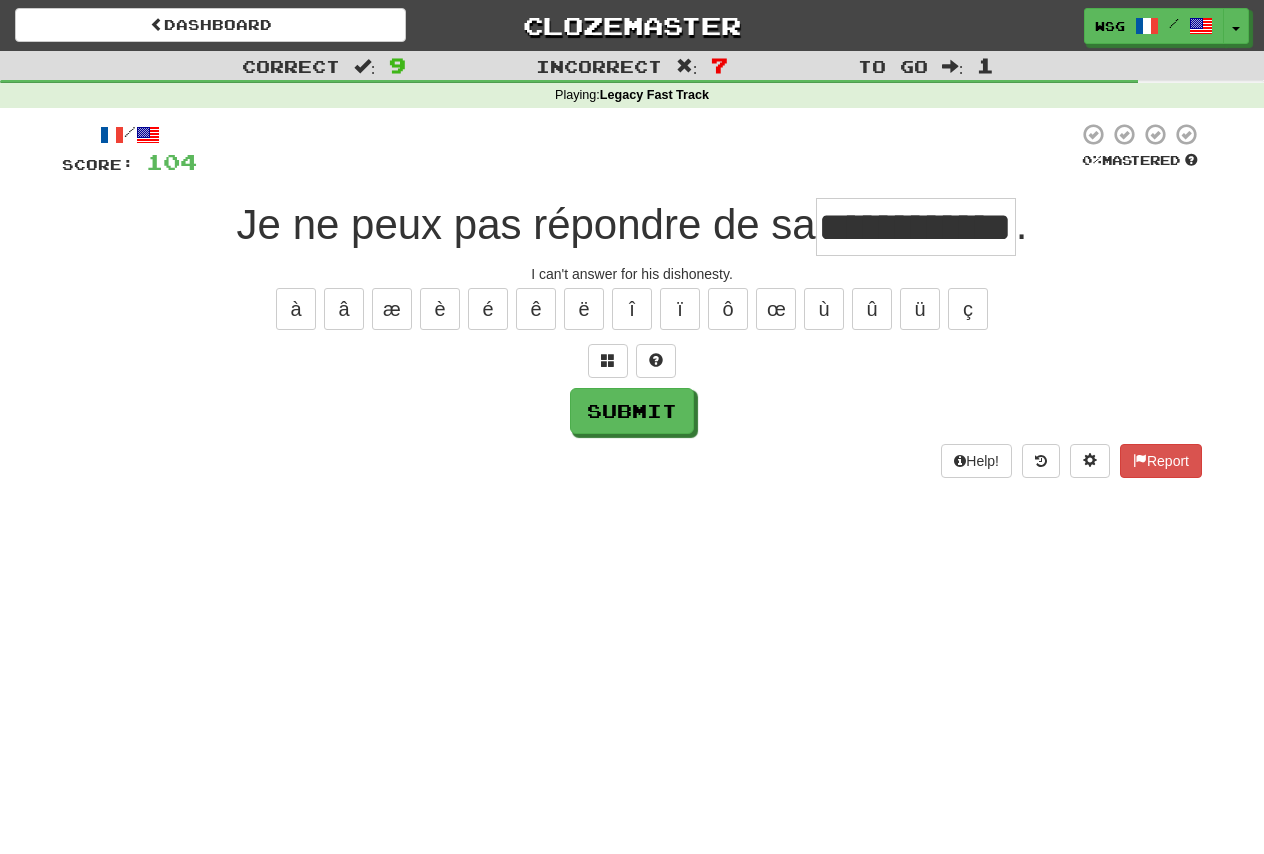scroll, scrollTop: 0, scrollLeft: 61, axis: horizontal 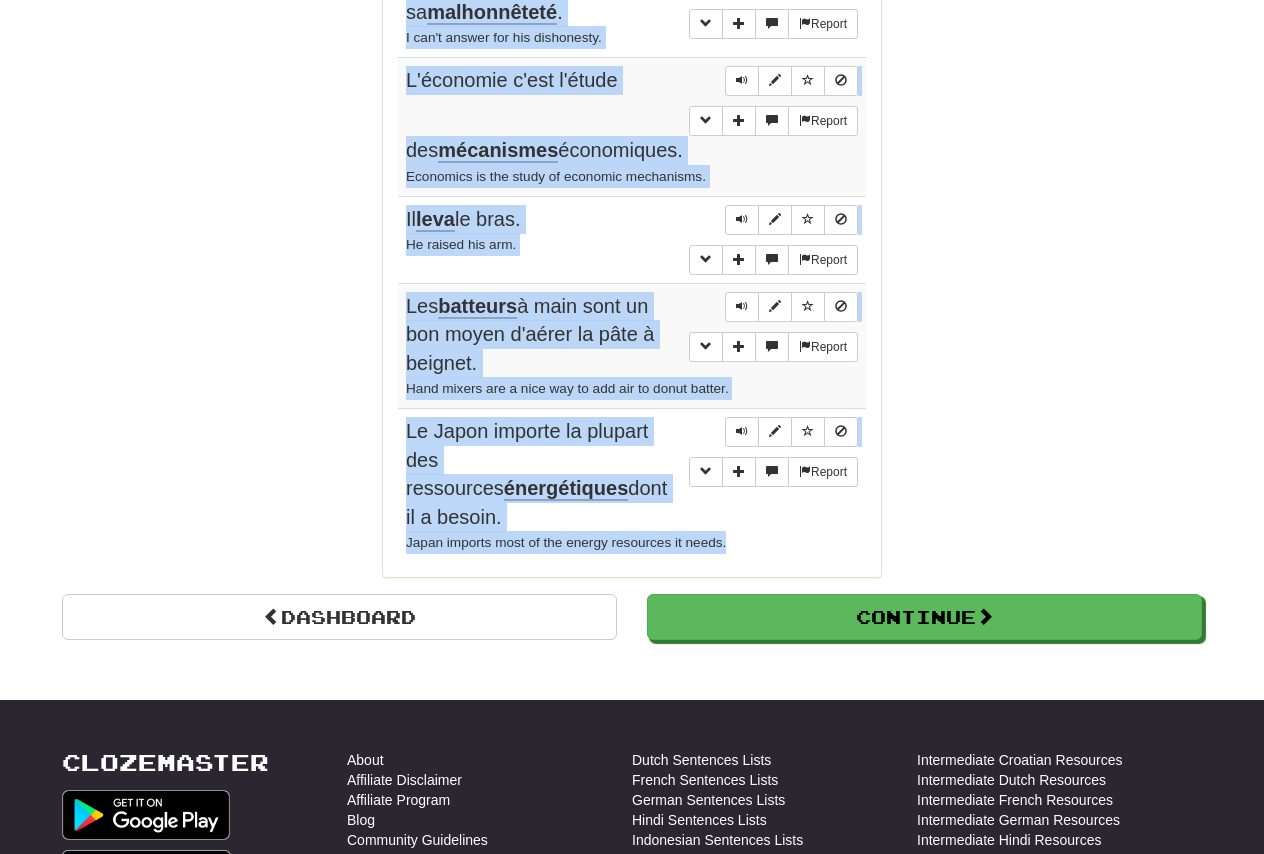 drag, startPoint x: 405, startPoint y: 305, endPoint x: 743, endPoint y: 497, distance: 388.72614 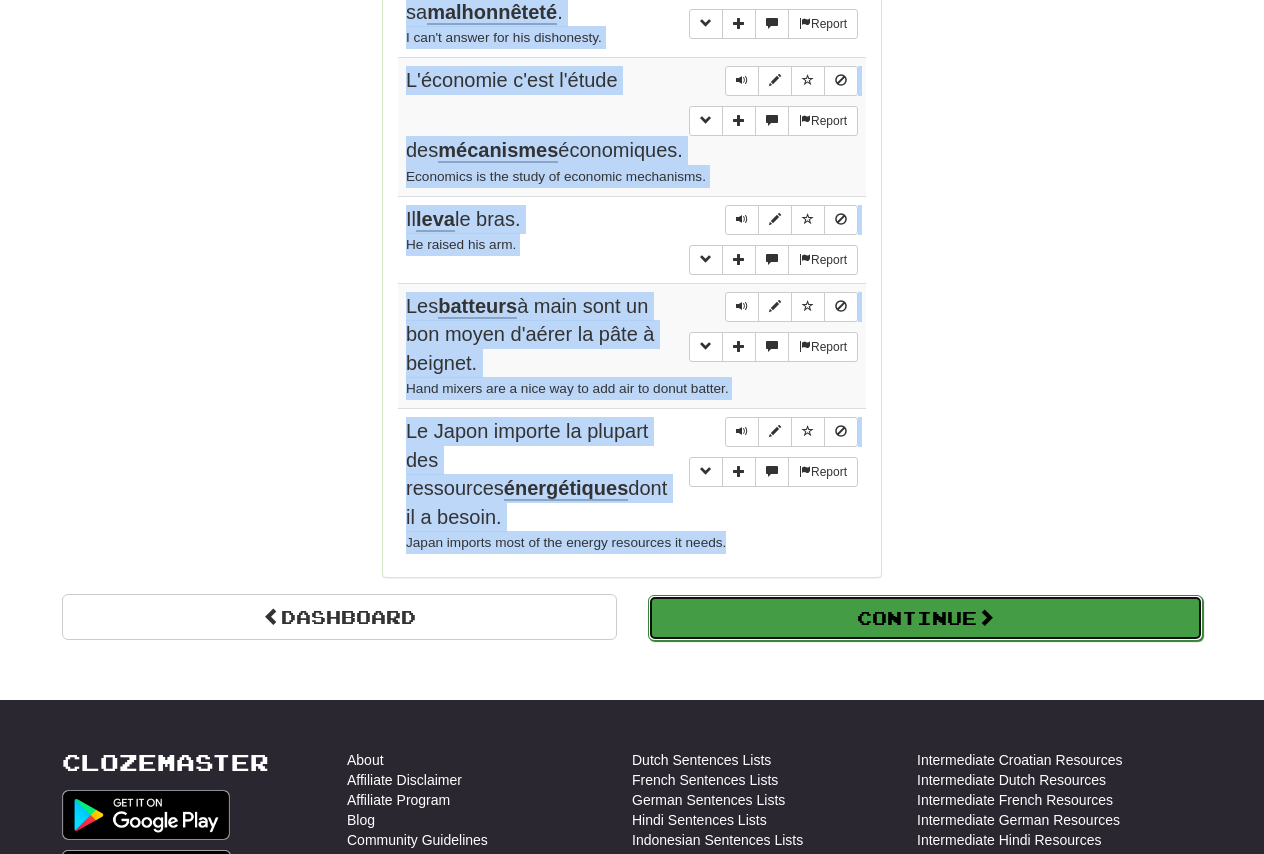click on "Continue" at bounding box center (925, 618) 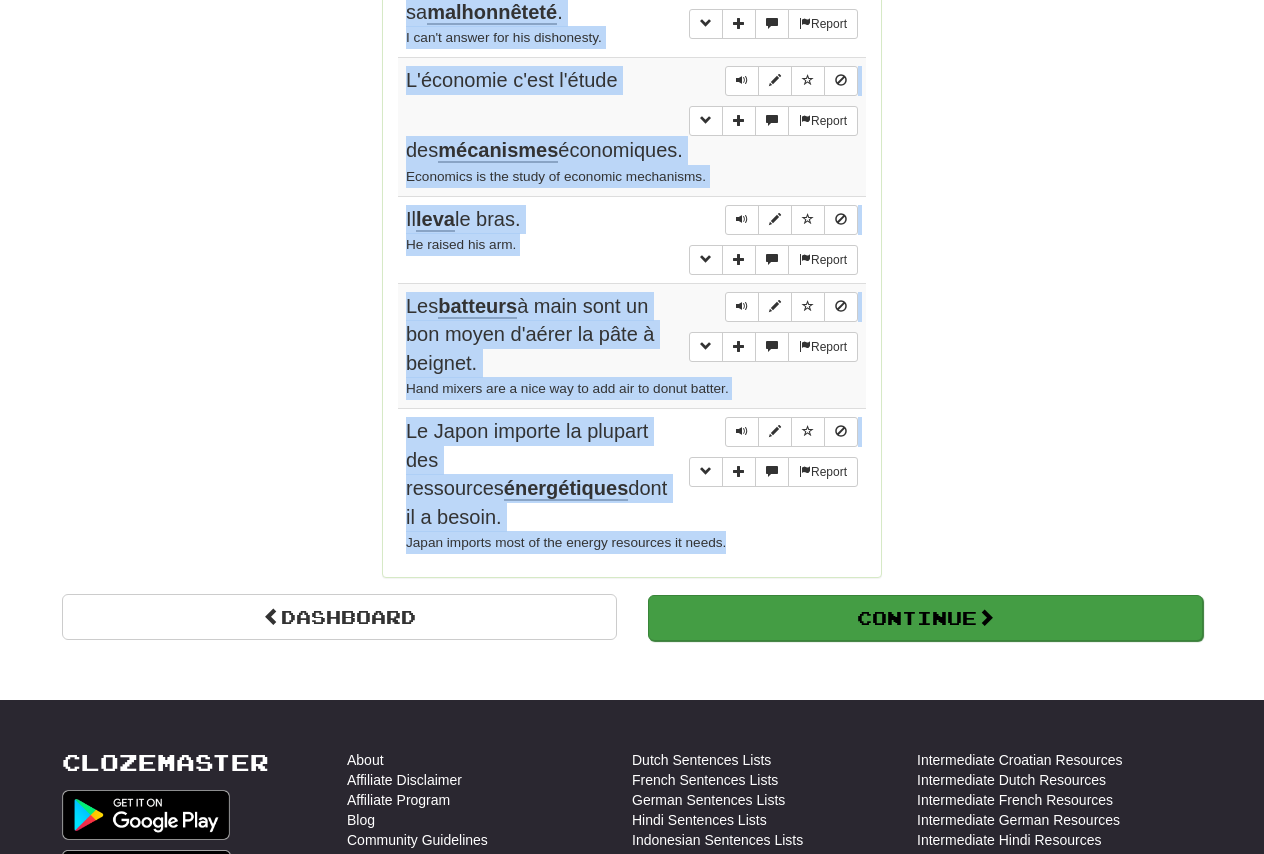 scroll, scrollTop: 710, scrollLeft: 0, axis: vertical 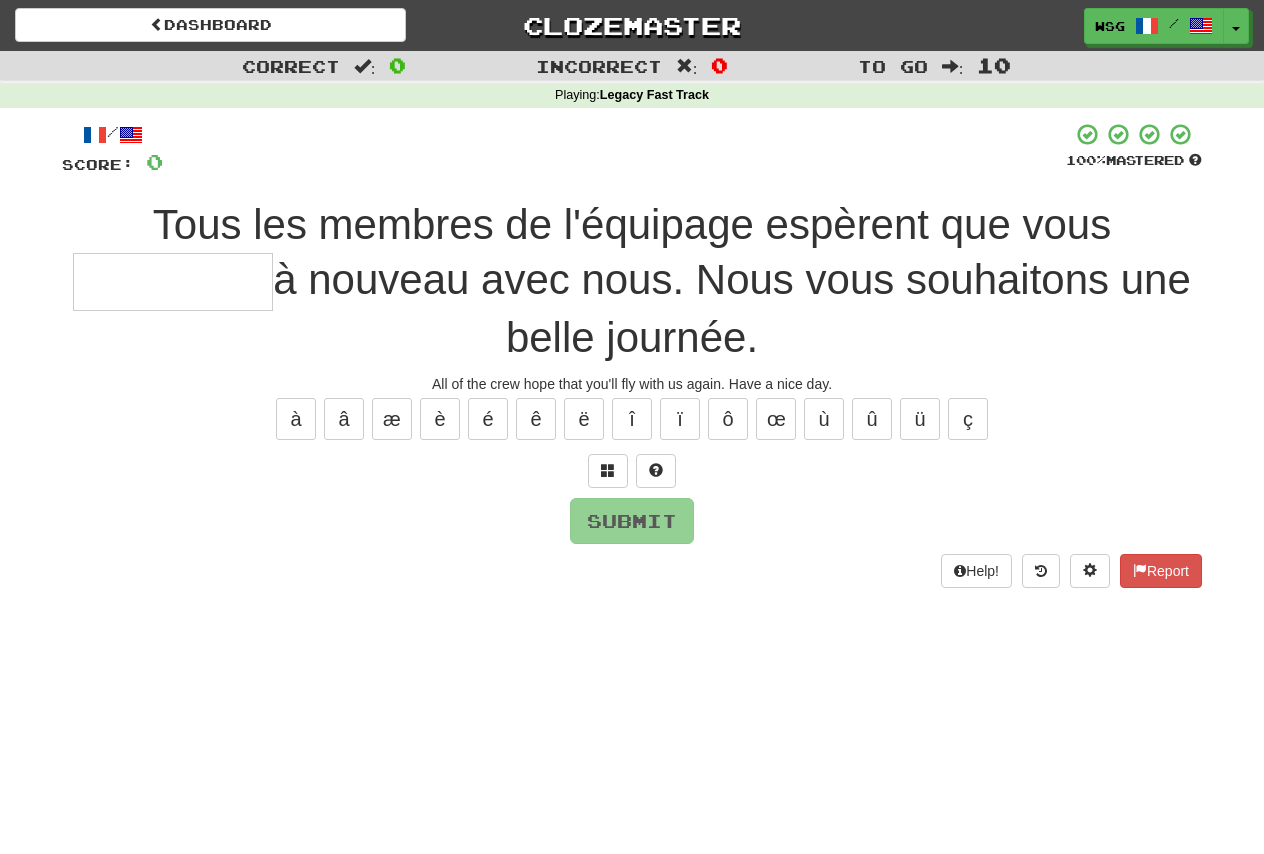 click at bounding box center (173, 282) 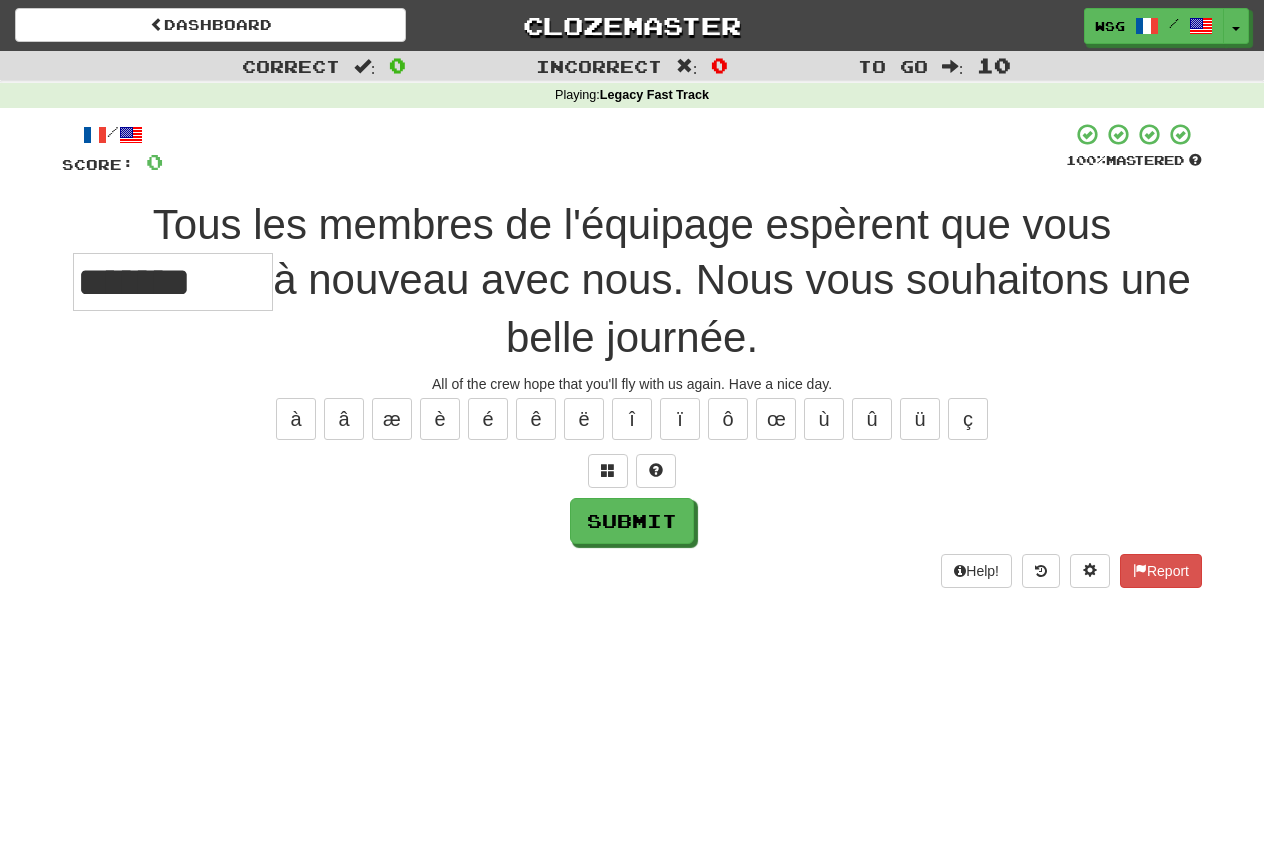 type on "*******" 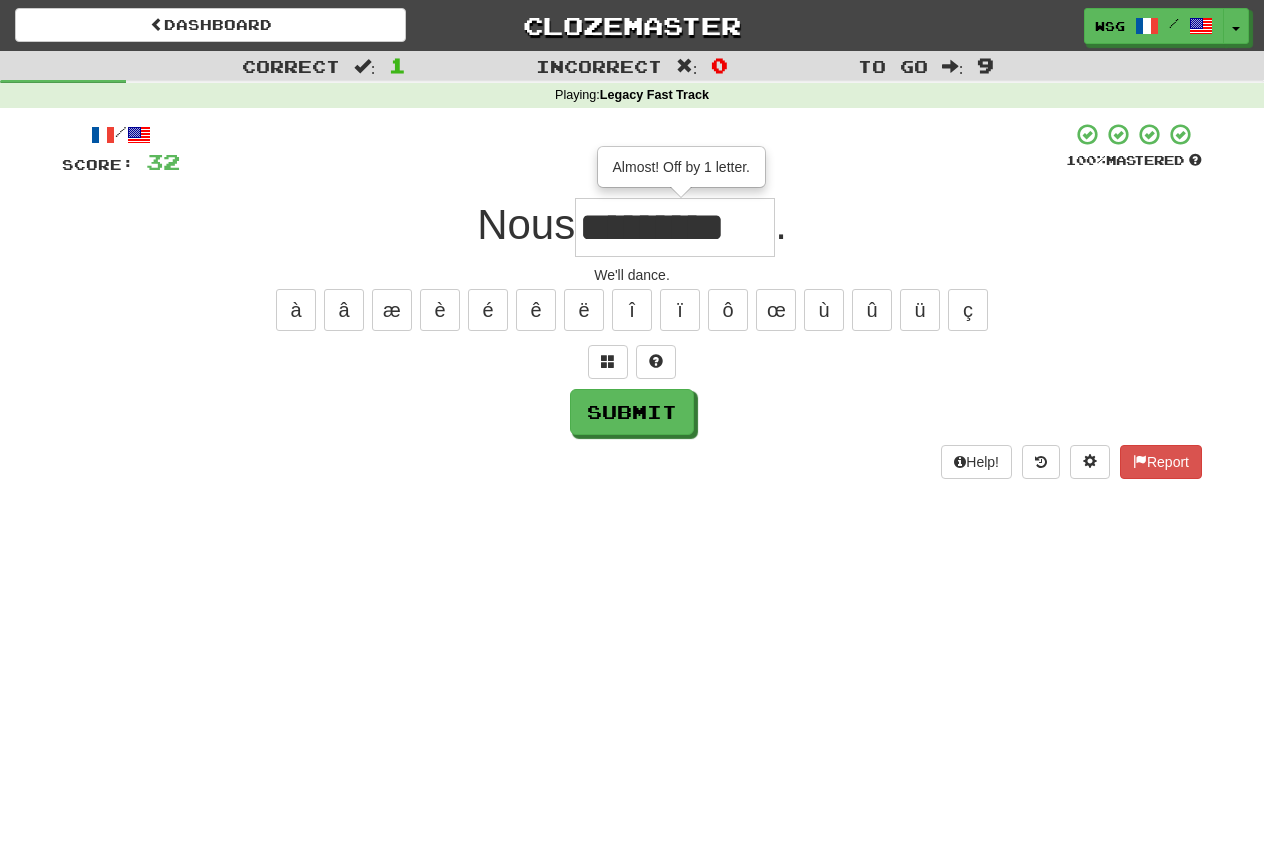 scroll, scrollTop: 0, scrollLeft: 3, axis: horizontal 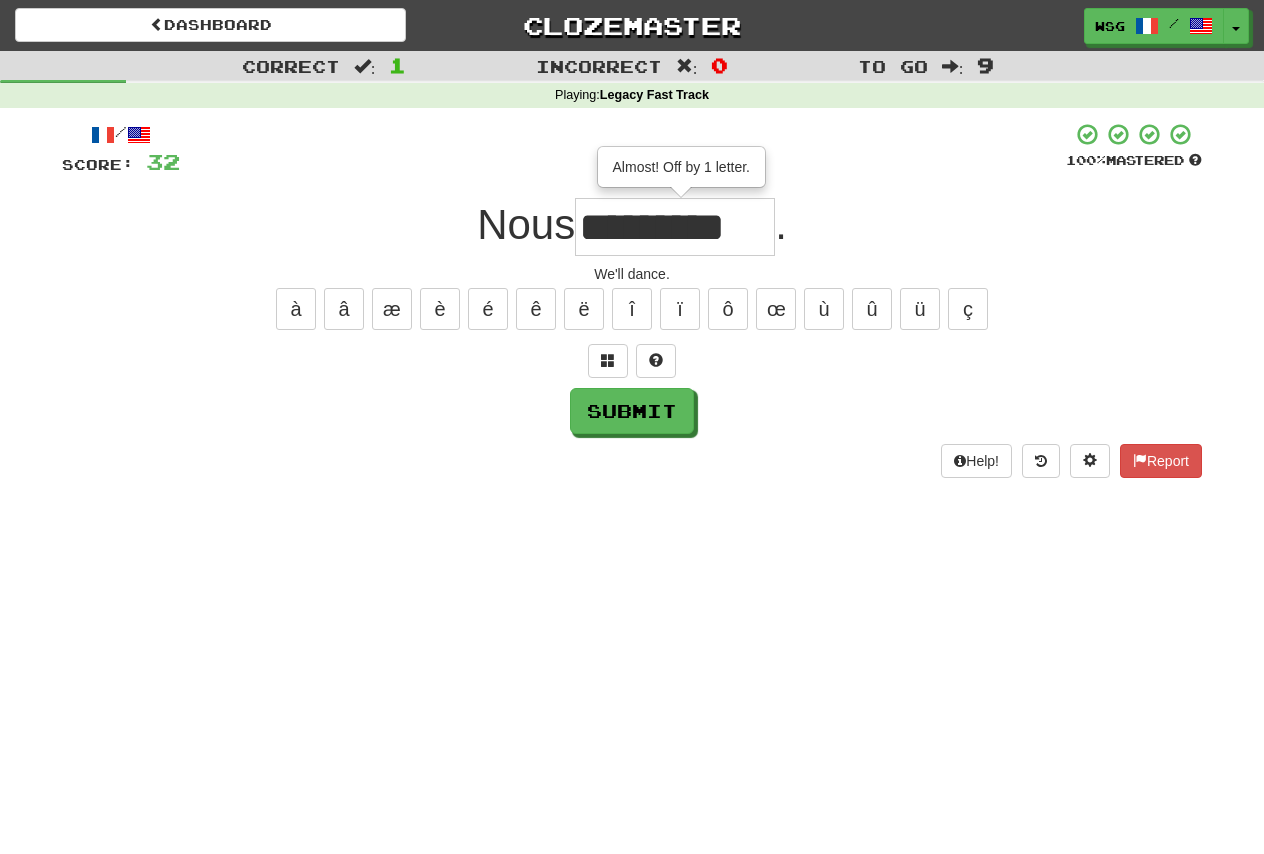 type on "*********" 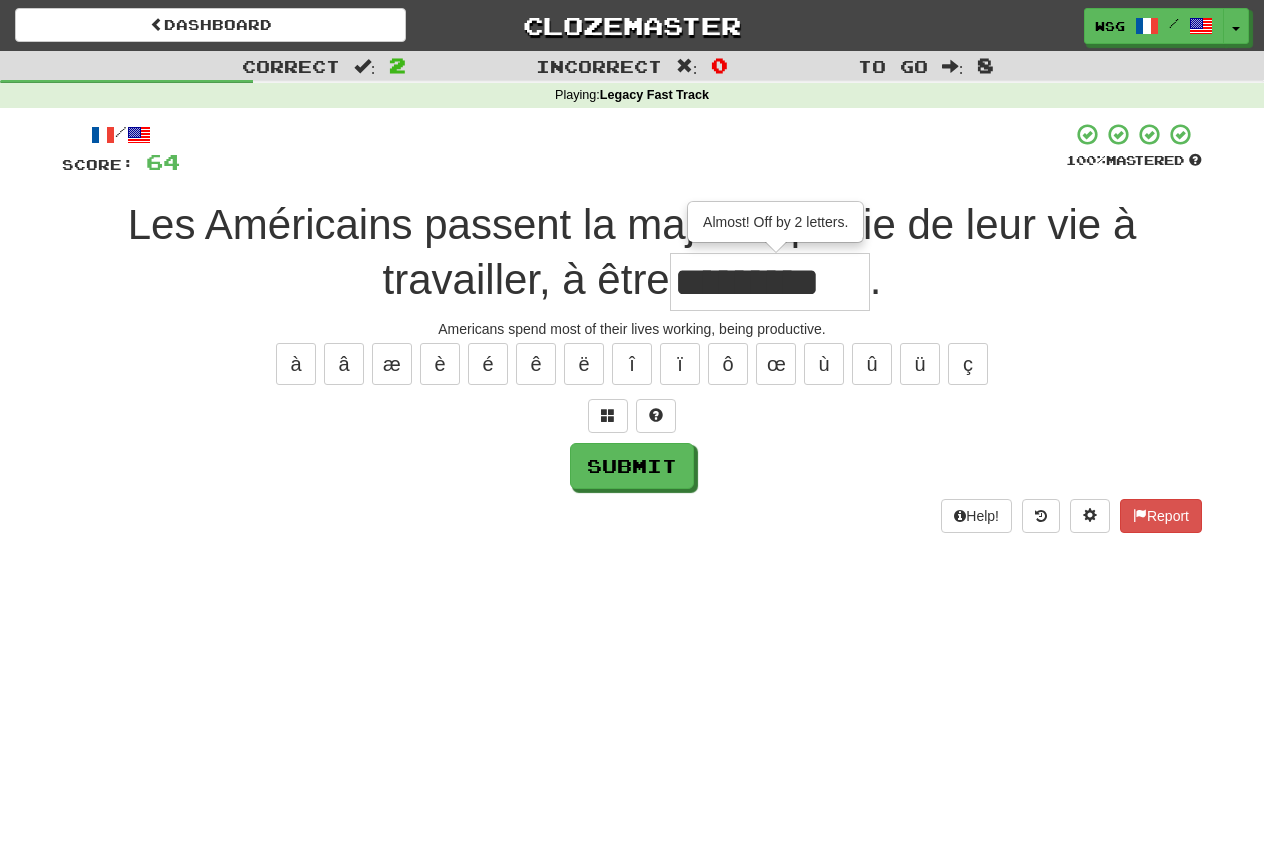 scroll, scrollTop: 0, scrollLeft: 0, axis: both 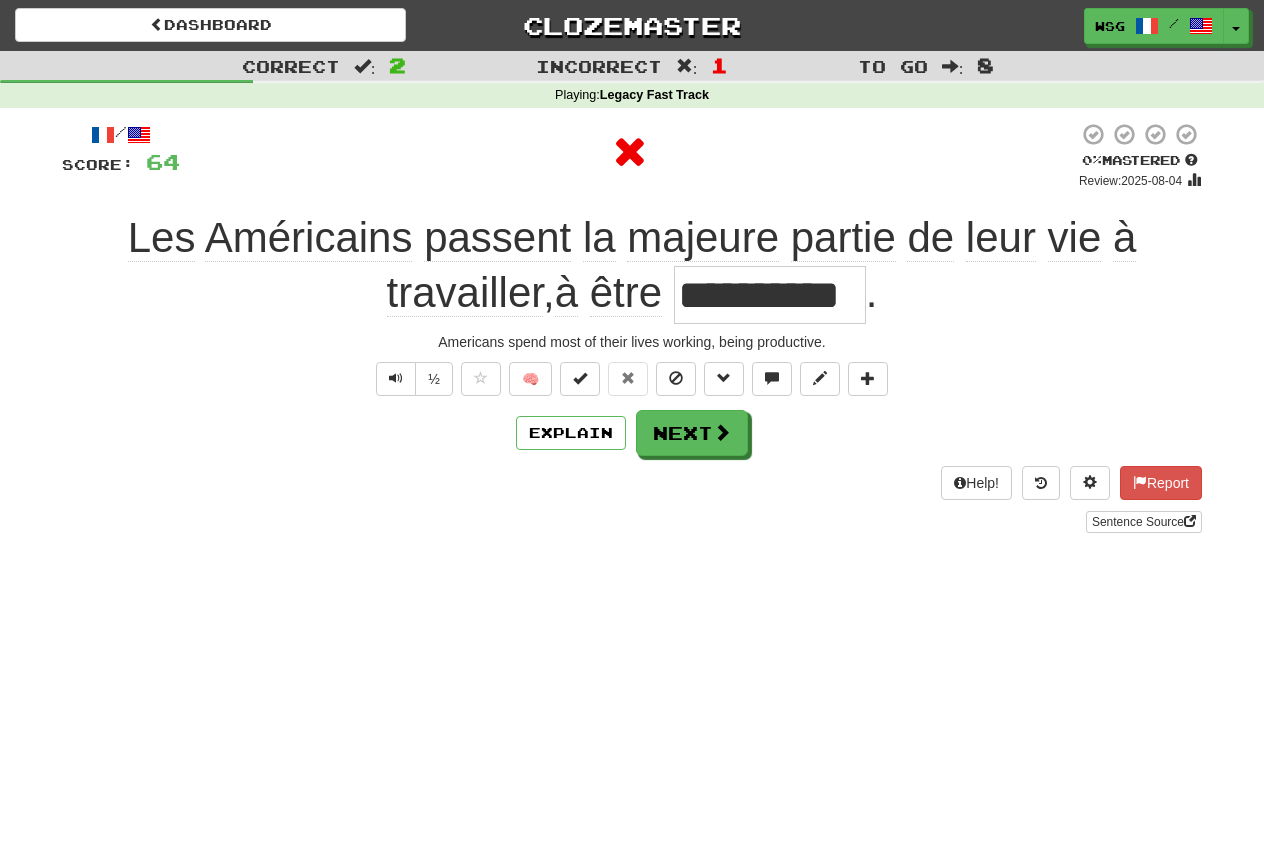 type on "*" 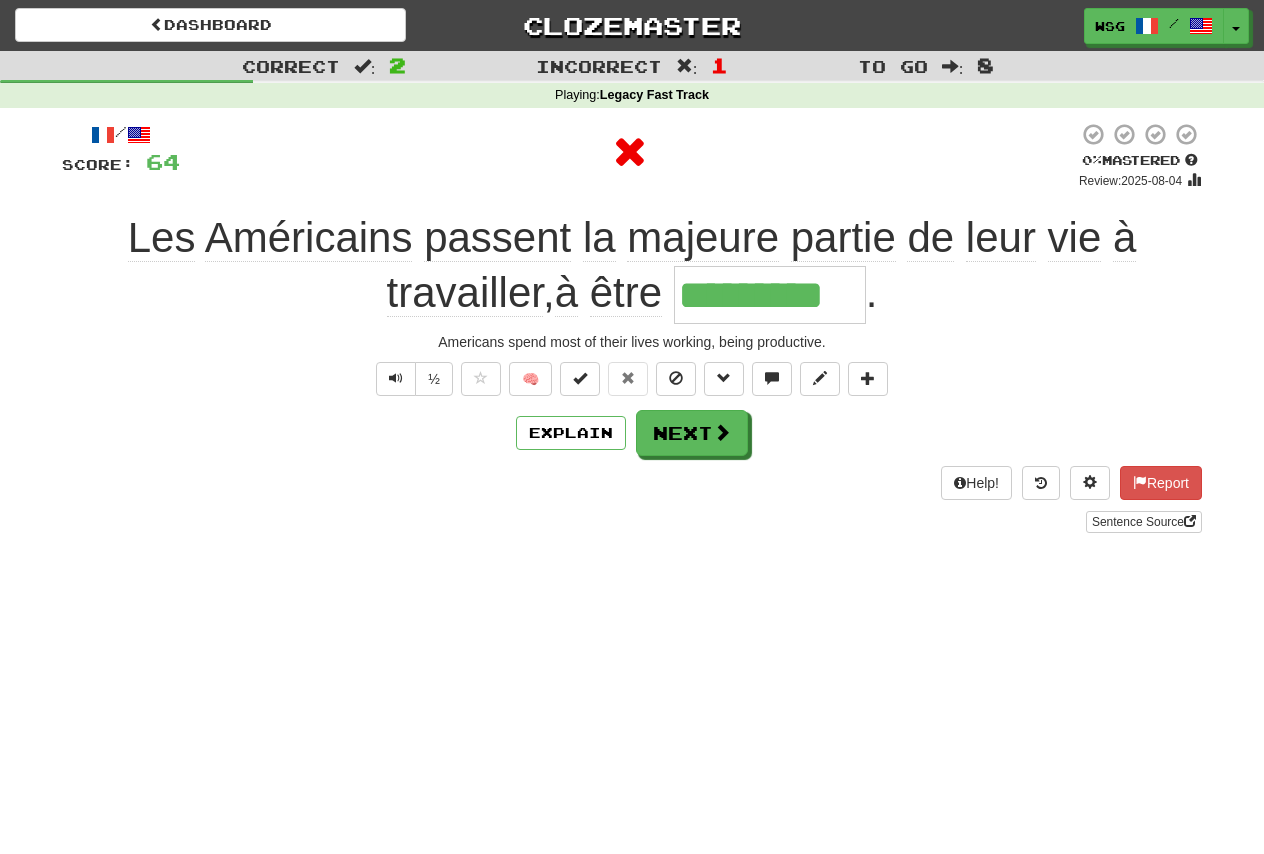 type on "**********" 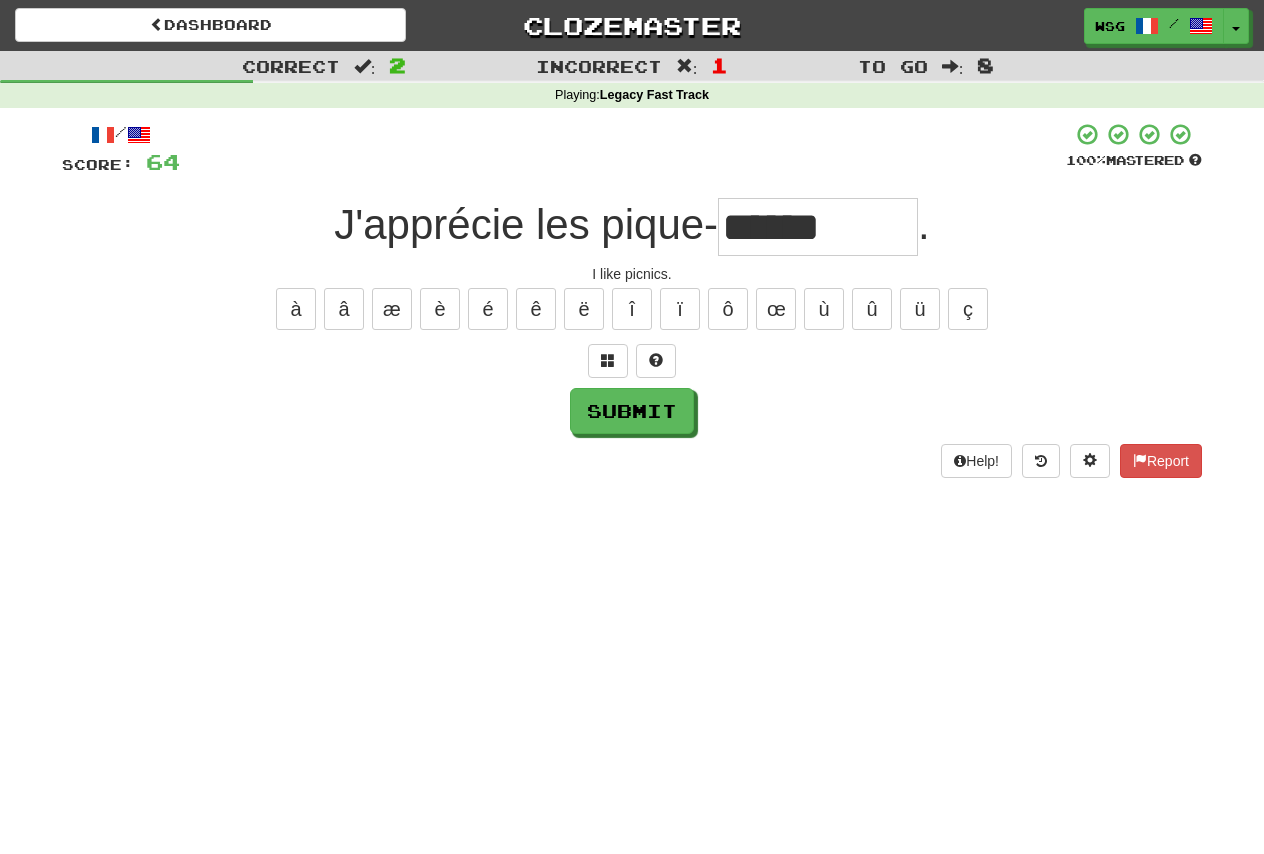 type on "******" 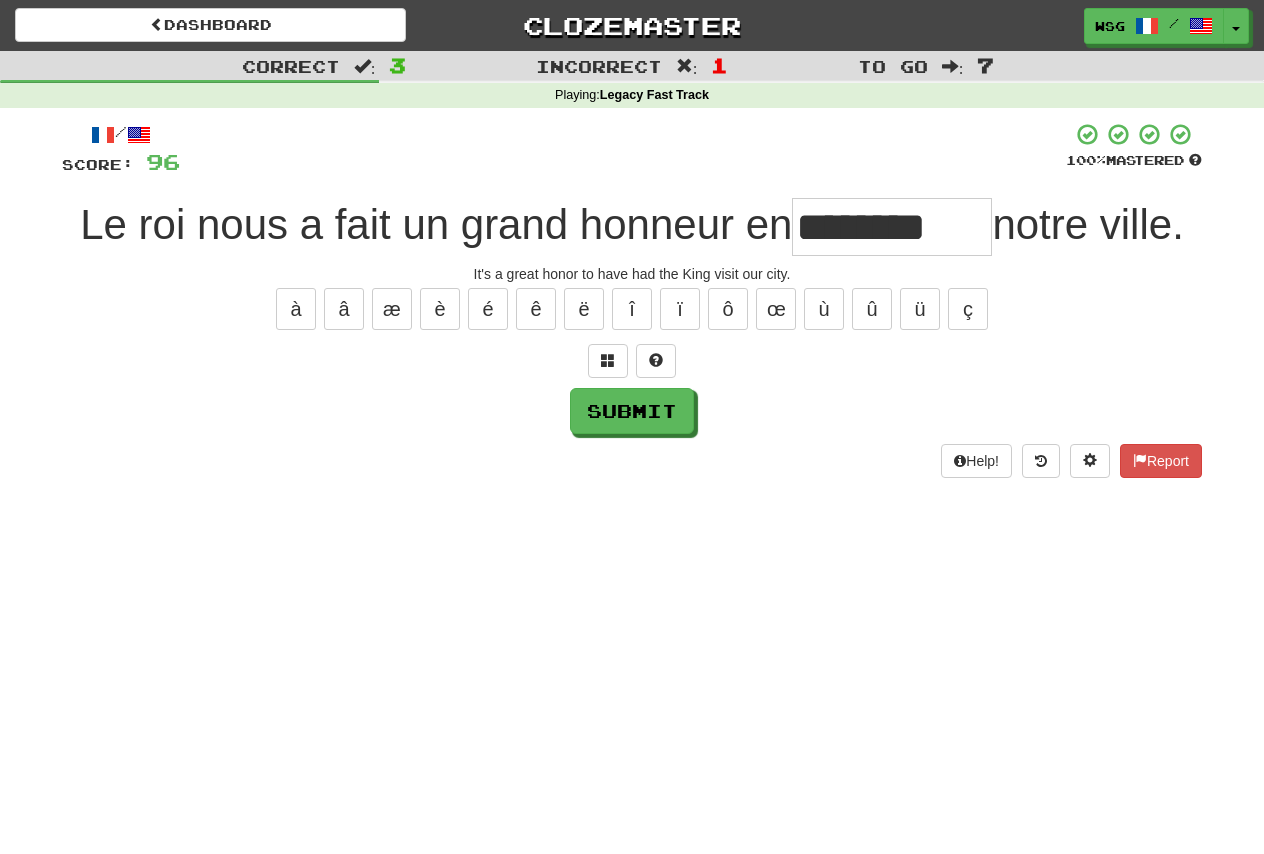 type on "********" 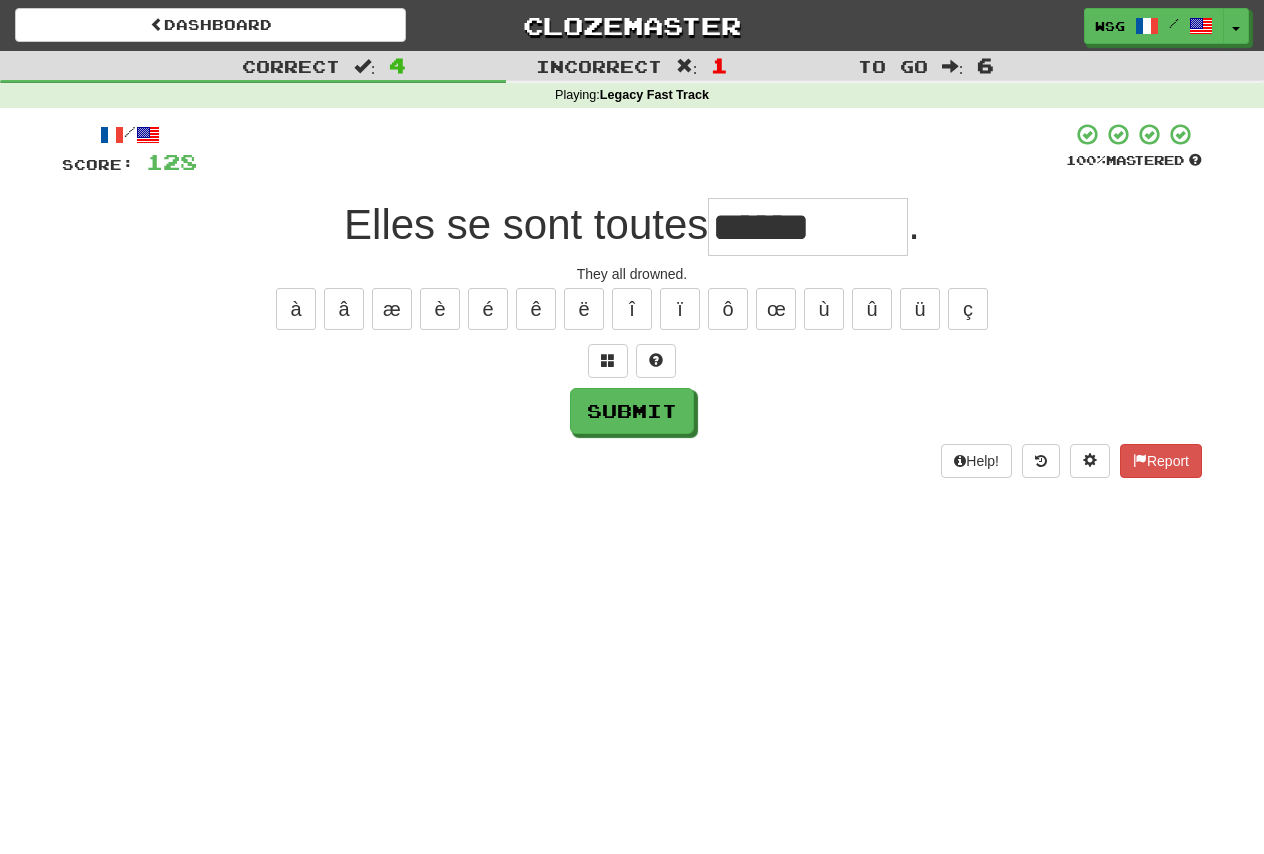 type on "******" 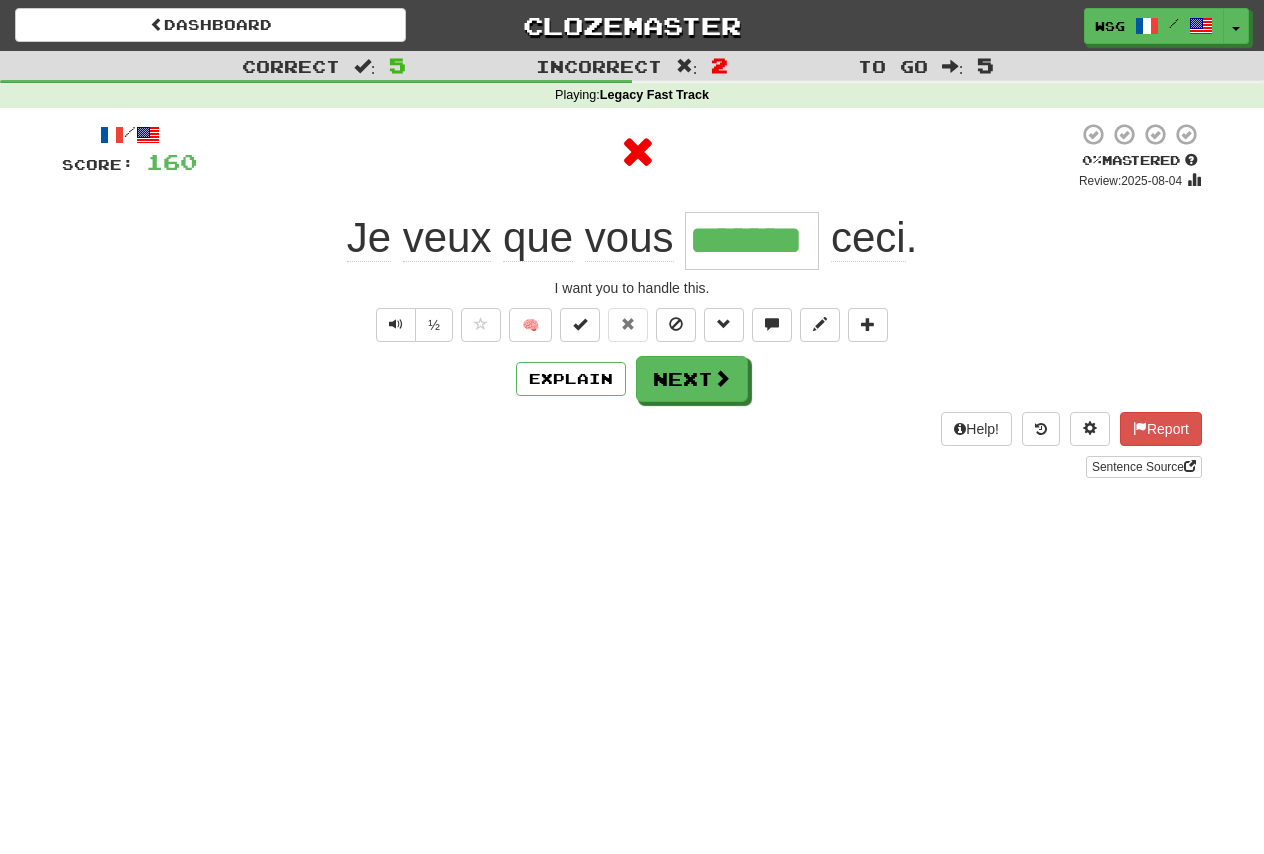 type on "********" 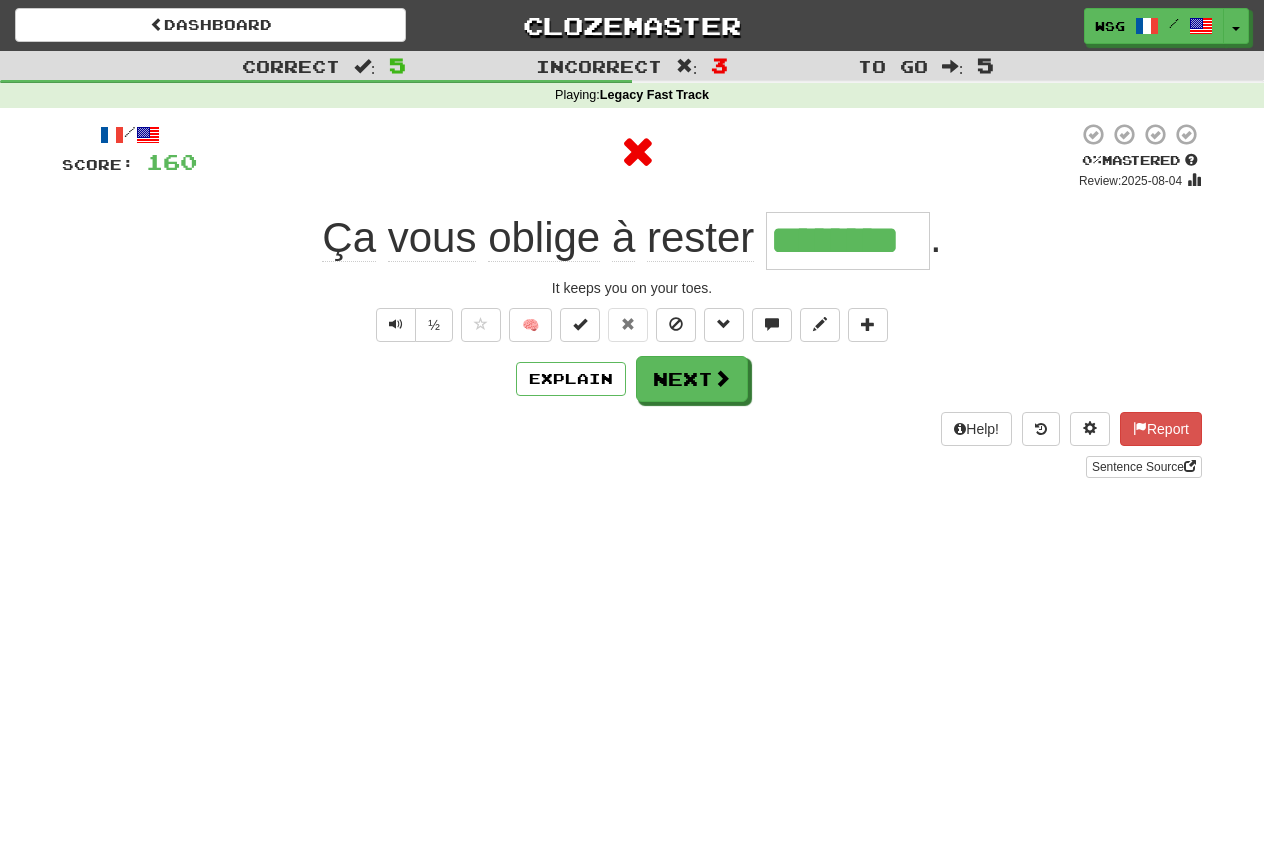 type on "*********" 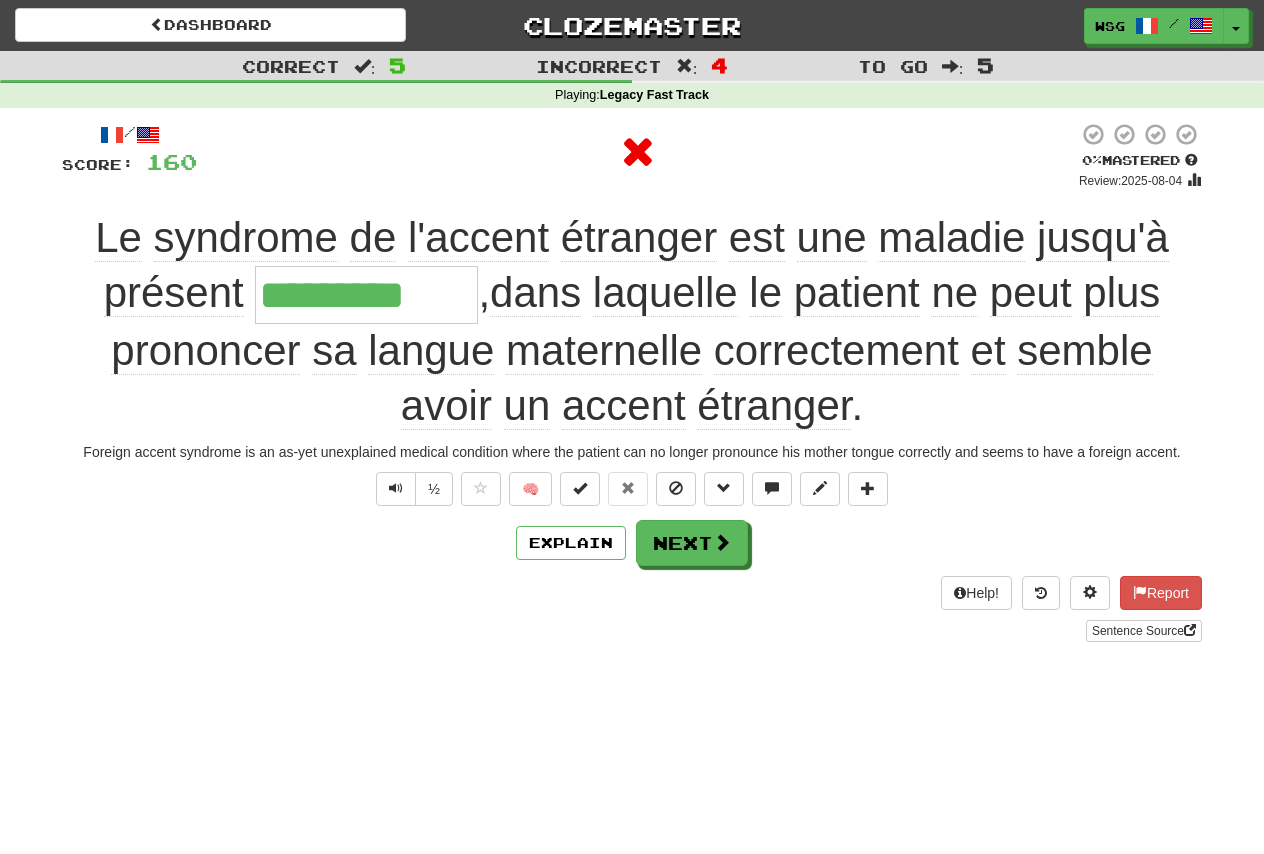 type on "**********" 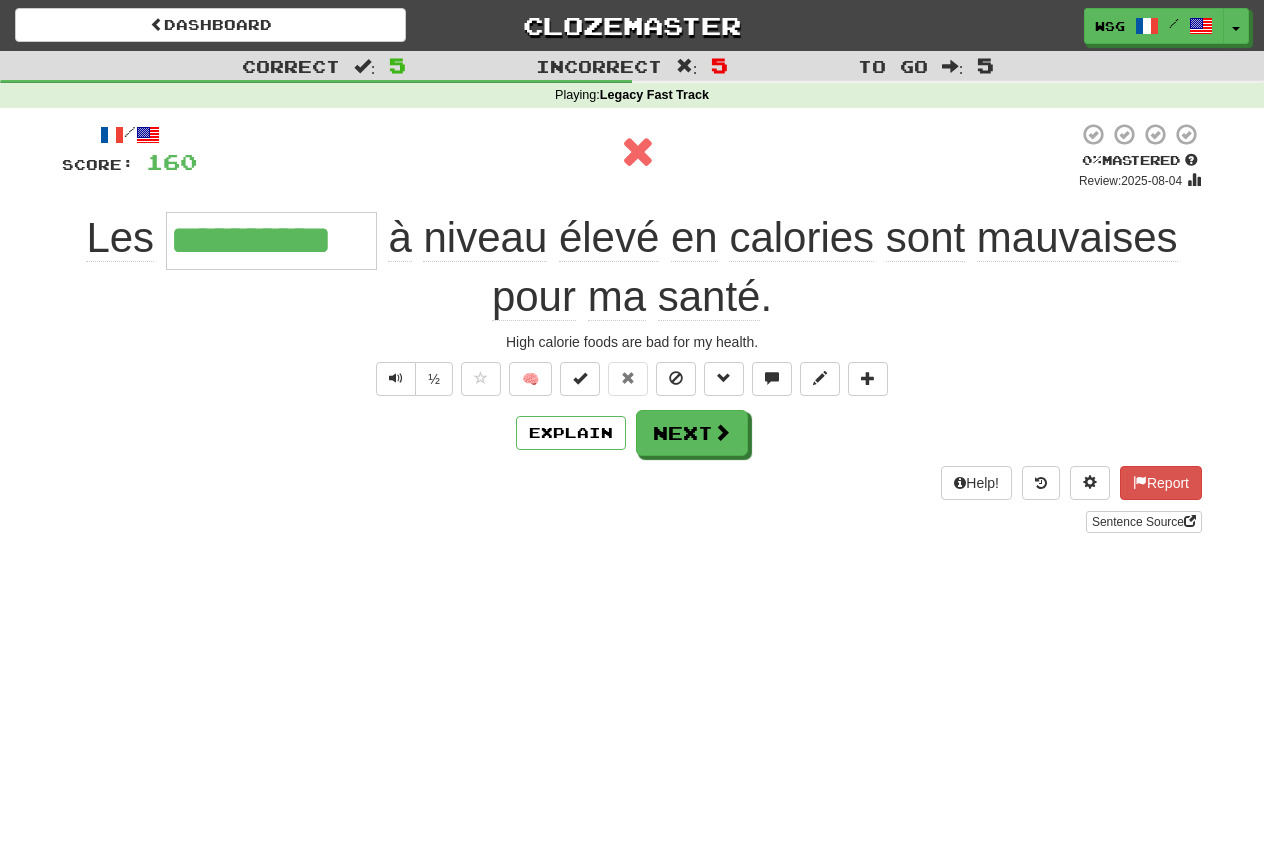 type on "**********" 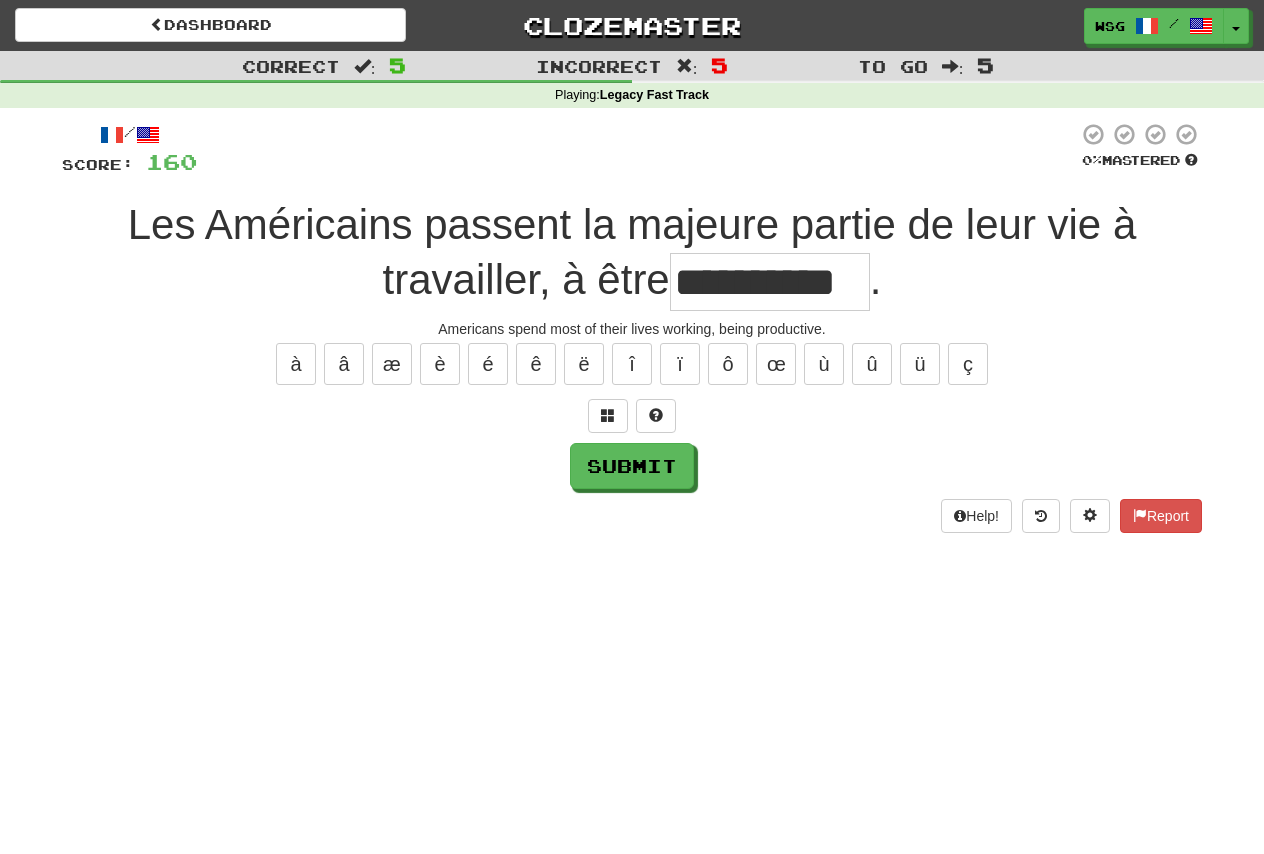 type on "**********" 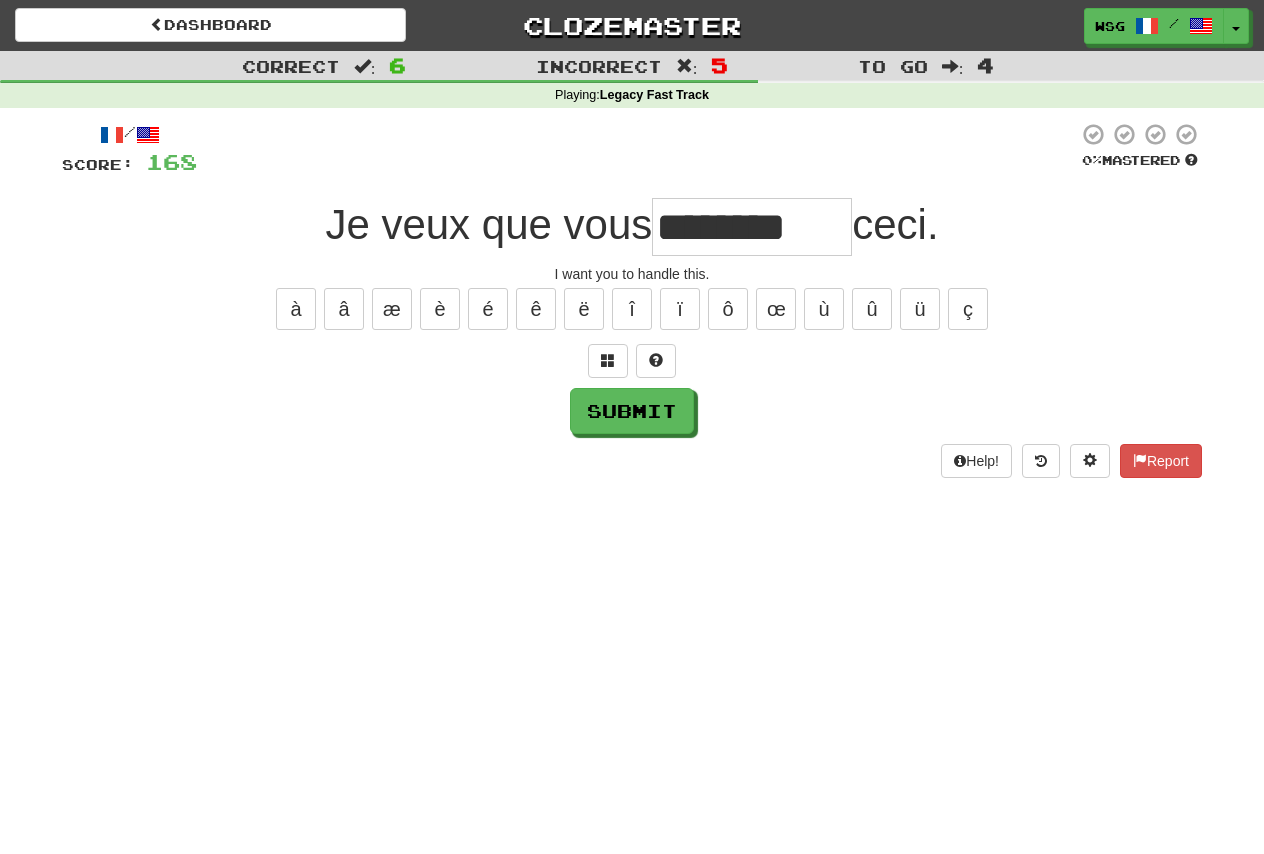type on "********" 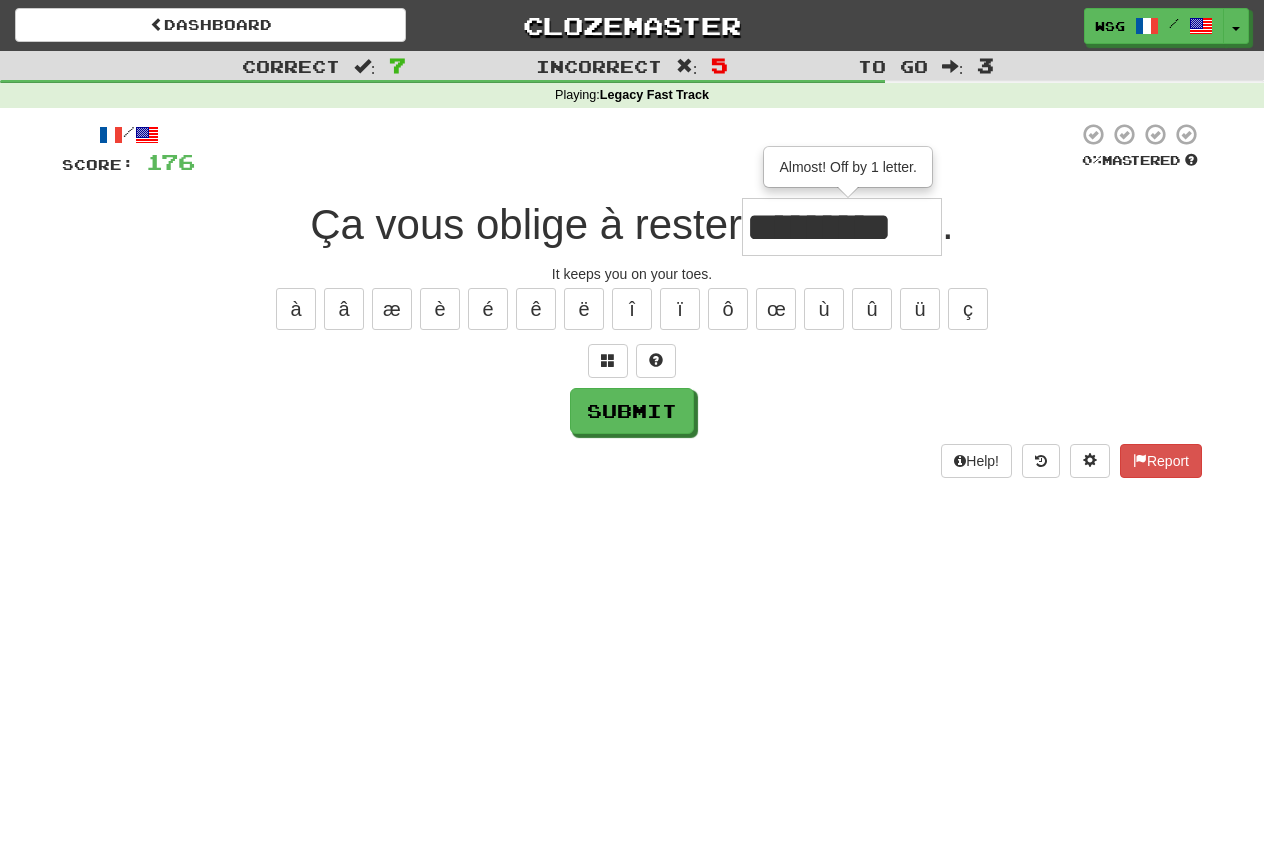 type on "*********" 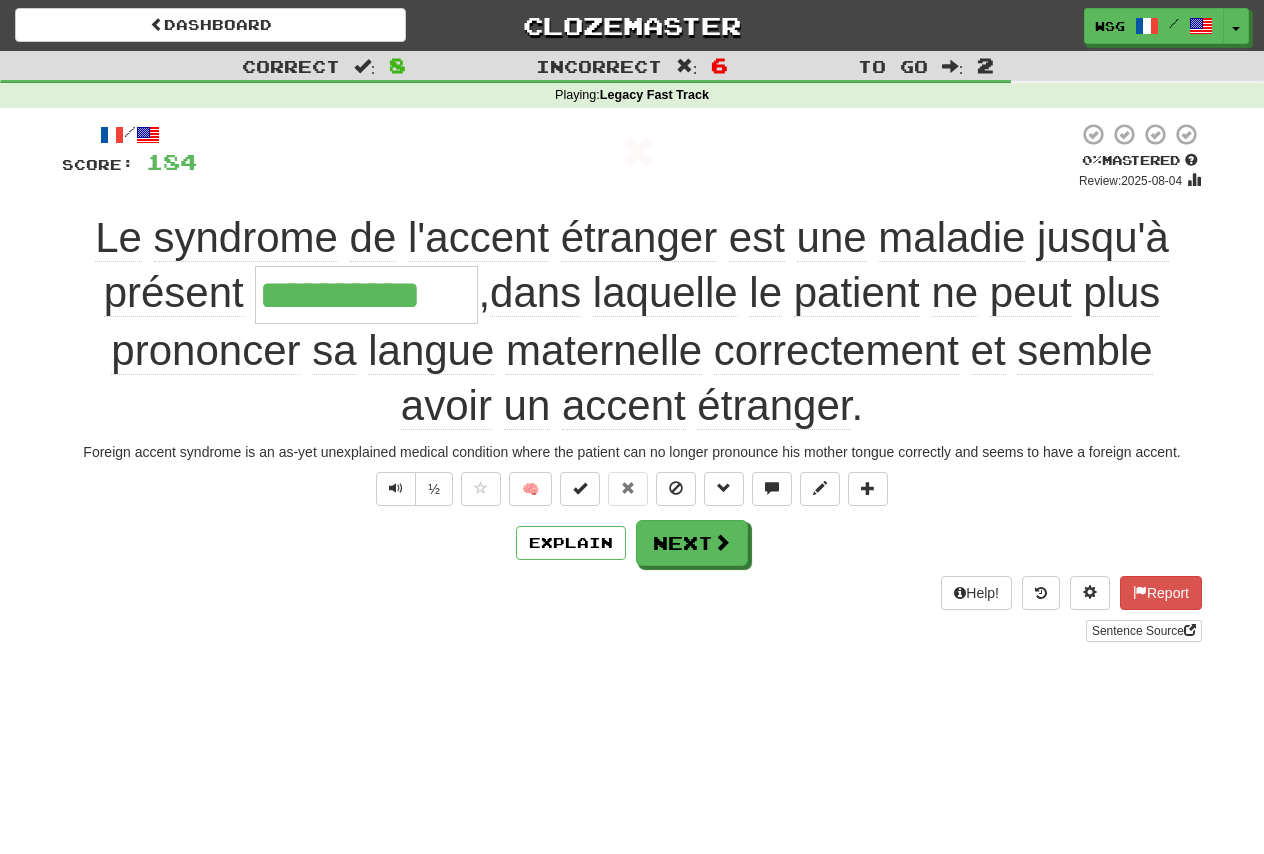 type on "**********" 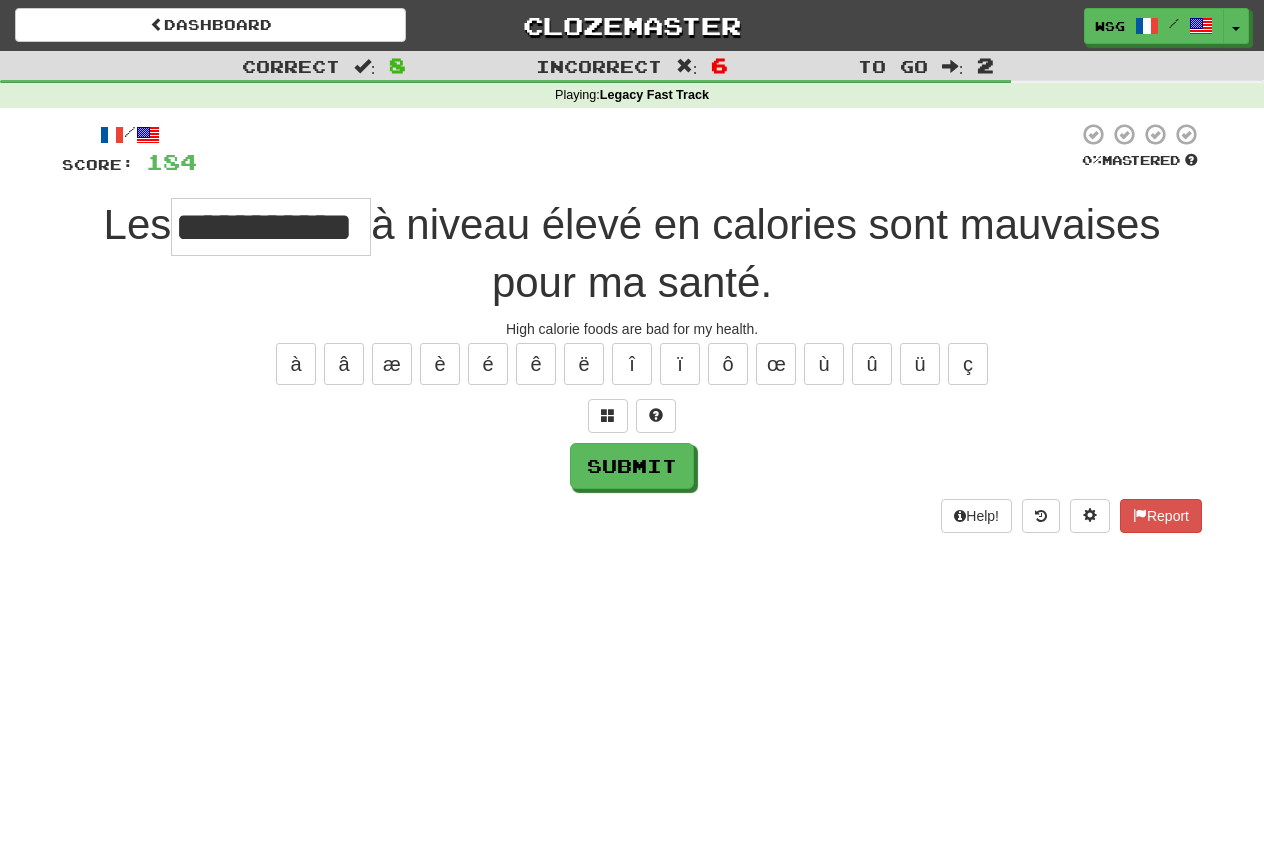 scroll, scrollTop: 0, scrollLeft: 8, axis: horizontal 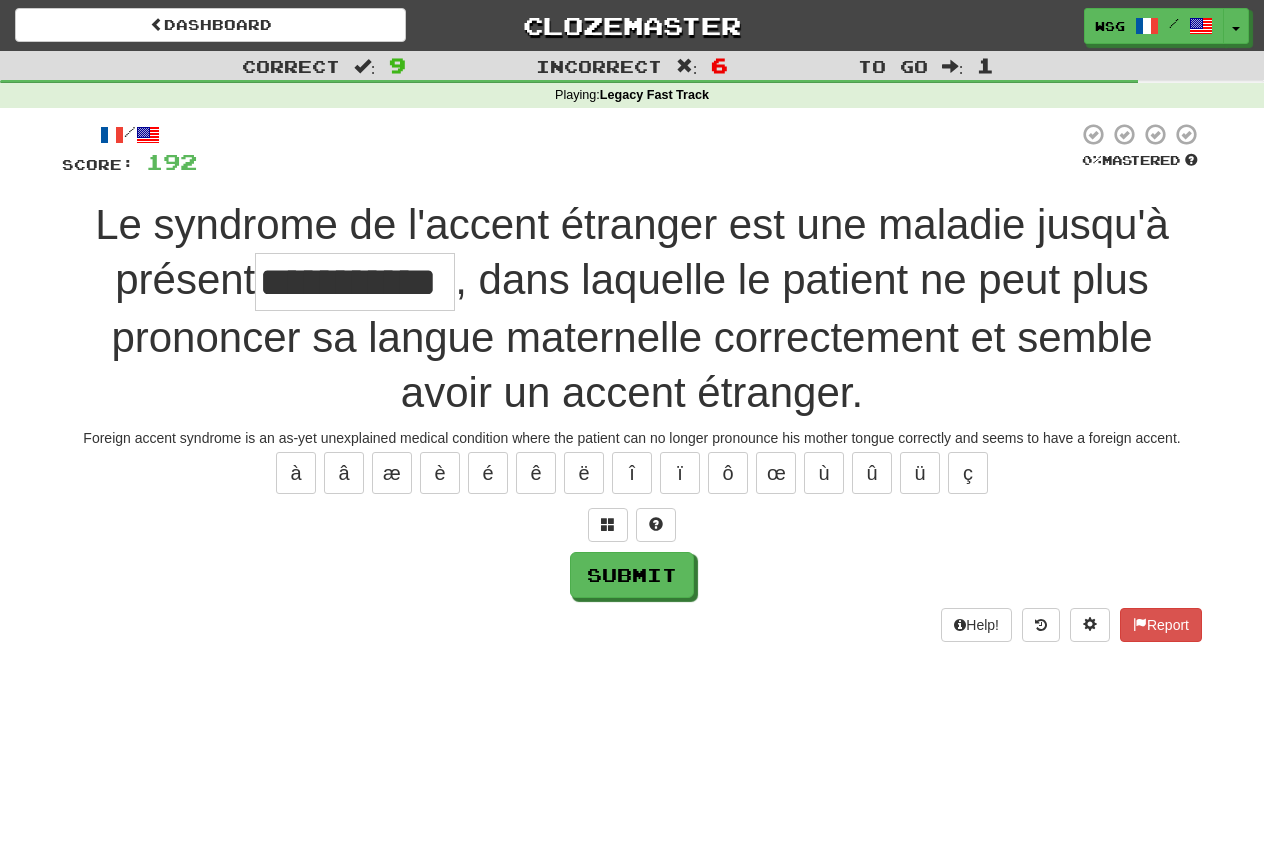 type on "**********" 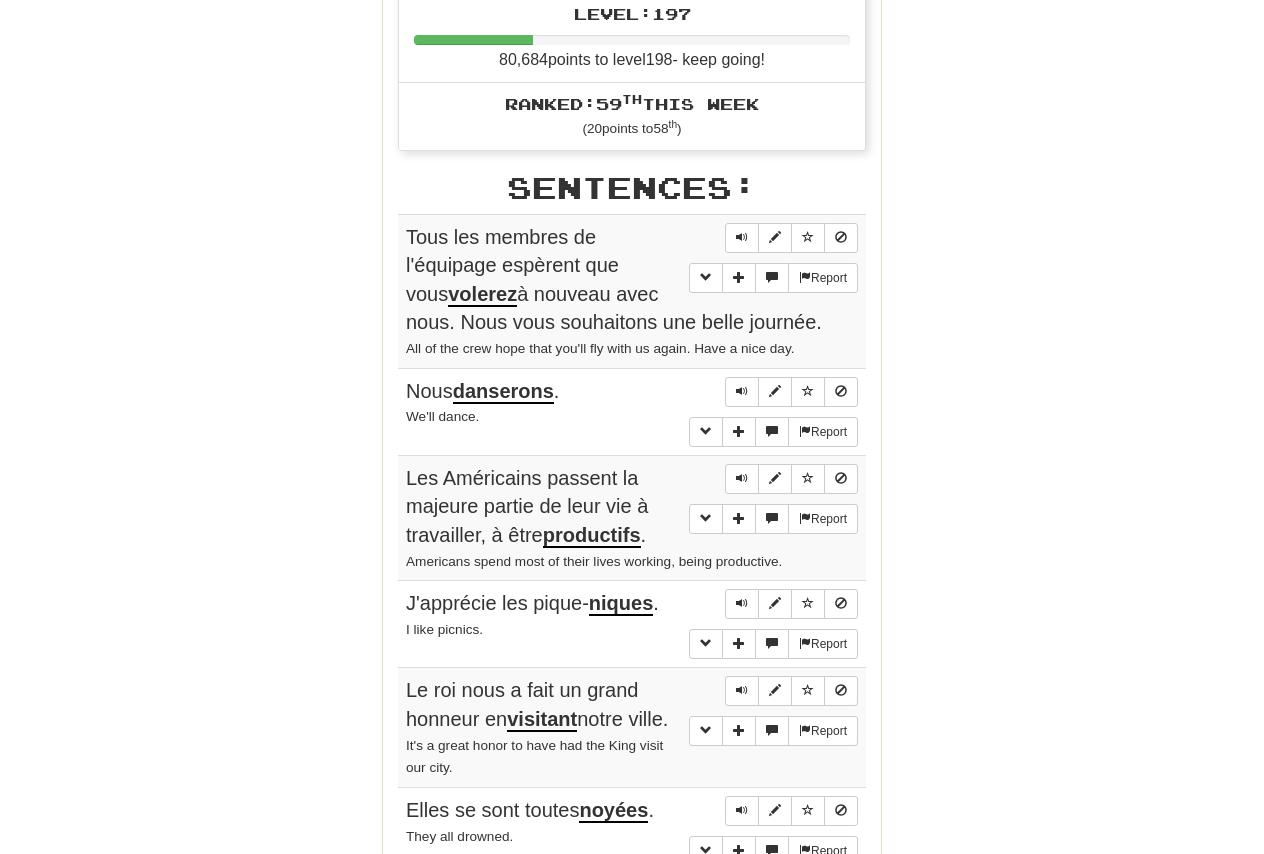 scroll, scrollTop: 995, scrollLeft: 0, axis: vertical 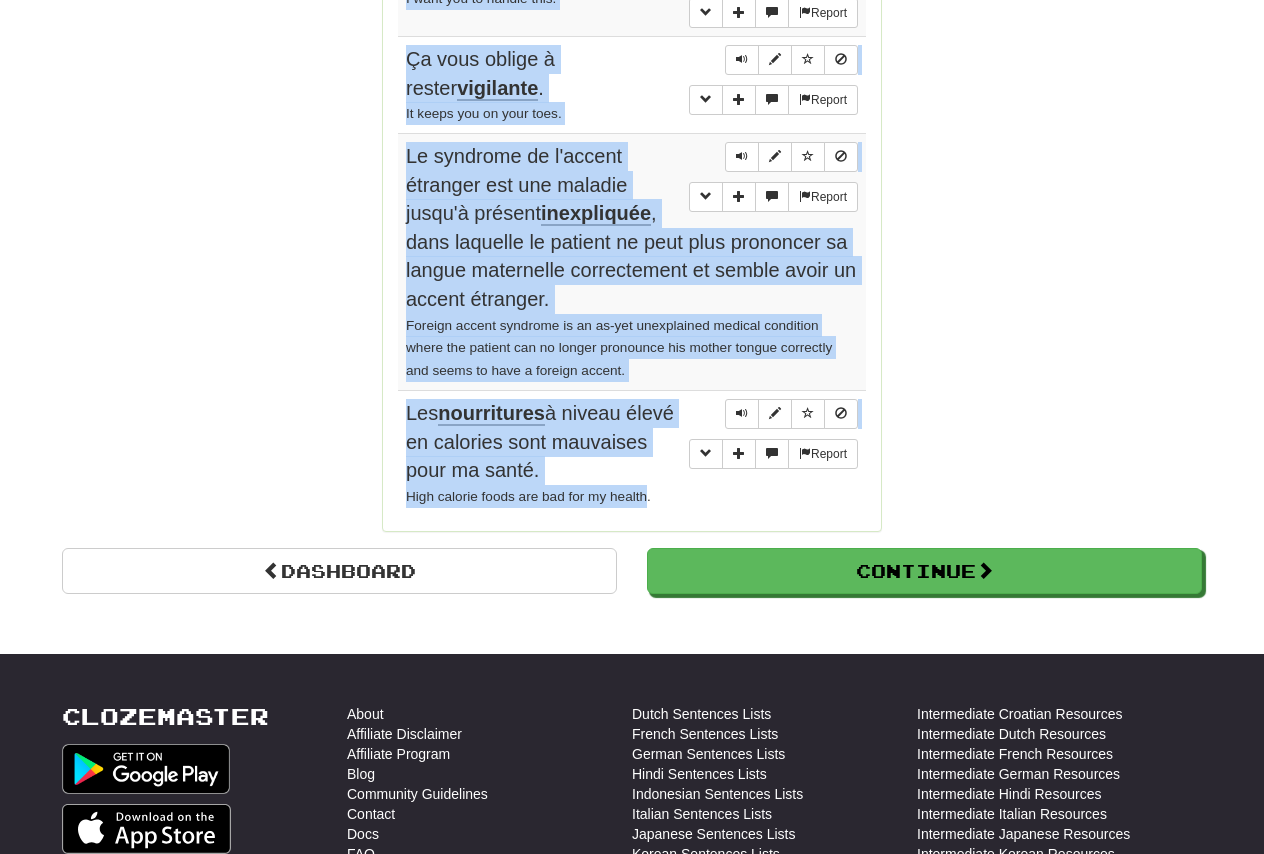 drag, startPoint x: 405, startPoint y: 226, endPoint x: 649, endPoint y: 511, distance: 375.18127 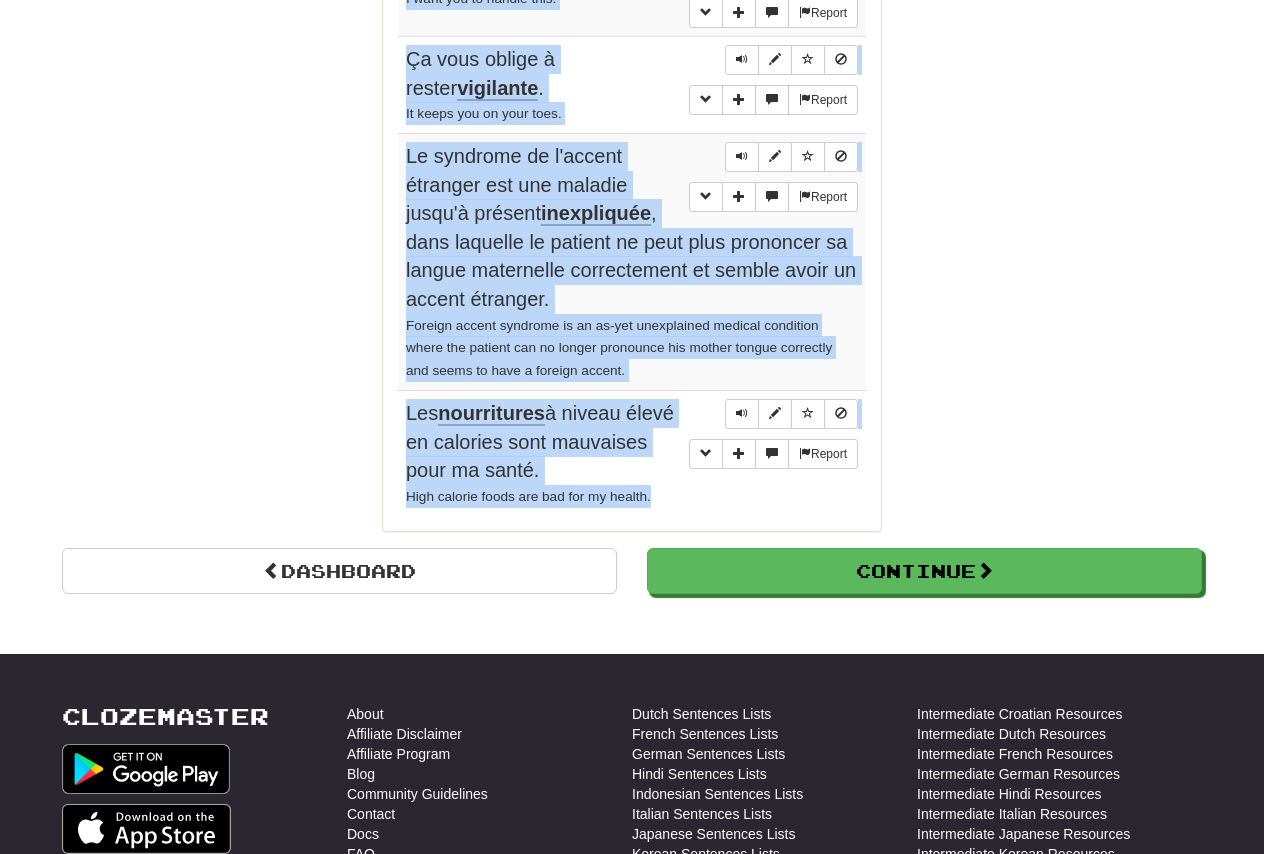click on "High calorie foods are bad for my health." at bounding box center [632, 496] 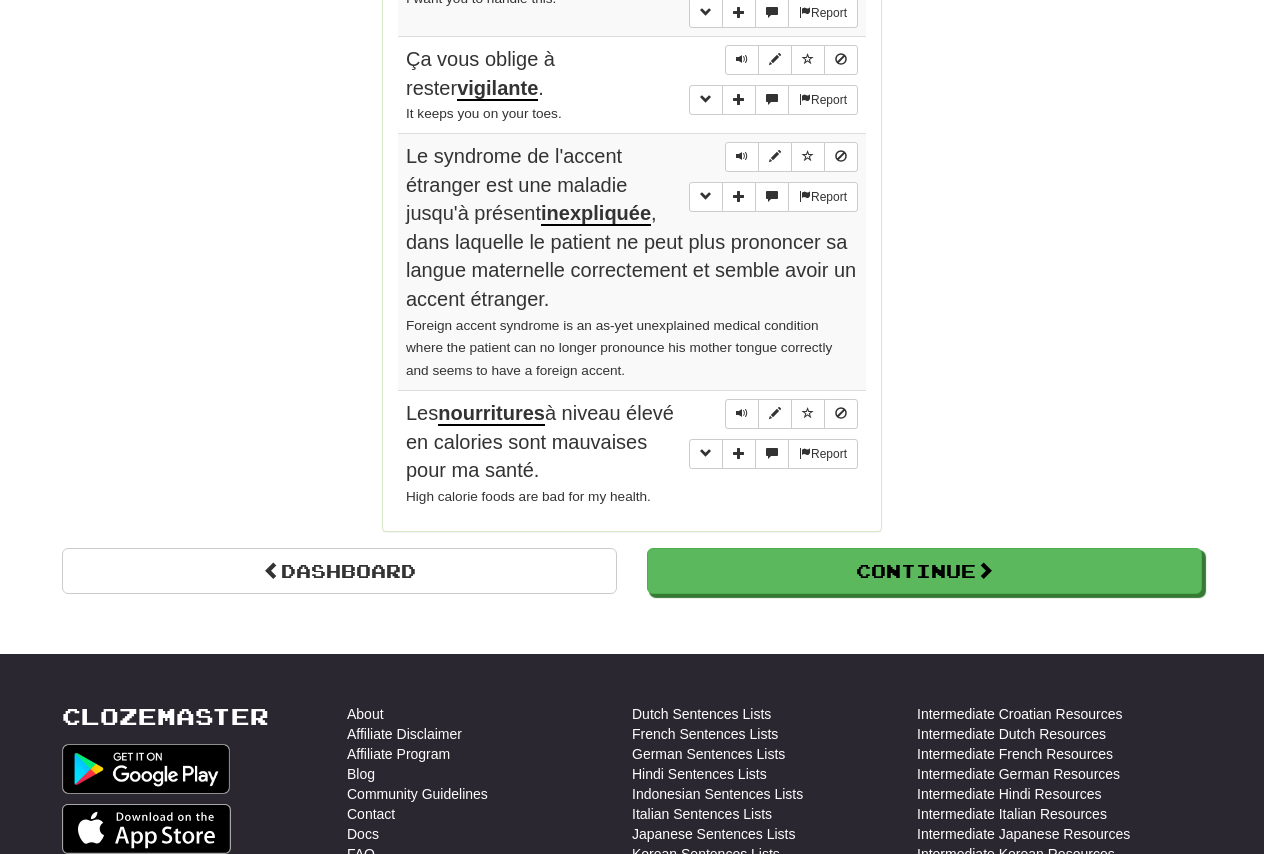 click on "Round Results Stats: Score: + 200 Time: 1 : 54 New: 0 Review: 10 Correct: 10 Incorrect: 6 Daily Goal: Points: 760 / 1000 Time remaining: 5 Hours Progress: Legacy Fast Track Playing: 19,600 / 19,600 100% Mastered: 9,871 / 19,600 50.362% Ready for Review: 18258 / Level: 197 80,684 points to level 198 - keep going! Ranked: 59 th this week ( 20 points to 58 th ) Sentences: Report Tous les membres de l'équipage espèrent que vous volerez à nouveau avec nous. Nous vous souhaitons une belle journée. All of the crew hope that you'll fly with us again. Have a nice day. Report Nous danserons. We'll dance. Report Les Américains passent la majeure partie de leur vie à travailler, à être productifs. Americans spend most of their lives working, being productive. Report J'apprécie les pique-niques. I like picnics. Report Le roi nous a fait un grand honneur en visitant notre ville. It's a great honor to have had the King visit our city. Report Elles se sont toutes ." at bounding box center [632, -561] 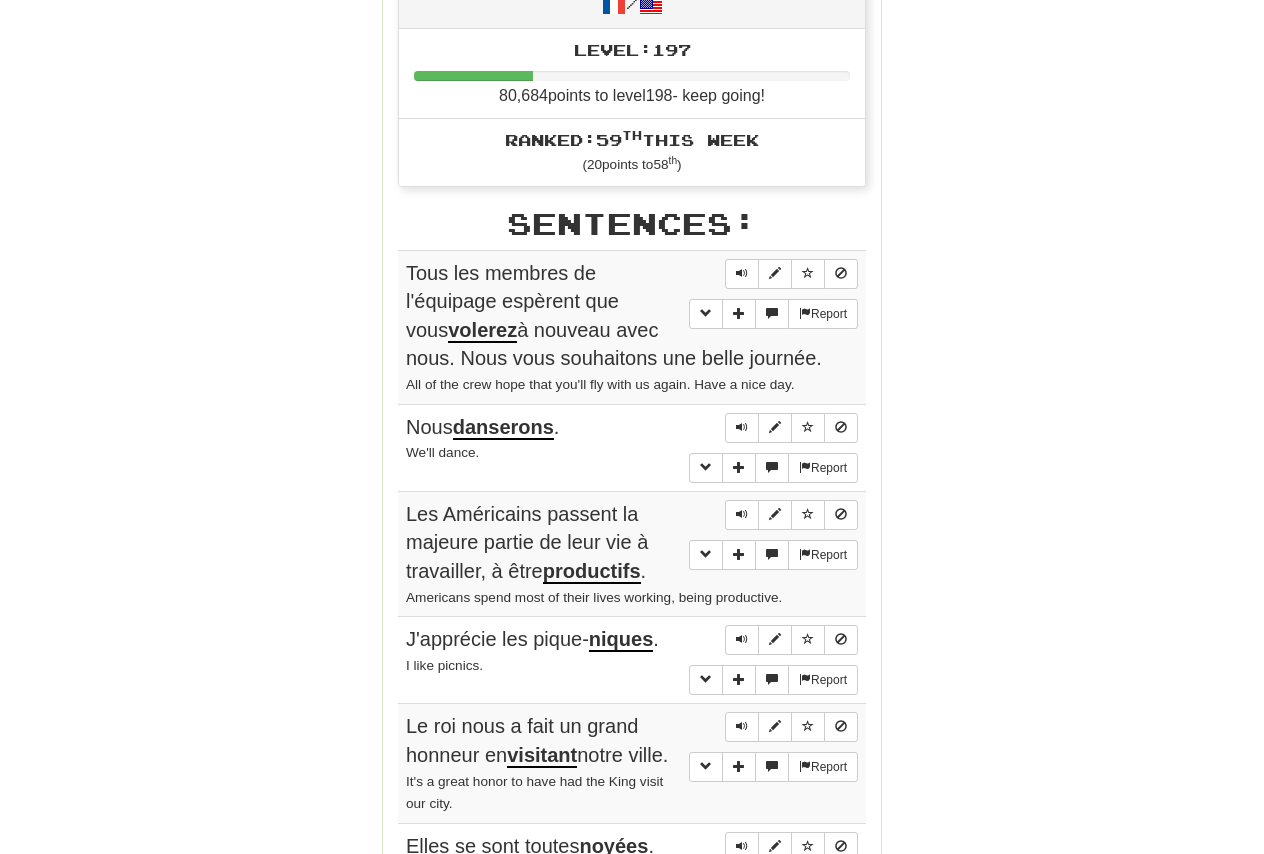 scroll, scrollTop: 961, scrollLeft: 0, axis: vertical 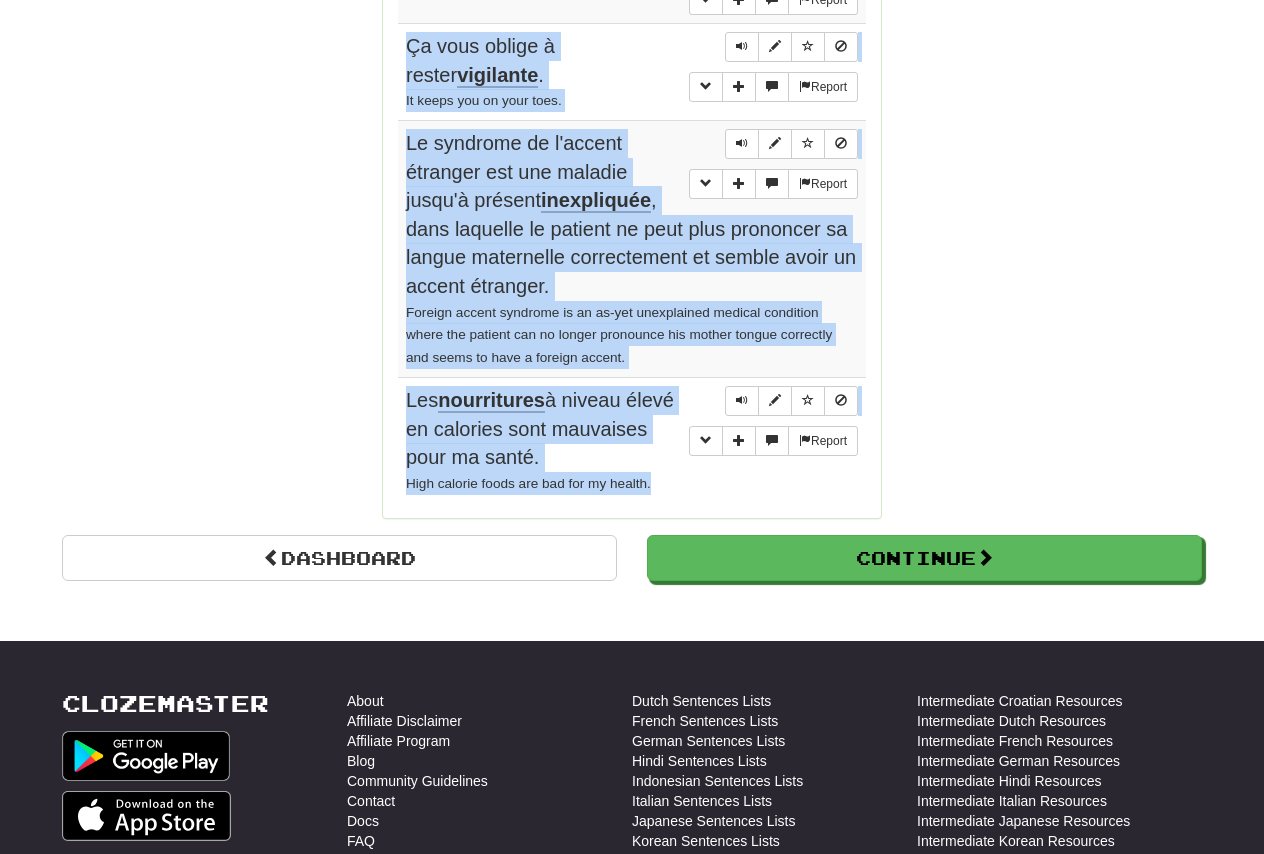 drag, startPoint x: 407, startPoint y: 257, endPoint x: 659, endPoint y: 500, distance: 350.0757 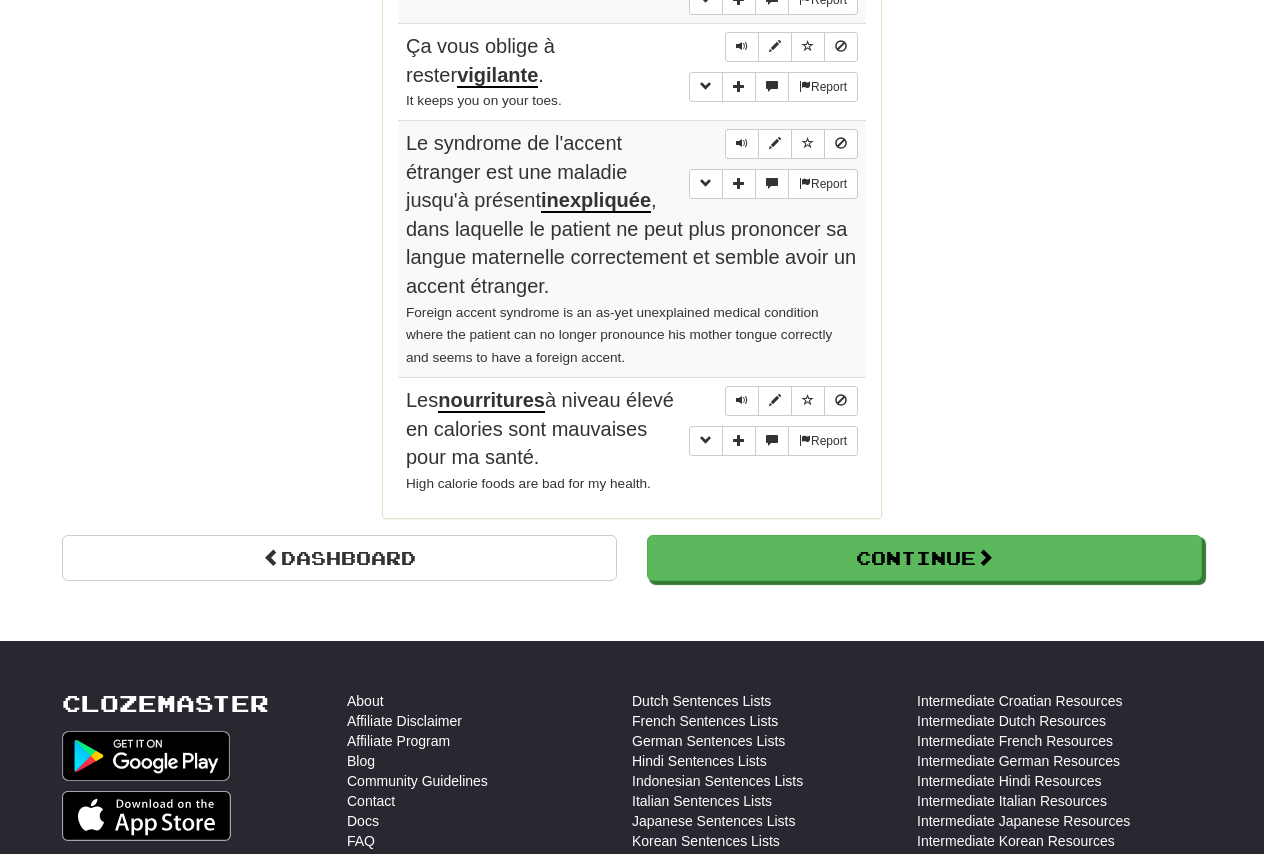drag, startPoint x: 107, startPoint y: 182, endPoint x: 95, endPoint y: 214, distance: 34.176014 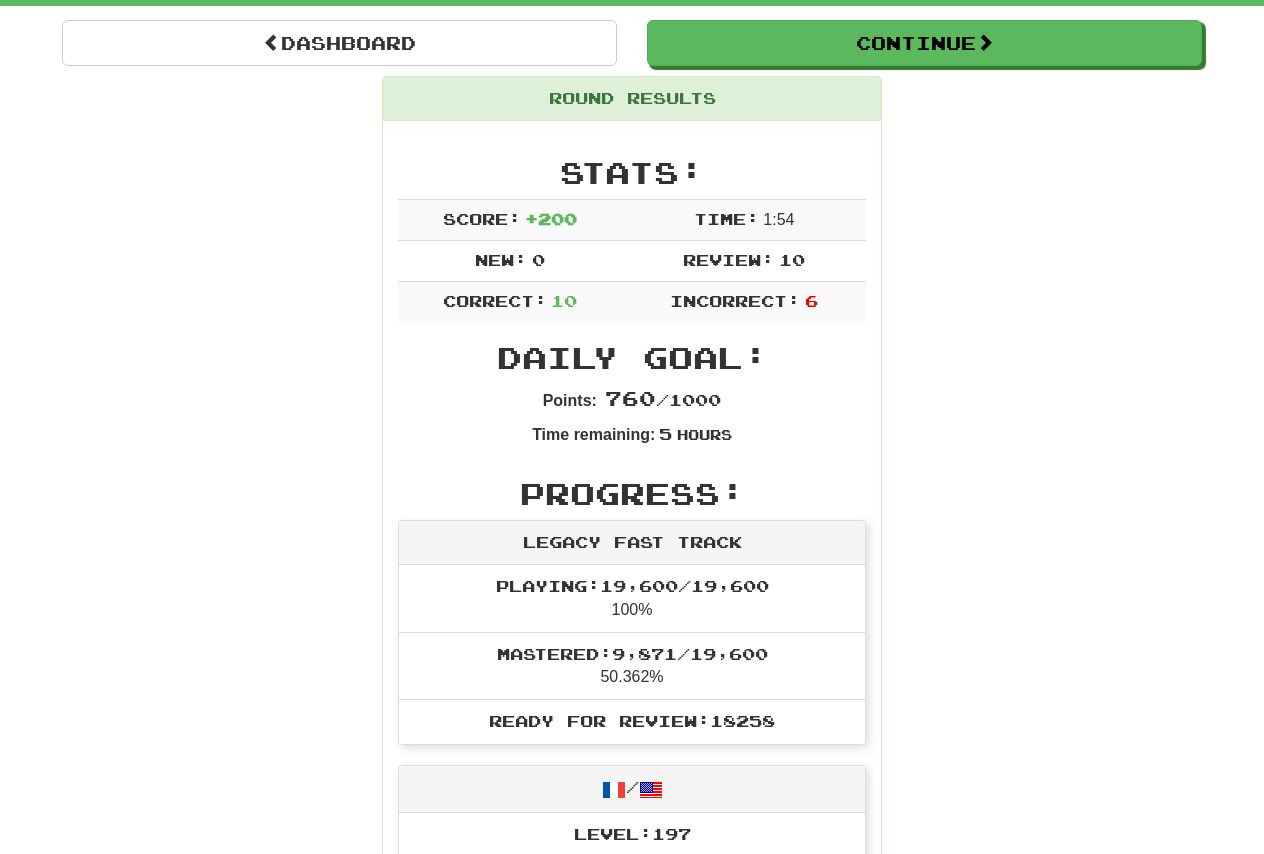 scroll, scrollTop: 0, scrollLeft: 0, axis: both 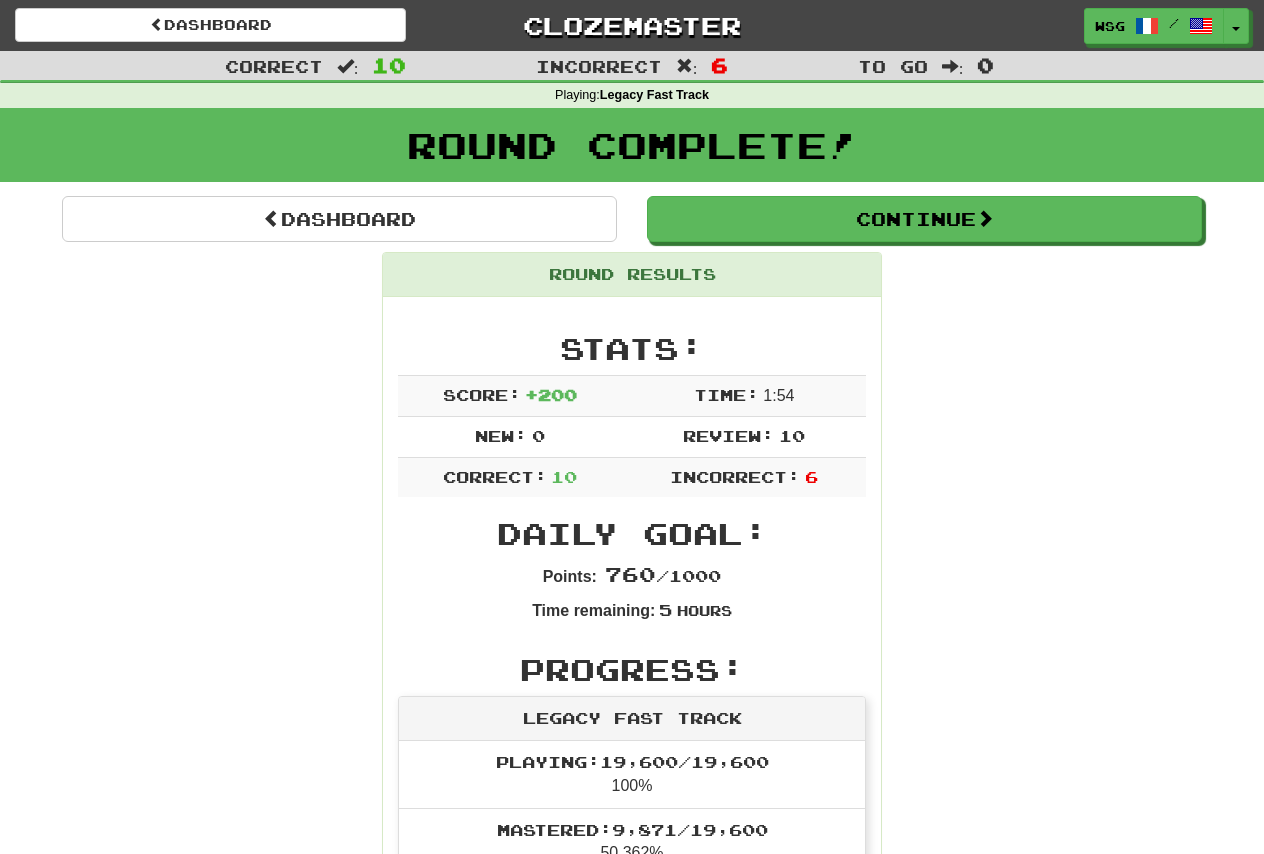 click on "Round Complete!" at bounding box center (632, 145) 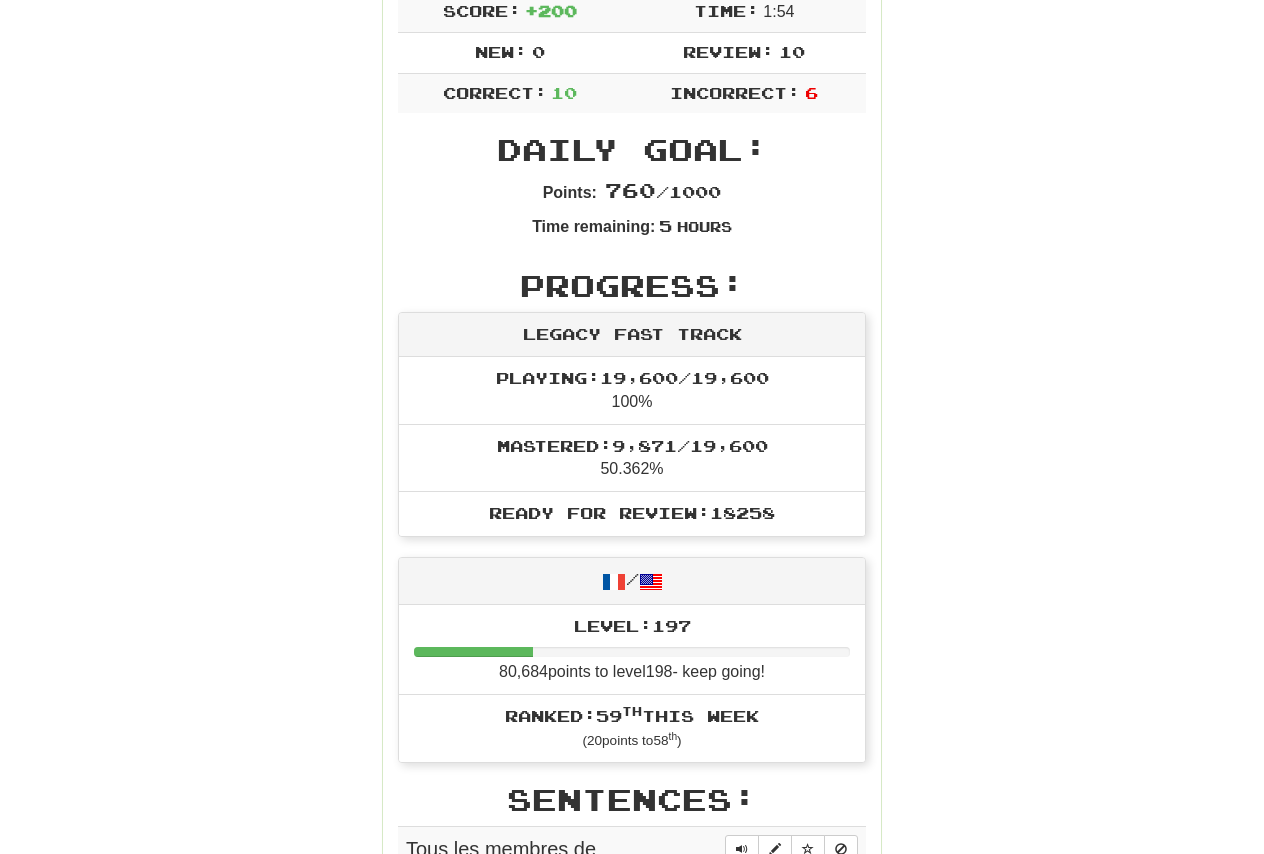 scroll, scrollTop: 0, scrollLeft: 0, axis: both 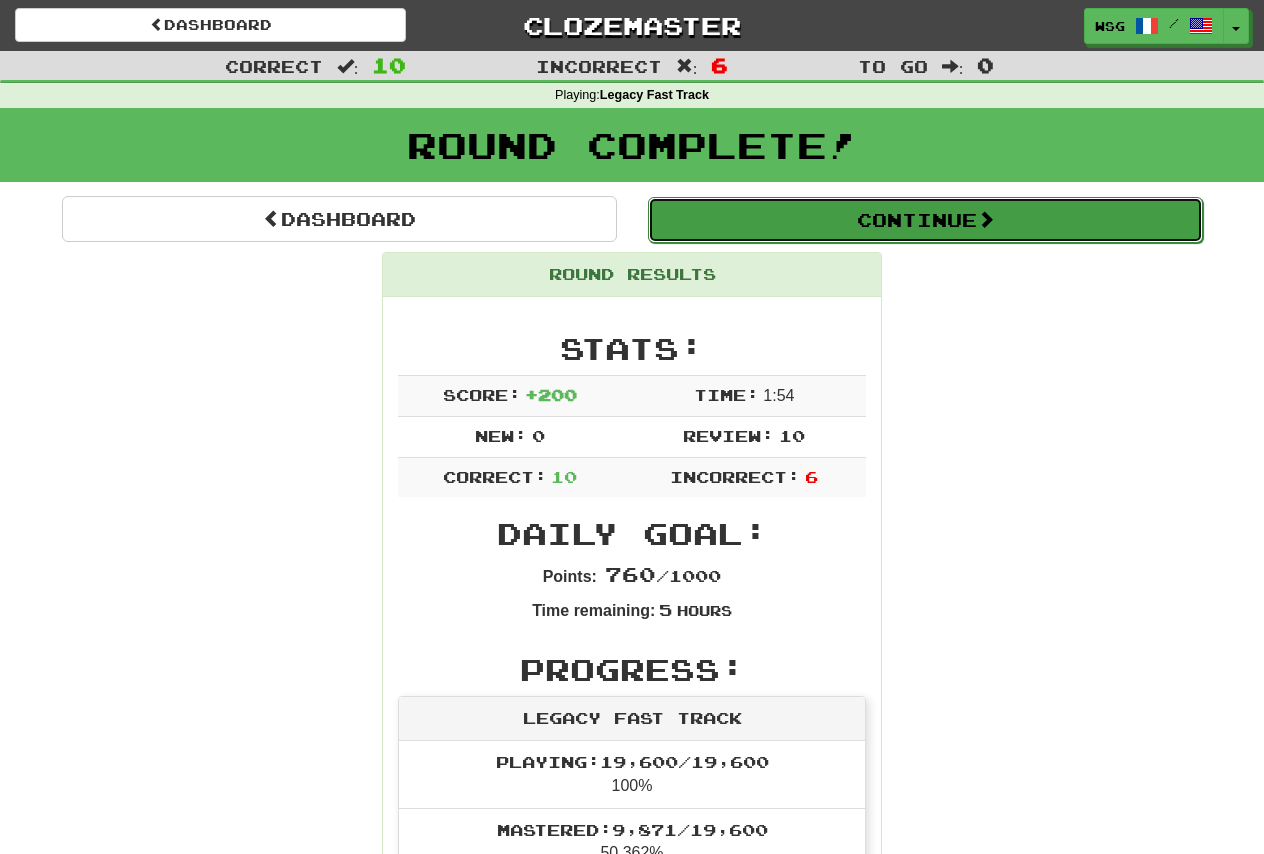 click on "Continue" at bounding box center [925, 220] 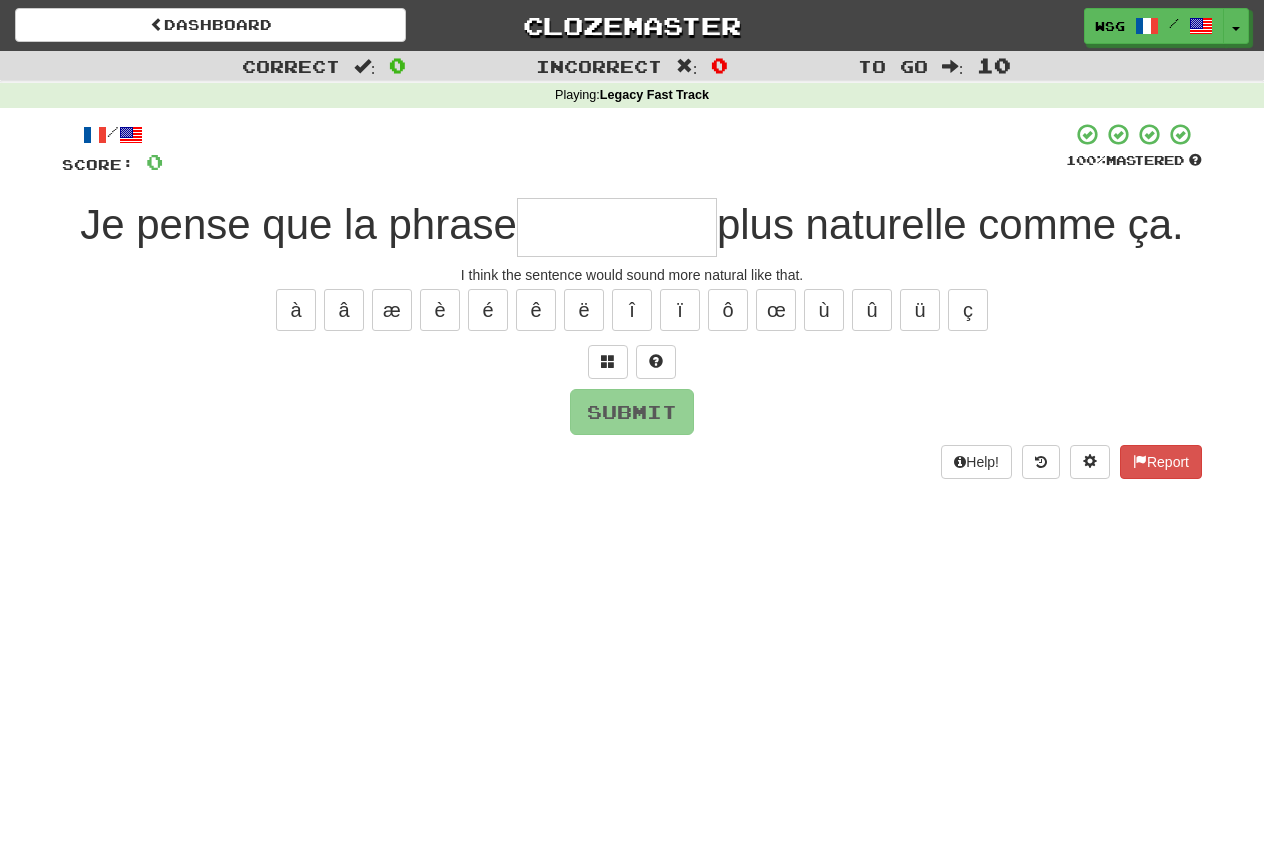 click at bounding box center [617, 227] 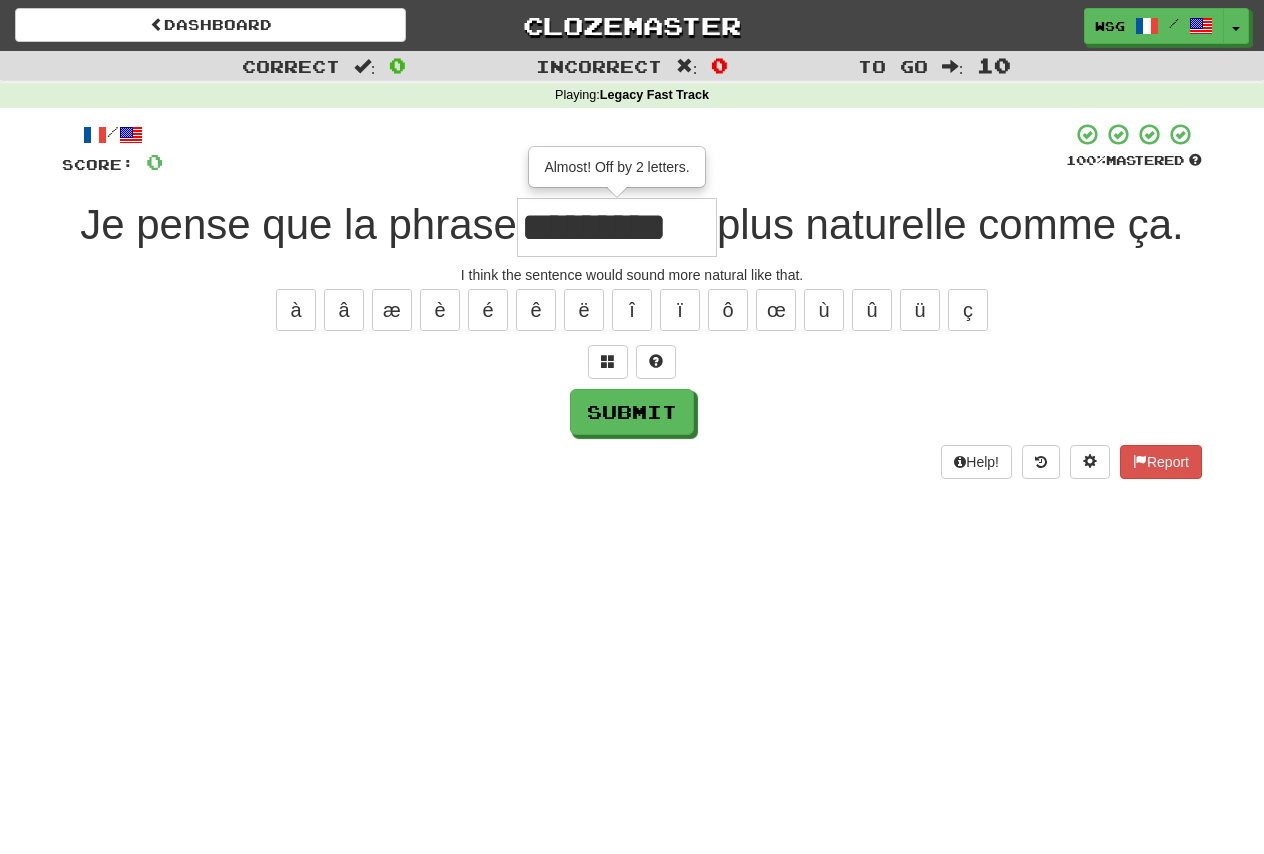 type on "*********" 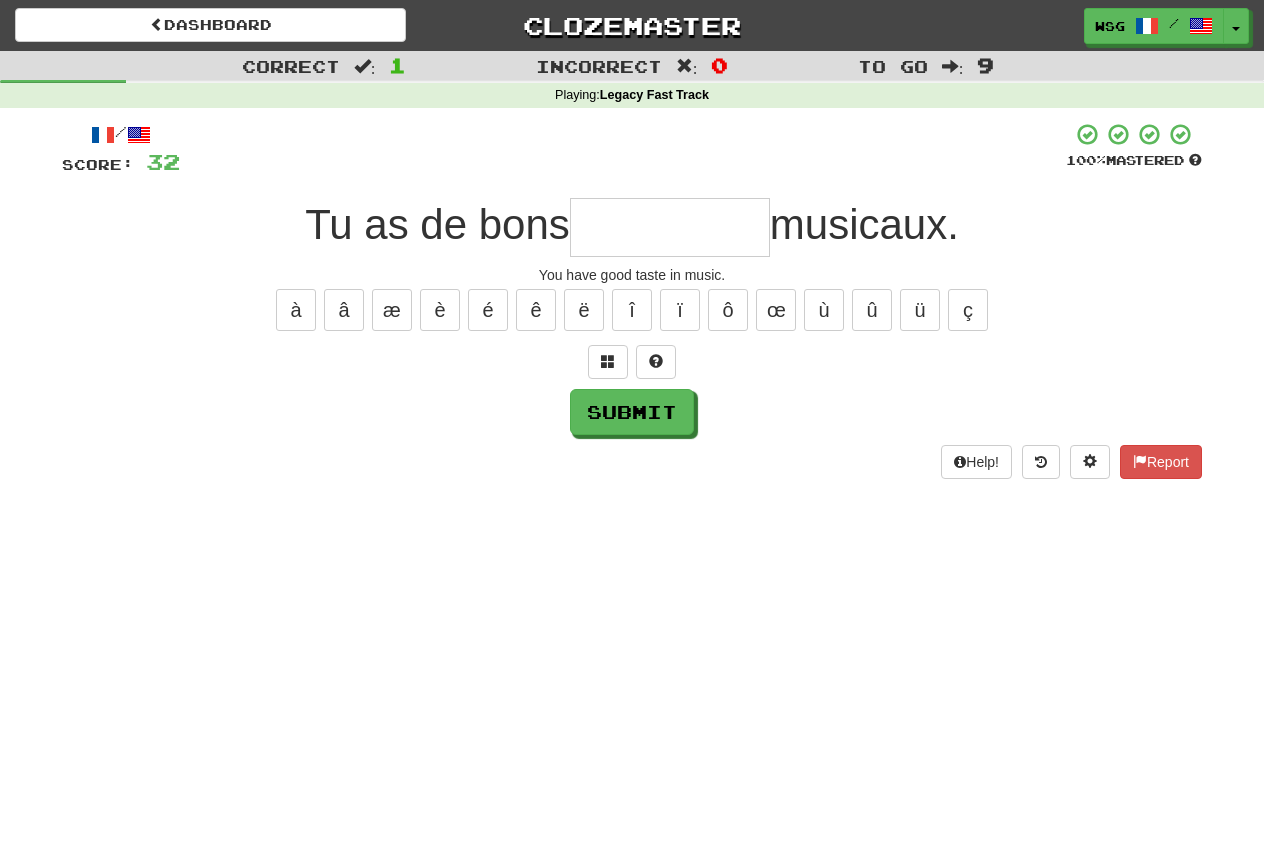 type on "*" 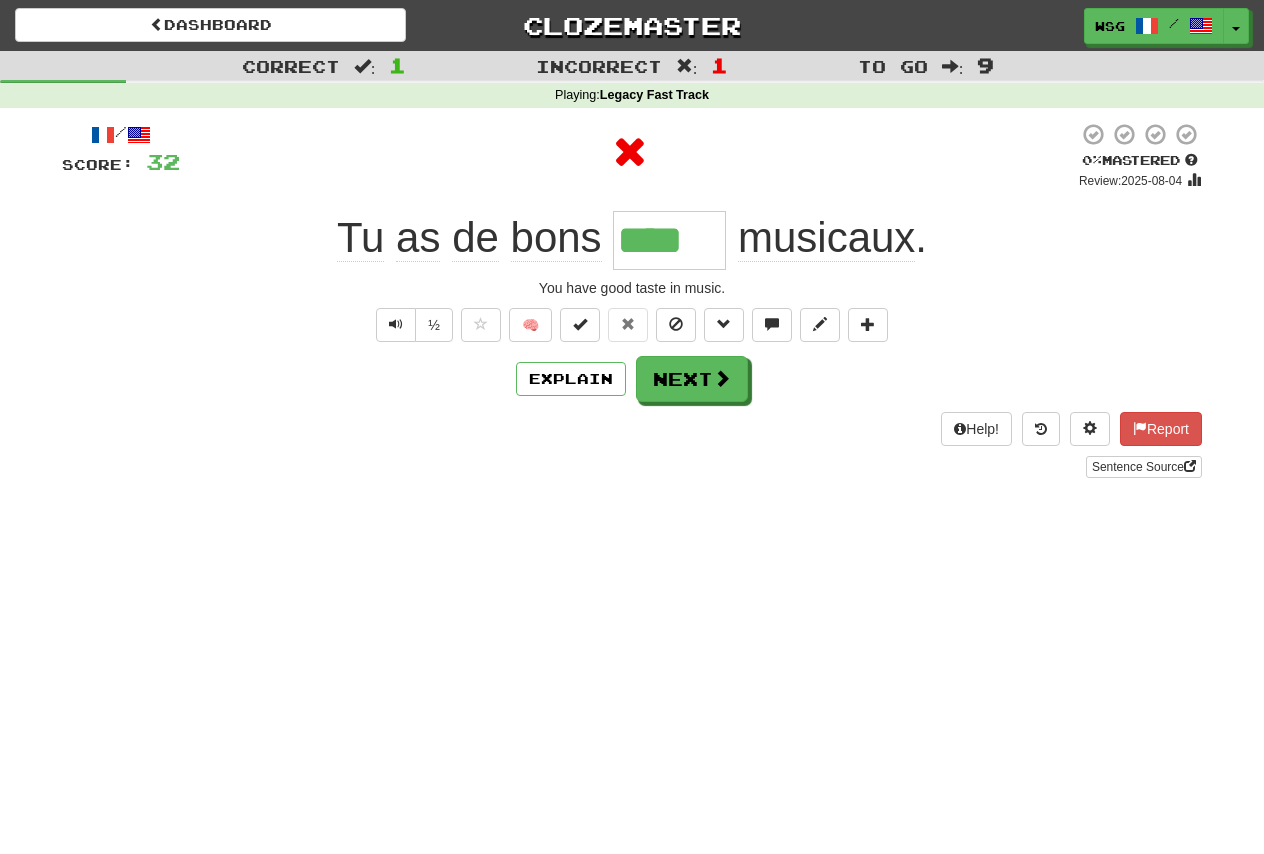 type on "*****" 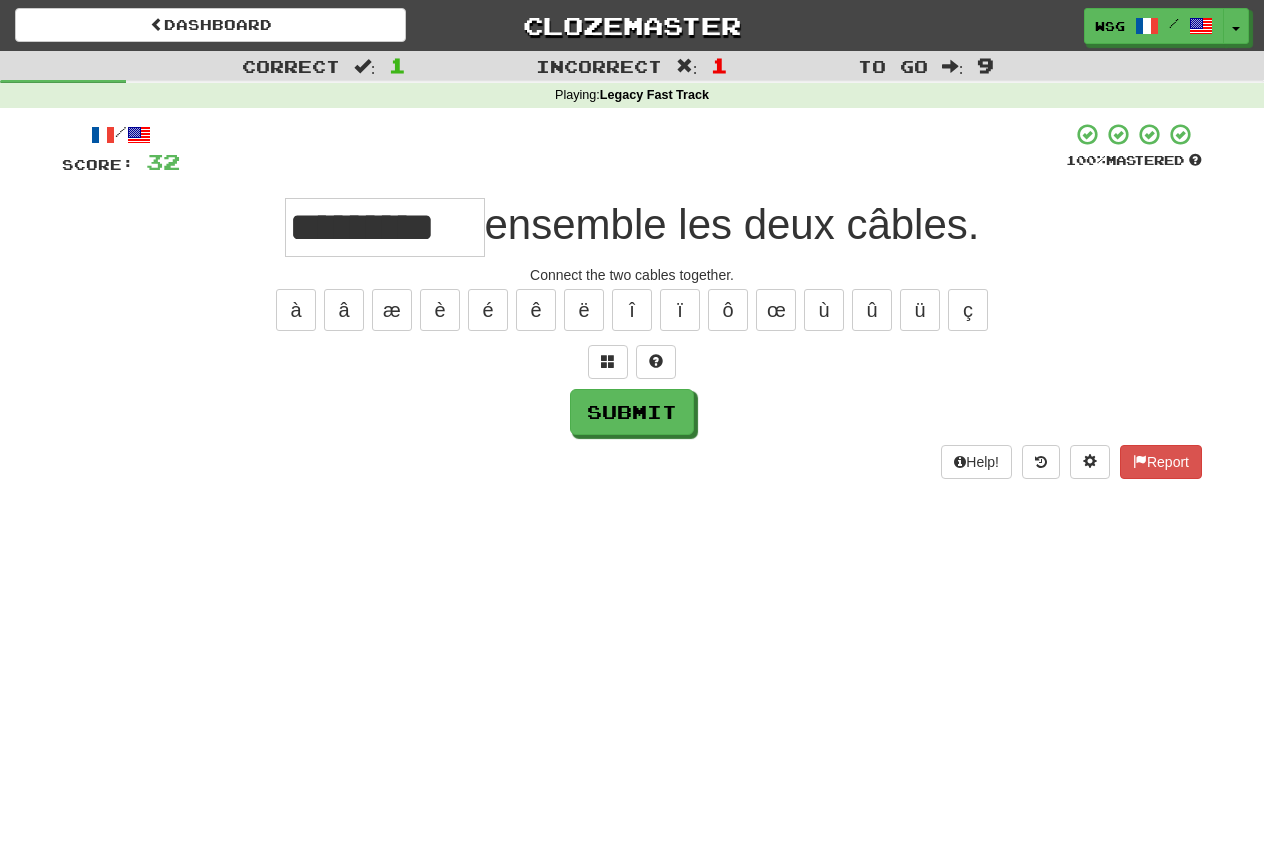 scroll, scrollTop: 0, scrollLeft: 8, axis: horizontal 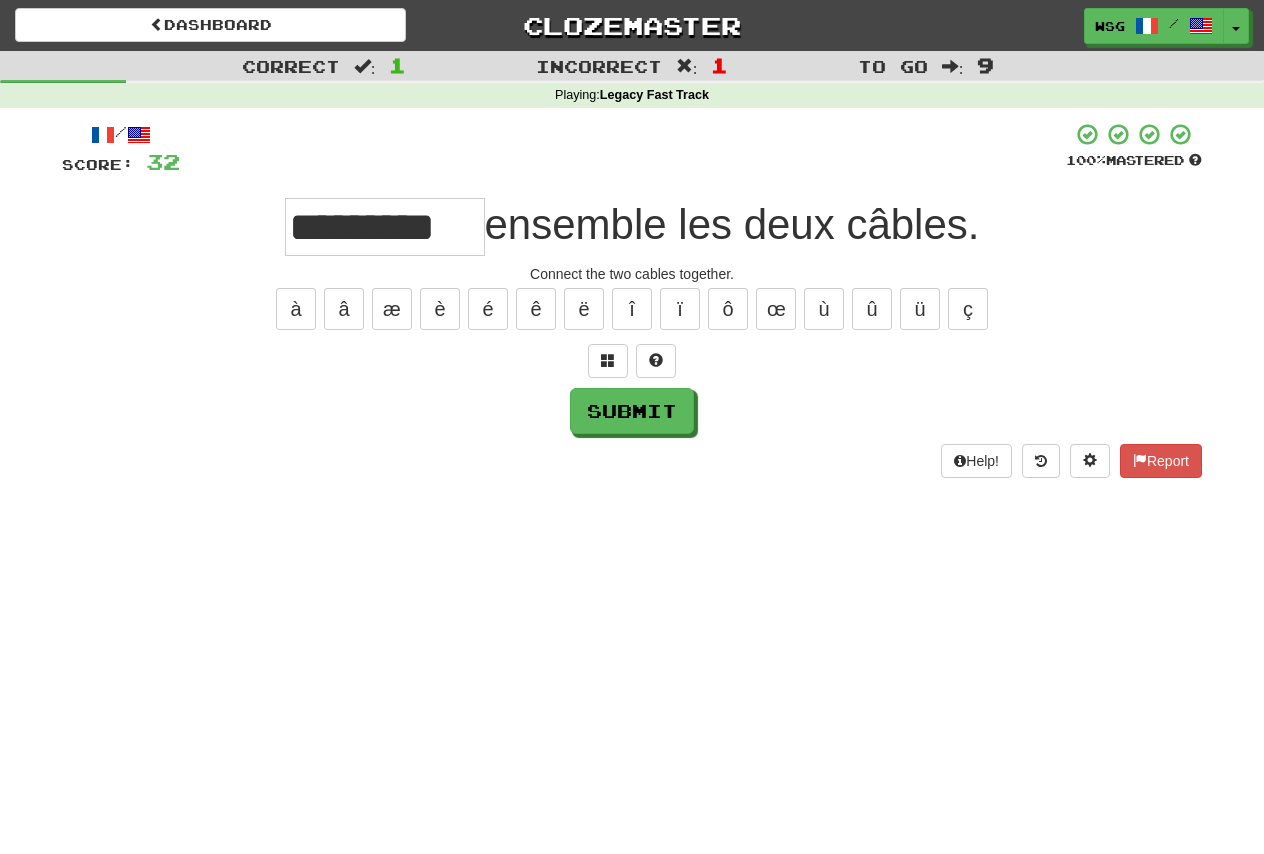 type on "*********" 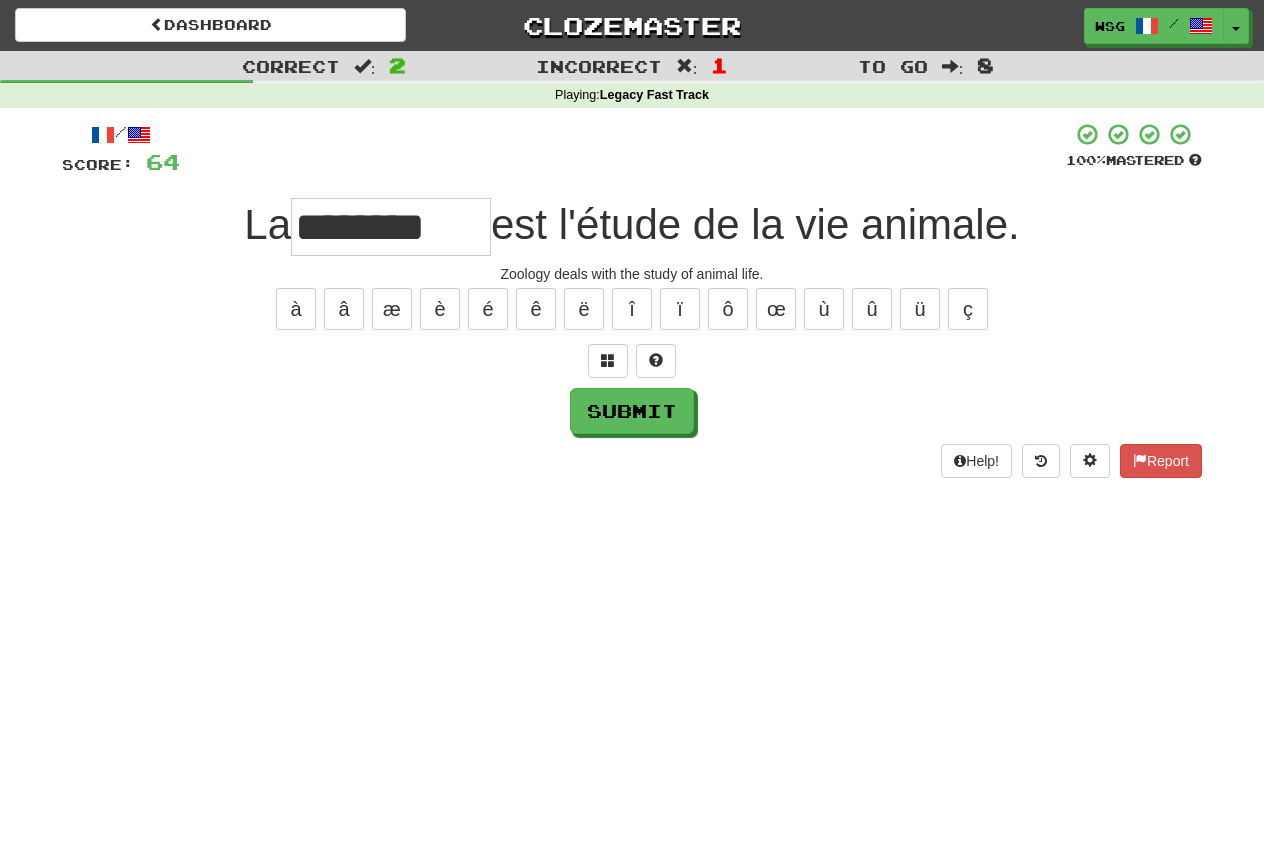 type on "********" 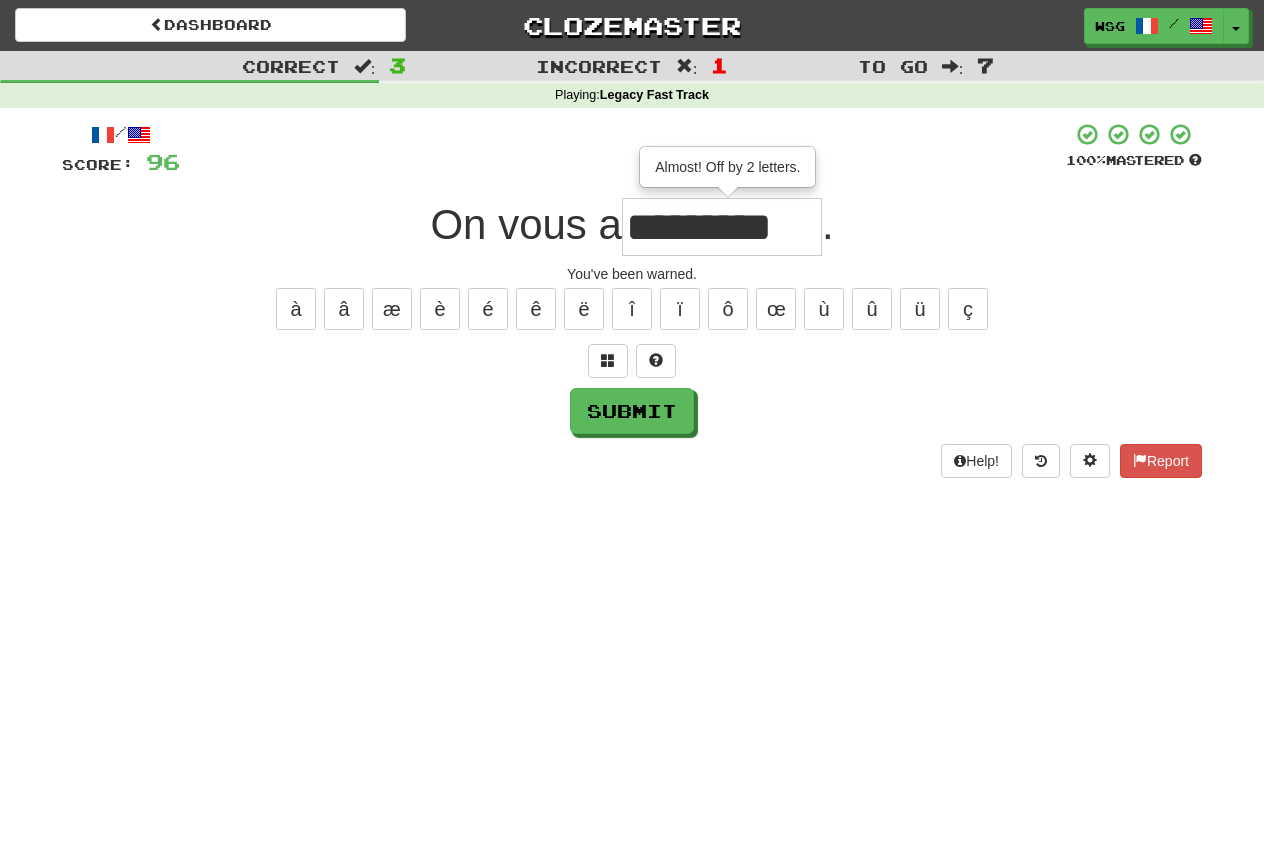 type on "*********" 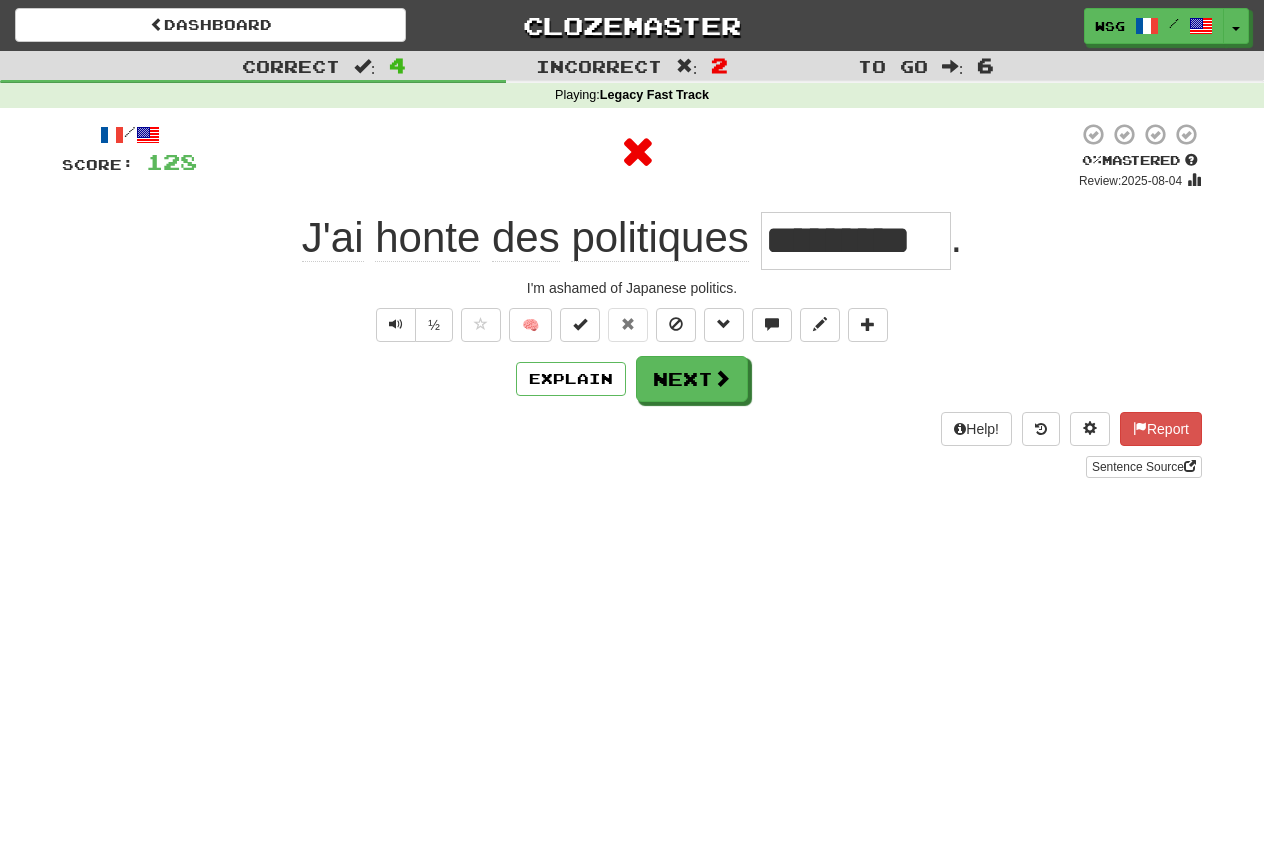 scroll, scrollTop: 0, scrollLeft: 0, axis: both 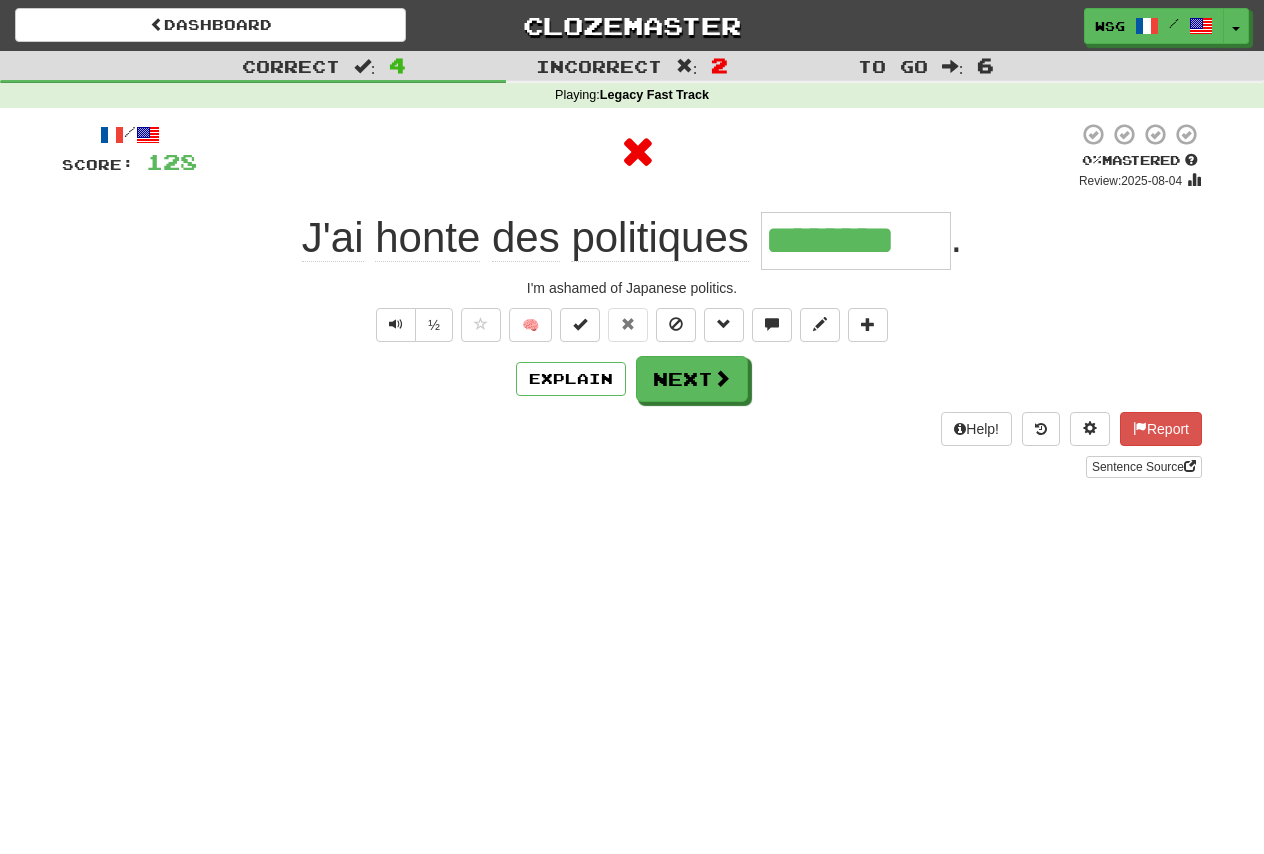 type on "*********" 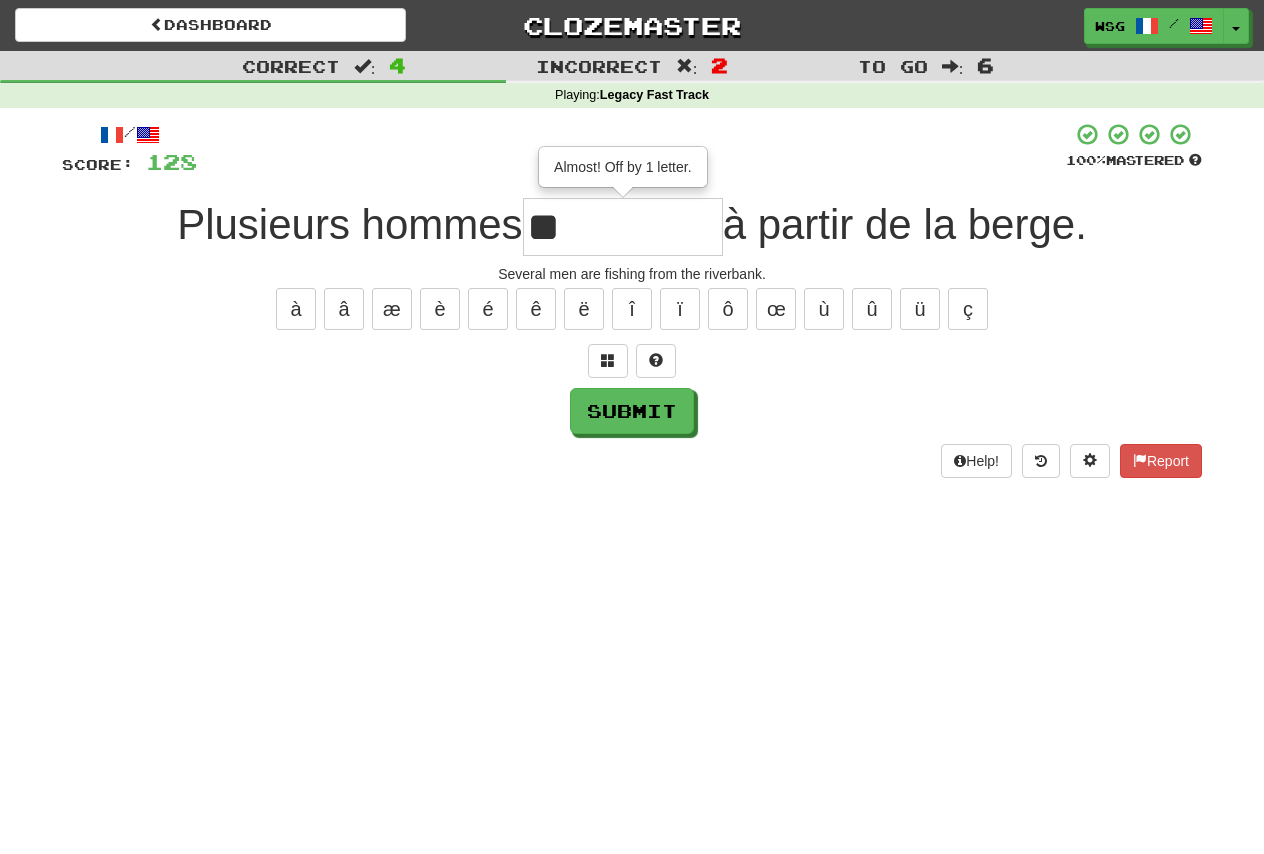 type on "*" 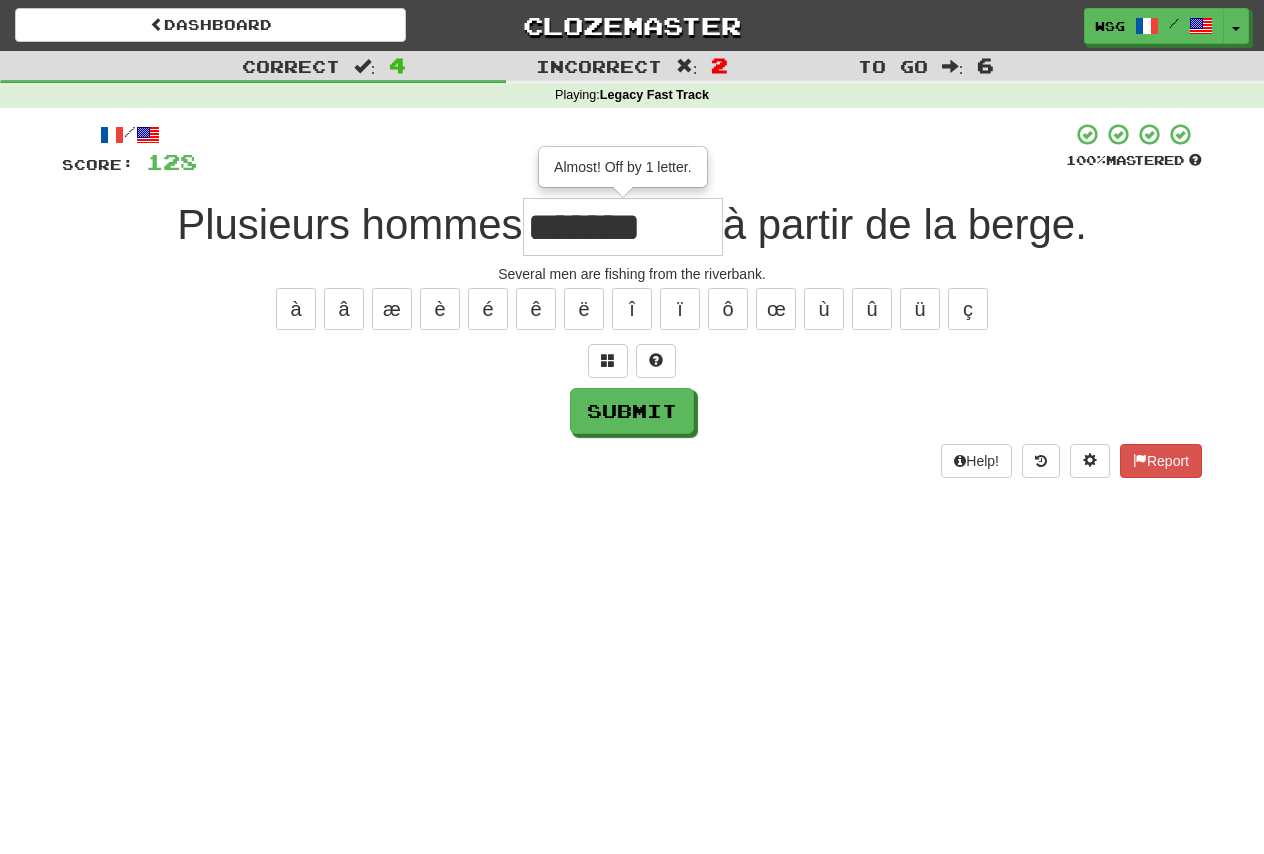 type on "*******" 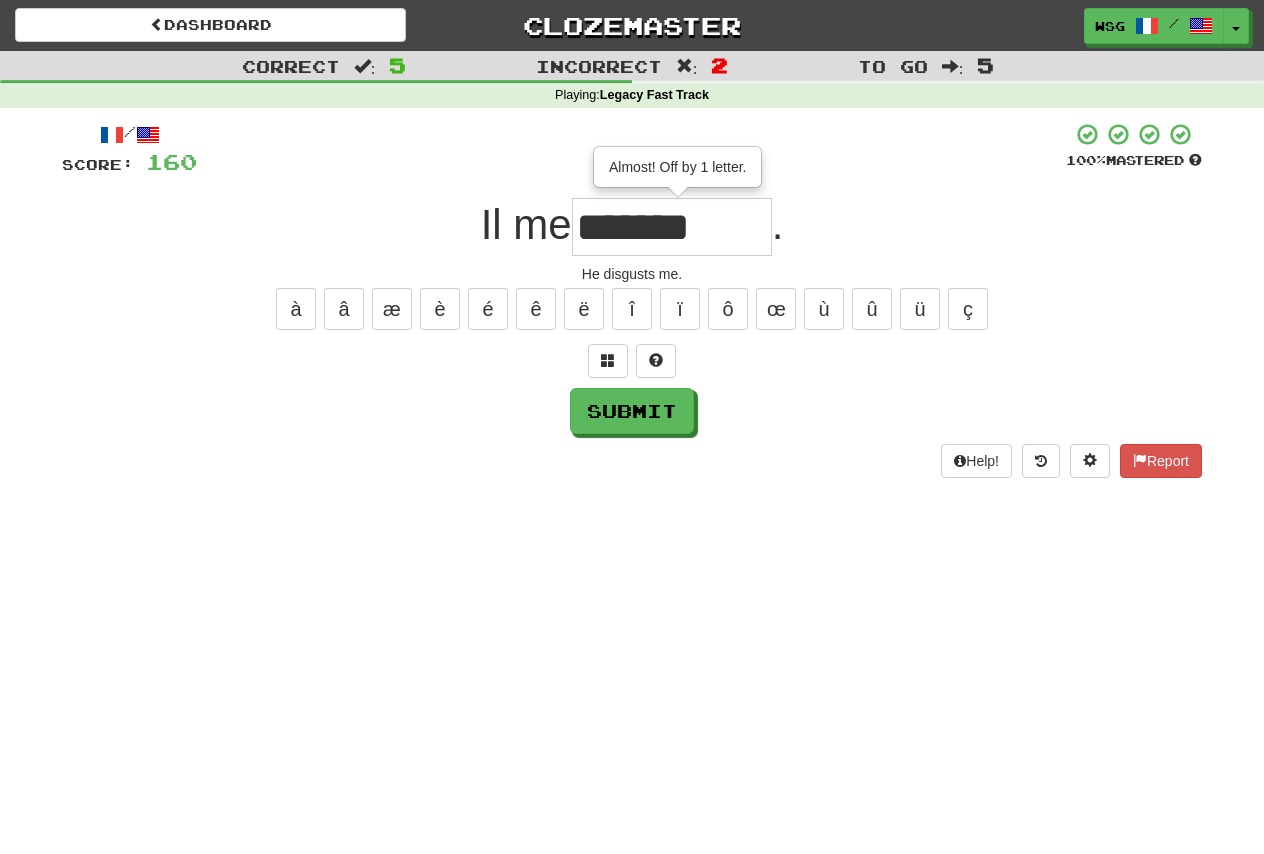 type on "*******" 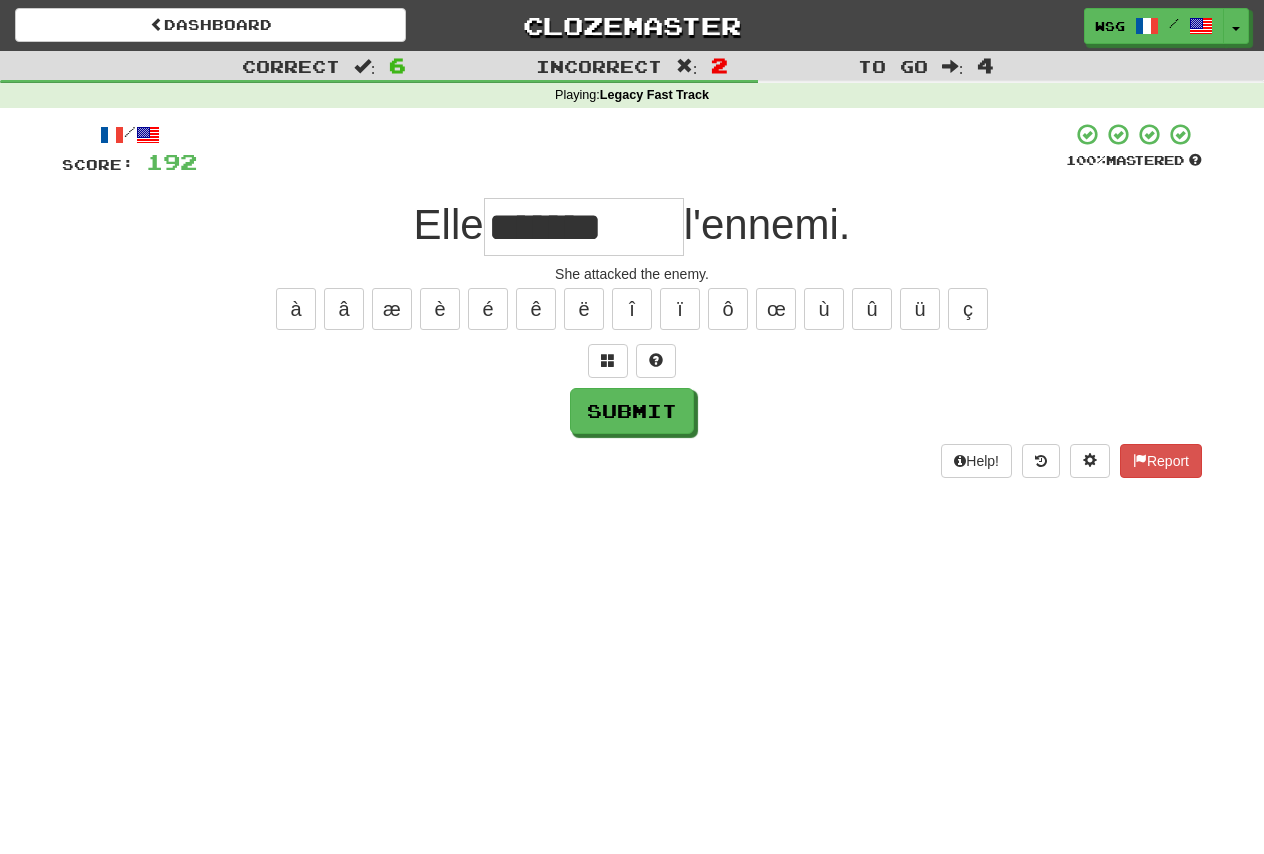 type on "*******" 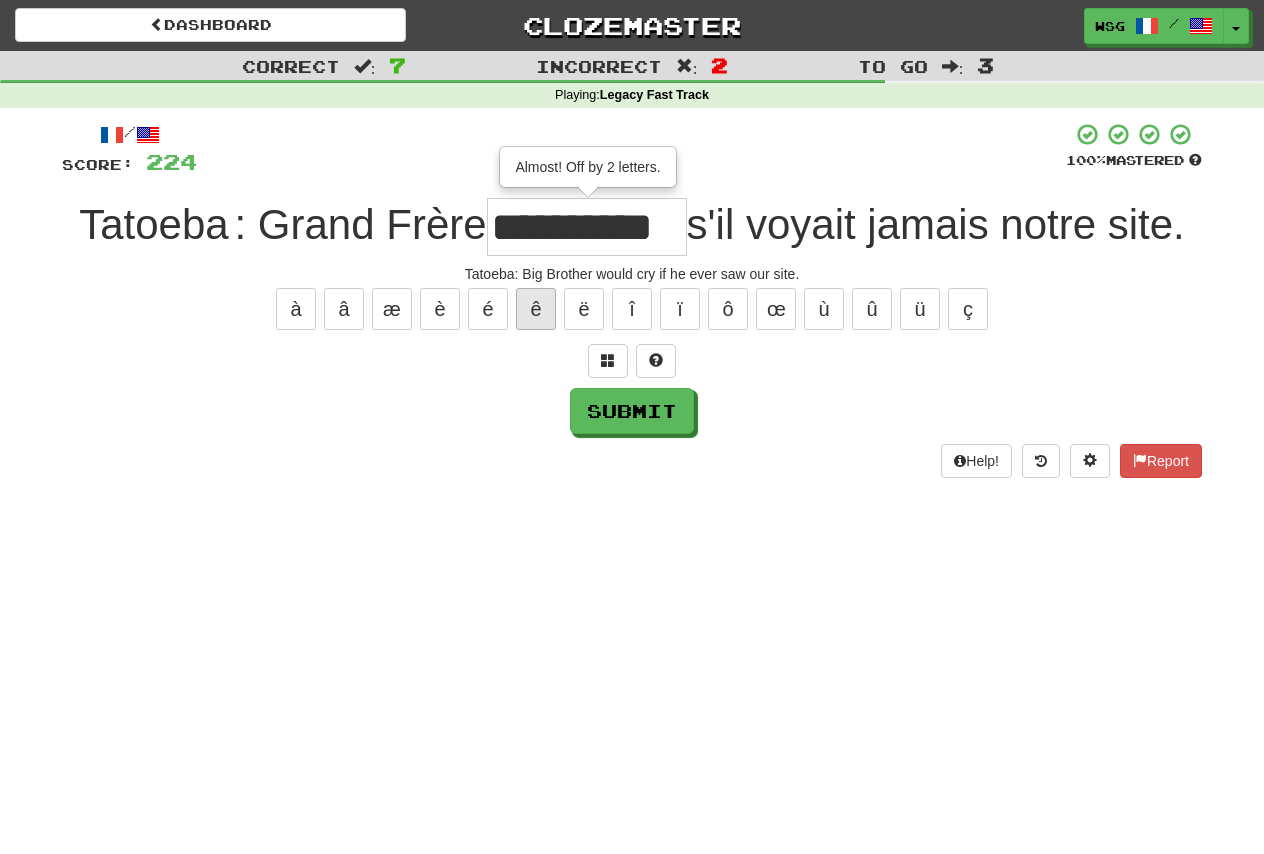 type on "**********" 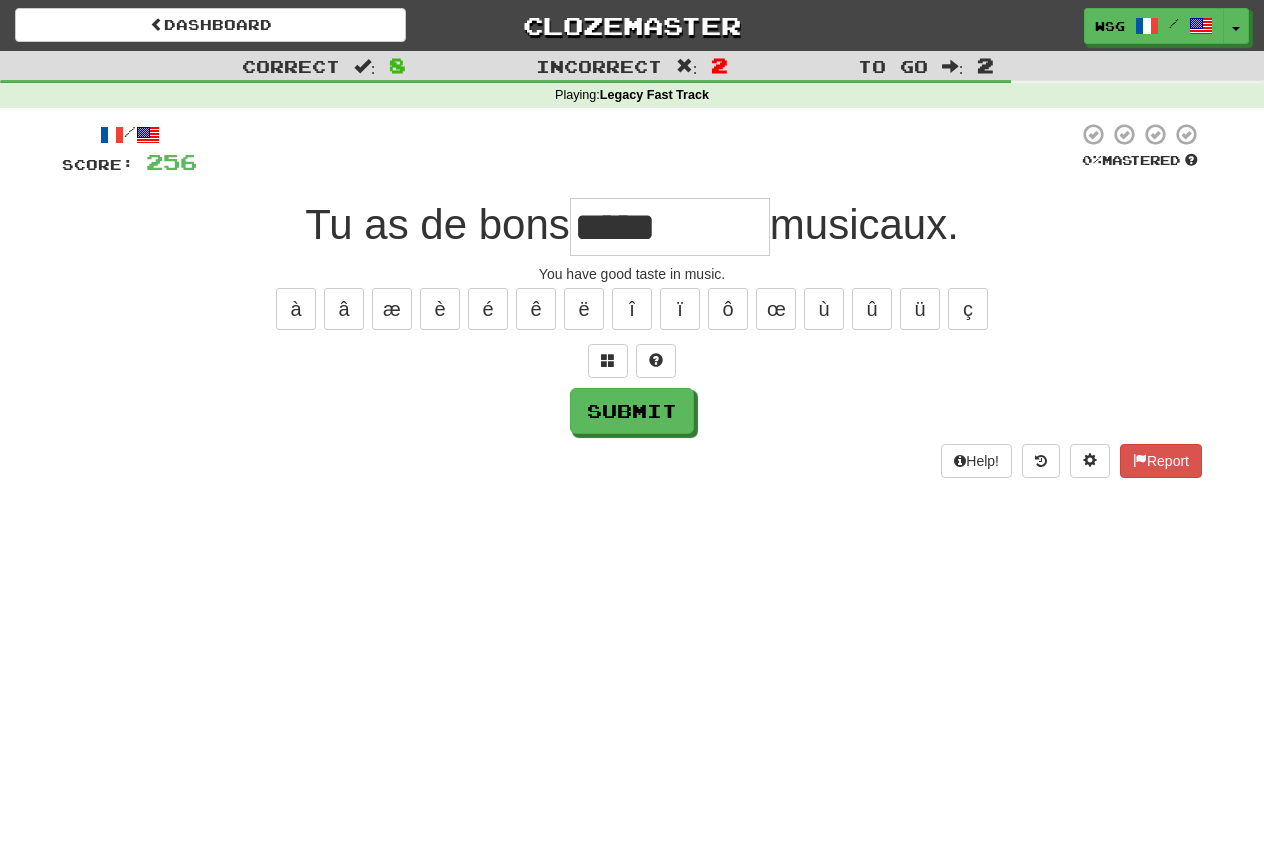 type on "*****" 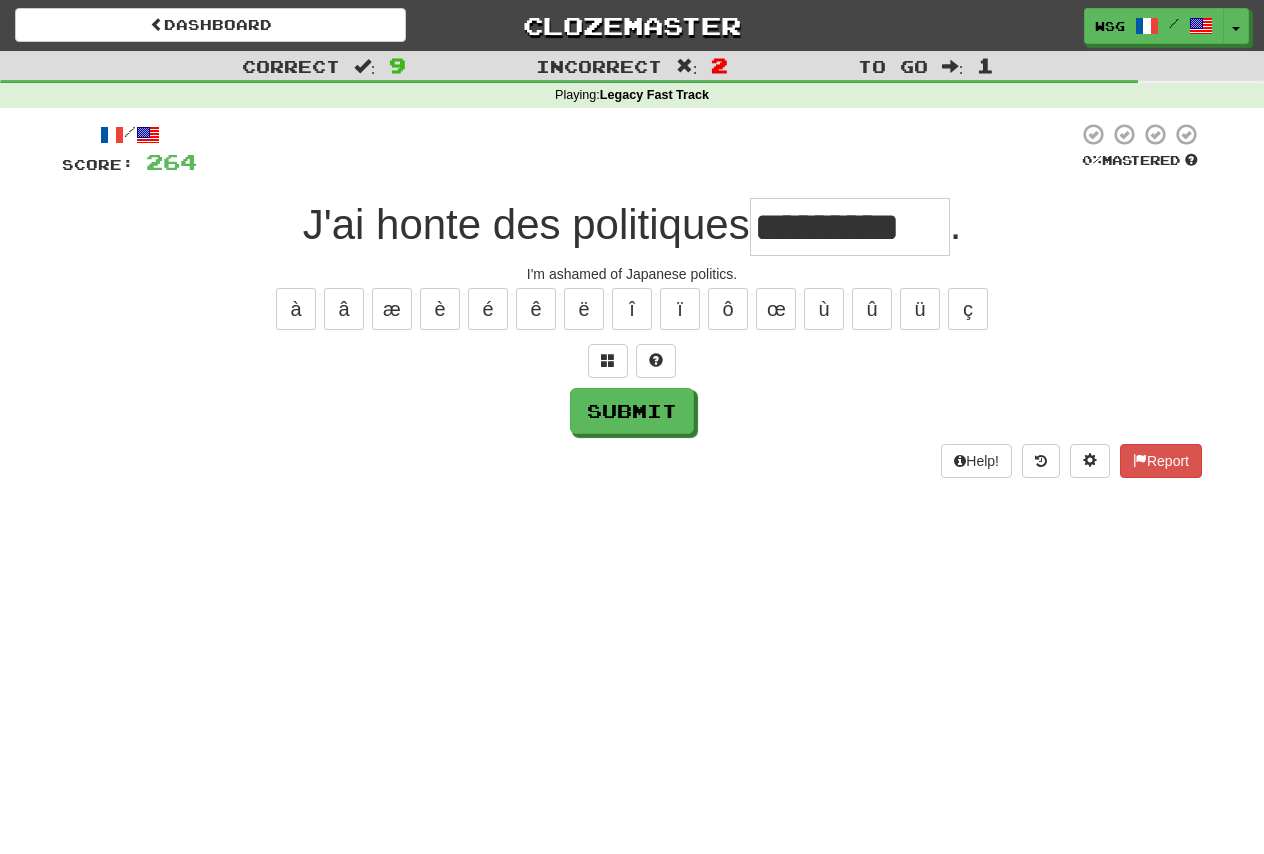 type on "*********" 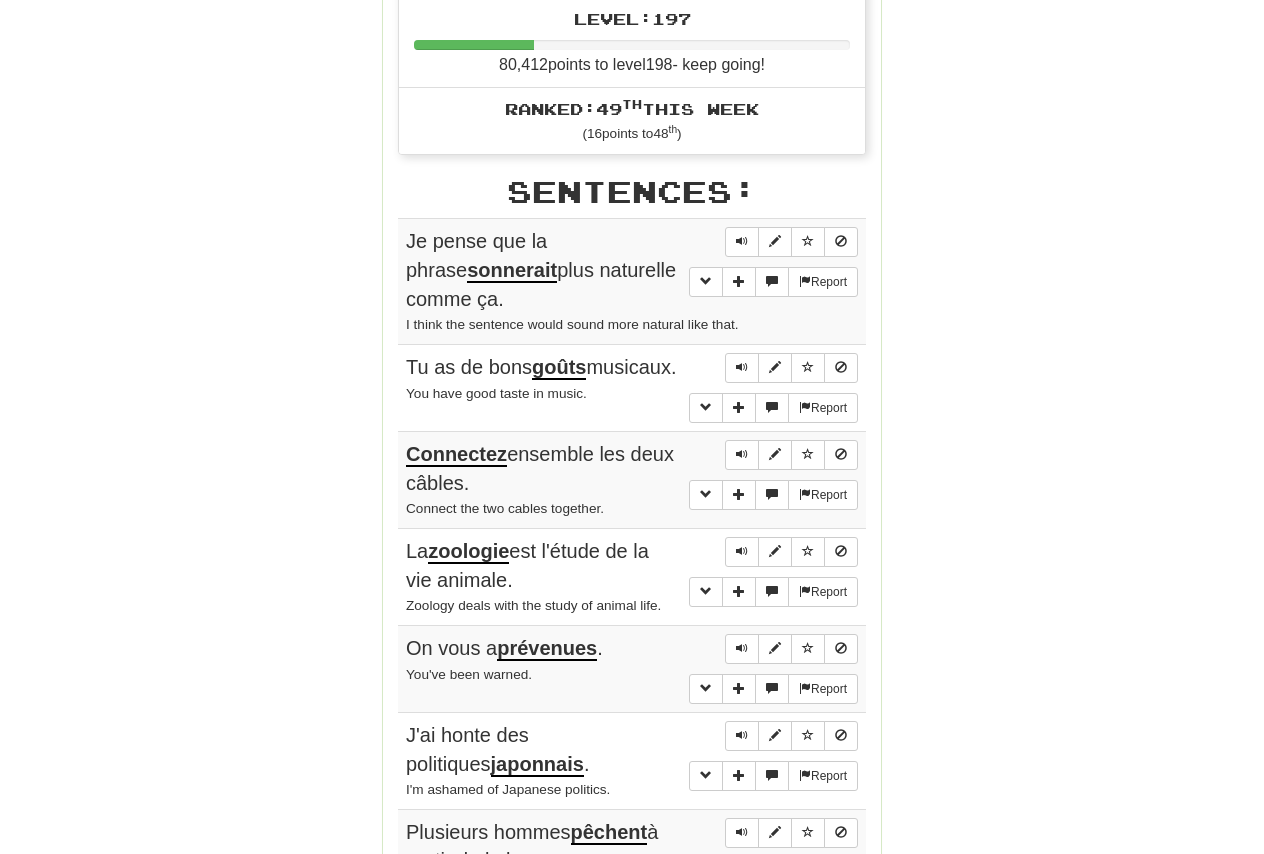 scroll, scrollTop: 991, scrollLeft: 0, axis: vertical 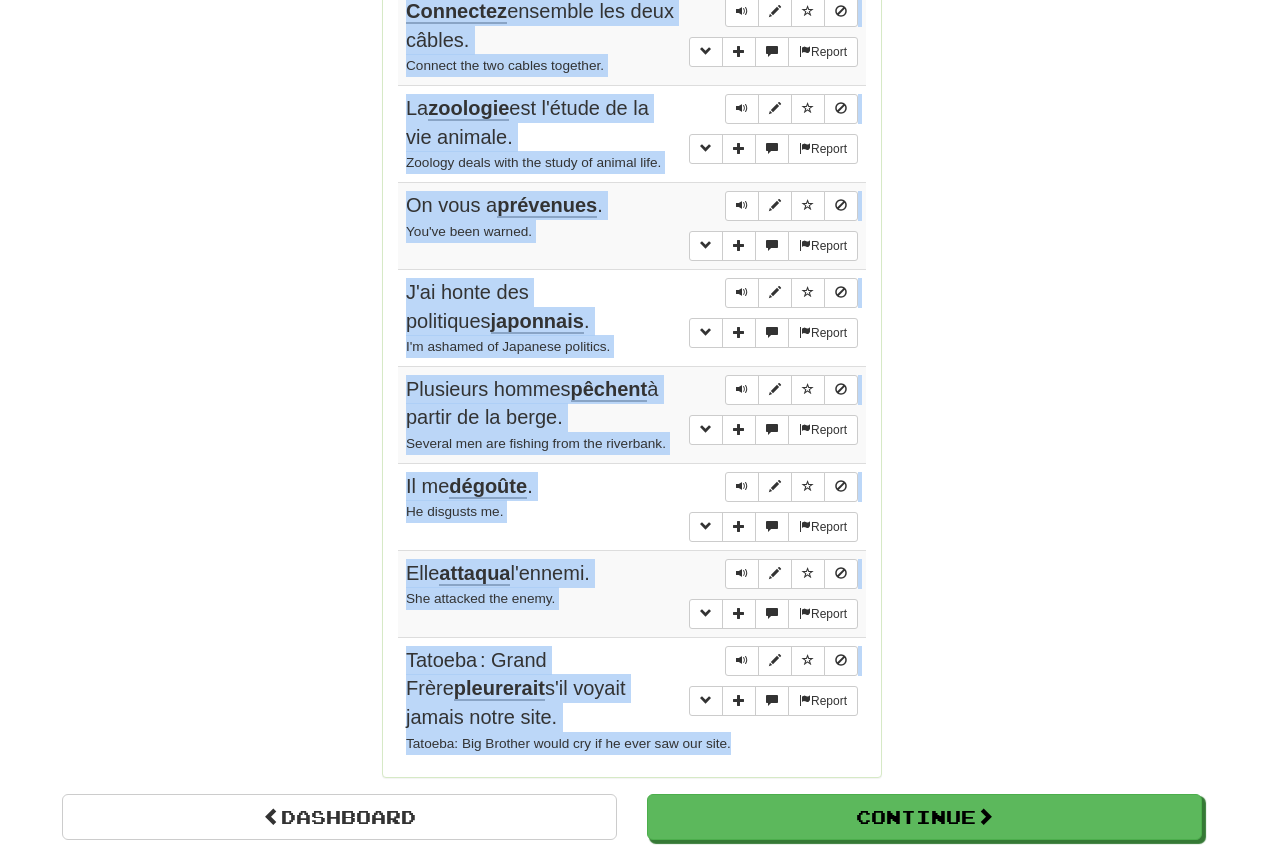 drag, startPoint x: 404, startPoint y: 235, endPoint x: 731, endPoint y: 747, distance: 607.5138 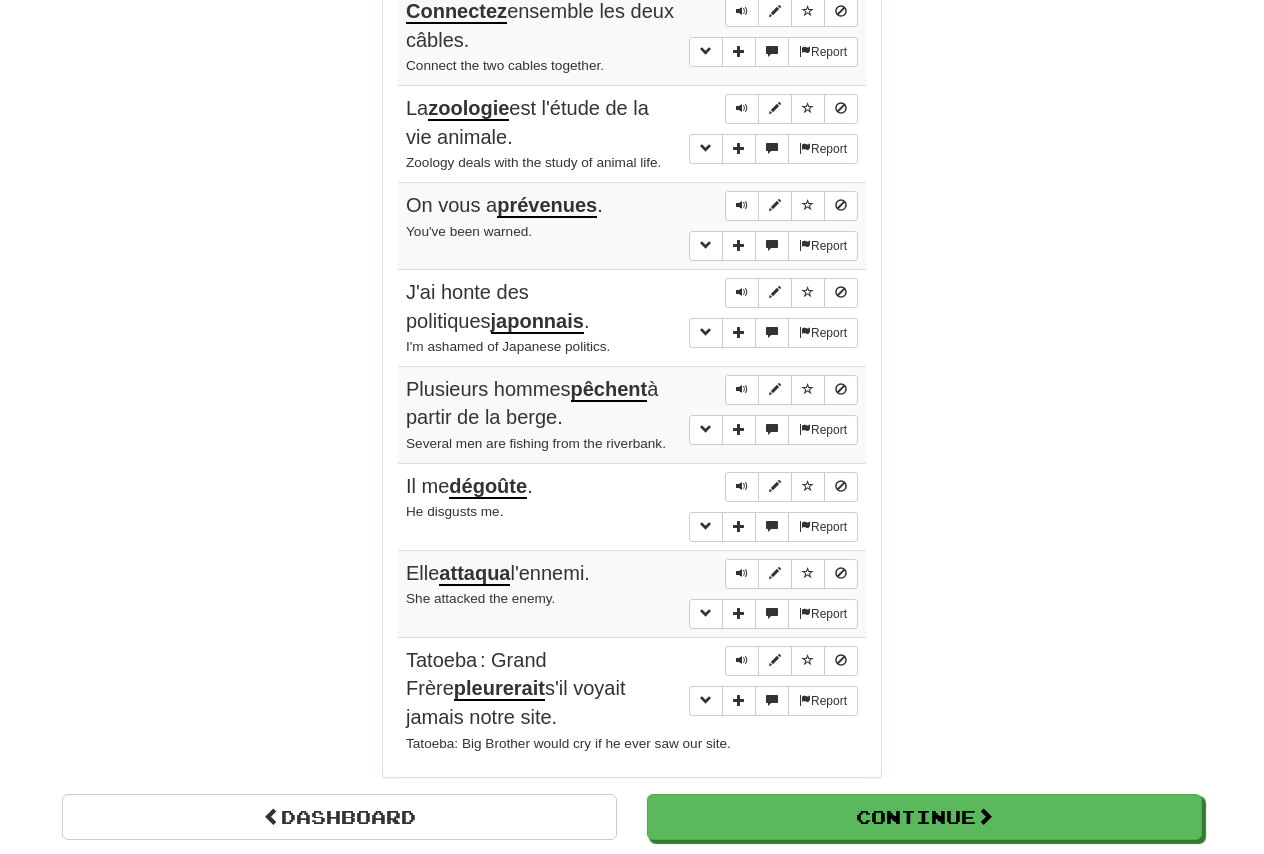 click on "Round Results Stats: Score:   + 272 Time:   2 : 0 2 New:   0 Review:   10 Correct:   10 Incorrect:   2 Daily Goal: Points:   1032  /  1000  🎉 Time remaining: 5   Hours Progress: Legacy Fast Track Playing:  19,600  /  19,600 100% Mastered:  9,869  /  19,600 50.352% Ready for Review:  18248  /  Level:  197 80,412  points to level  198  - keep going! Ranked:  49 th  this week ( 16  points to  48 th ) Sentences:  Report Je pense que la phrase  sonnerait  plus naturelle comme ça. I think the sentence would sound more natural like that.  Report Tu as de bons  goûts  musicaux. You have good taste in music.  Report Connectez  ensemble les deux câbles. Connect the two cables together.  Report La  zoologie  est l'étude de la vie animale. Zoology deals with the study of animal life.  Report On vous a  prévenues . You've been warned.  Report J'ai honte des politiques  japonnais . I'm ashamed of Japanese politics.  Report Plusieurs hommes  pêchent  à partir de la berge.  Report Il me  dégoûte . He disgusts me." at bounding box center [632, -195] 